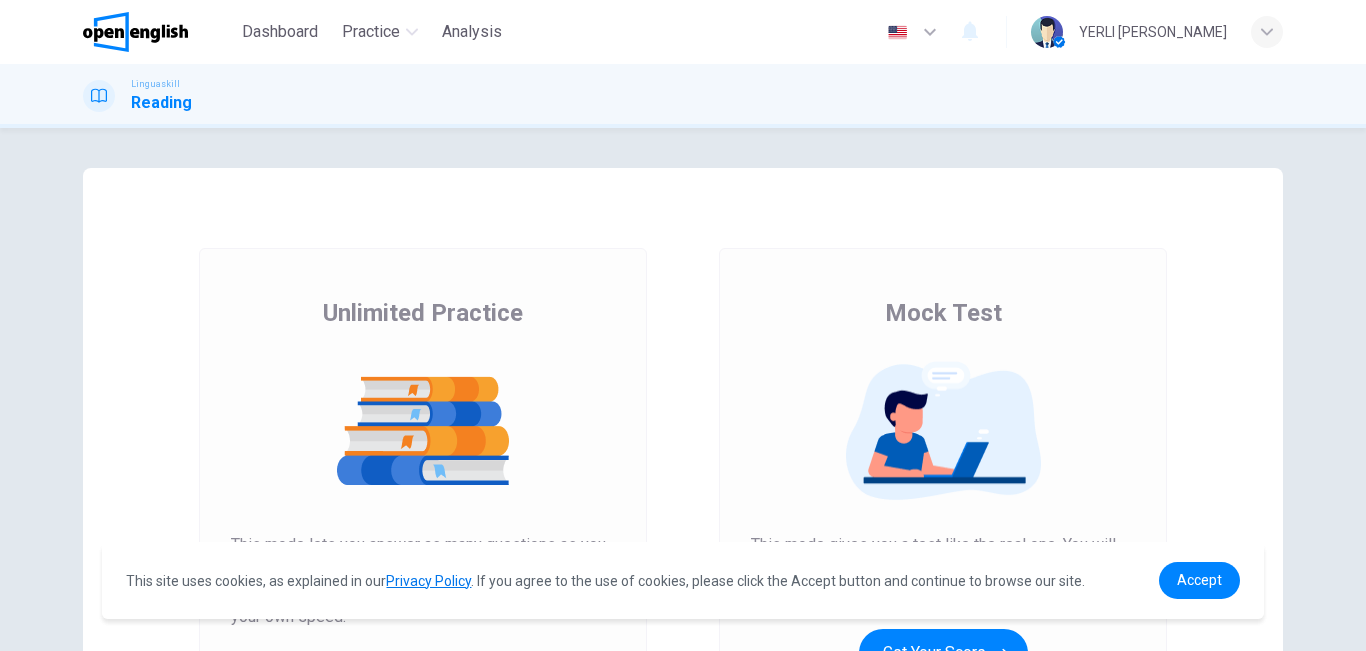 scroll, scrollTop: 0, scrollLeft: 0, axis: both 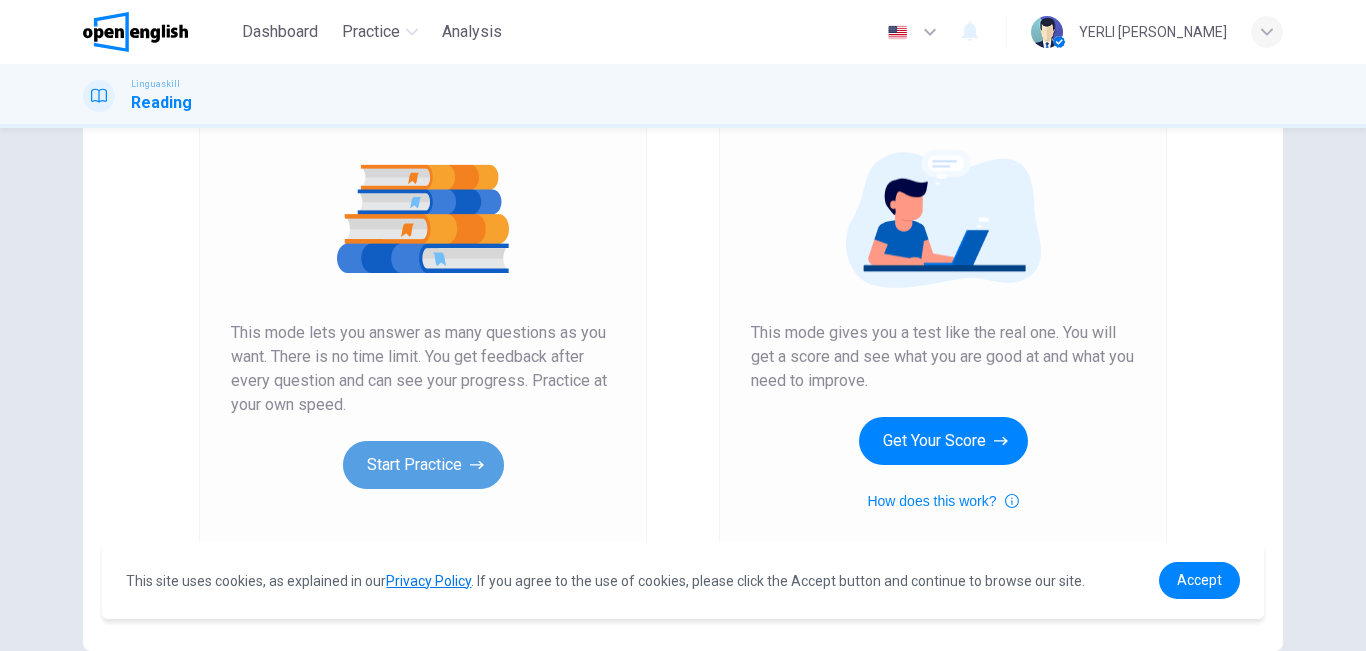click 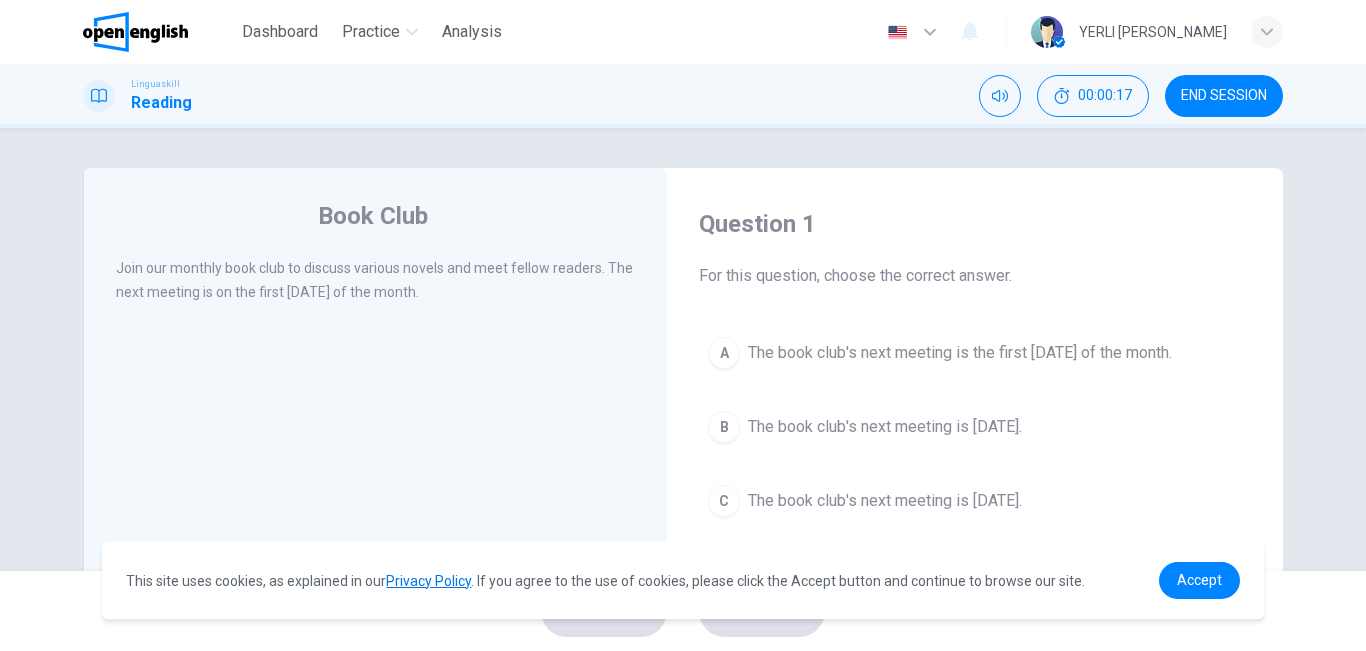 click on "The book club's next meeting is the first [DATE] of the month." at bounding box center (960, 353) 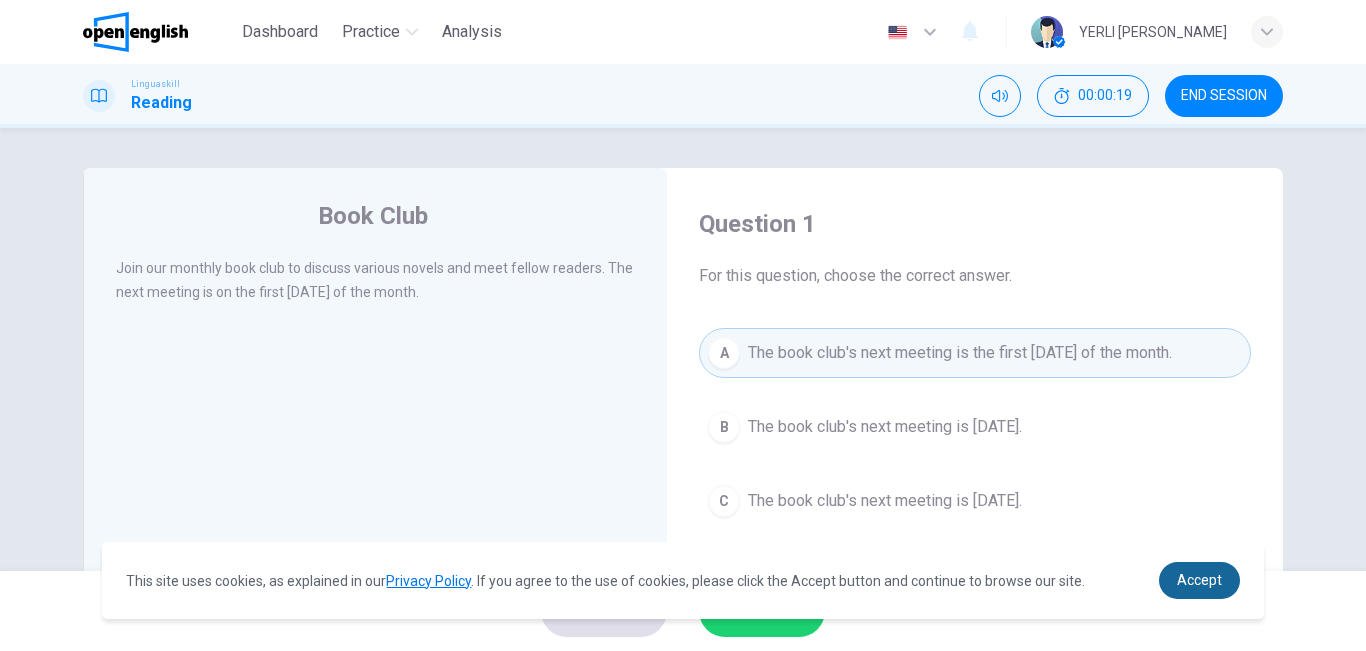 click on "Accept" at bounding box center [1199, 580] 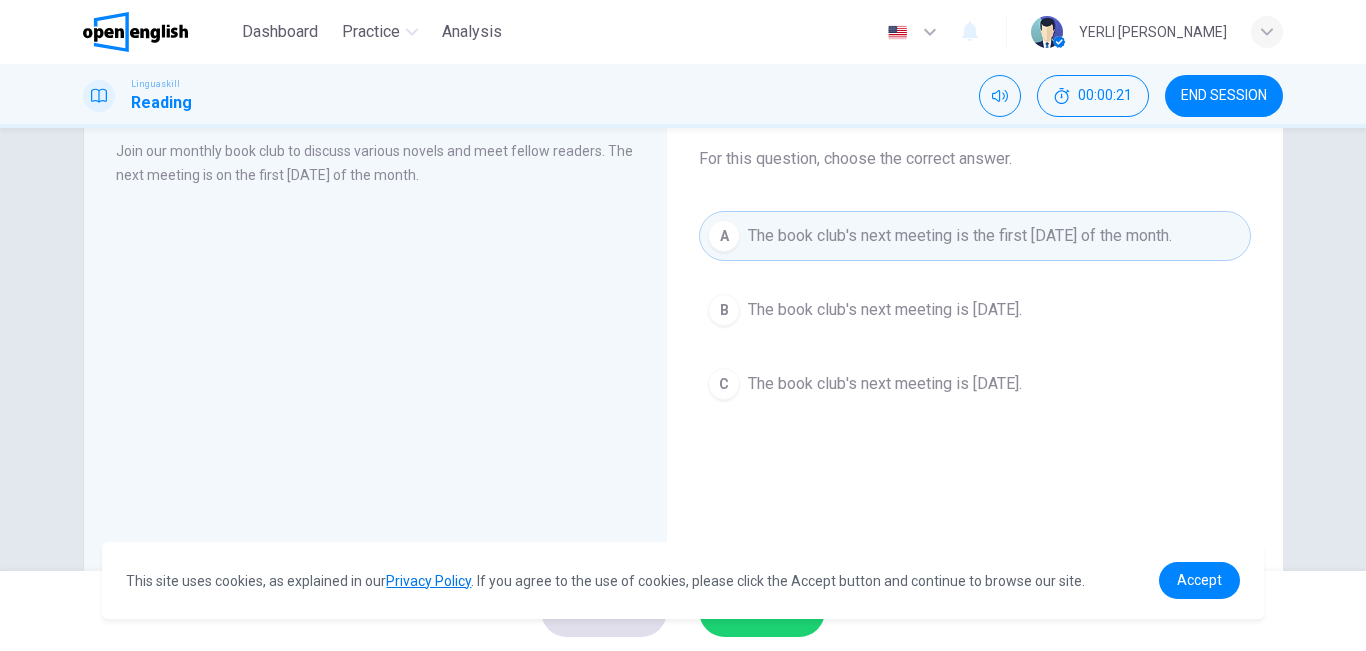 scroll, scrollTop: 217, scrollLeft: 0, axis: vertical 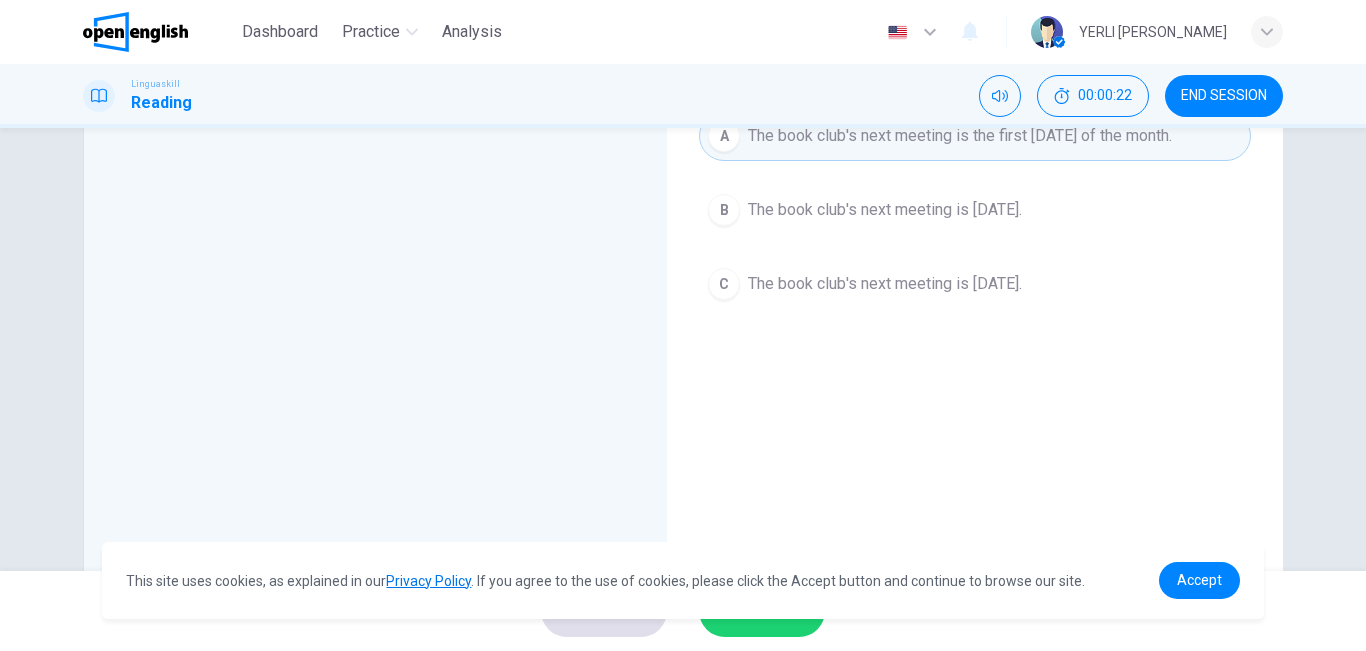 click on "This site uses cookies, as explained in our  Privacy Policy . If you agree to the use of cookies, please click the Accept button and continue to browse our site.   Privacy Policy Accept" at bounding box center [682, 580] 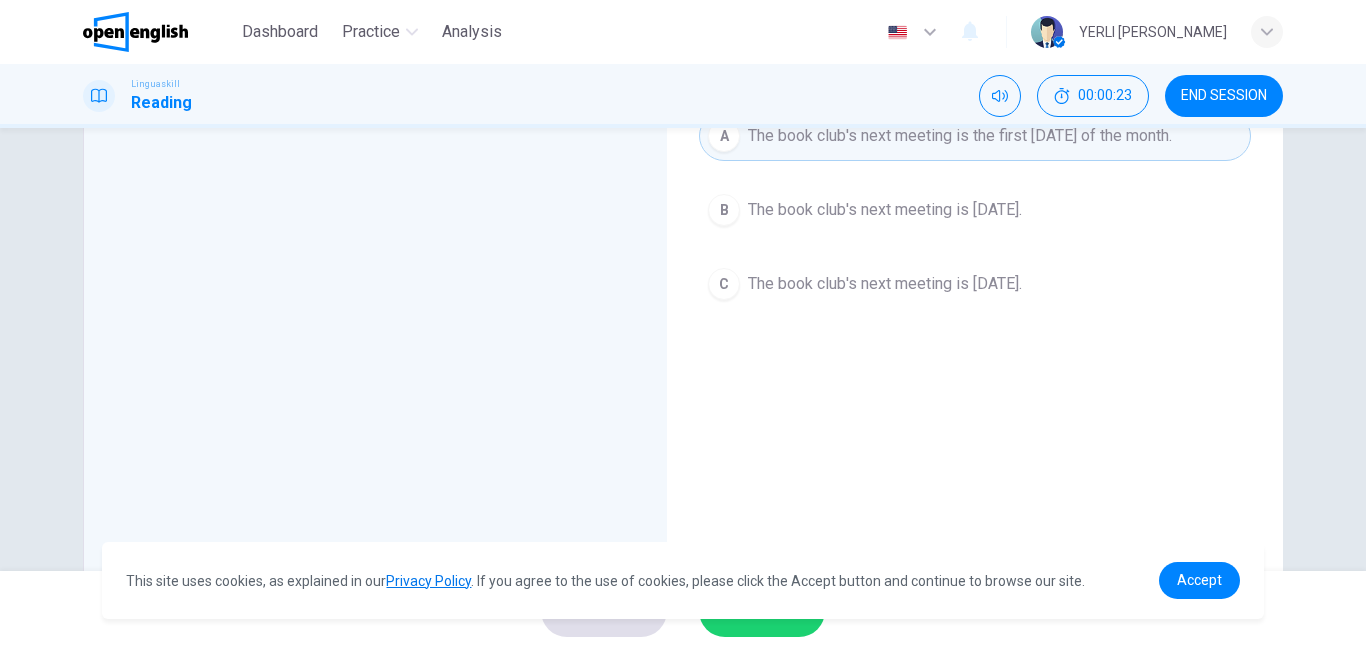 click on "This site uses cookies, as explained in our  Privacy Policy . If you agree to the use of cookies, please click the Accept button and continue to browse our site.   Privacy Policy Accept" at bounding box center [682, 580] 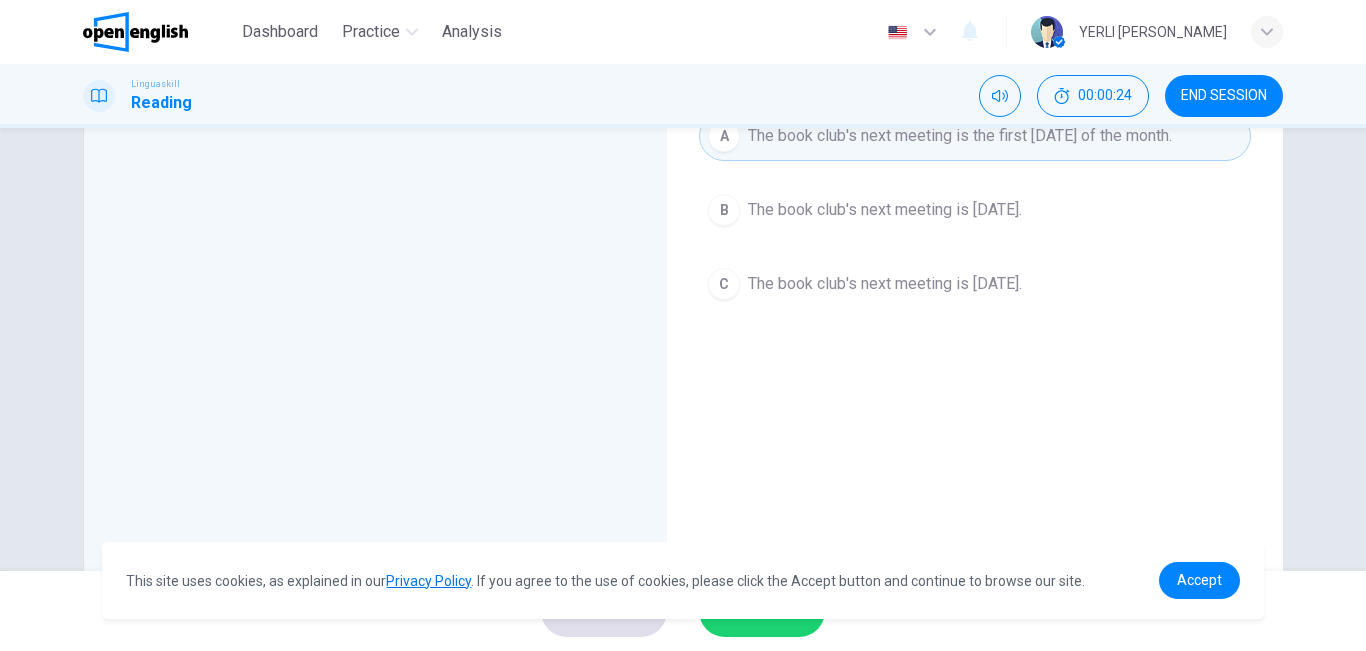 click on "This site uses cookies, as explained in our  Privacy Policy . If you agree to the use of cookies, please click the Accept button and continue to browse our site.   Privacy Policy Accept" at bounding box center [682, 580] 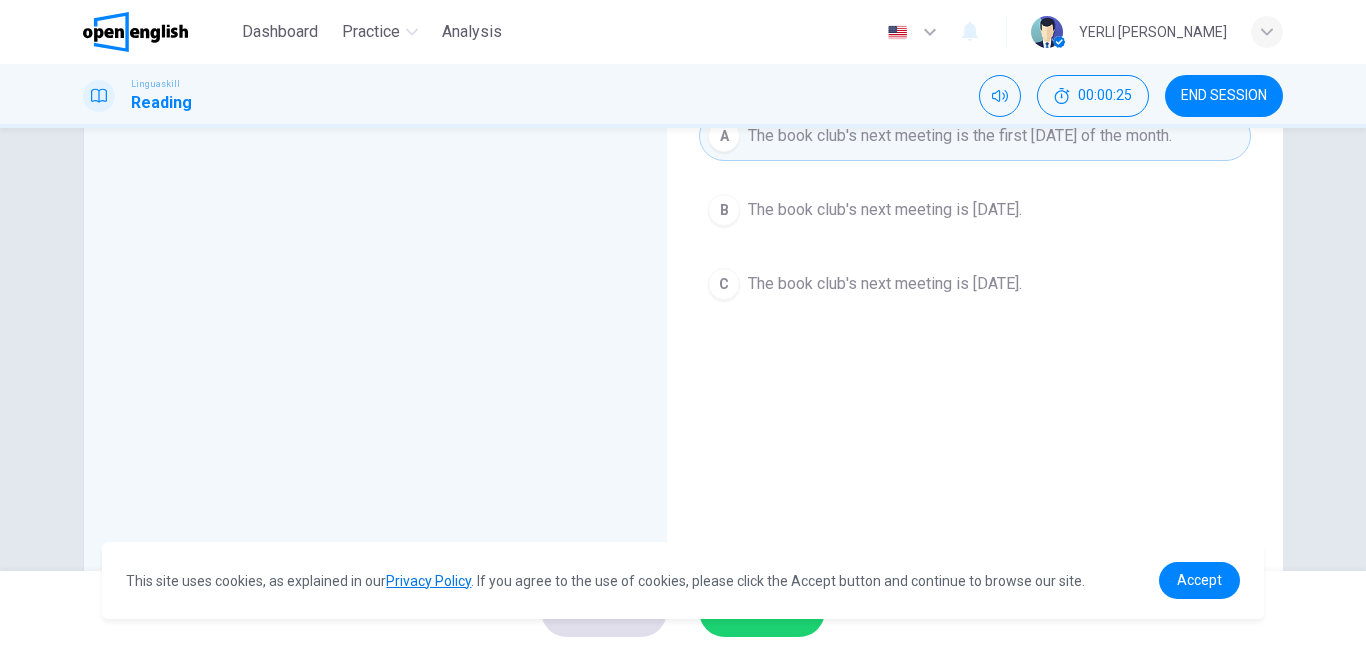 click on "This site uses cookies, as explained in our  Privacy Policy . If you agree to the use of cookies, please click the Accept button and continue to browse our site.   Privacy Policy Accept" at bounding box center (682, 580) 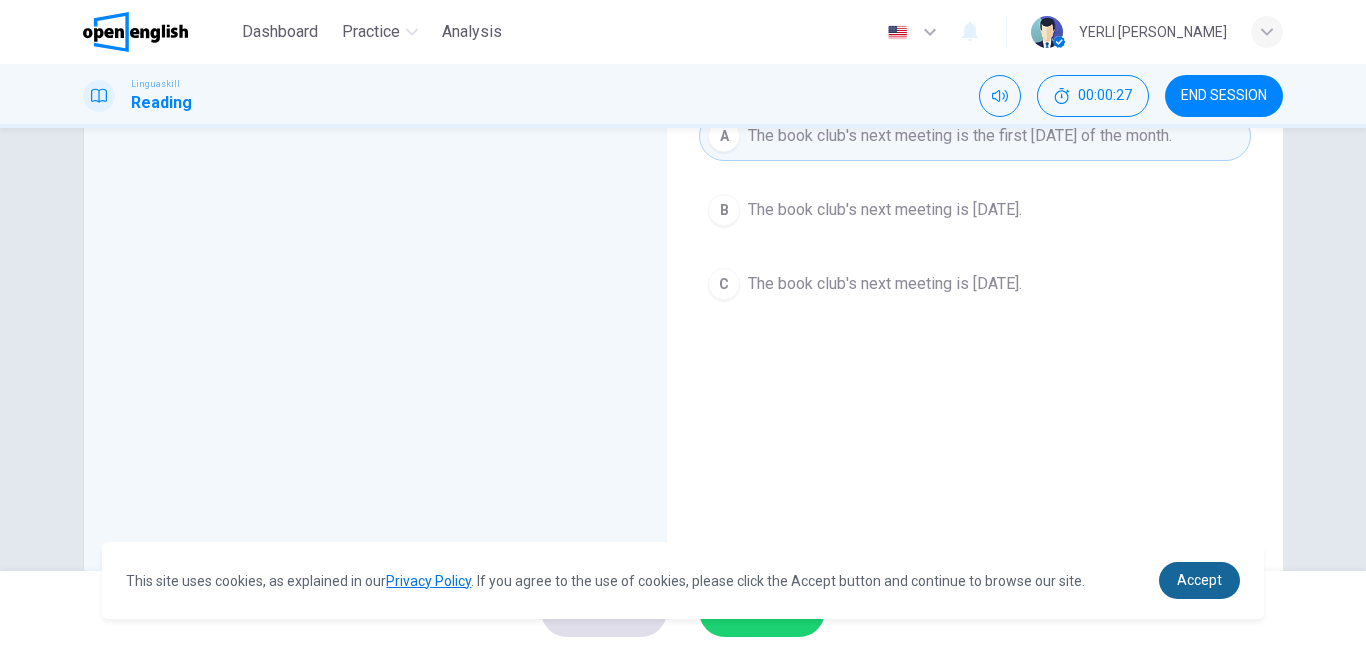 click on "Accept" at bounding box center [1199, 580] 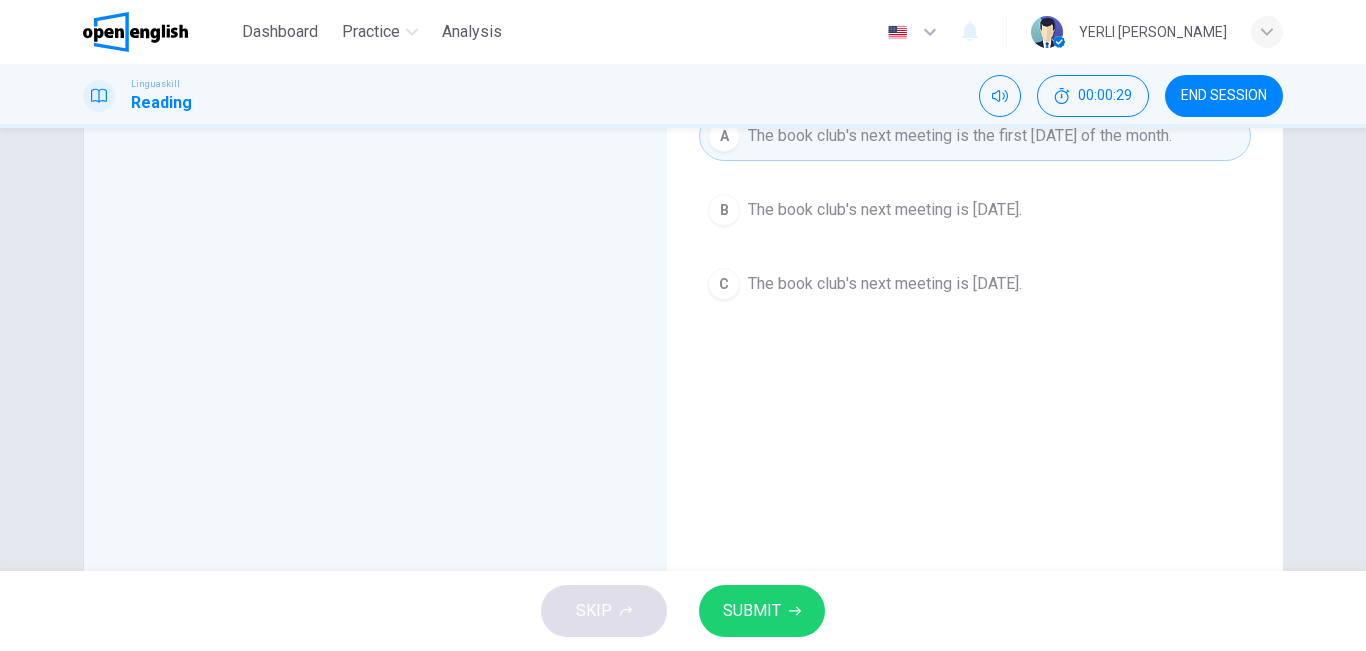 click on "SKIP SUBMIT" at bounding box center [683, 611] 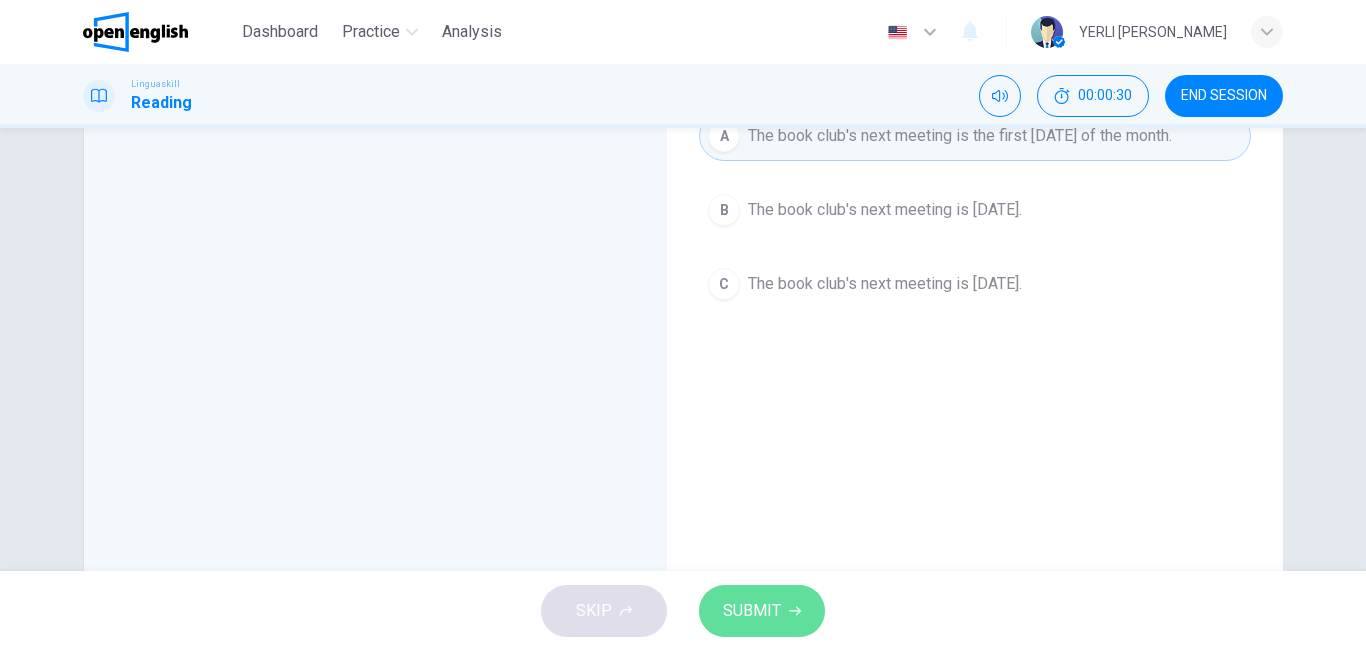 click on "SUBMIT" at bounding box center [752, 611] 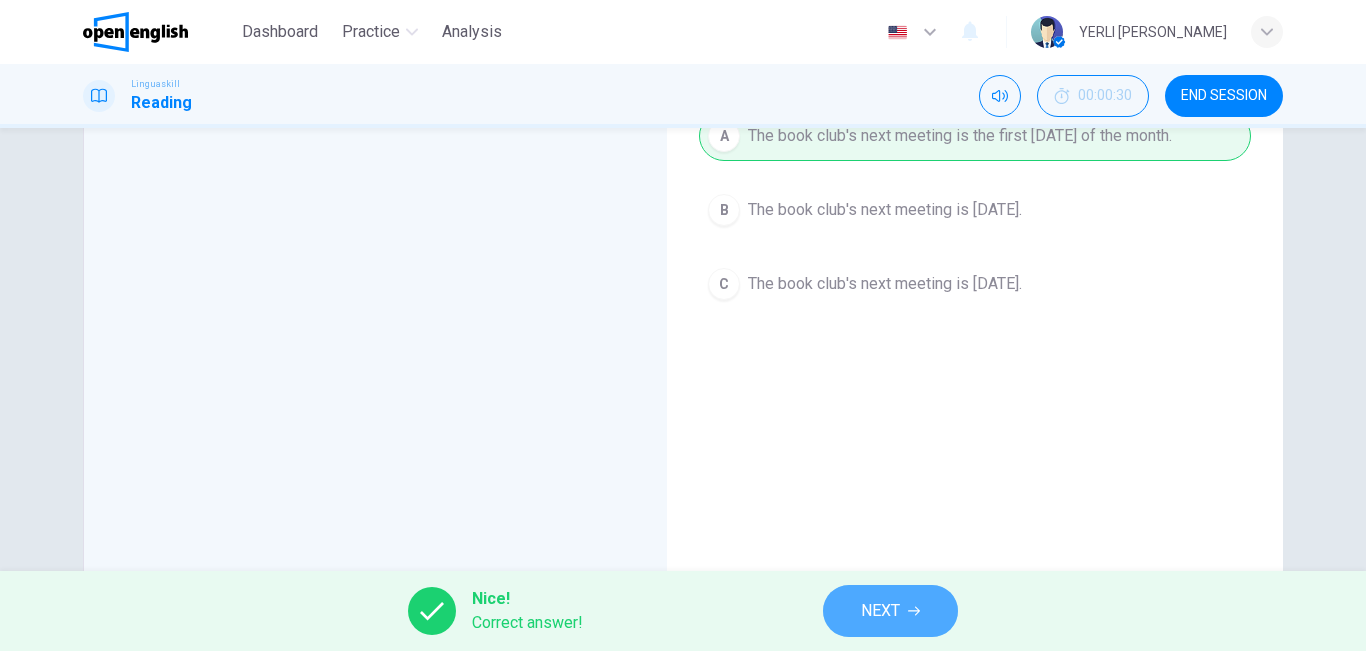 click on "NEXT" at bounding box center (890, 611) 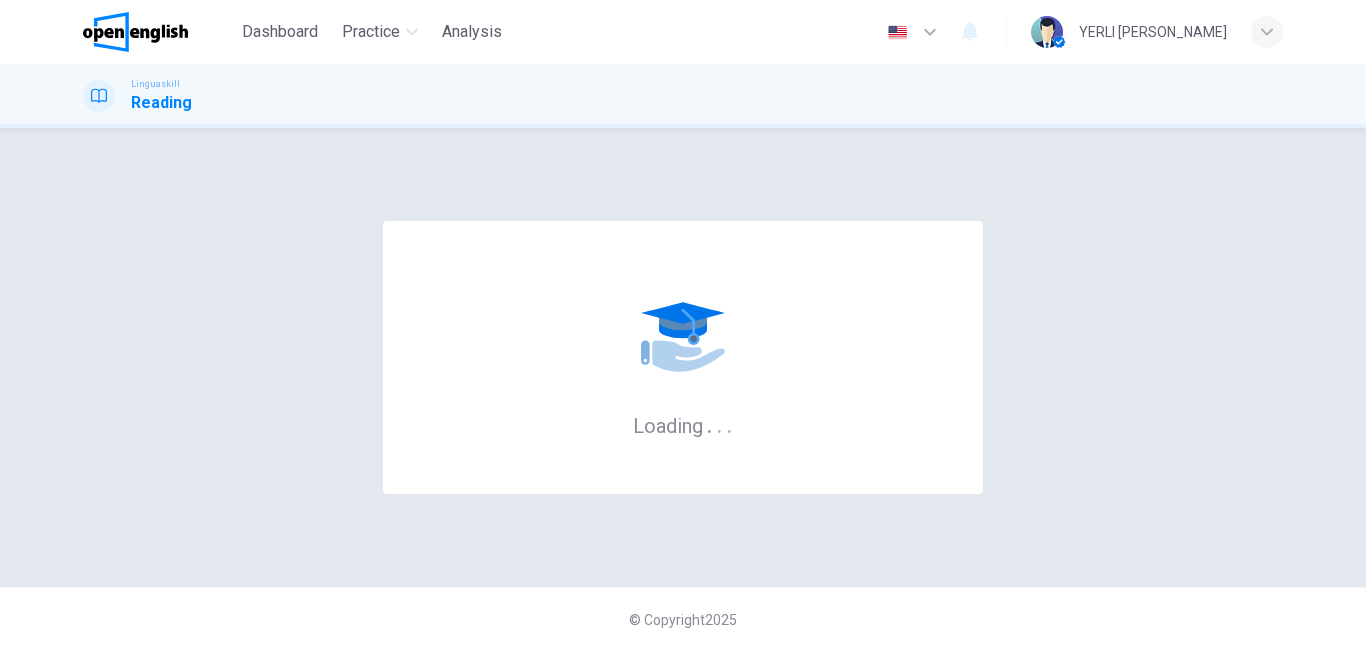 scroll, scrollTop: 0, scrollLeft: 0, axis: both 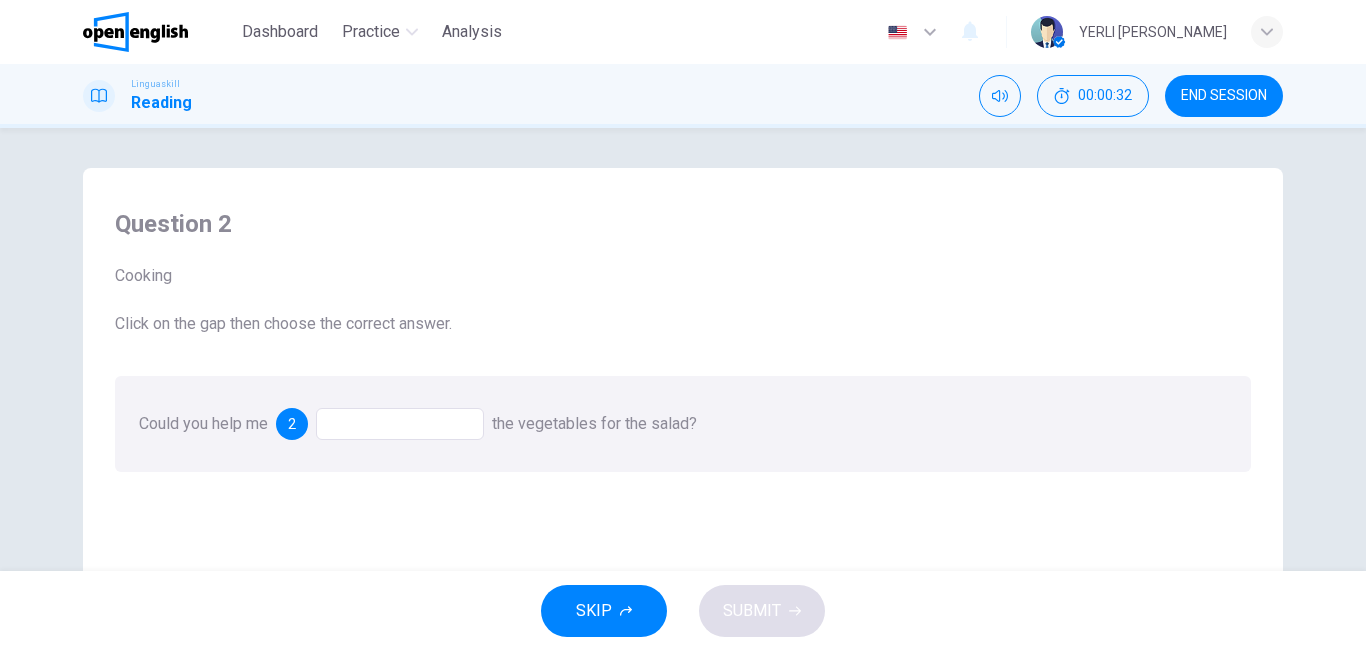 click at bounding box center (400, 424) 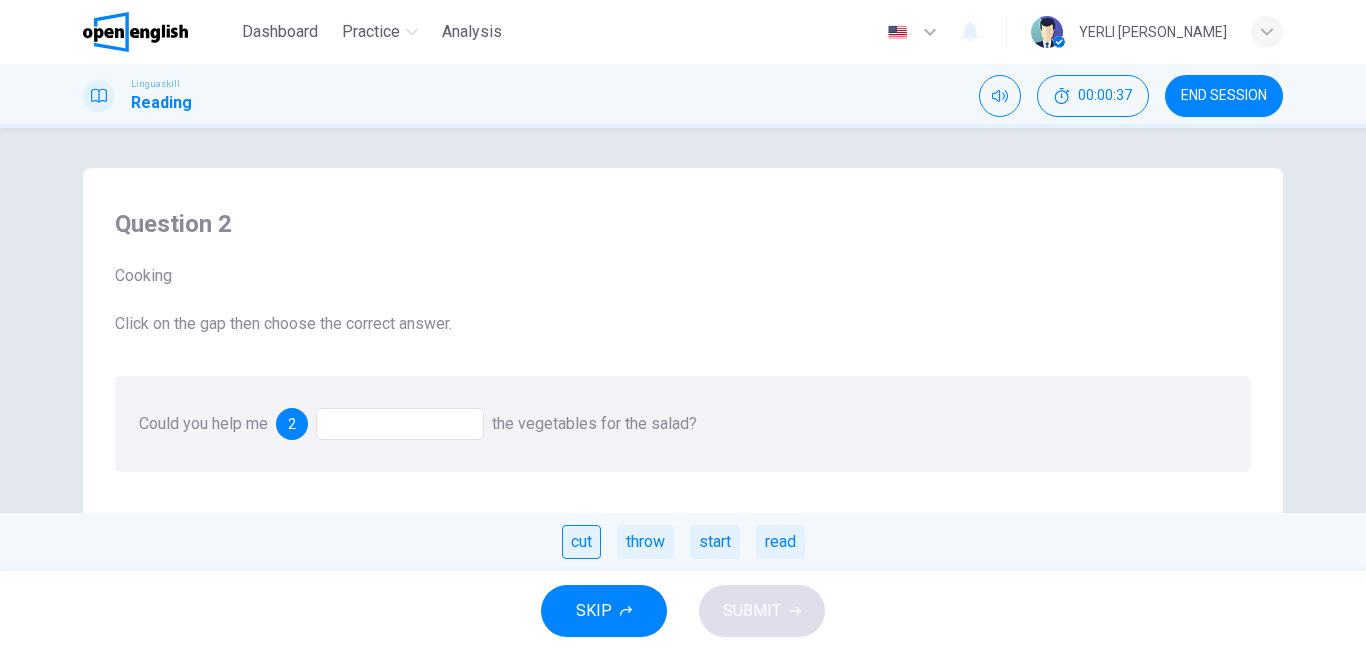 click on "cut" at bounding box center (581, 542) 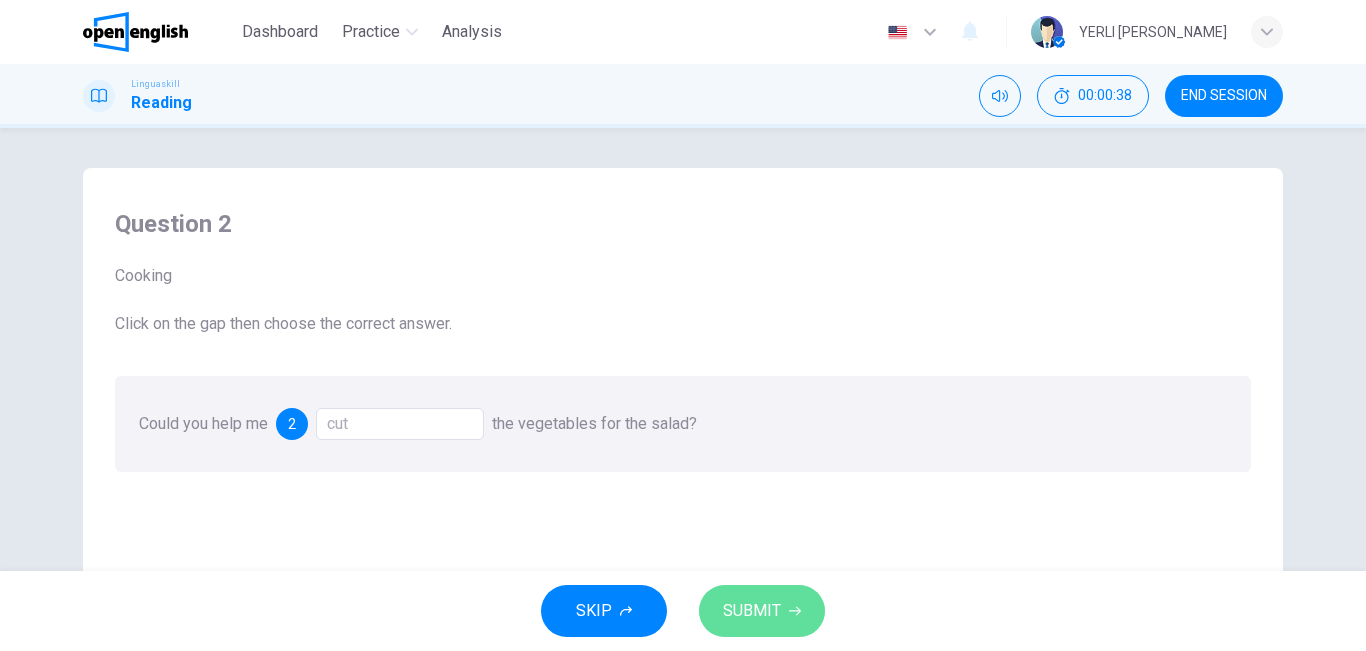 click on "SUBMIT" at bounding box center [762, 611] 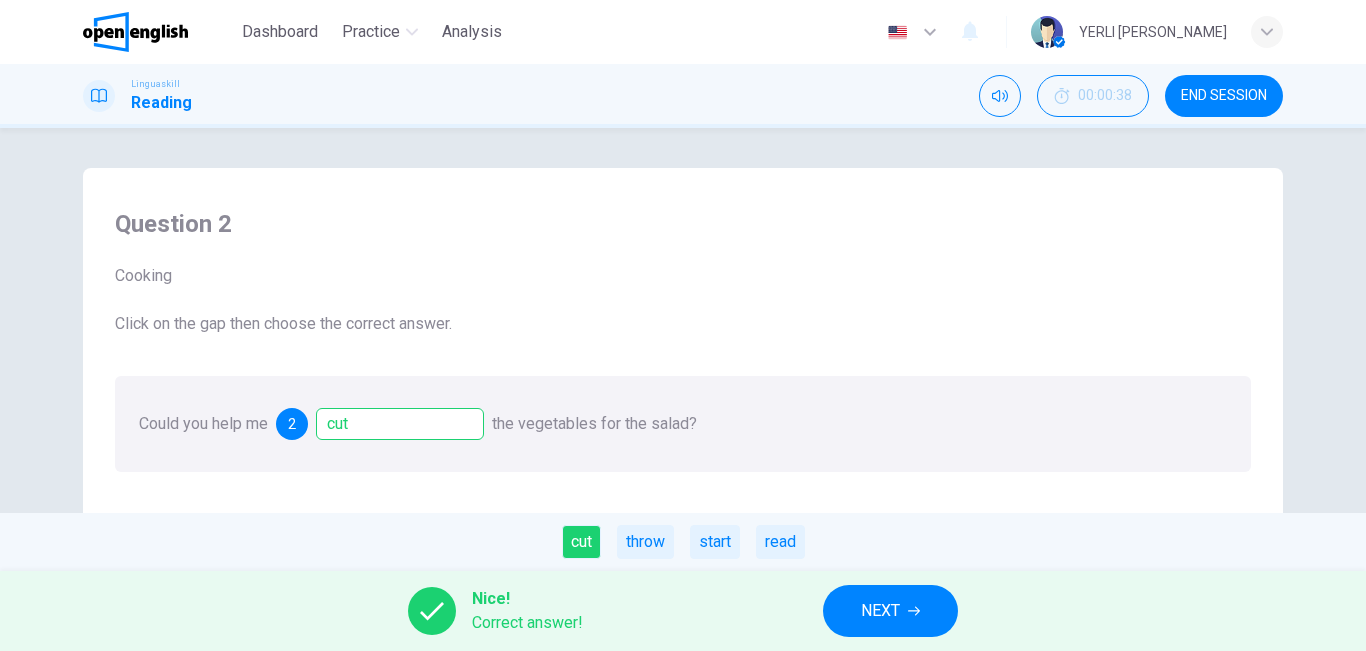 click on "NEXT" at bounding box center (890, 611) 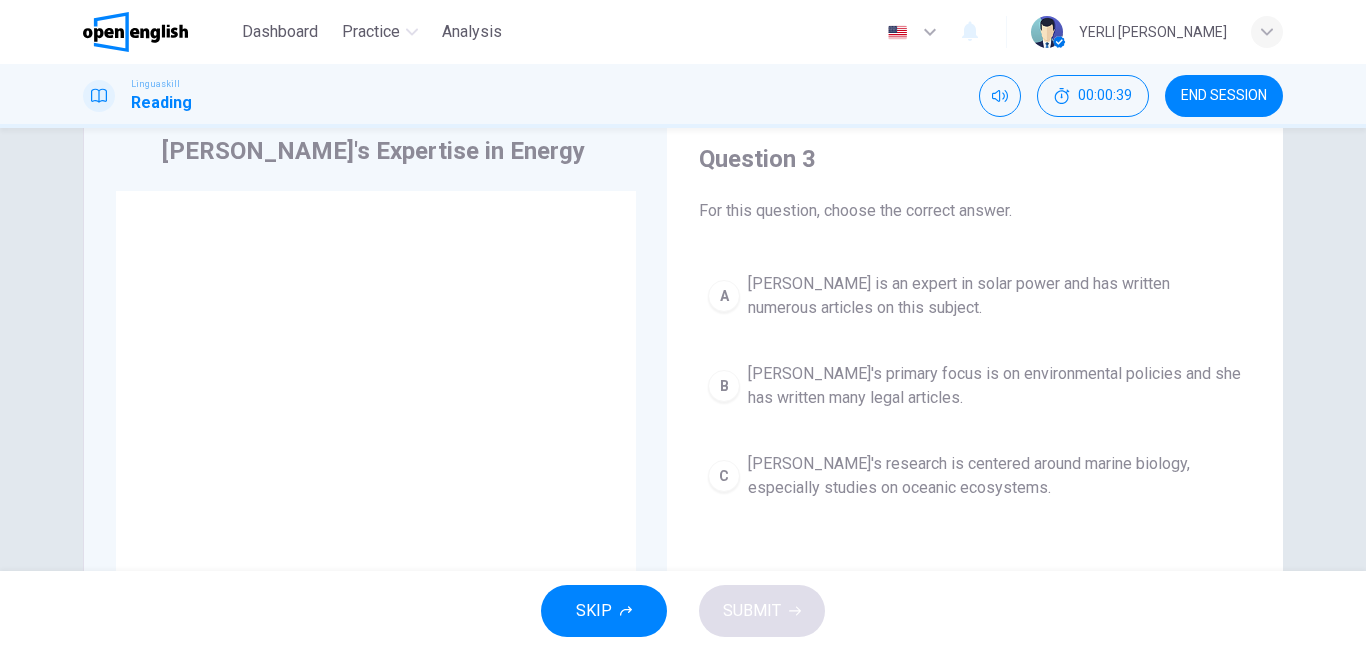 scroll, scrollTop: 87, scrollLeft: 0, axis: vertical 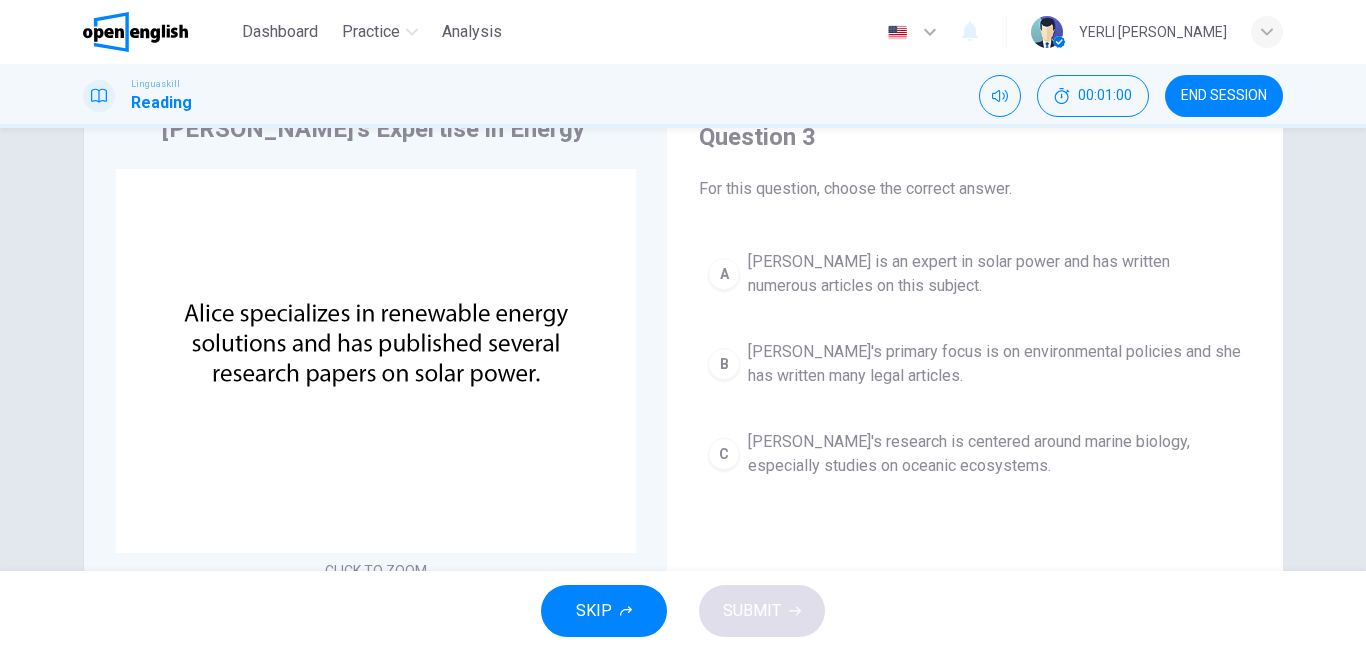 click on "[PERSON_NAME]'s primary focus is on environmental policies and she has written many legal articles." at bounding box center (995, 364) 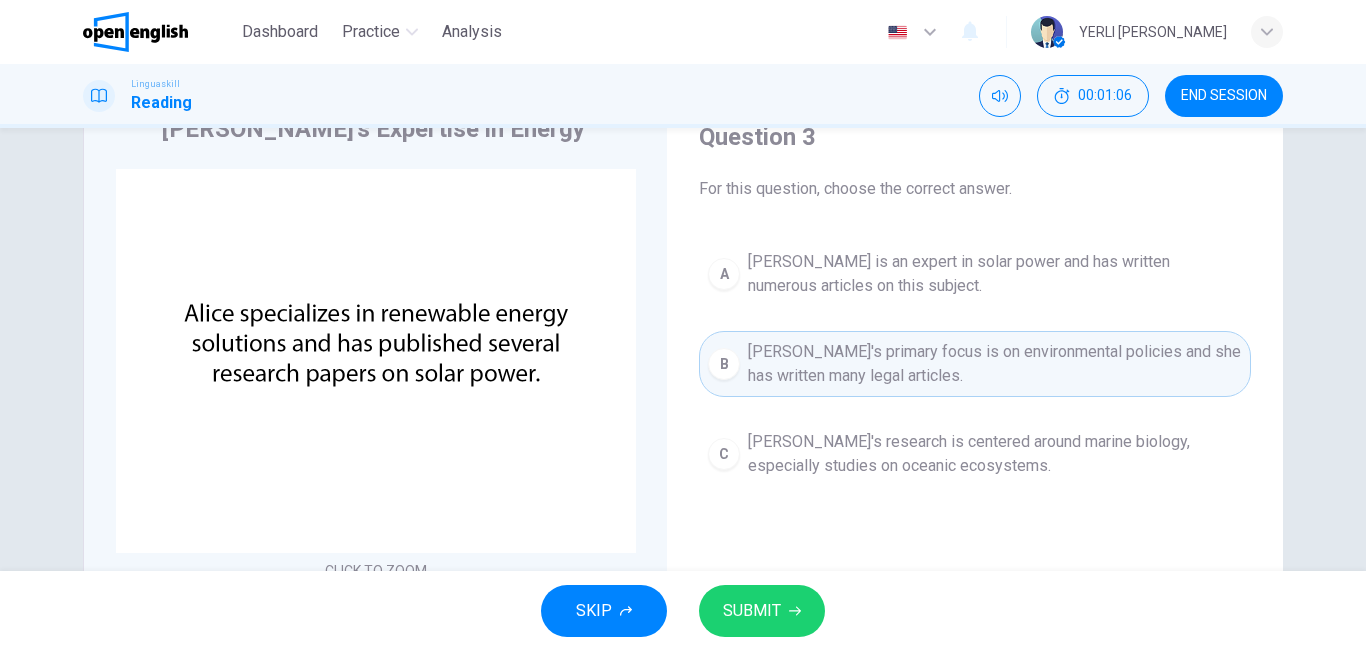 click on "[PERSON_NAME] is an expert in solar power and has written numerous articles on this subject." at bounding box center [995, 274] 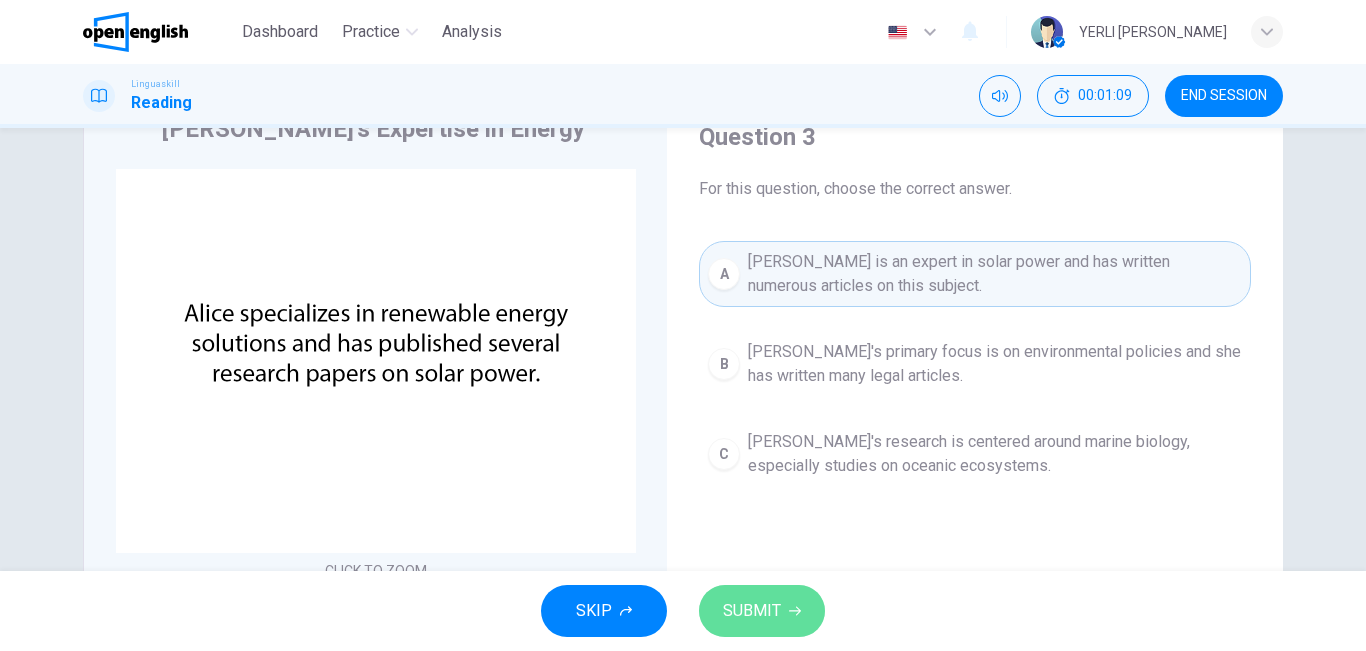 click on "SUBMIT" at bounding box center (752, 611) 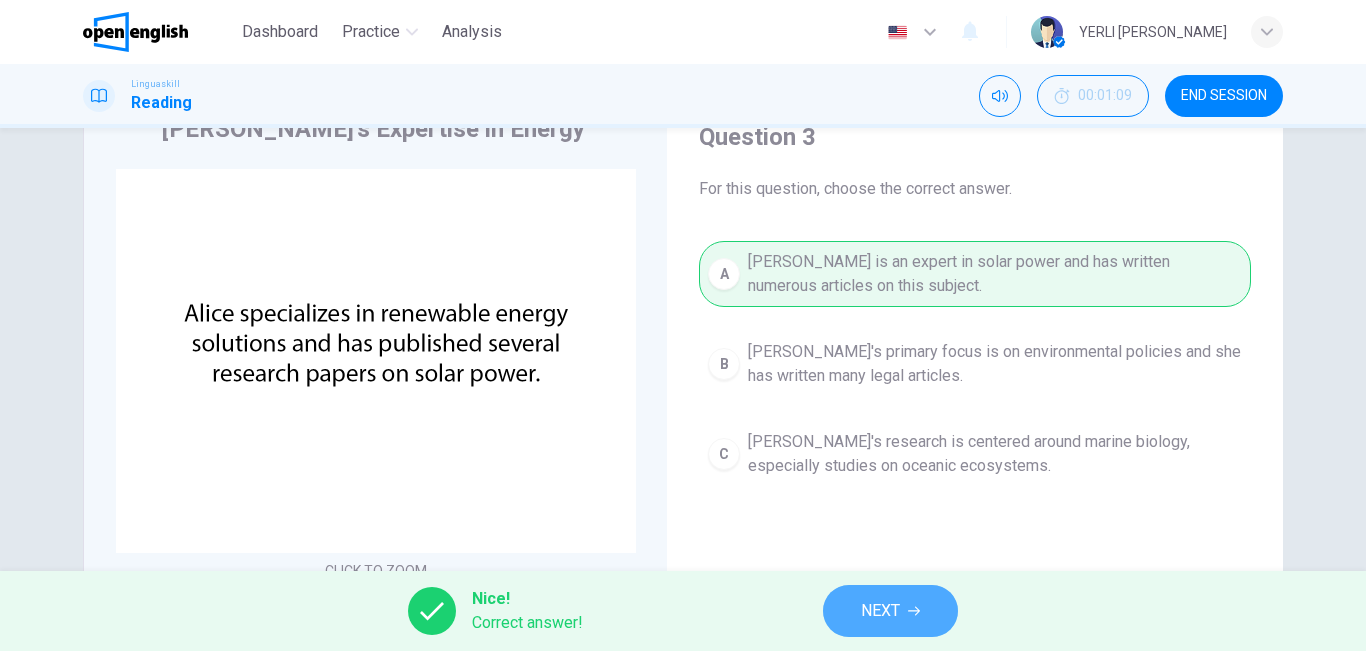 click on "NEXT" at bounding box center [890, 611] 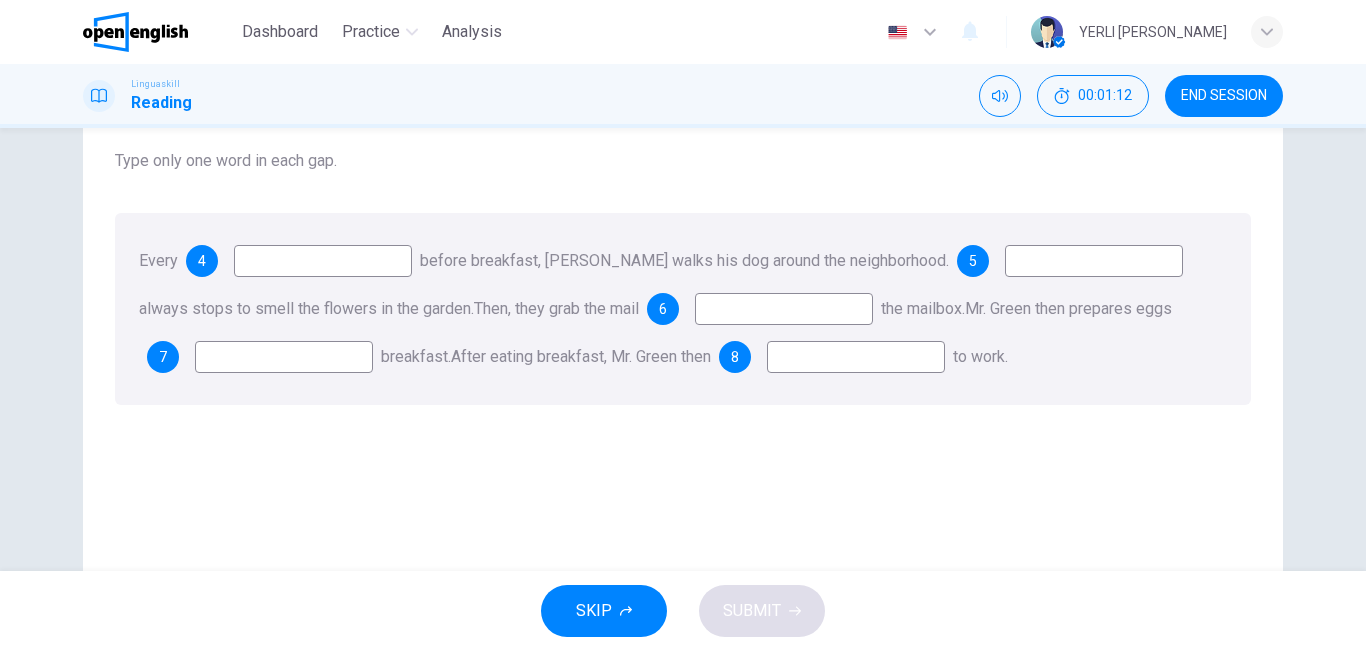 scroll, scrollTop: 156, scrollLeft: 0, axis: vertical 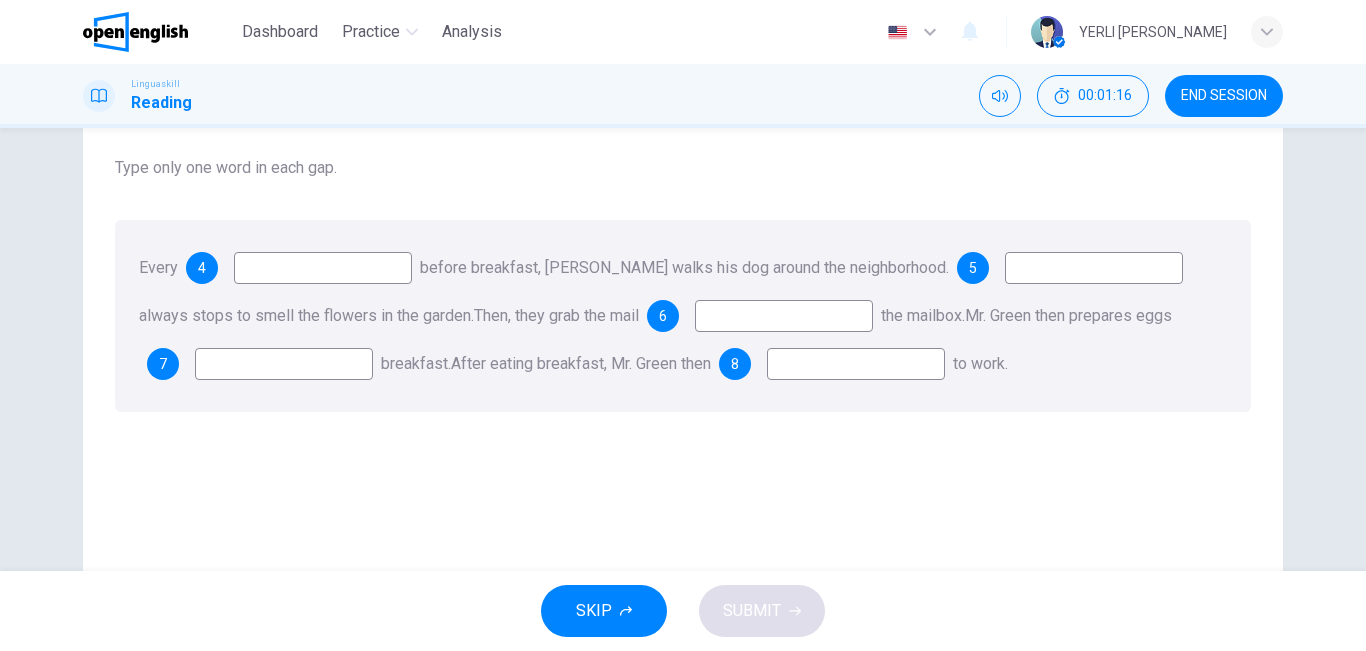 click at bounding box center (323, 268) 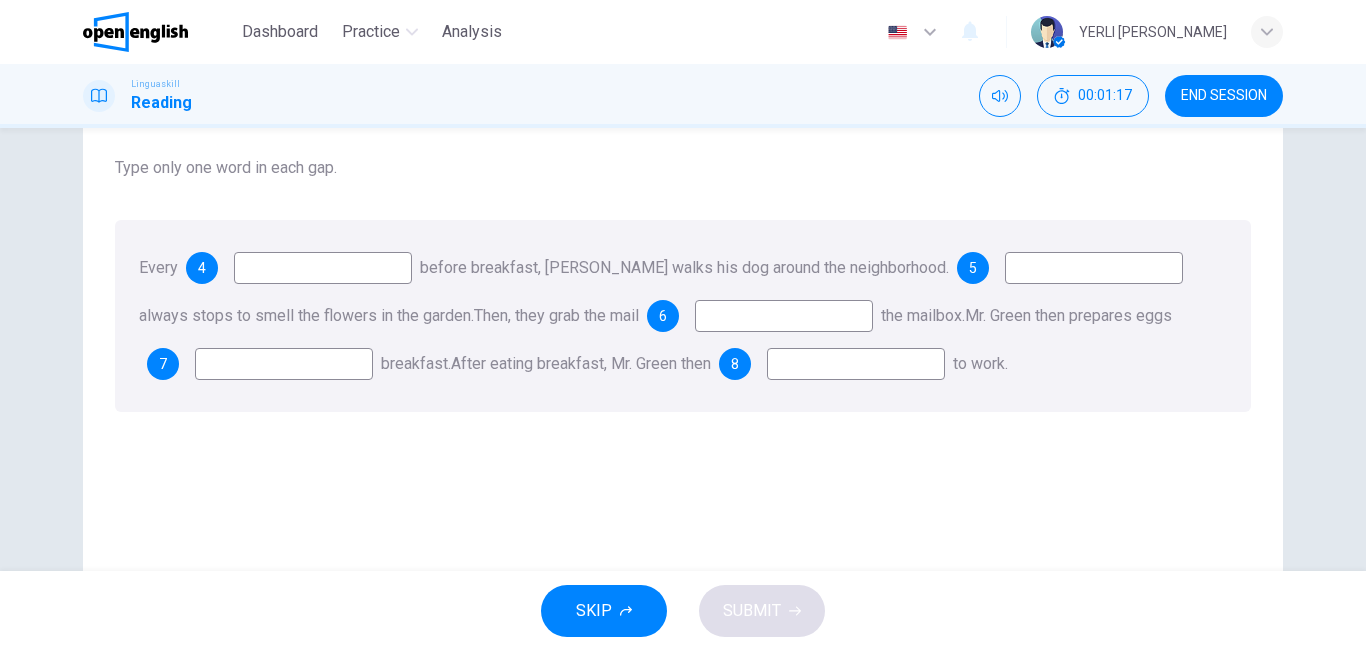 click at bounding box center [323, 268] 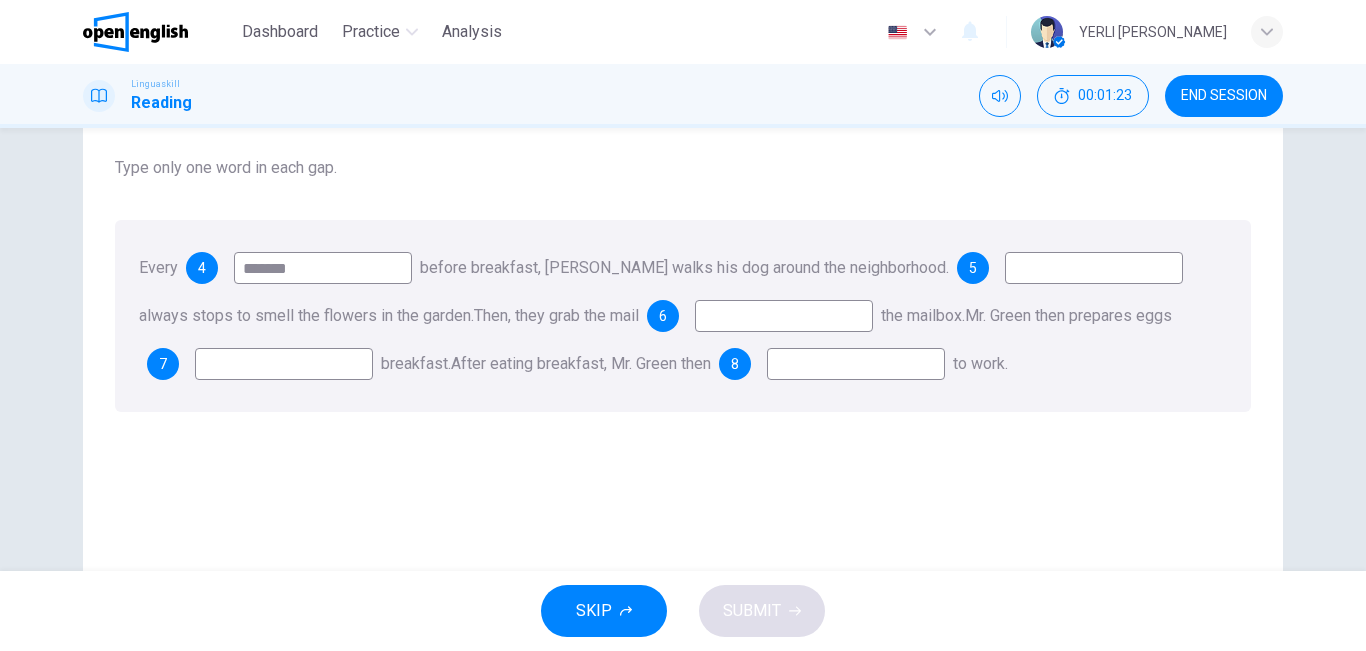 type on "*******" 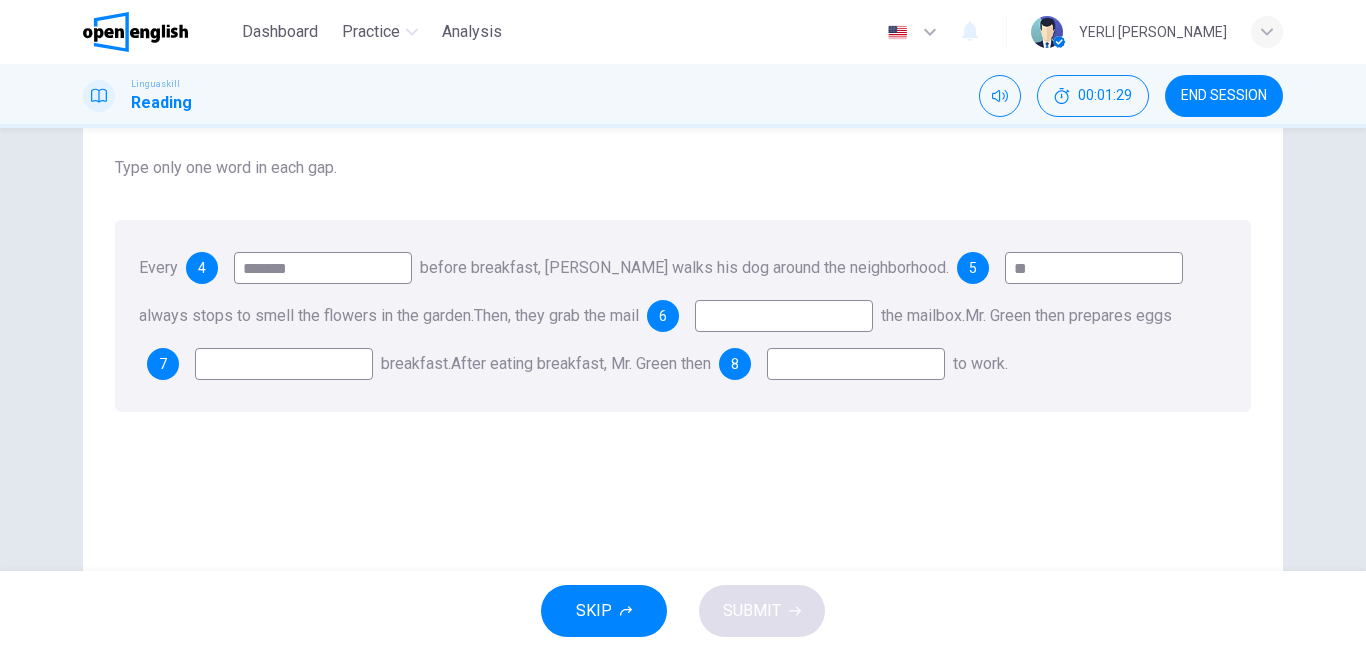 type on "**" 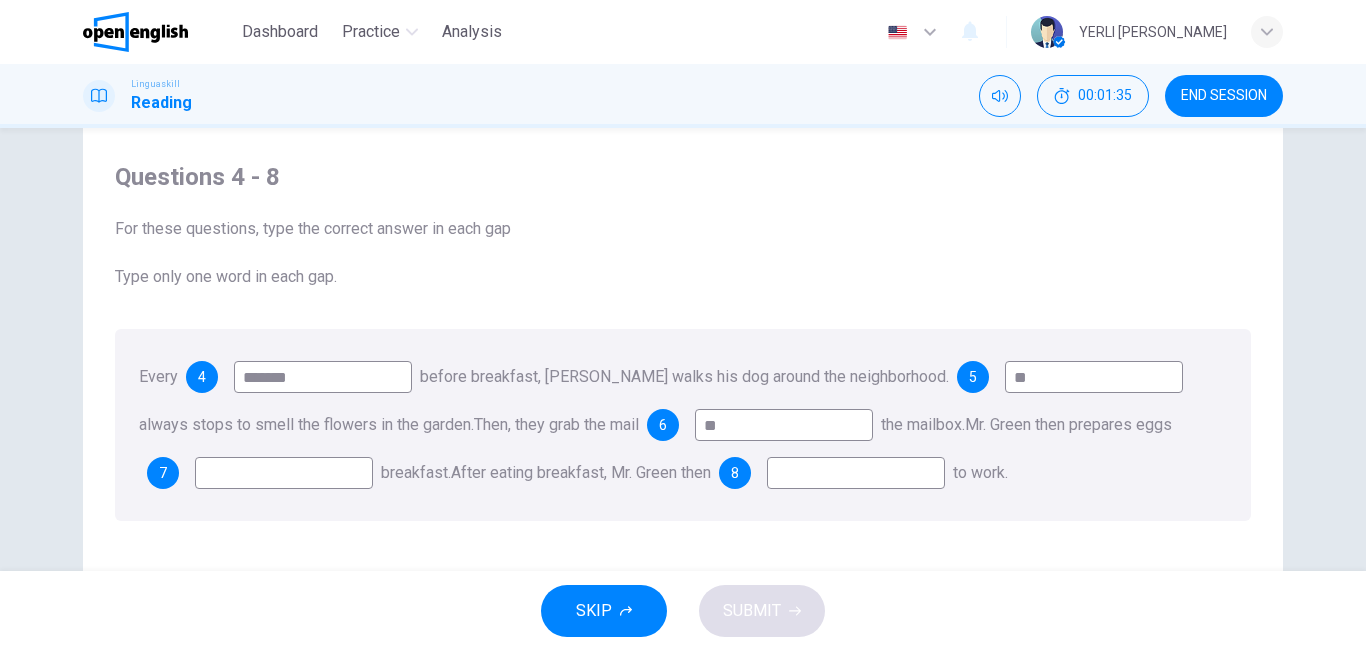 scroll, scrollTop: 0, scrollLeft: 0, axis: both 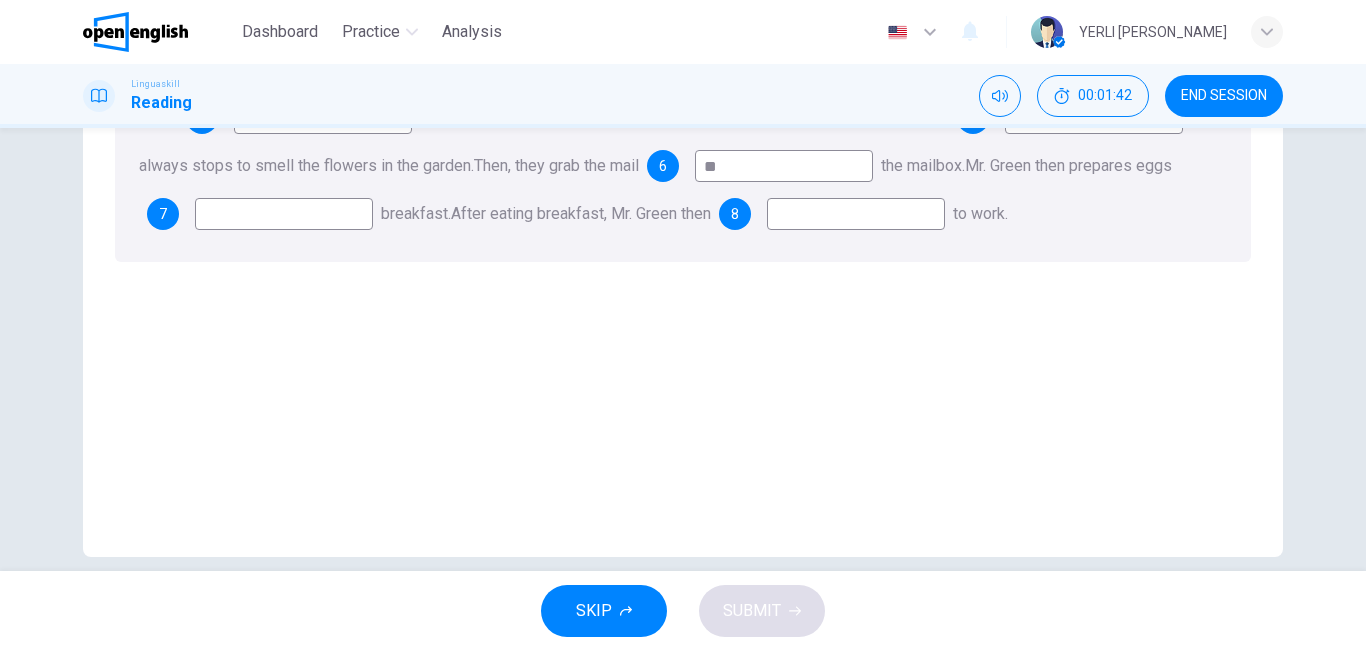 type on "**" 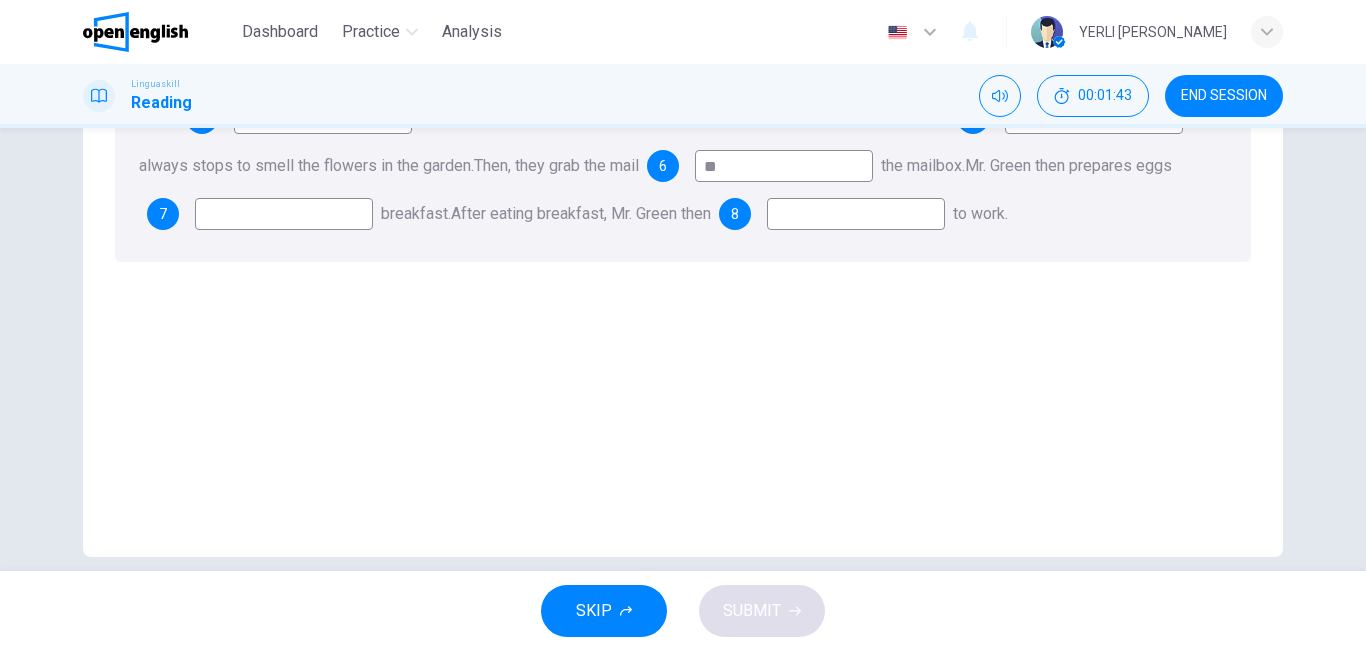 click at bounding box center (284, 214) 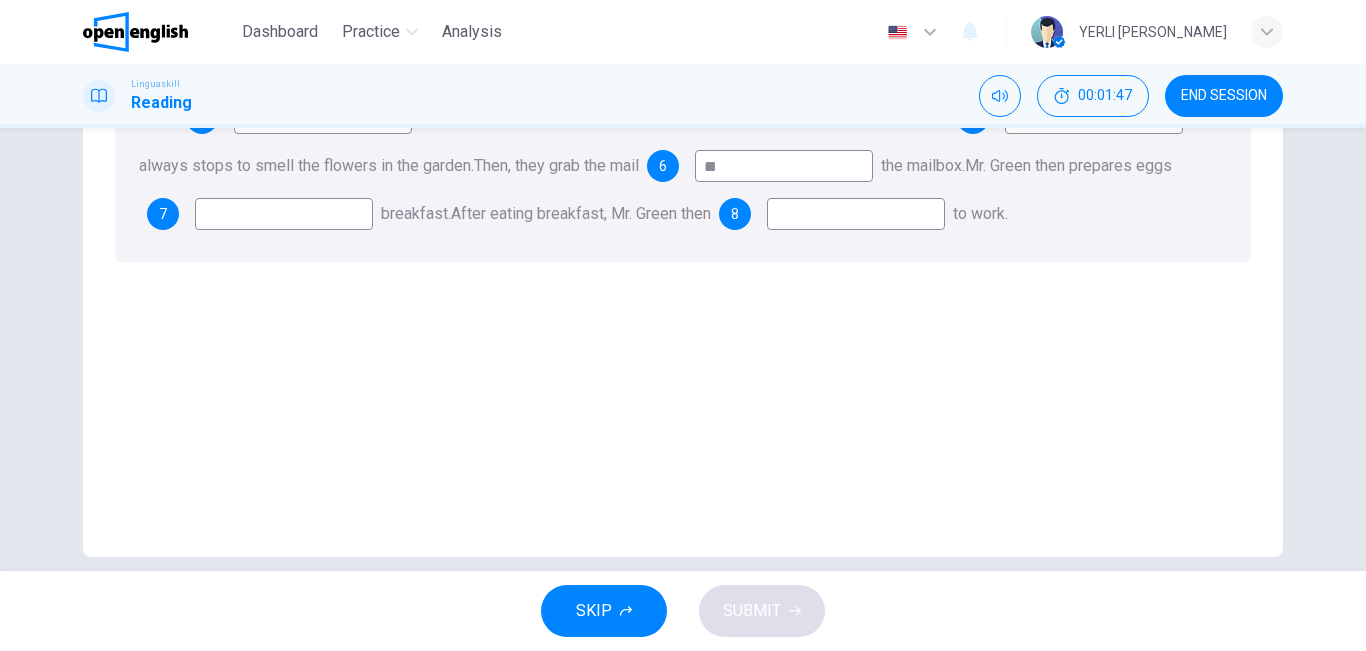 click at bounding box center (284, 214) 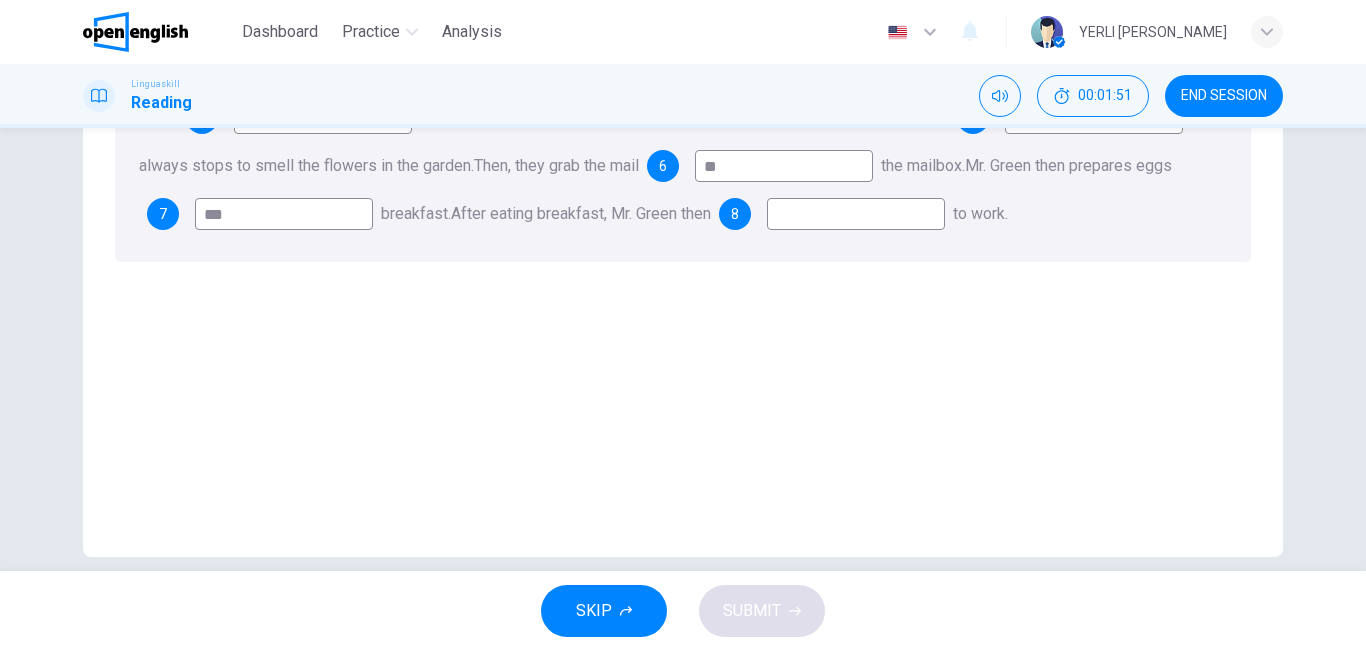 type on "***" 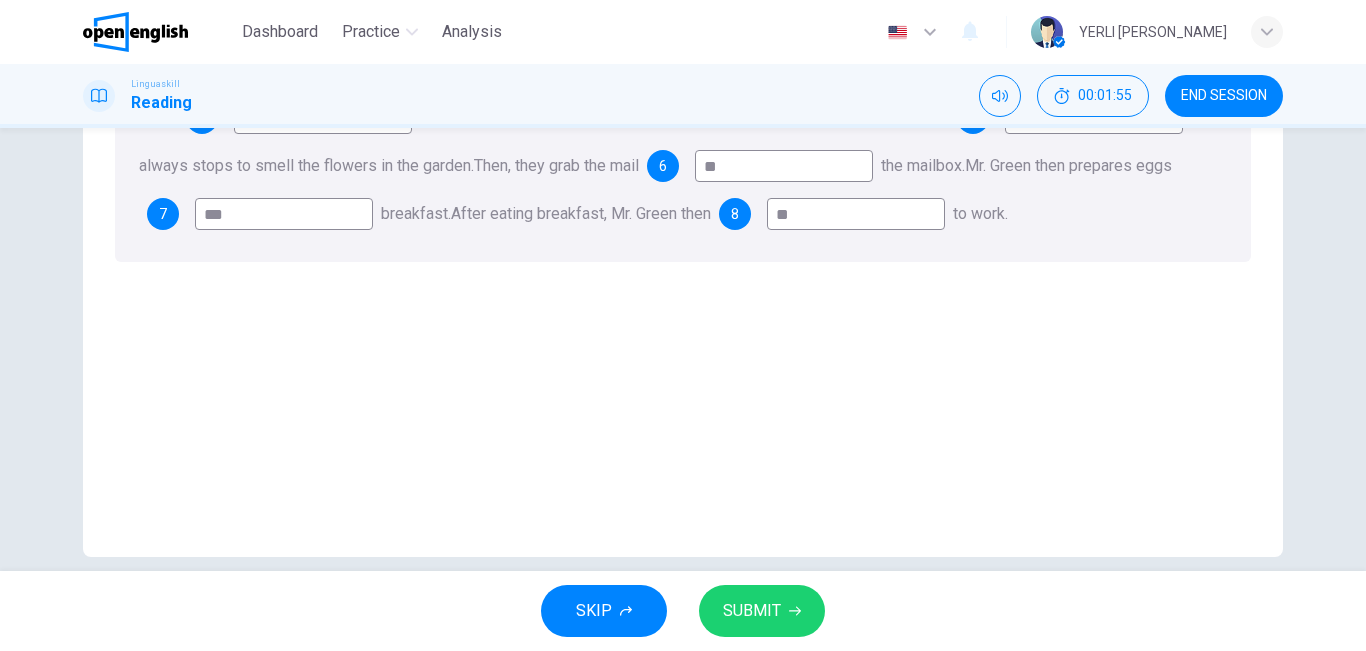 type on "**" 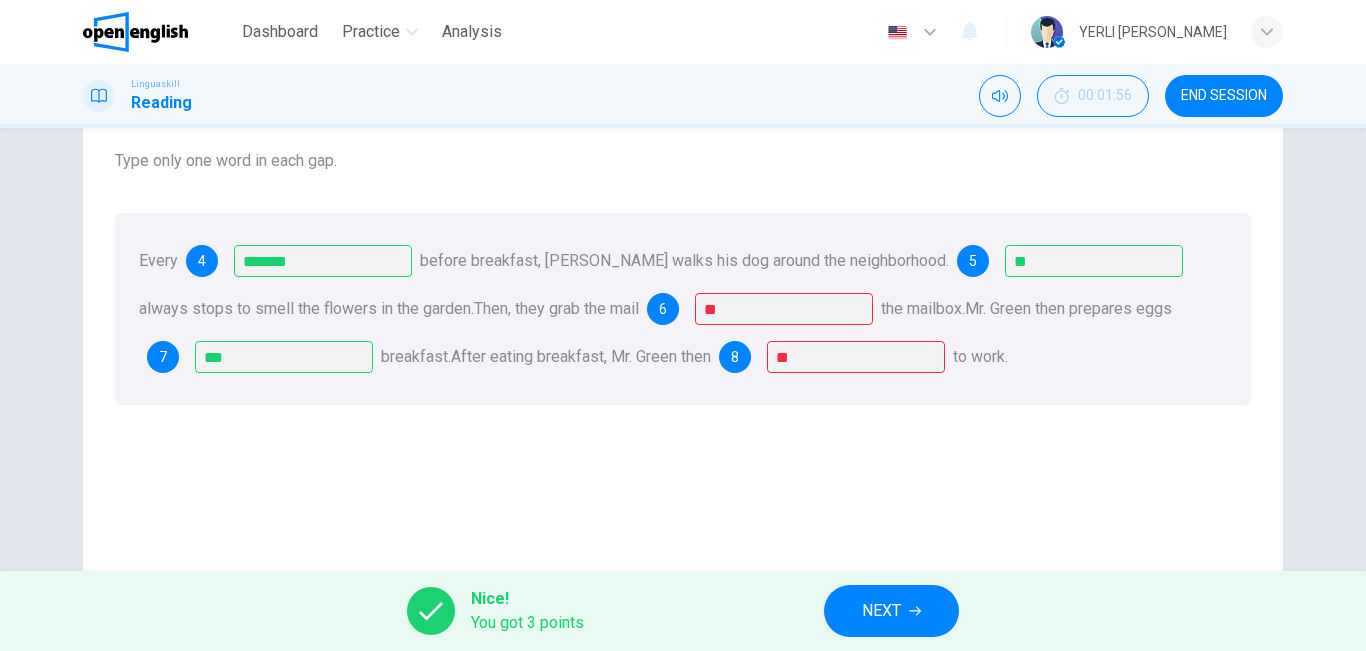 scroll, scrollTop: 167, scrollLeft: 0, axis: vertical 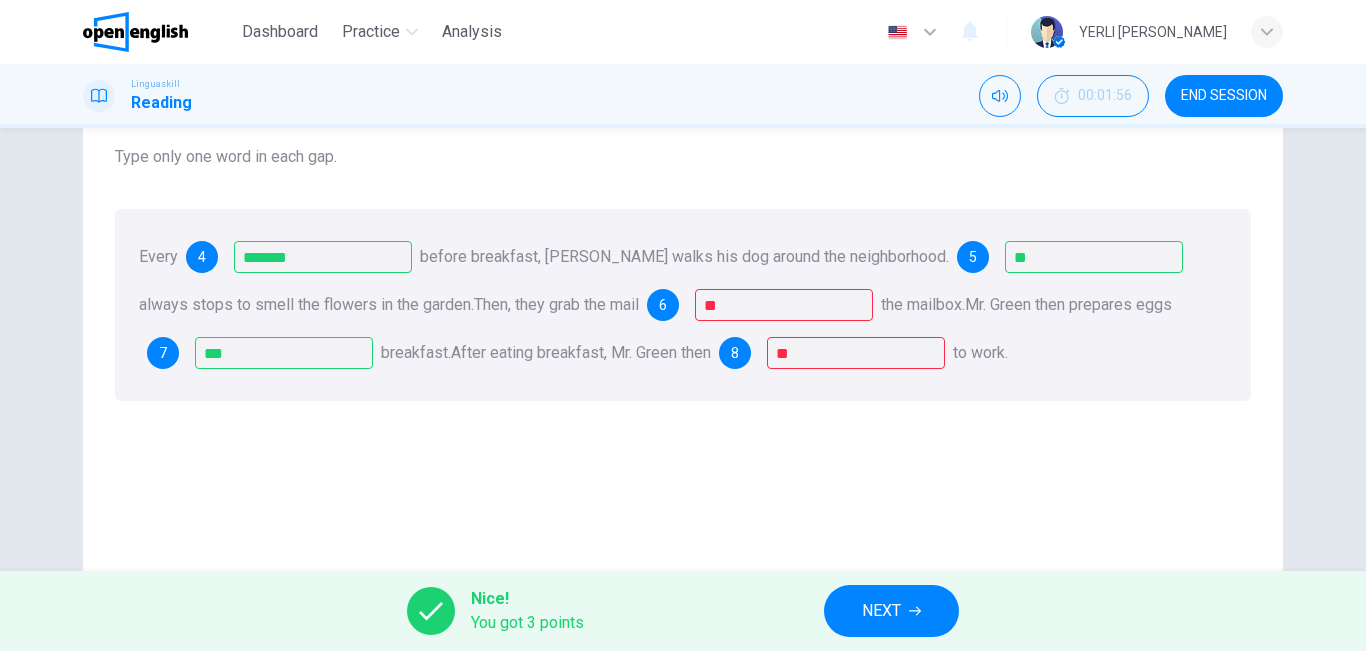 click on "NEXT" at bounding box center (891, 611) 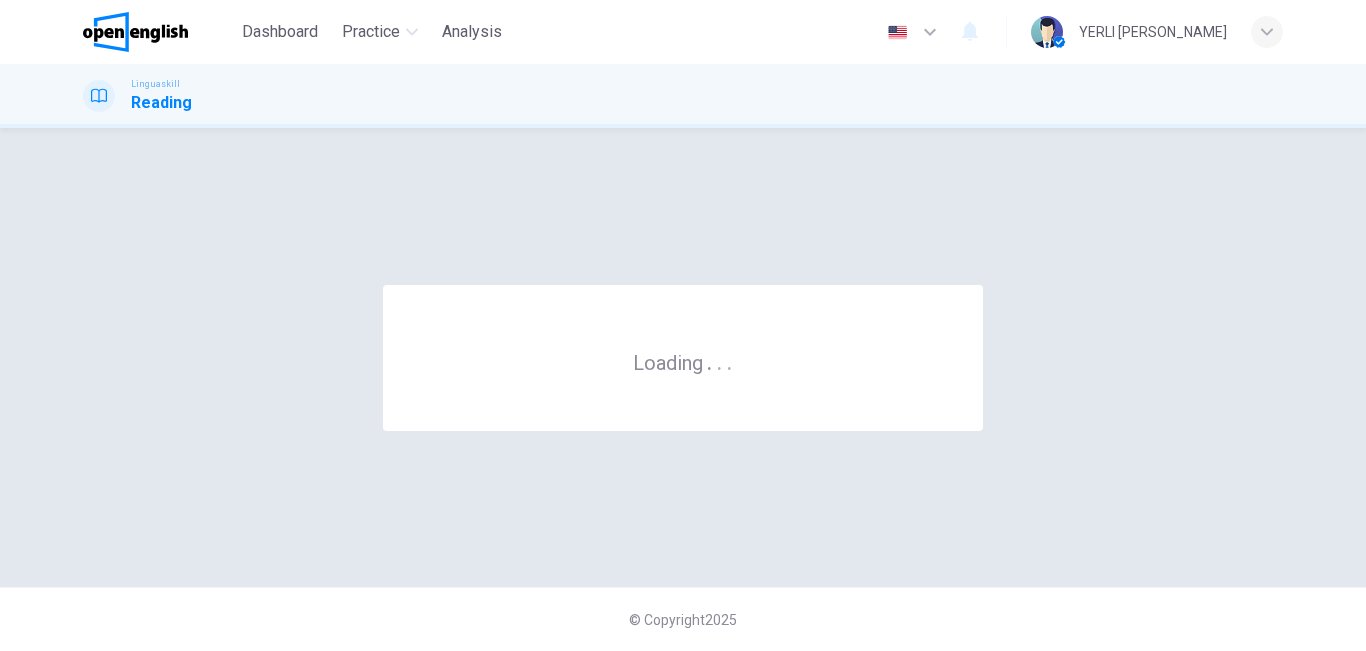scroll, scrollTop: 0, scrollLeft: 0, axis: both 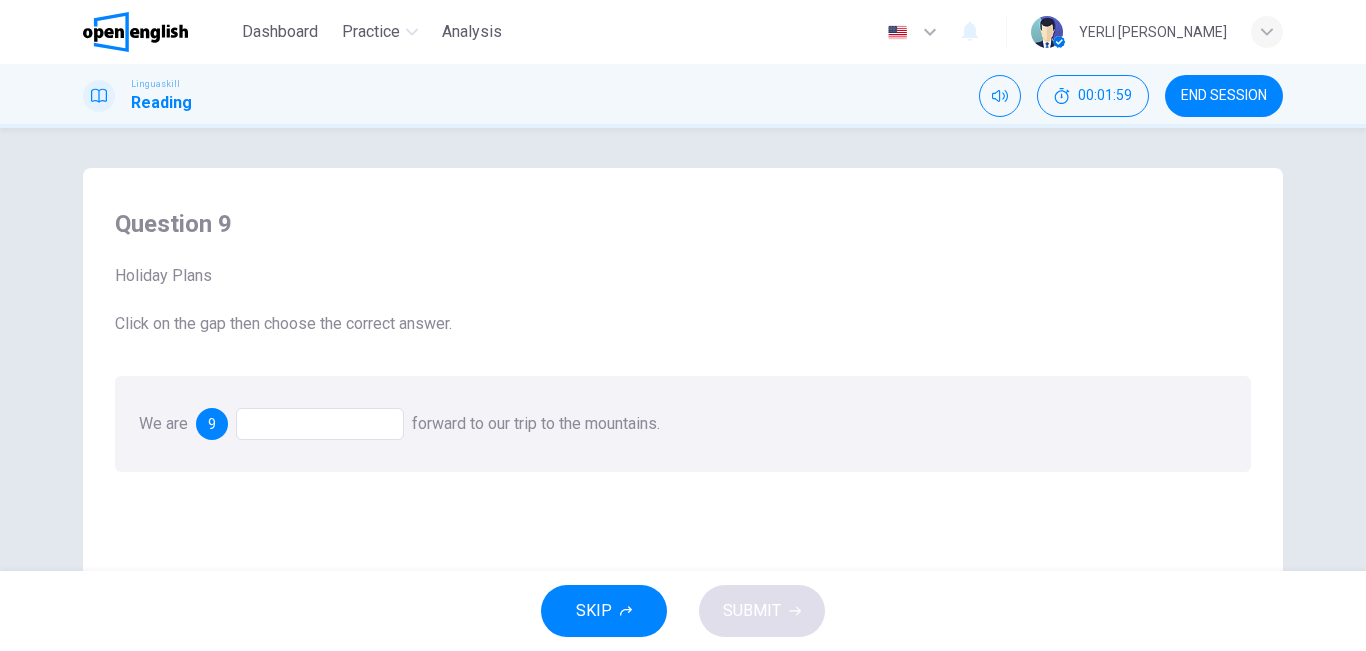 click at bounding box center [320, 424] 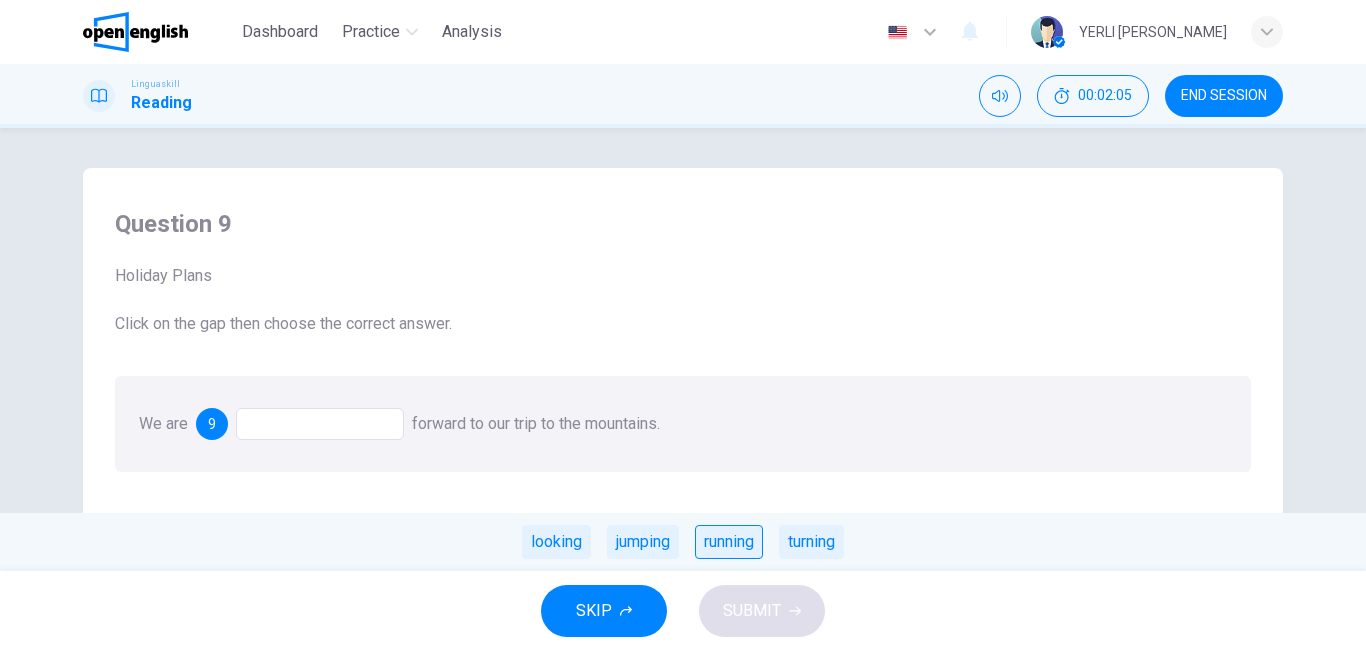 click on "running" at bounding box center [729, 542] 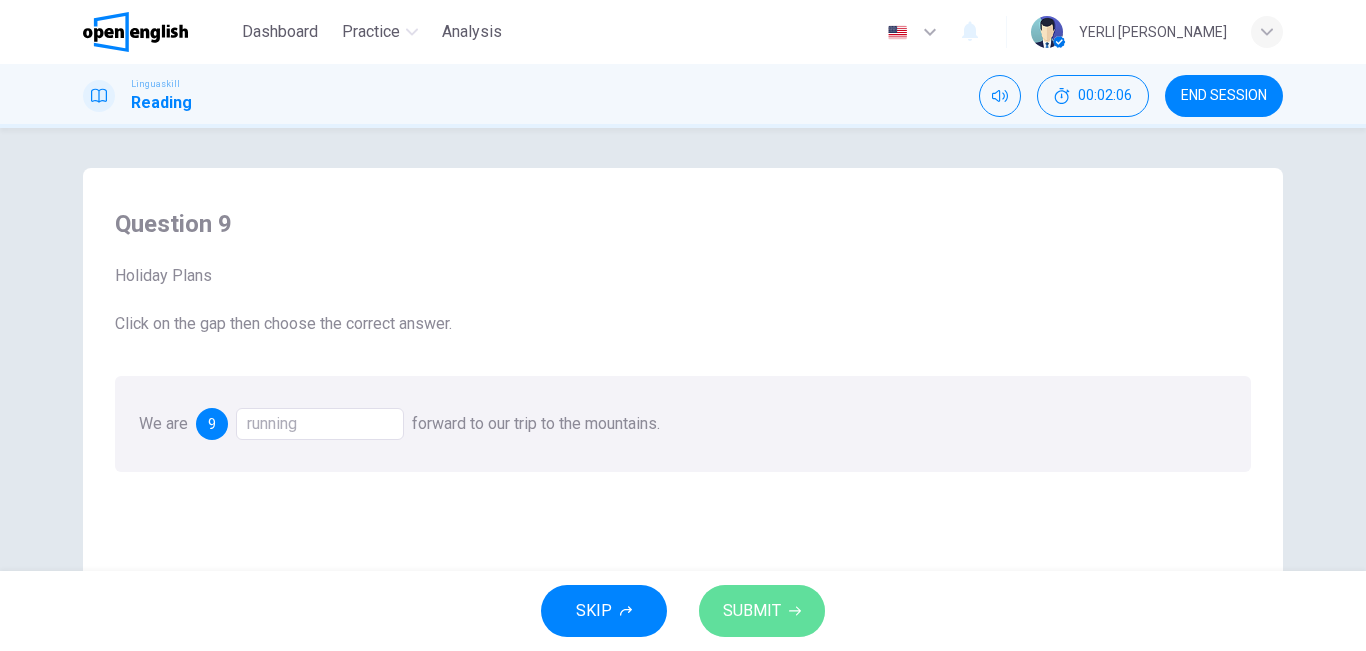 click on "SUBMIT" at bounding box center (752, 611) 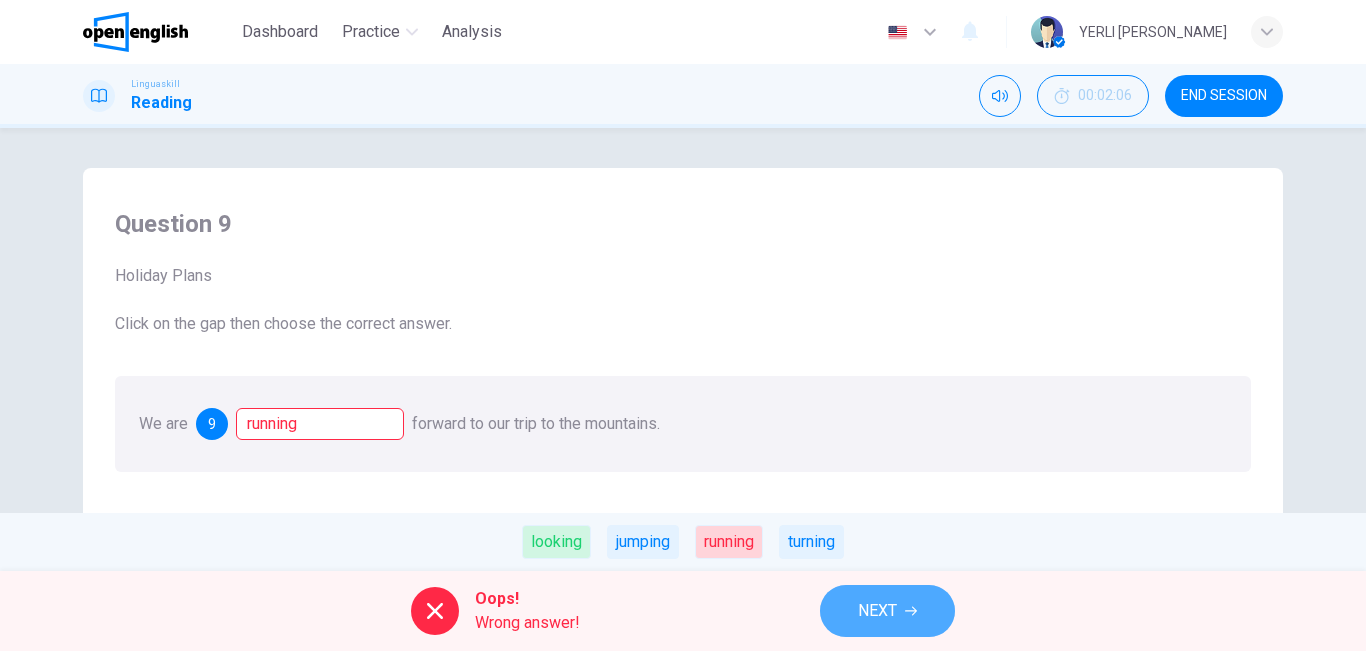 click on "NEXT" at bounding box center [877, 611] 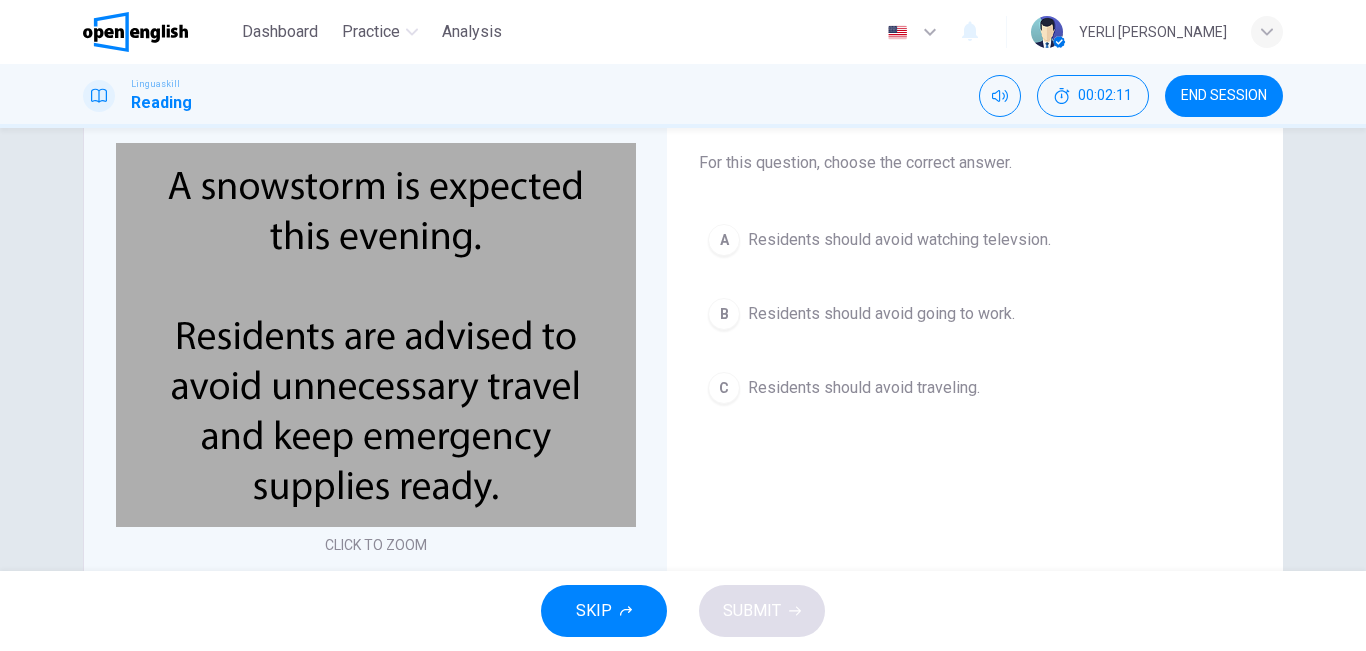scroll, scrollTop: 121, scrollLeft: 0, axis: vertical 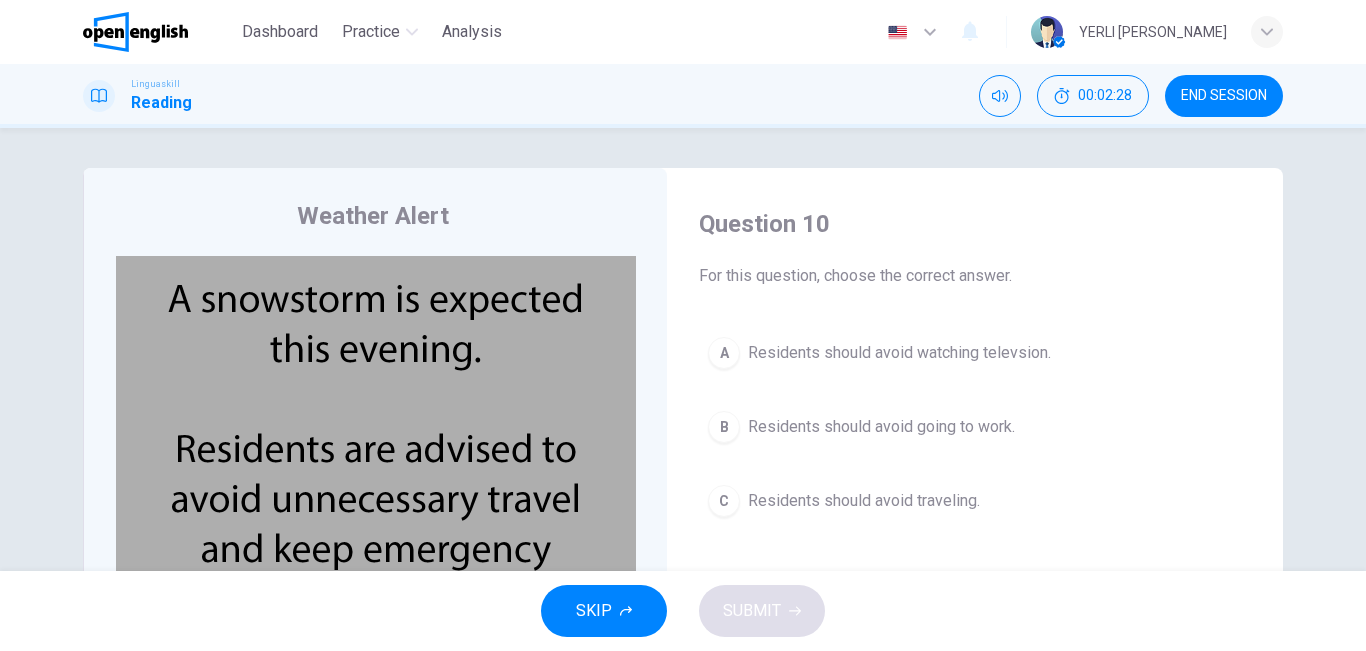 click on "Residents should avoid watching televsion." at bounding box center [899, 353] 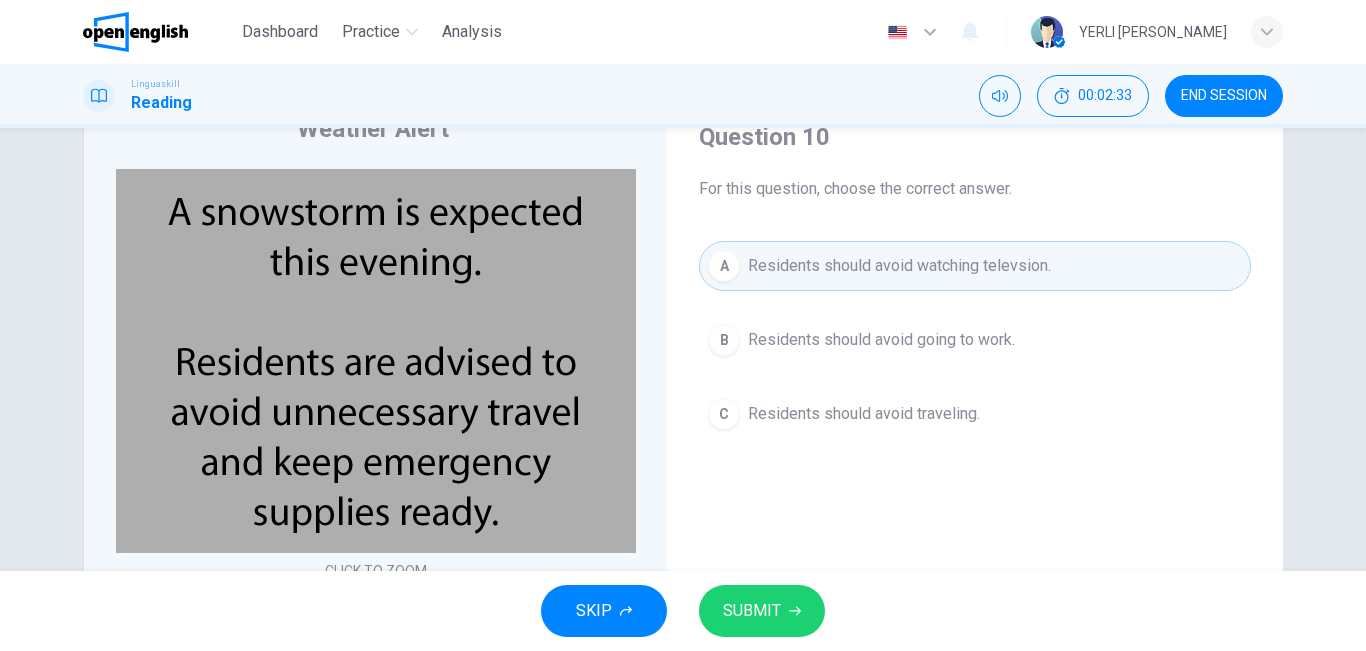 scroll, scrollTop: 82, scrollLeft: 0, axis: vertical 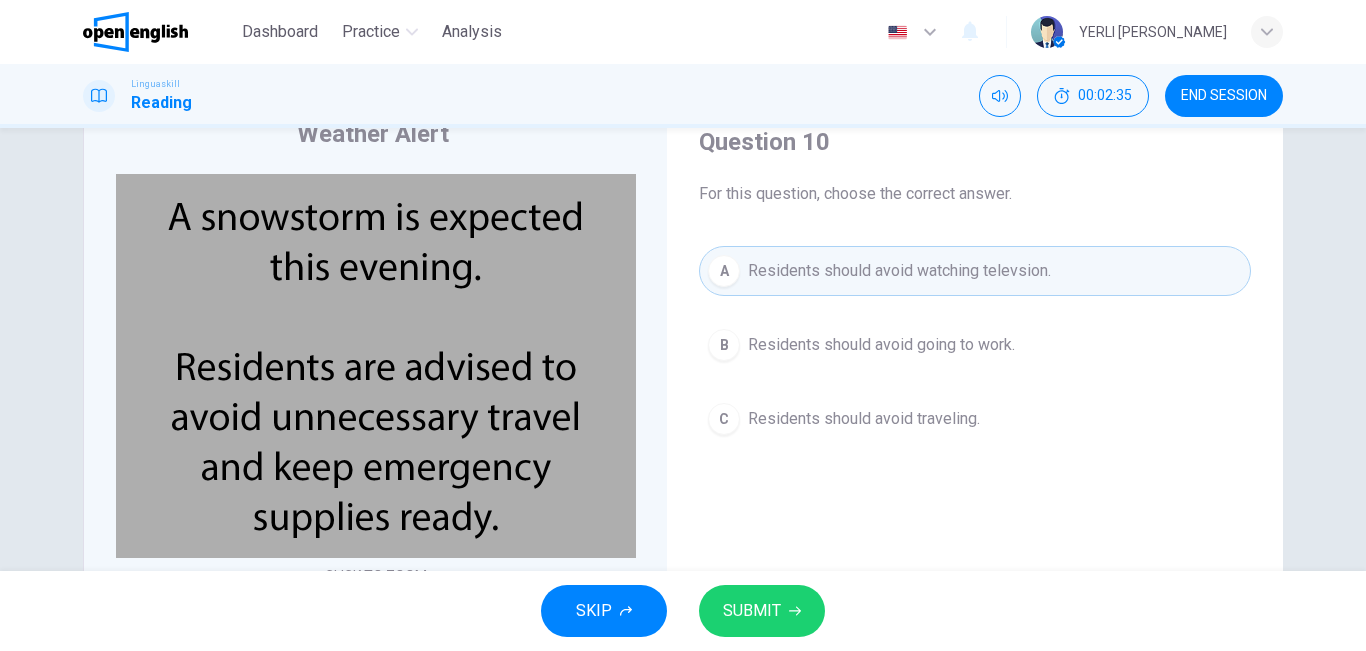 click on "Residents should avoid traveling." at bounding box center (864, 419) 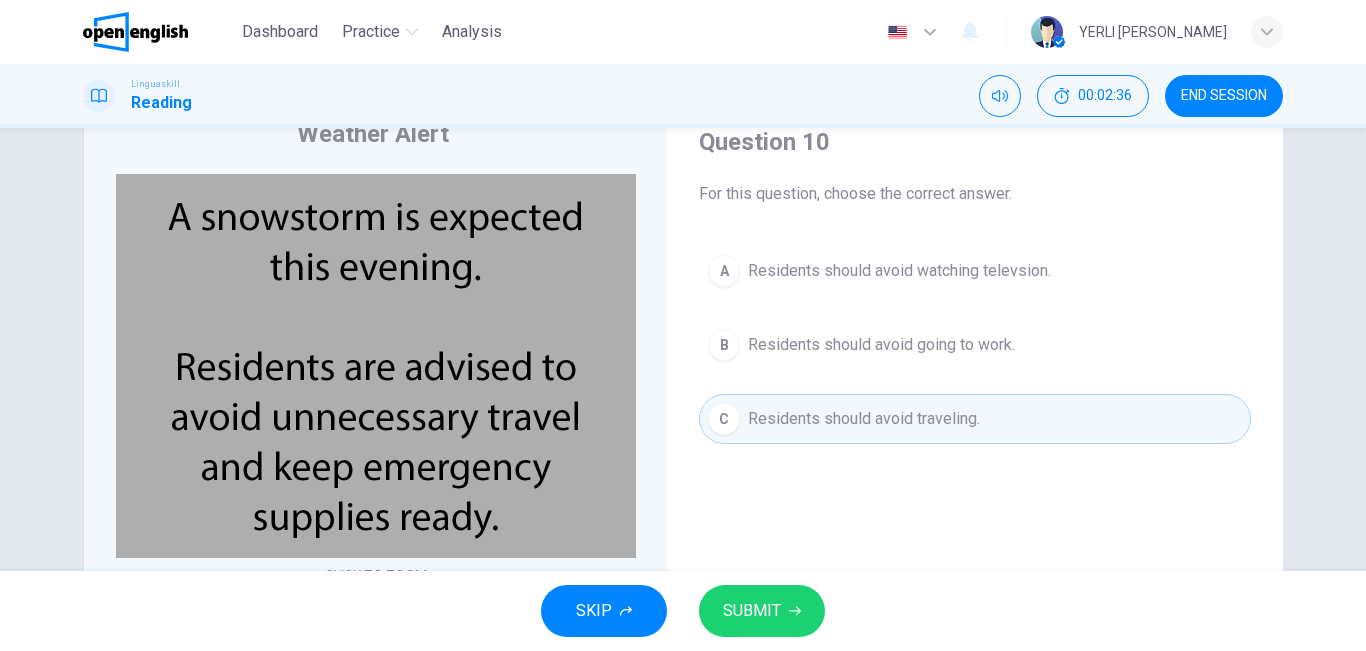 click on "SUBMIT" at bounding box center (752, 611) 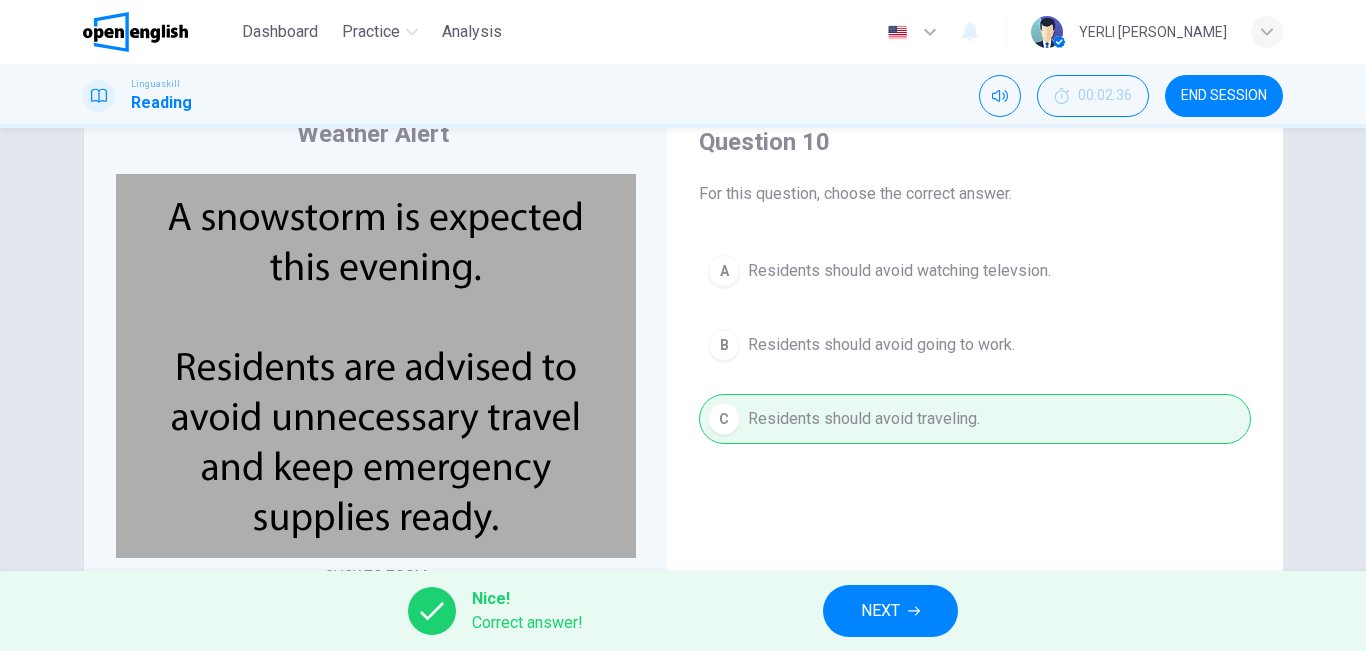 click on "NEXT" at bounding box center [890, 611] 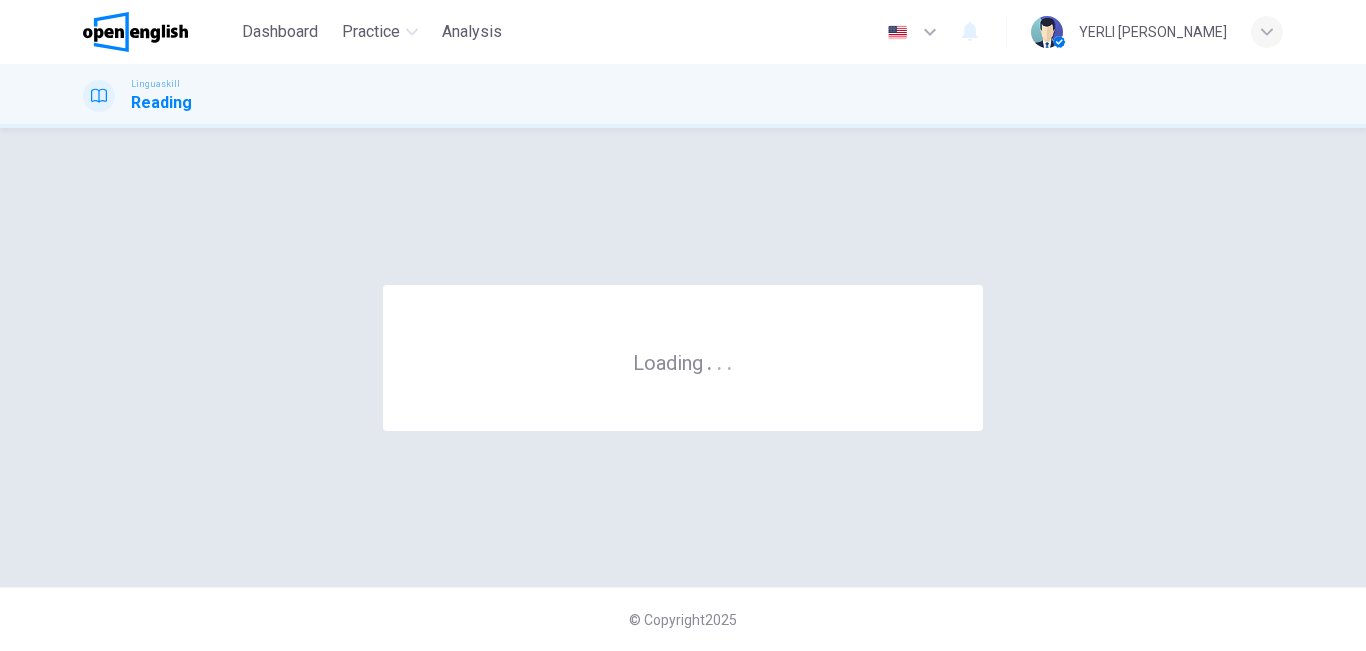 scroll, scrollTop: 0, scrollLeft: 0, axis: both 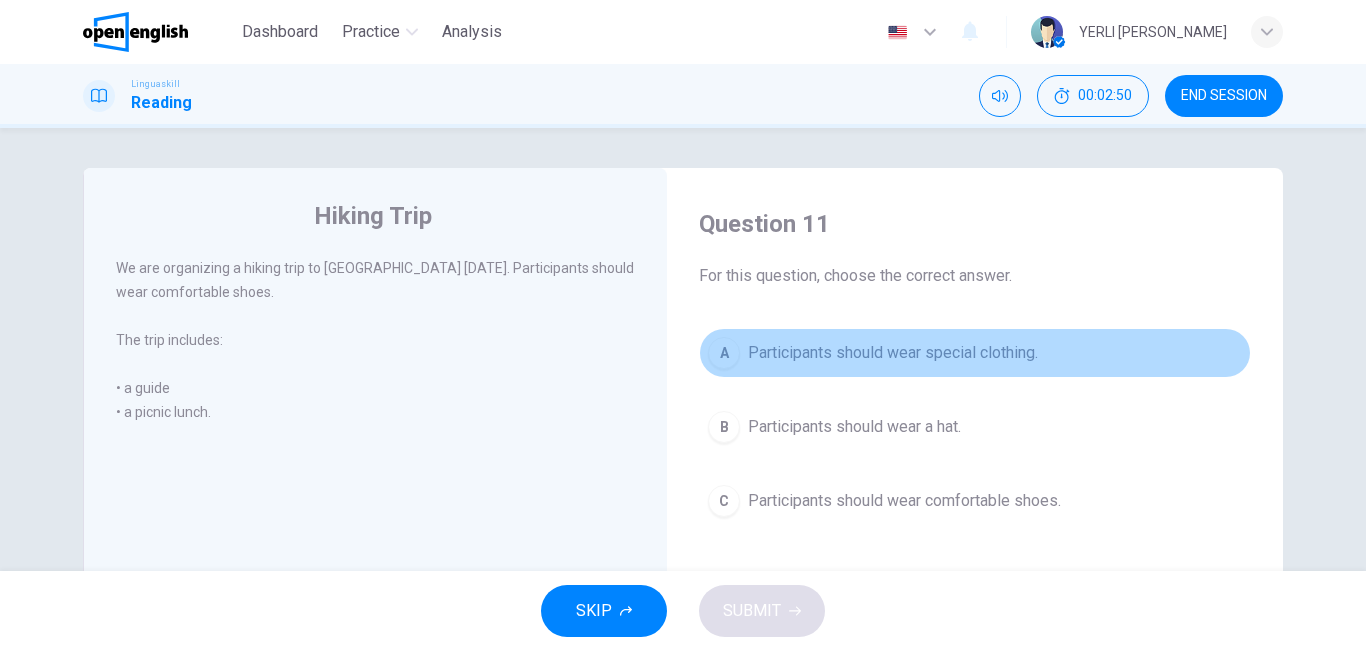 click on "Participants should wear special clothing." at bounding box center [893, 353] 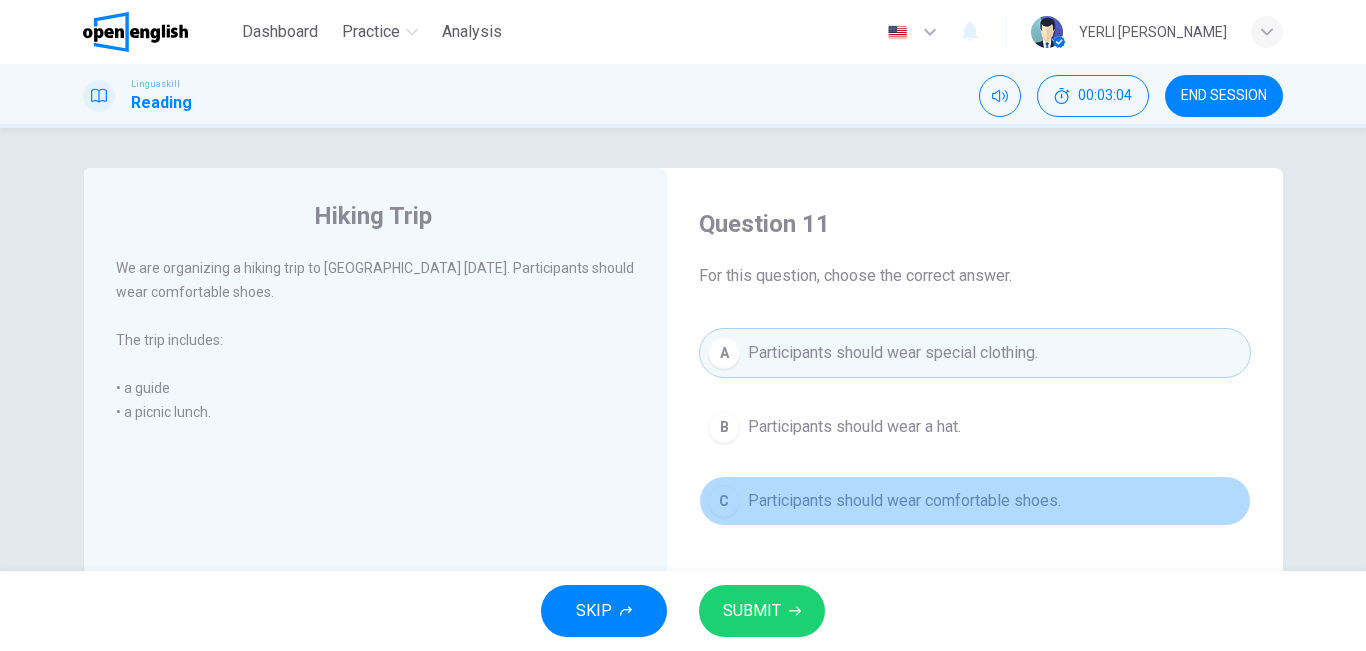 click on "Participants should wear comfortable shoes." at bounding box center (904, 501) 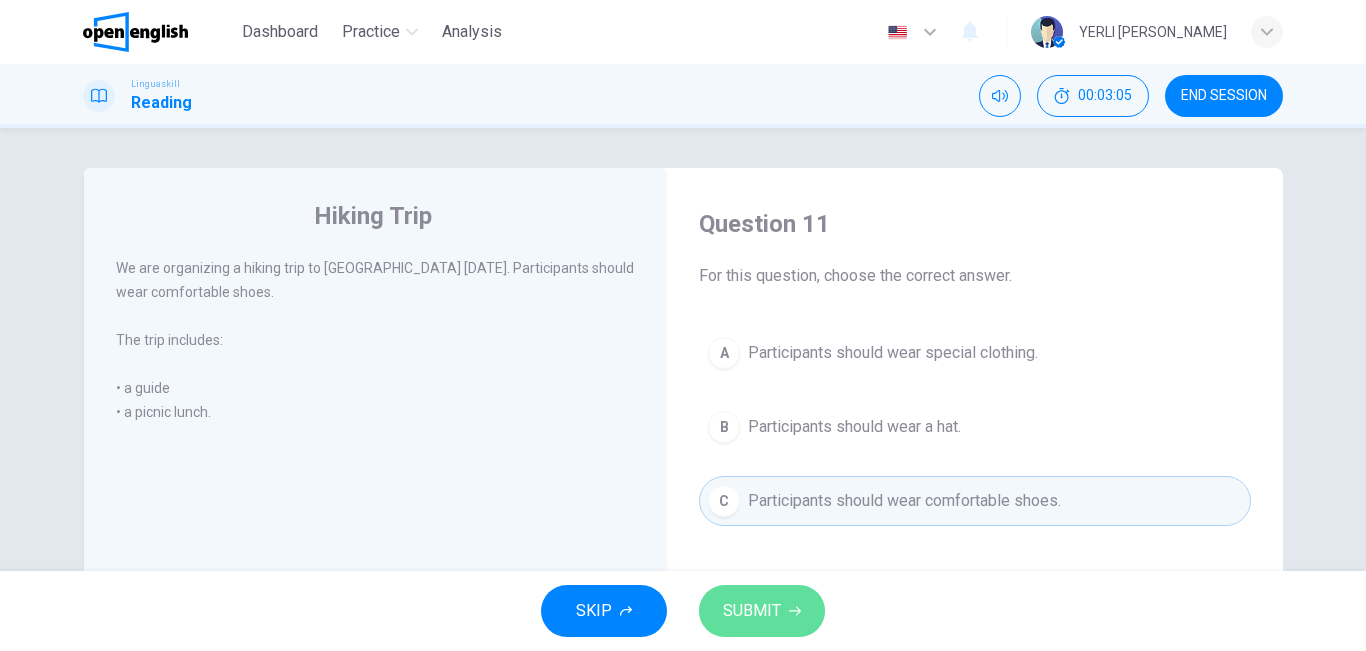 click on "SUBMIT" at bounding box center [752, 611] 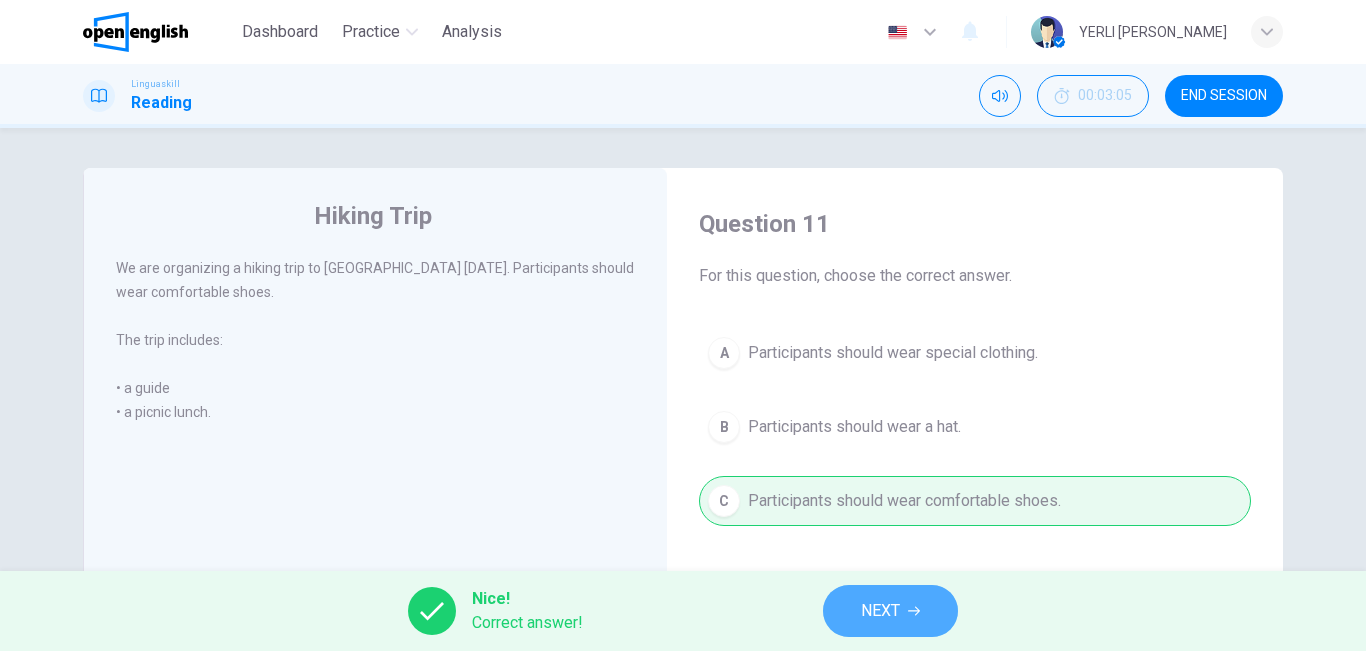 click on "NEXT" at bounding box center [880, 611] 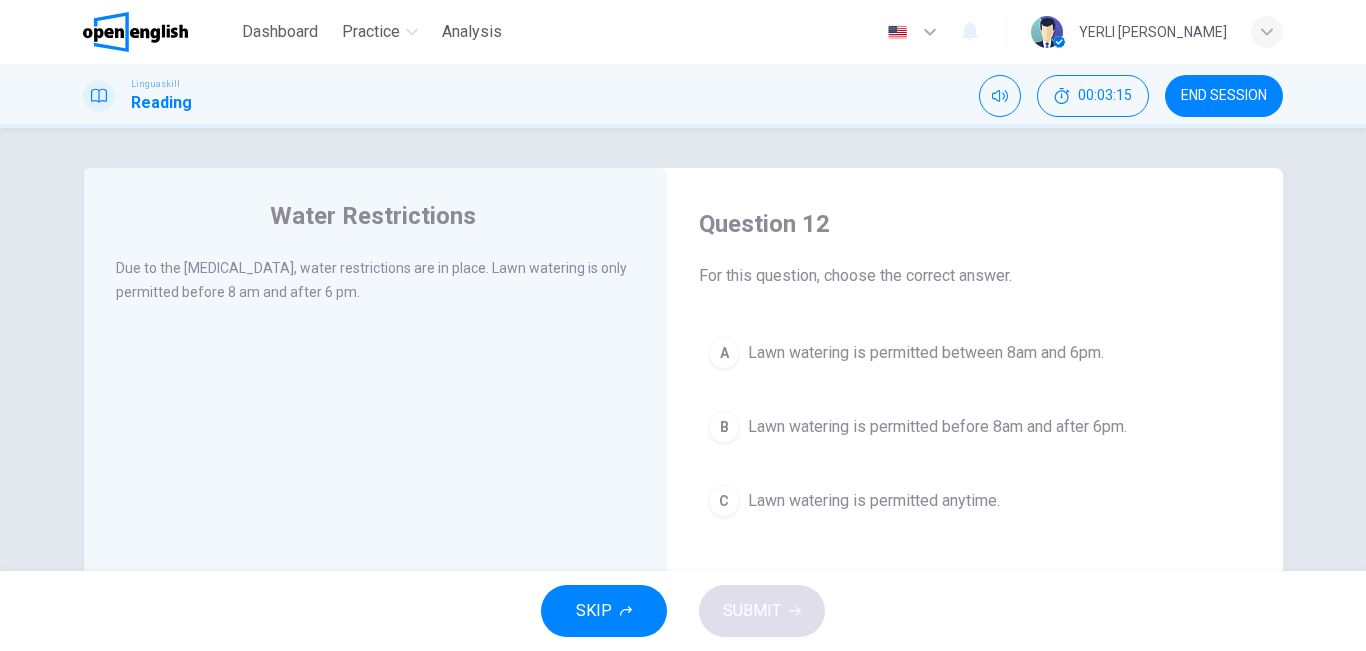 click on "Lawn watering is permitted between 8am and 6pm." at bounding box center (926, 353) 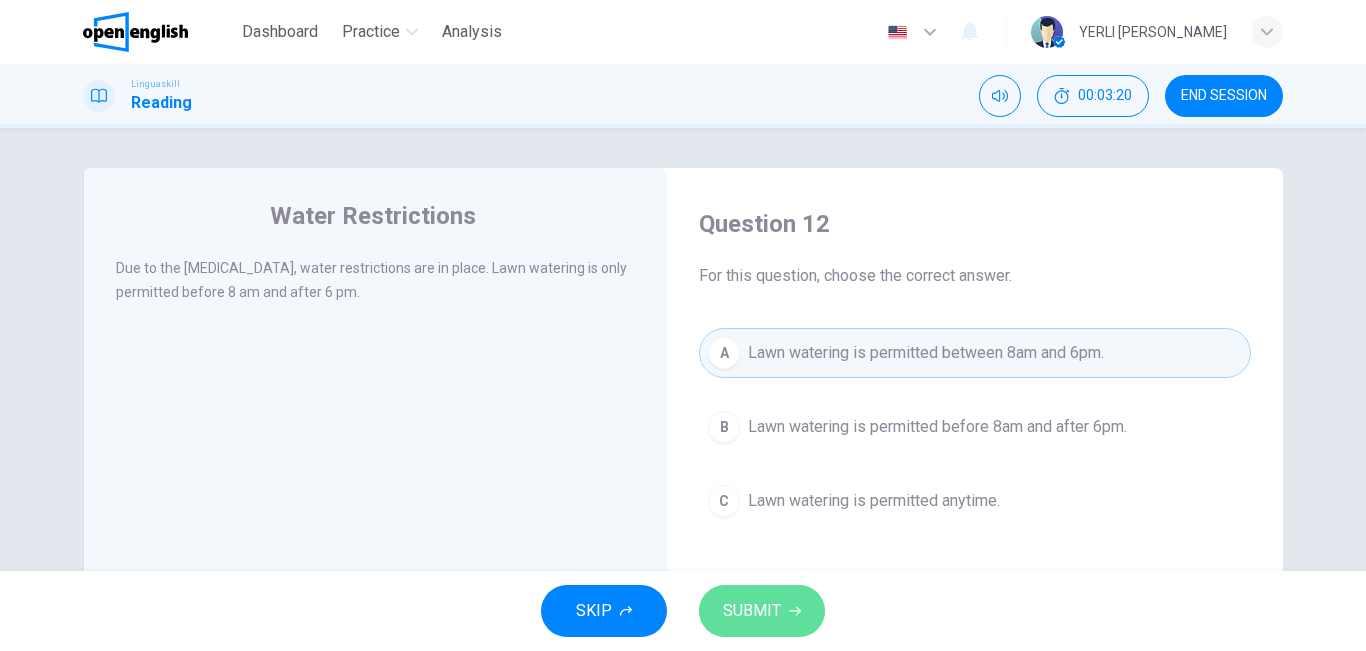 click on "SUBMIT" at bounding box center (762, 611) 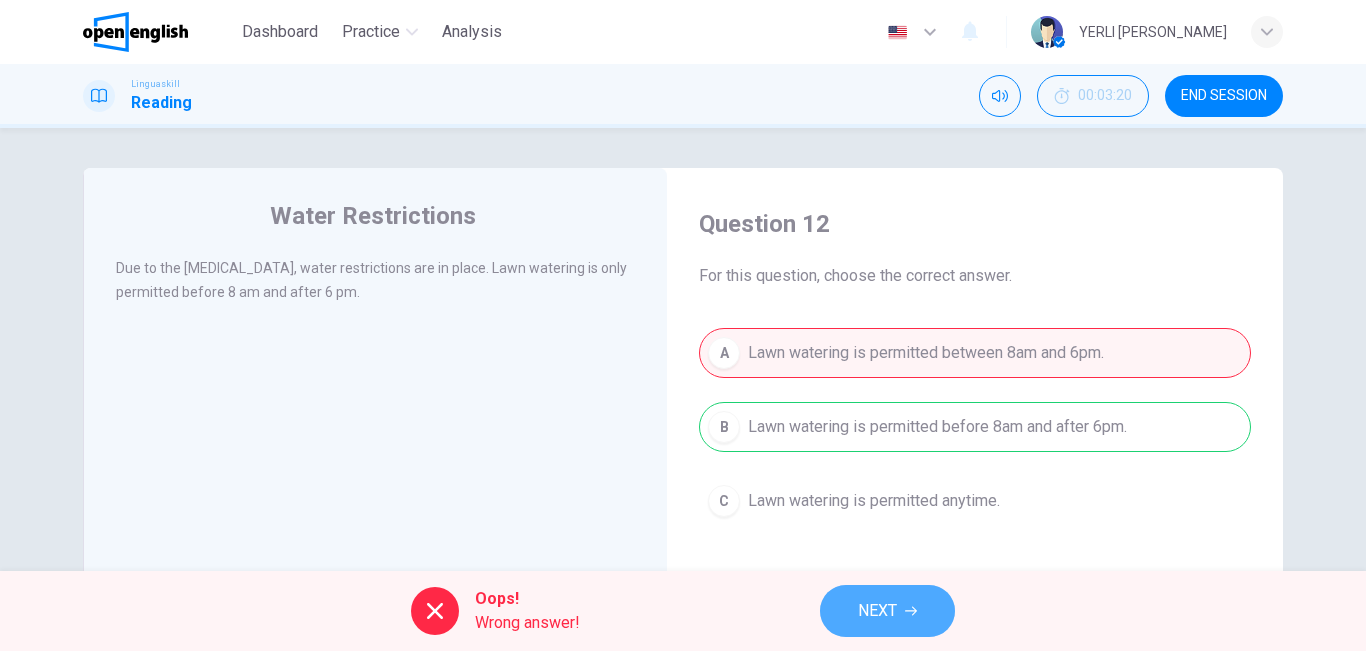 click on "NEXT" at bounding box center [887, 611] 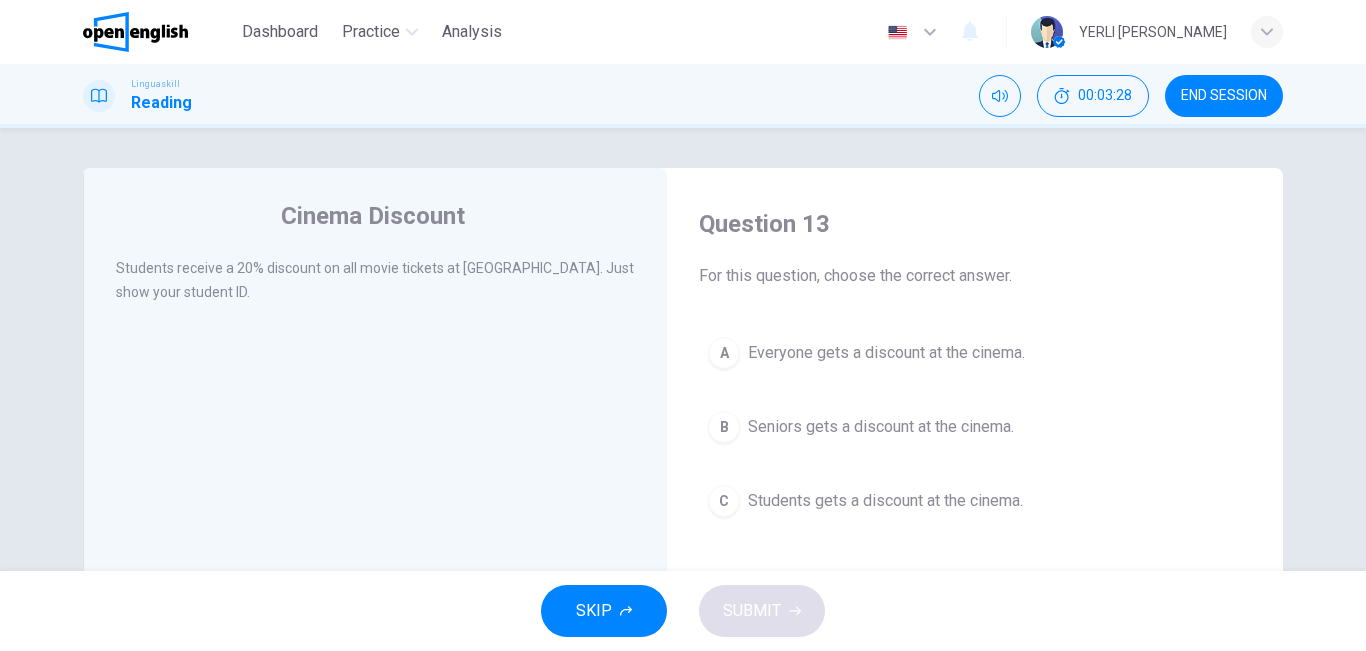 click on "Seniors gets a discount at the cinema." at bounding box center (881, 427) 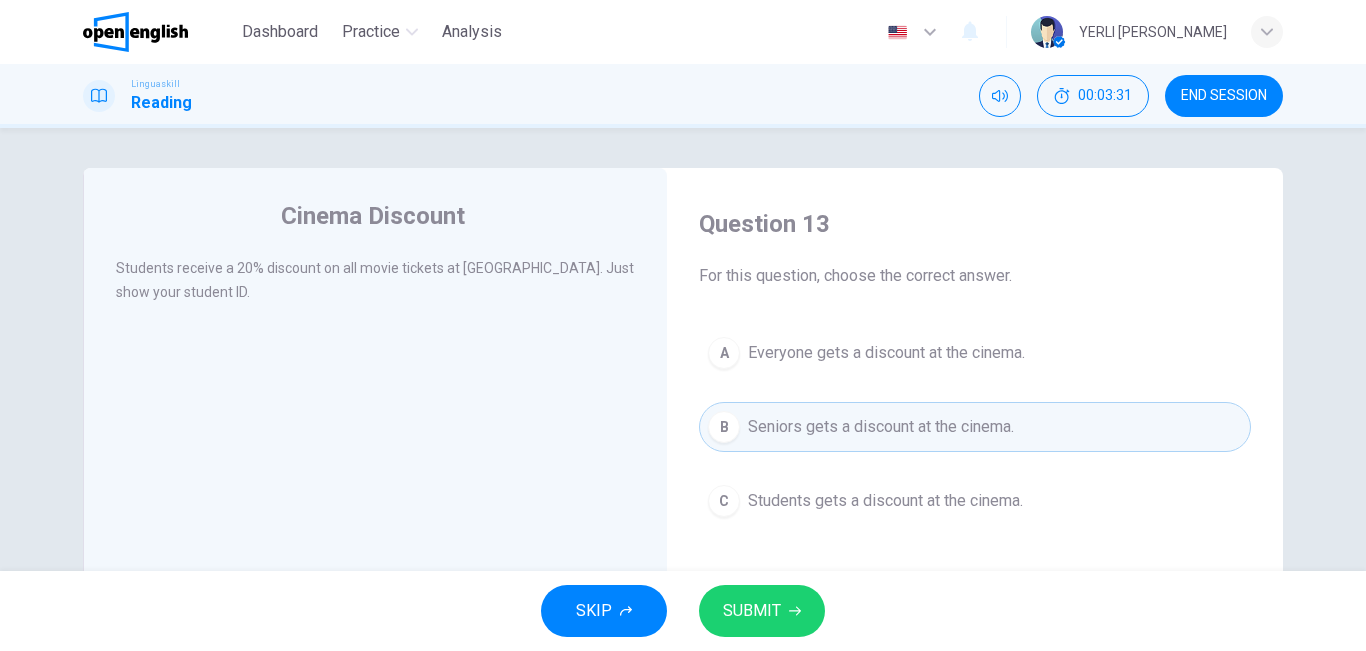 click on "SUBMIT" at bounding box center (752, 611) 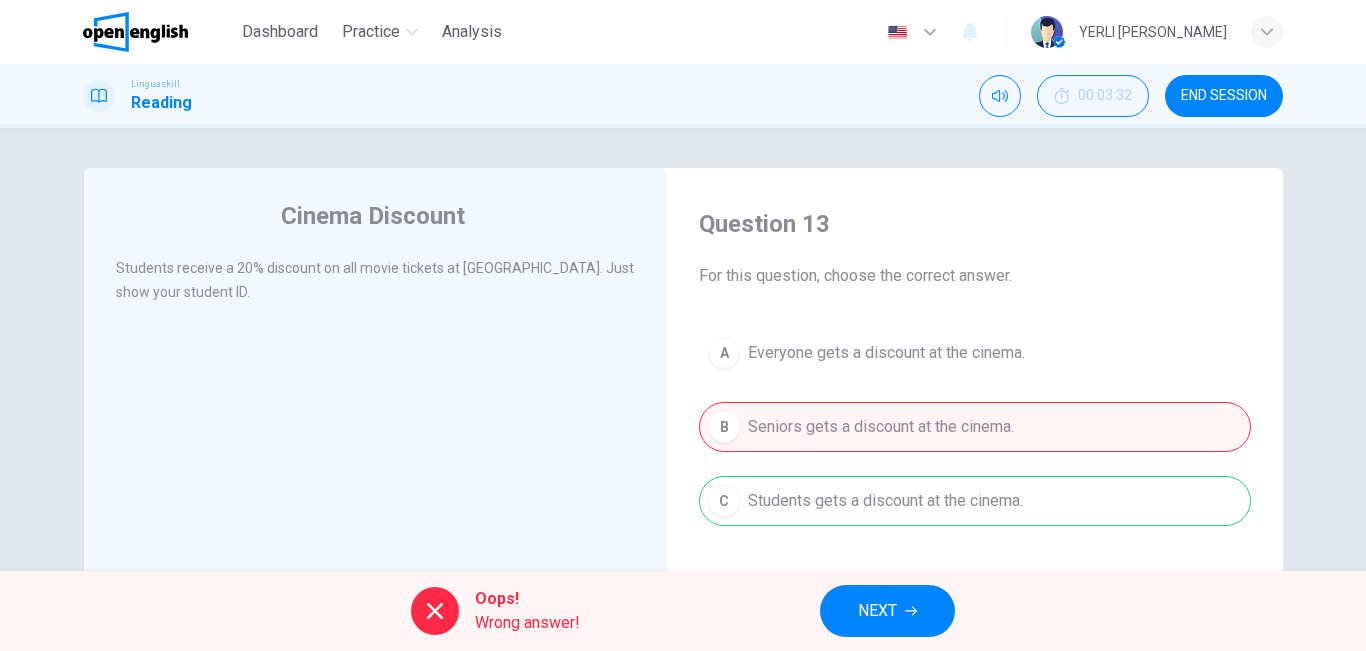 click on "NEXT" at bounding box center (877, 611) 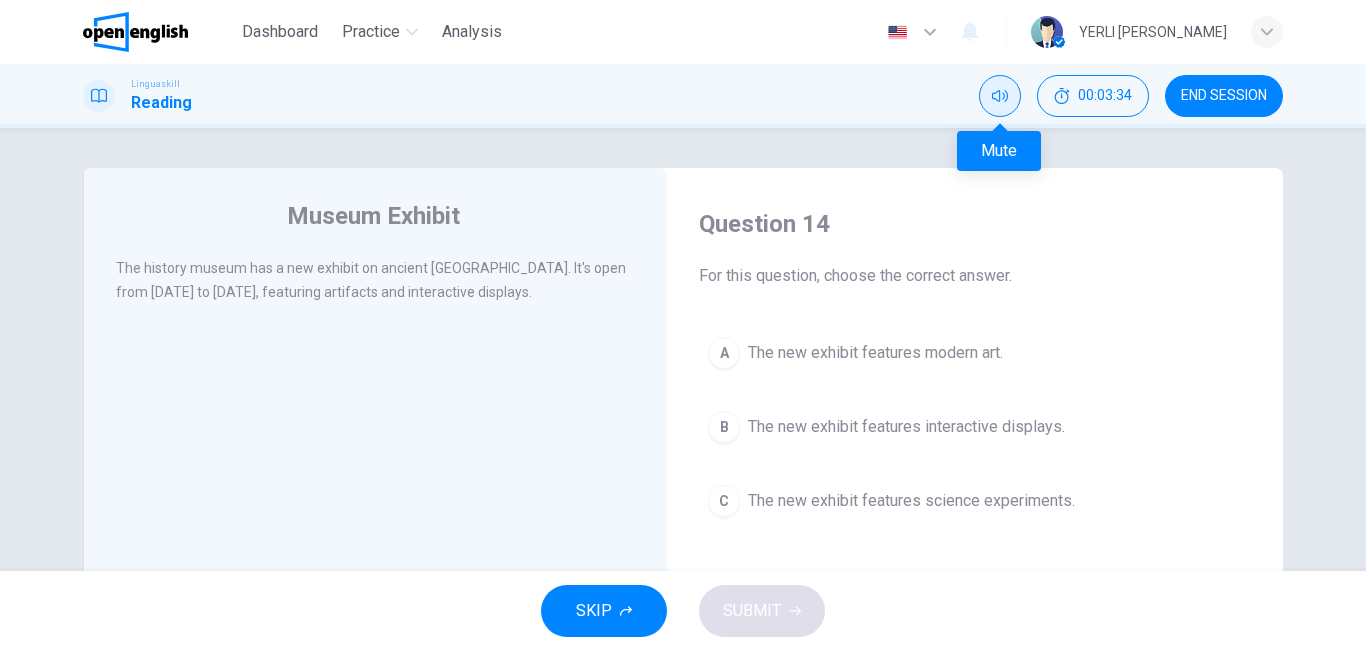 click 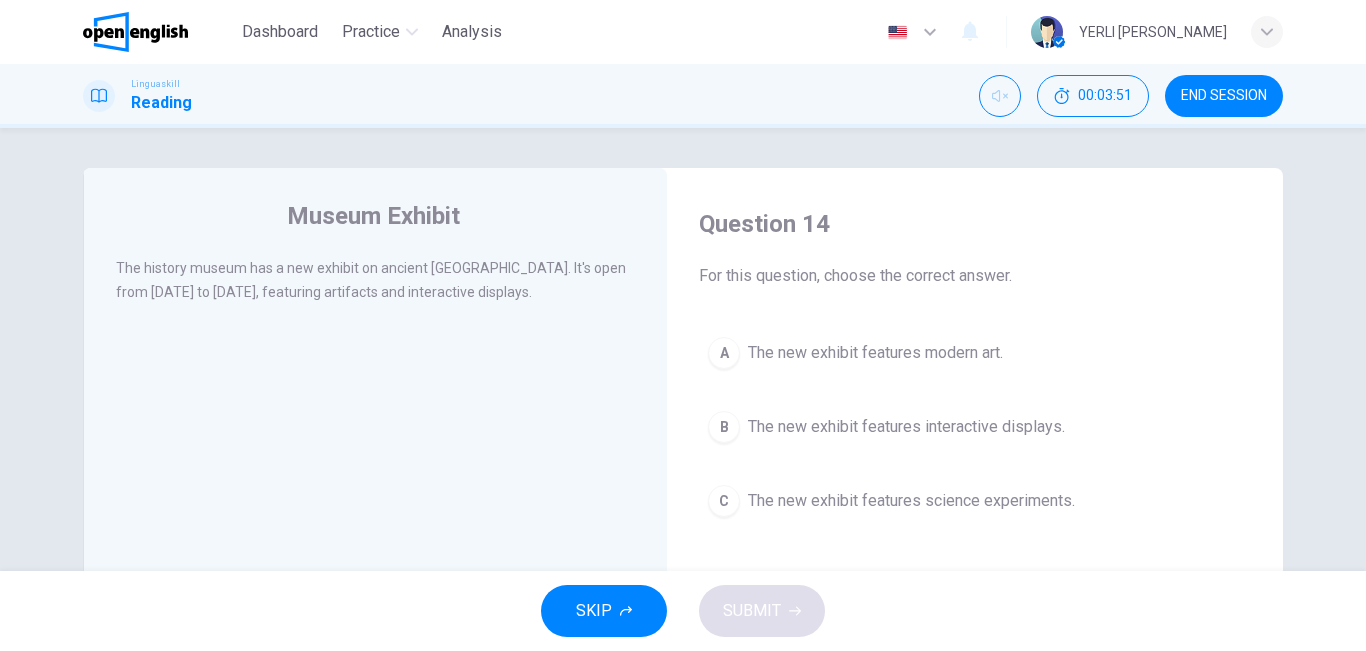 click on "The new exhibit features science experiments." at bounding box center [911, 501] 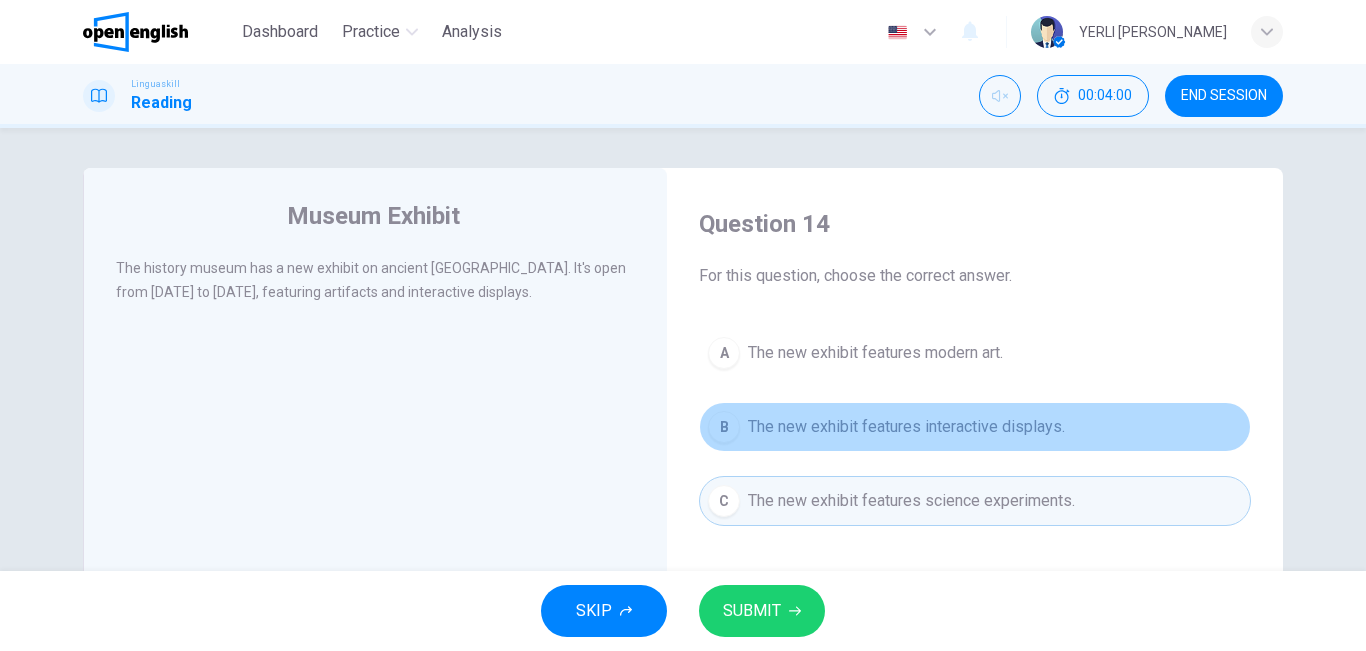 click on "The new exhibit features interactive displays." at bounding box center [906, 427] 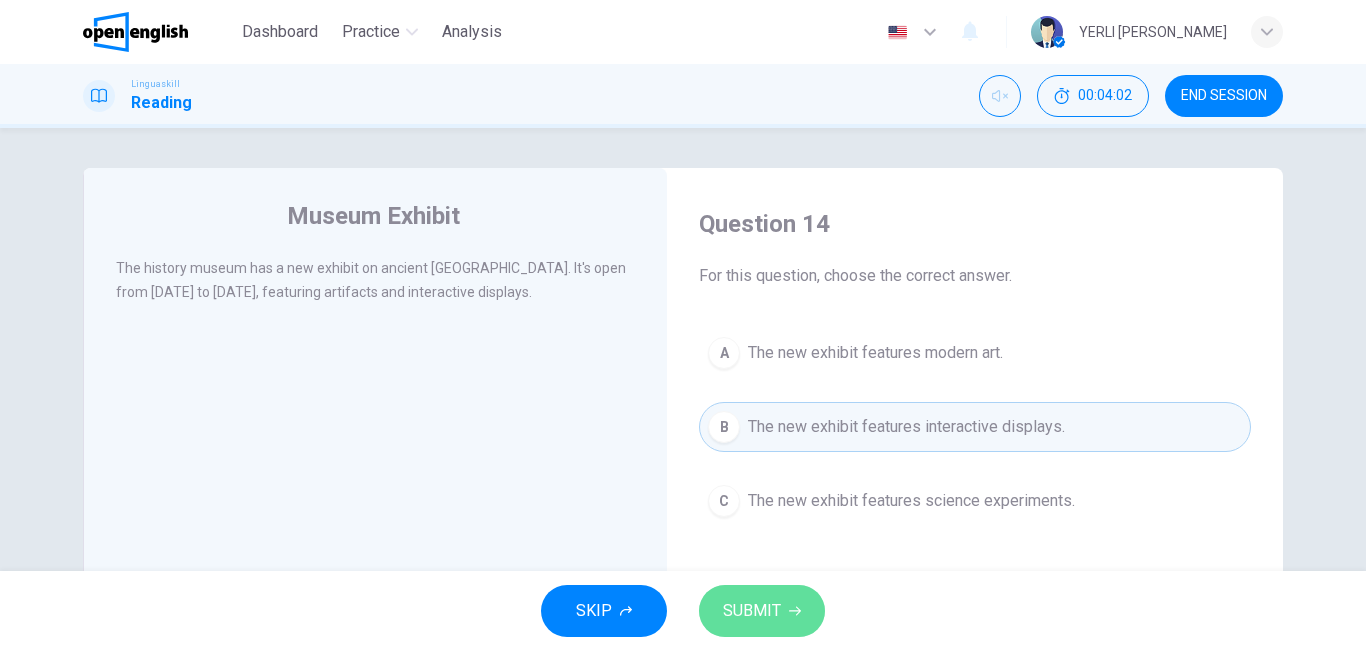 click on "SUBMIT" at bounding box center (762, 611) 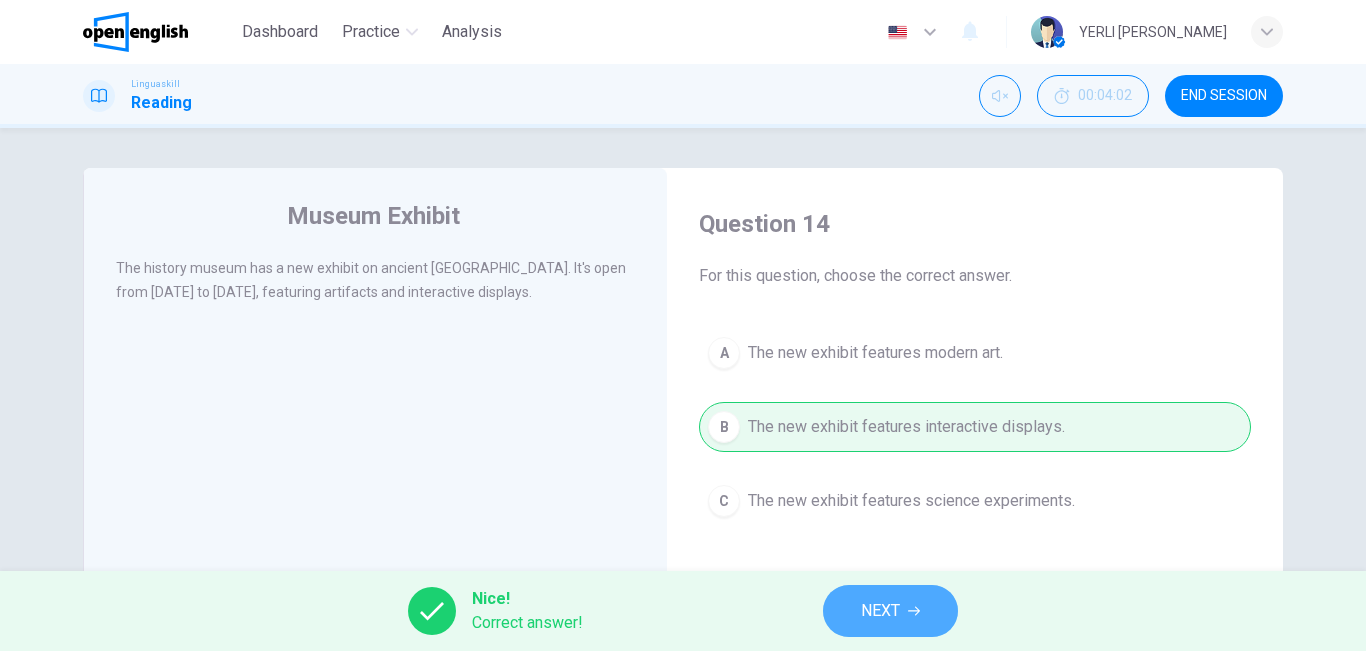 click on "NEXT" at bounding box center (880, 611) 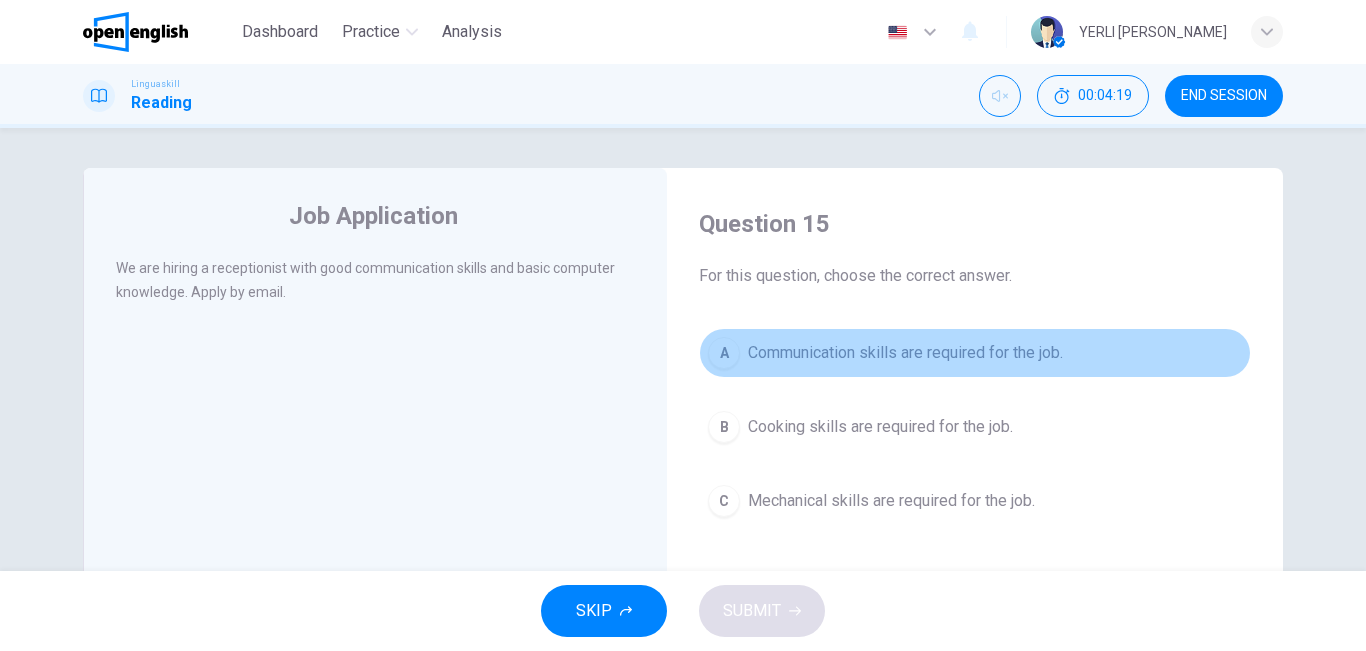 click on "Communication skills are required for the job." at bounding box center [905, 353] 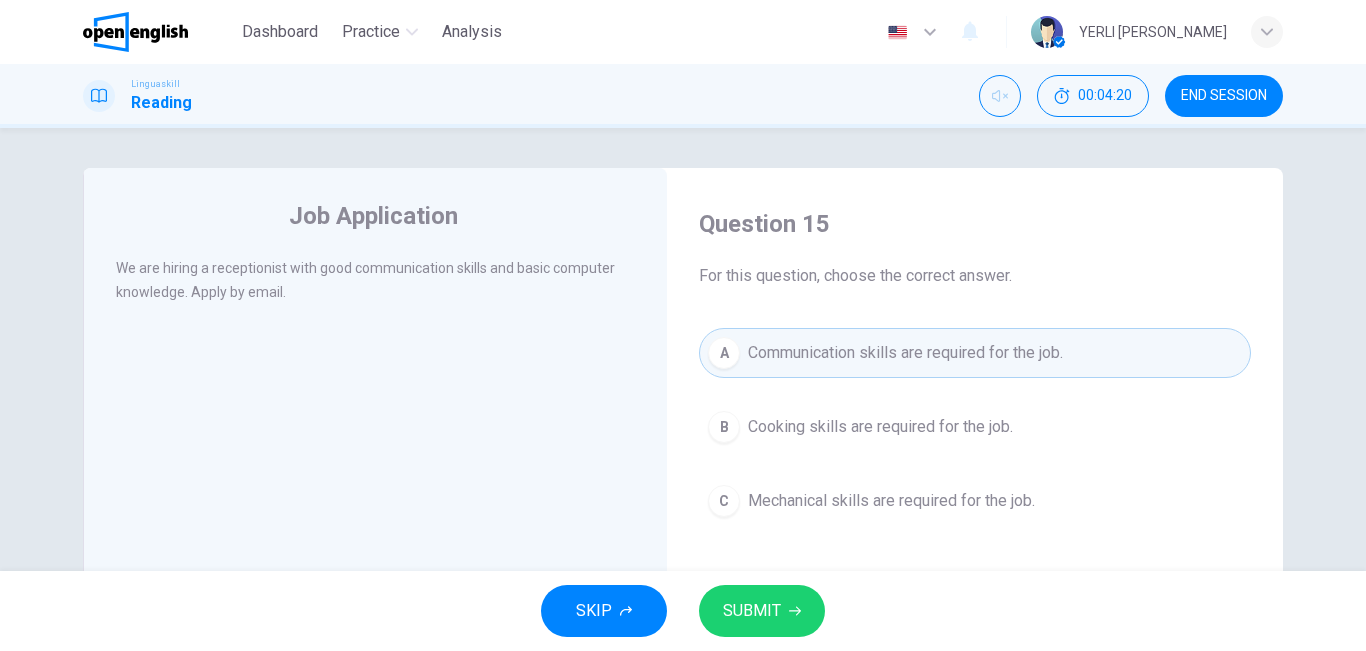 click on "SUBMIT" at bounding box center (752, 611) 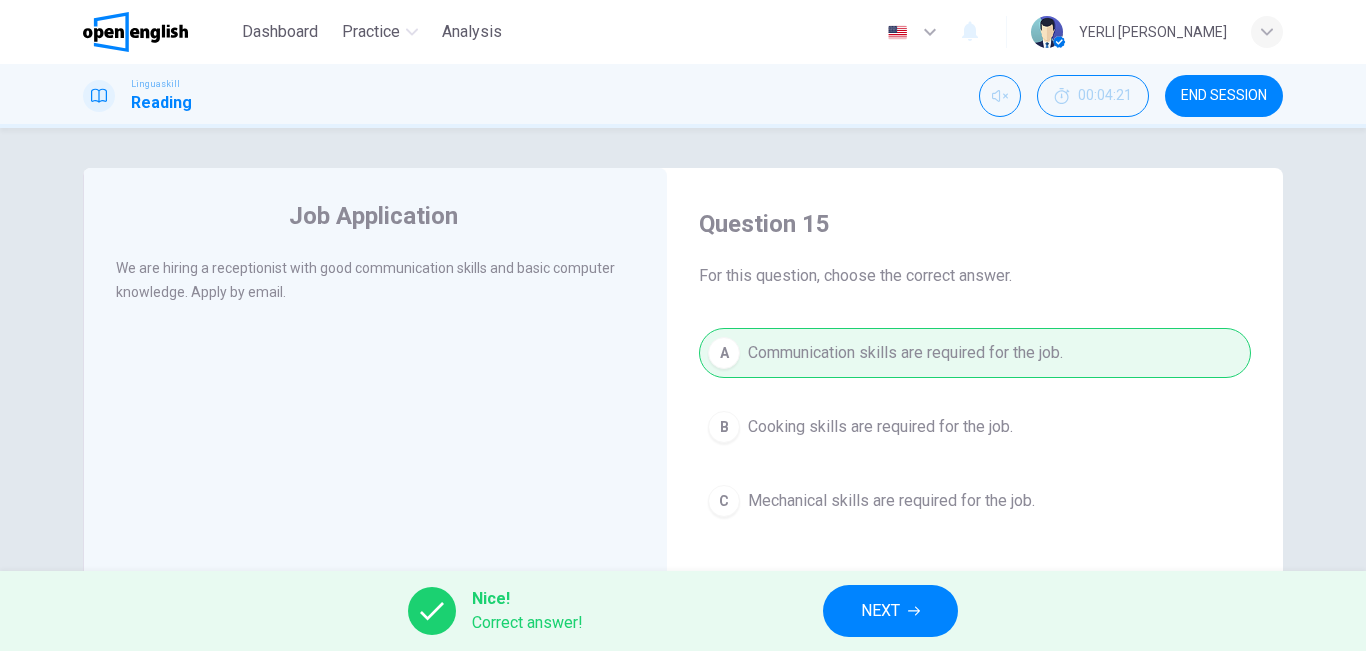 click on "NEXT" at bounding box center [890, 611] 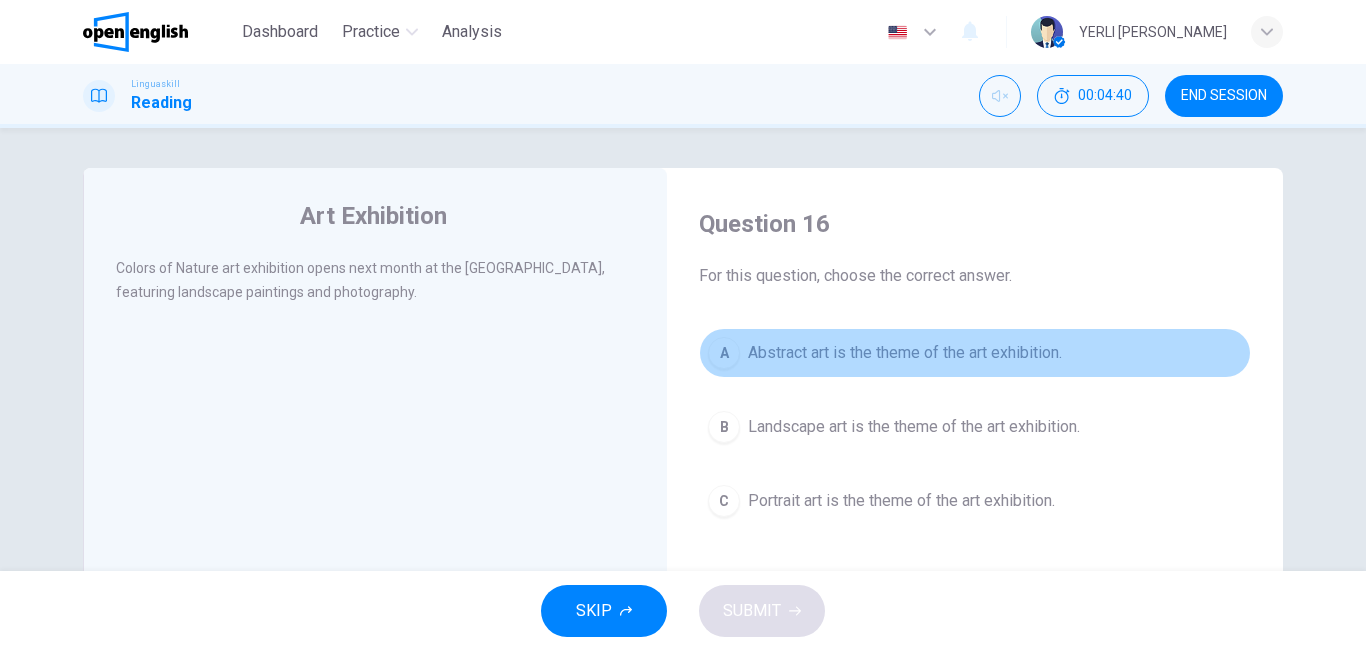 click on "Abstract art is the theme of the art exhibition." at bounding box center (905, 353) 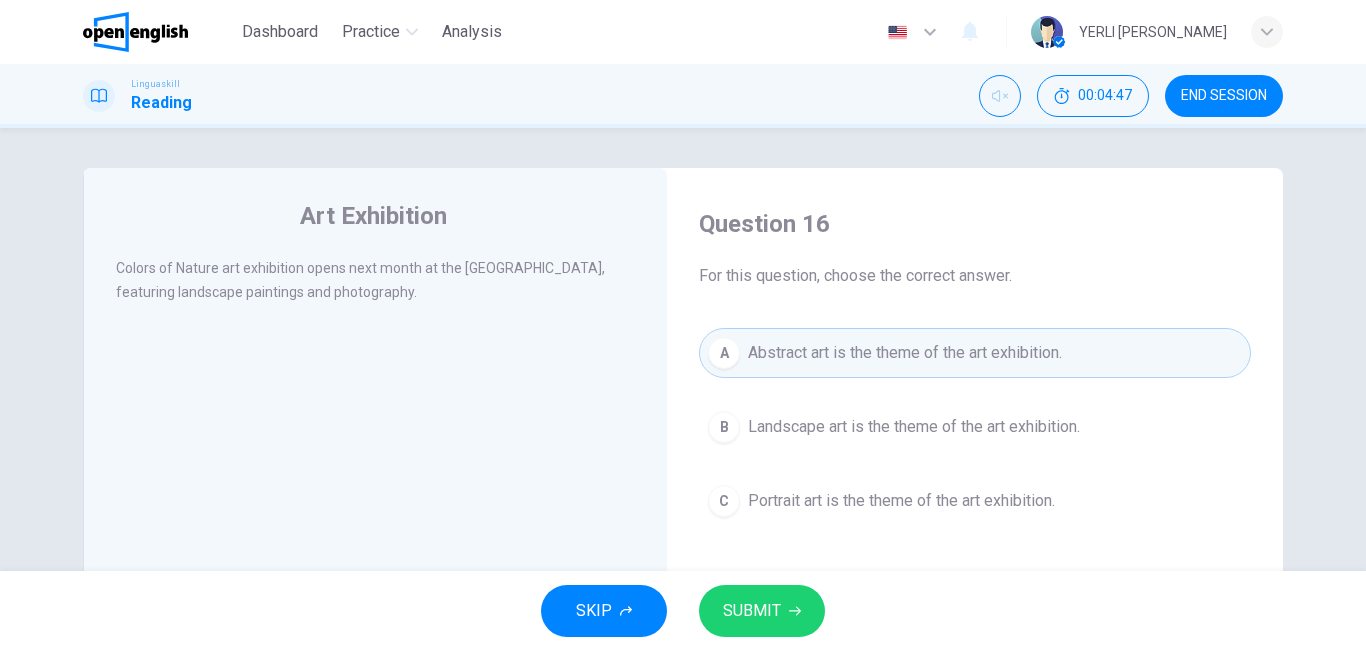 click on "SUBMIT" at bounding box center (762, 611) 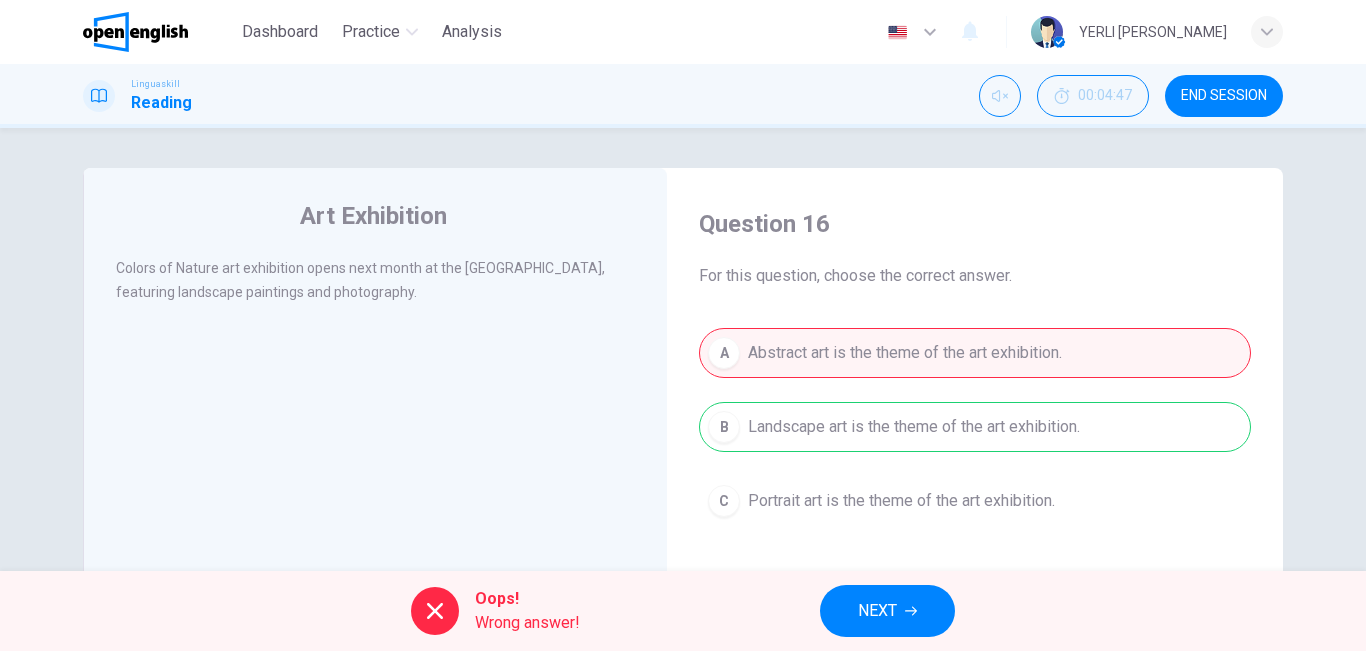 click on "Oops! Wrong answer! NEXT" at bounding box center (683, 611) 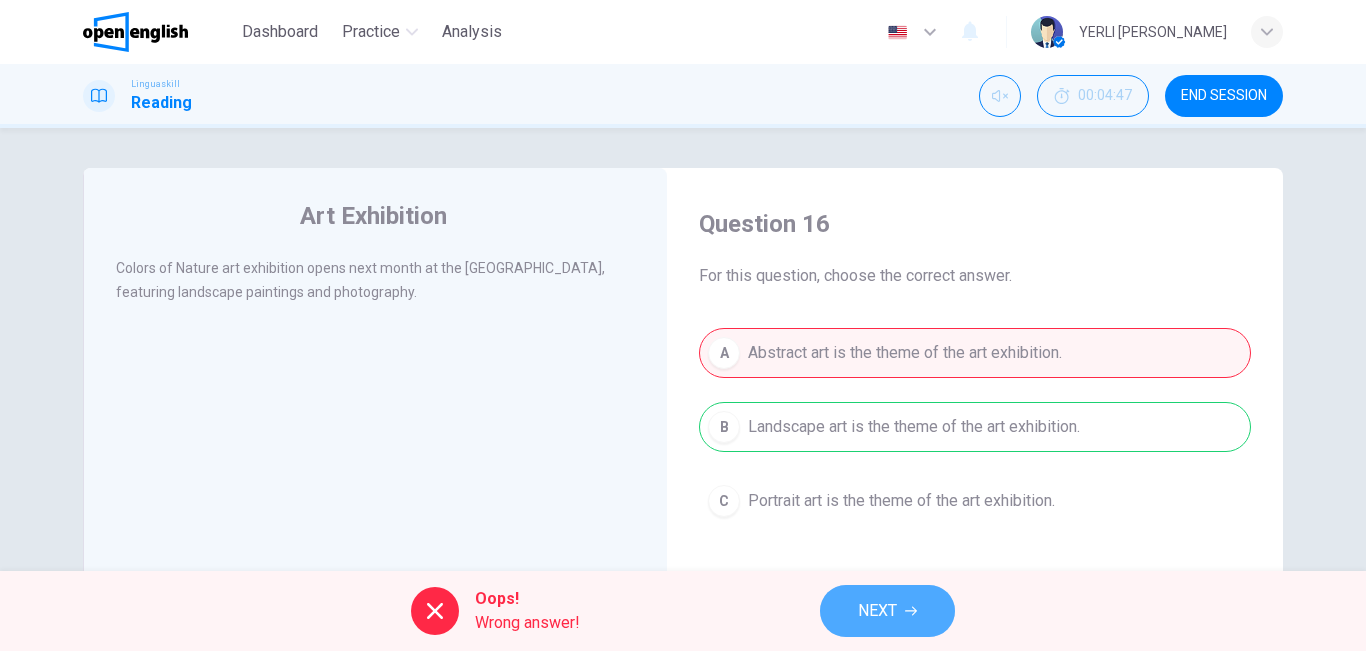 click on "NEXT" at bounding box center [877, 611] 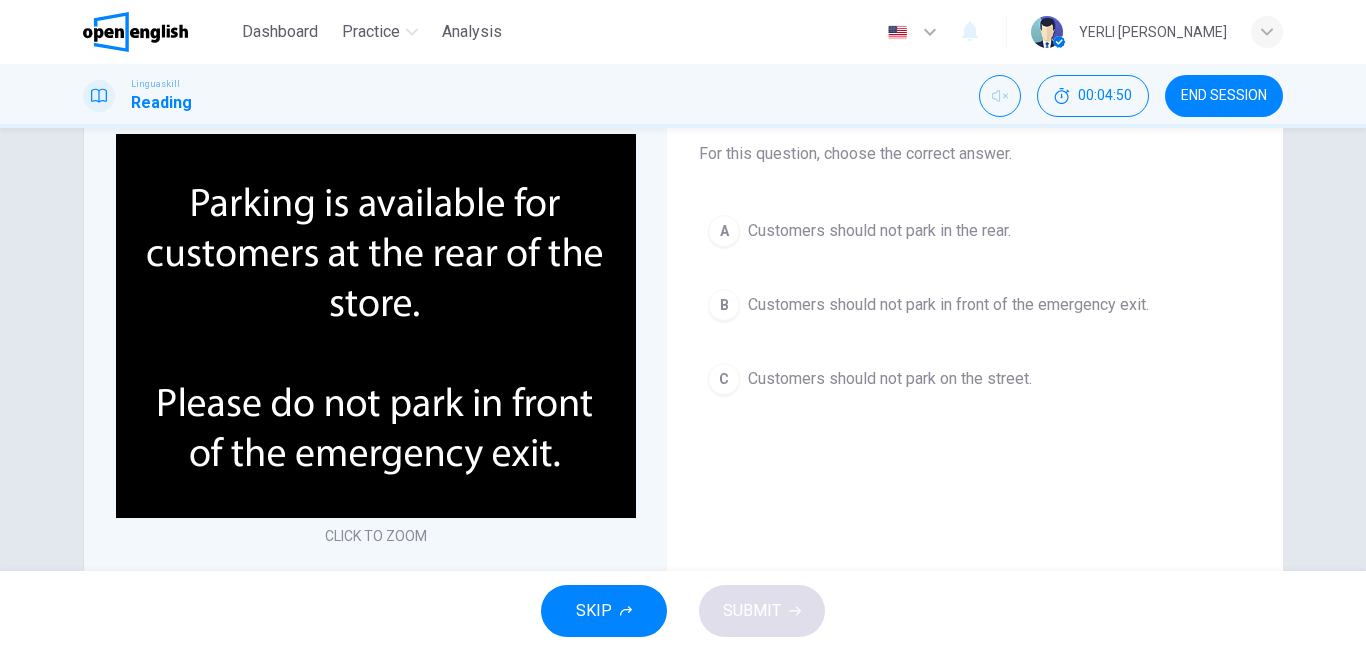scroll, scrollTop: 119, scrollLeft: 0, axis: vertical 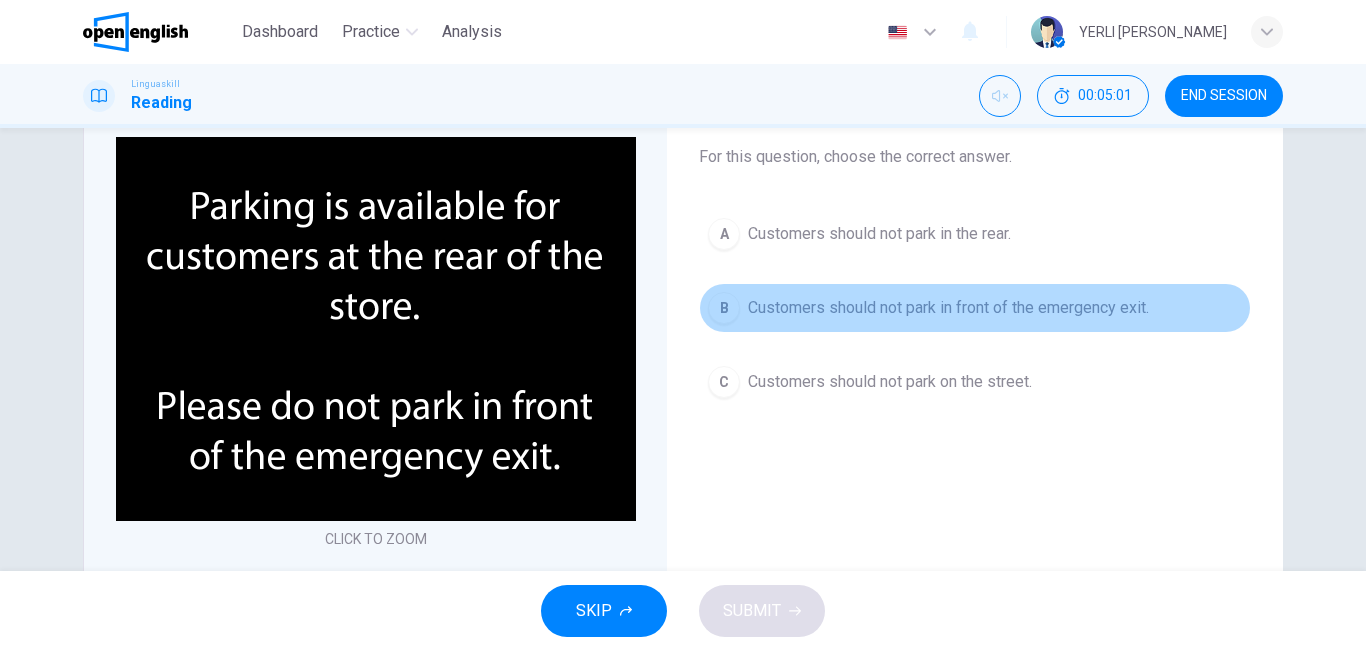 click on "B Customers should not park in front of the emergency exit." at bounding box center (975, 308) 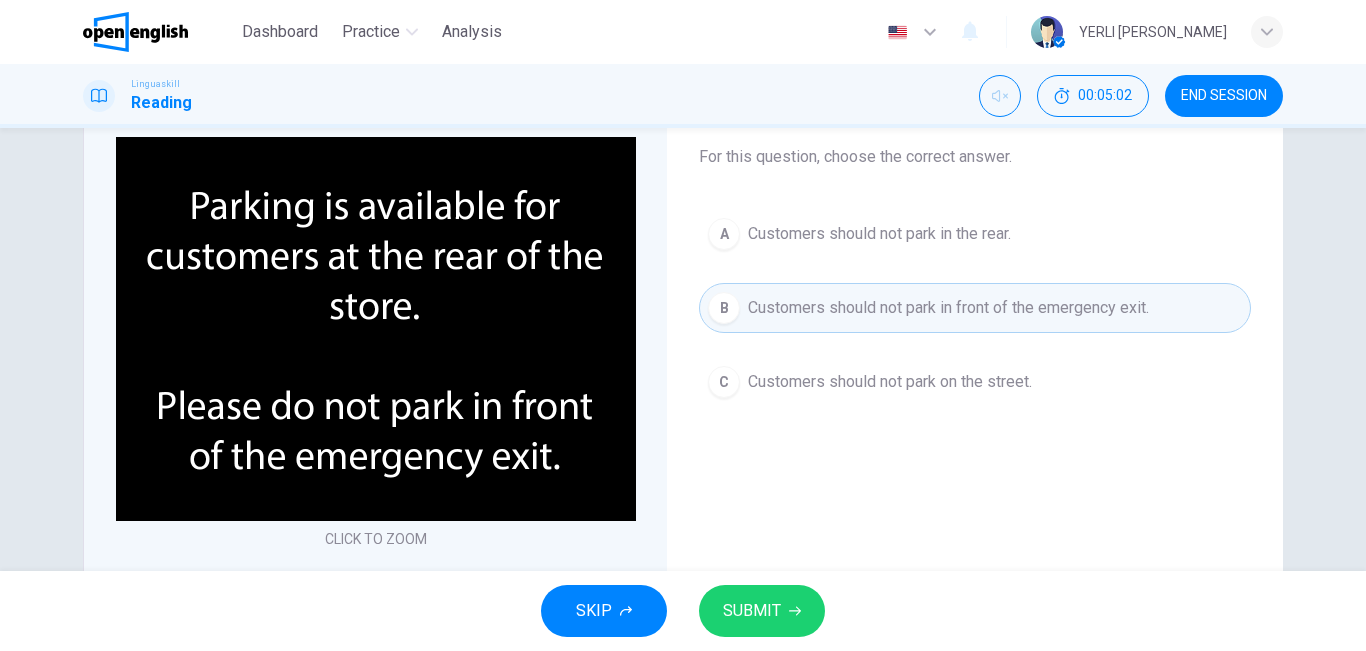 click on "SUBMIT" at bounding box center [762, 611] 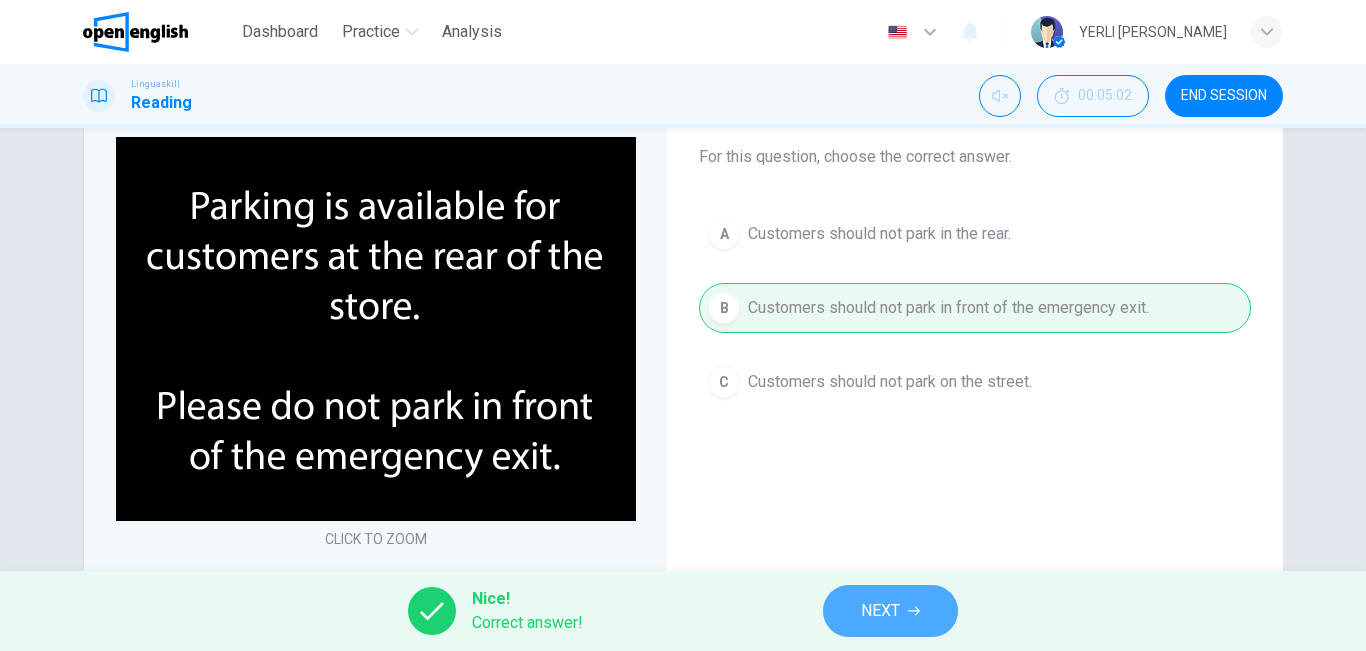 click on "NEXT" at bounding box center (880, 611) 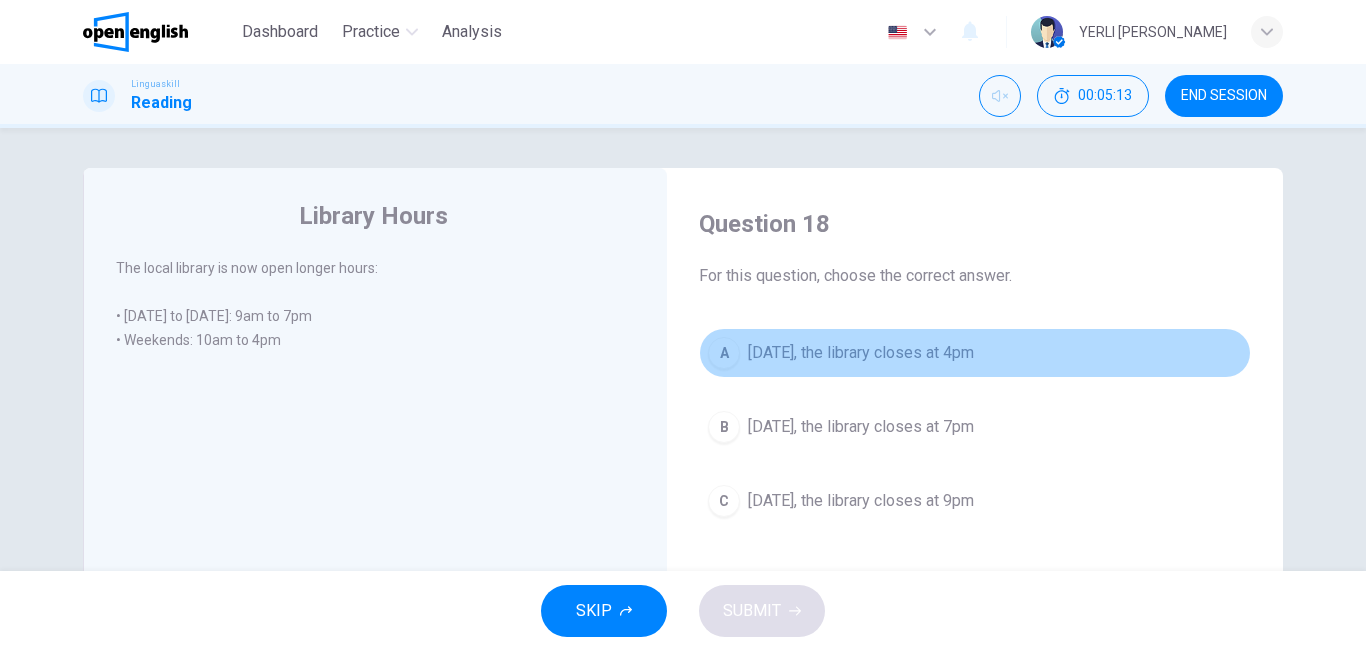 click on "A [DATE], the library closes at 4pm" at bounding box center [975, 353] 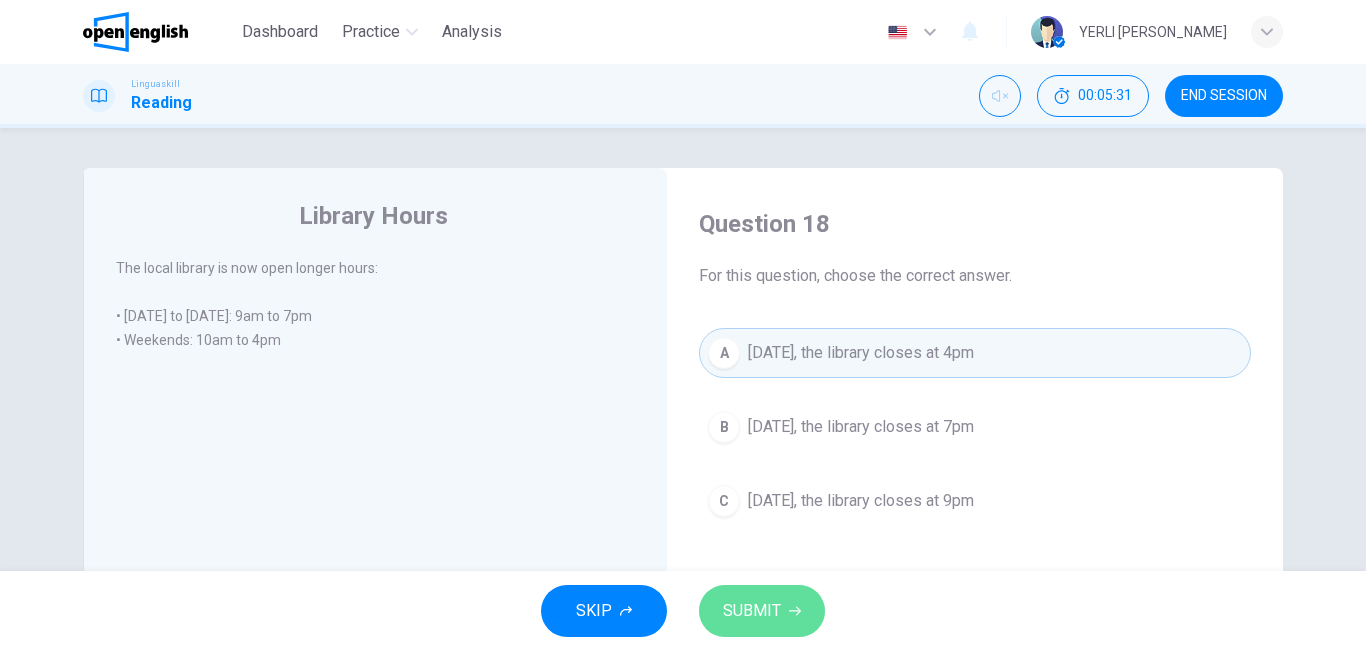 click on "SUBMIT" at bounding box center (752, 611) 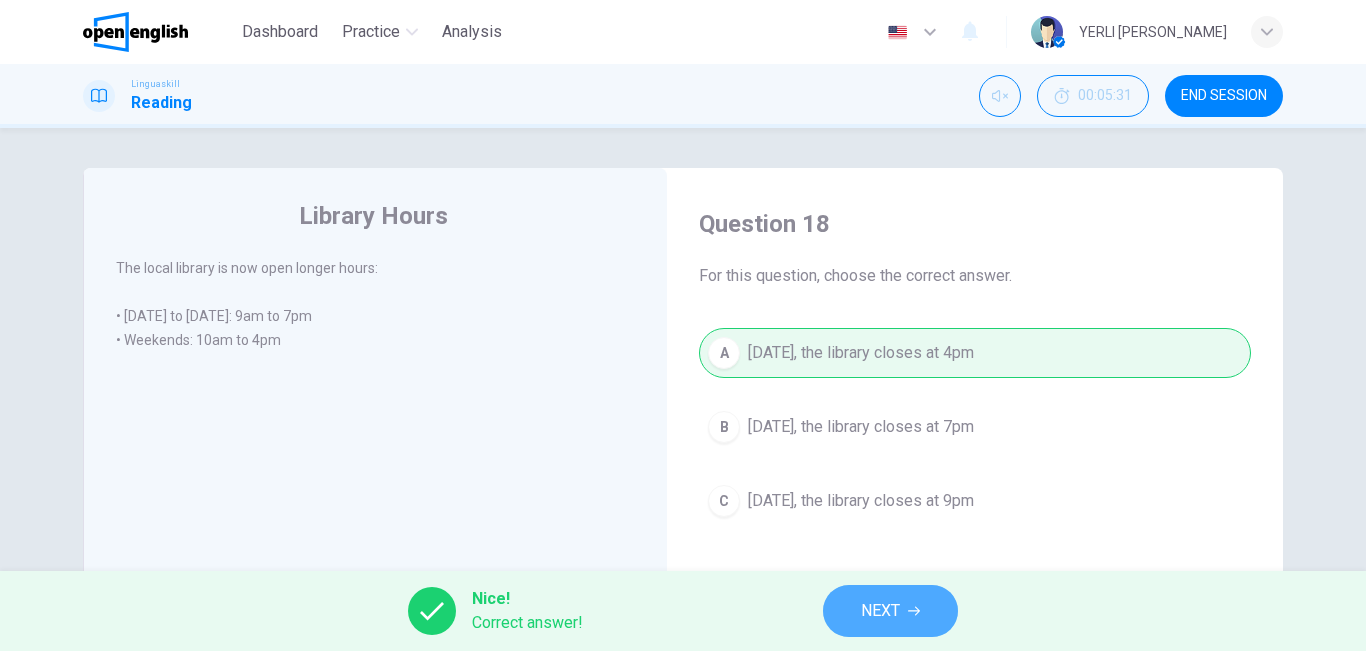 click on "NEXT" at bounding box center (880, 611) 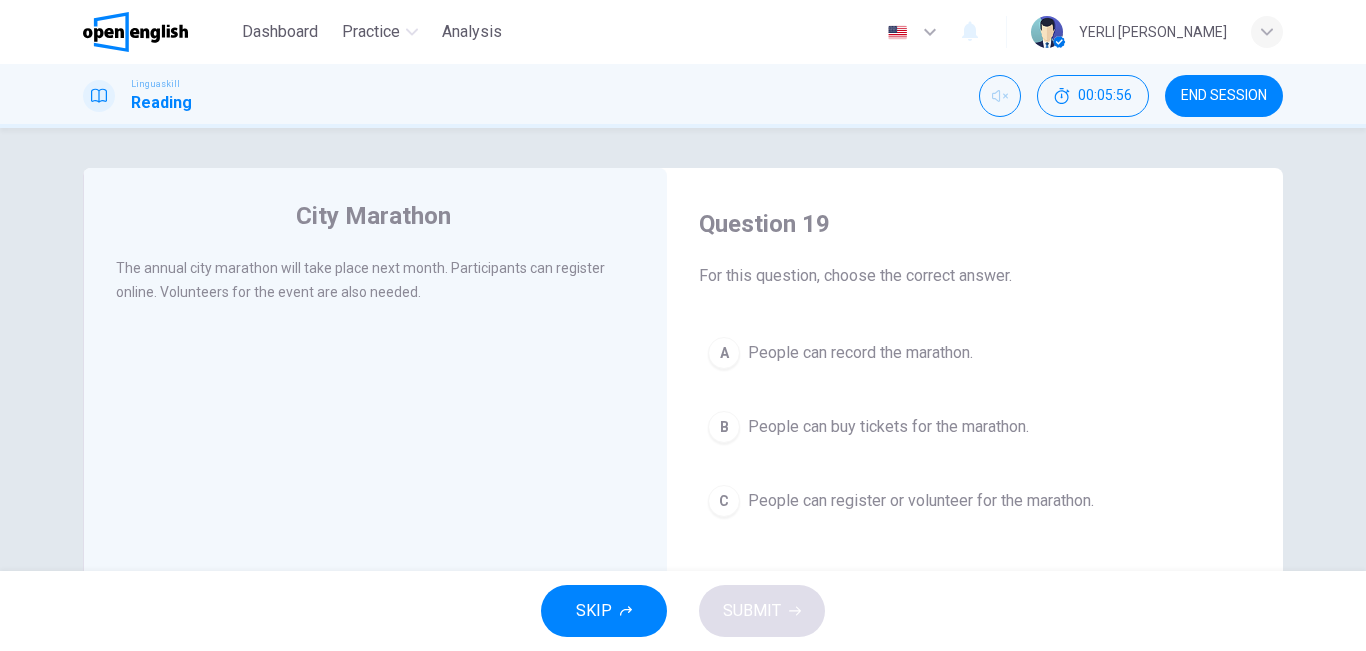 drag, startPoint x: 522, startPoint y: 385, endPoint x: 432, endPoint y: 385, distance: 90 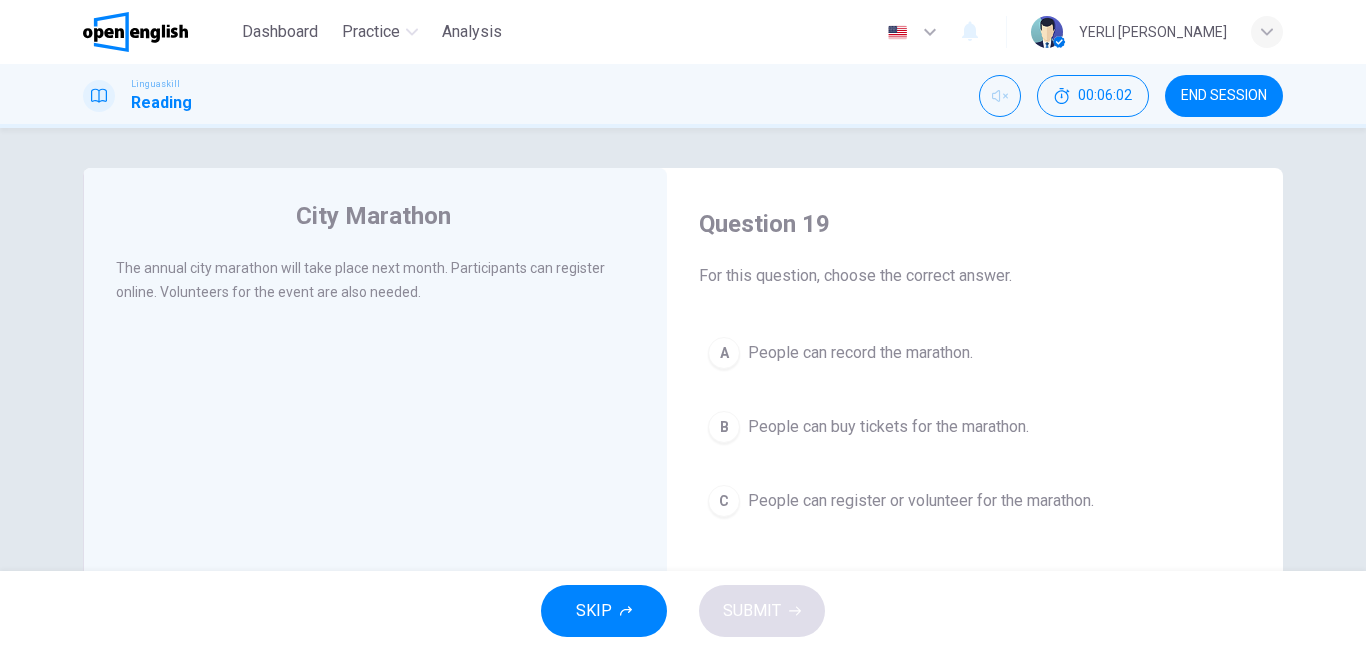 click on "A People can record the marathon." at bounding box center (975, 353) 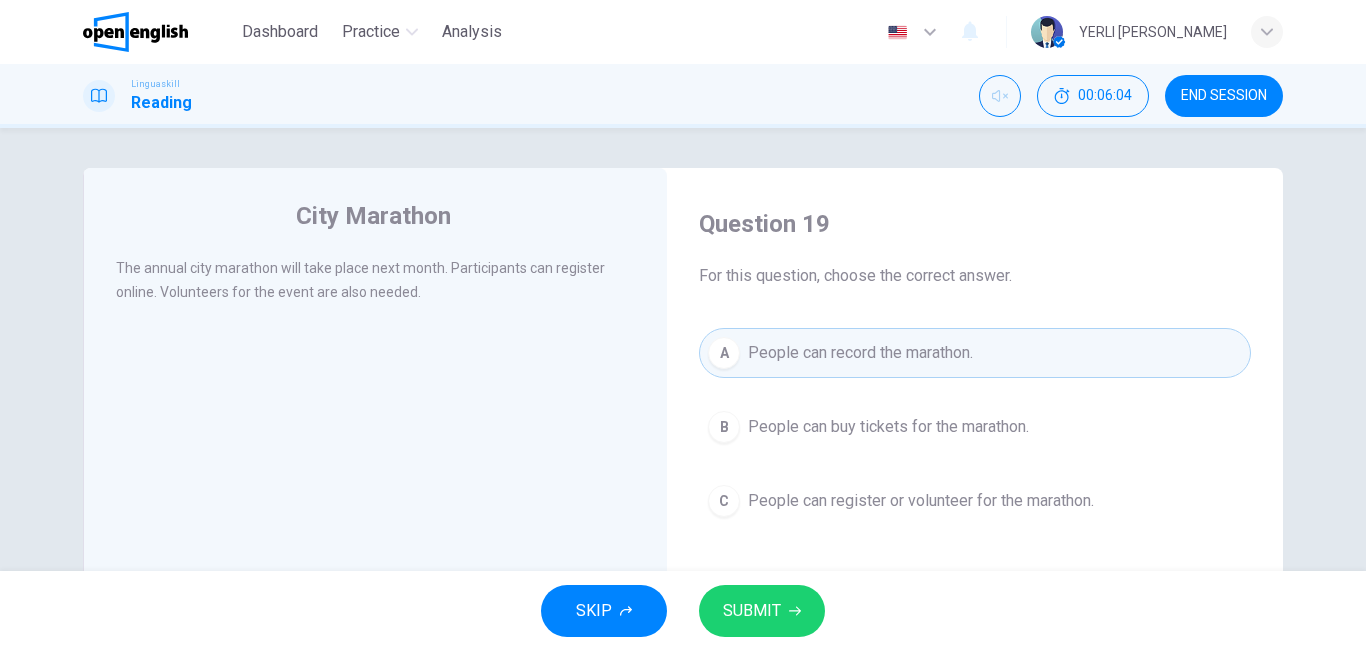 click 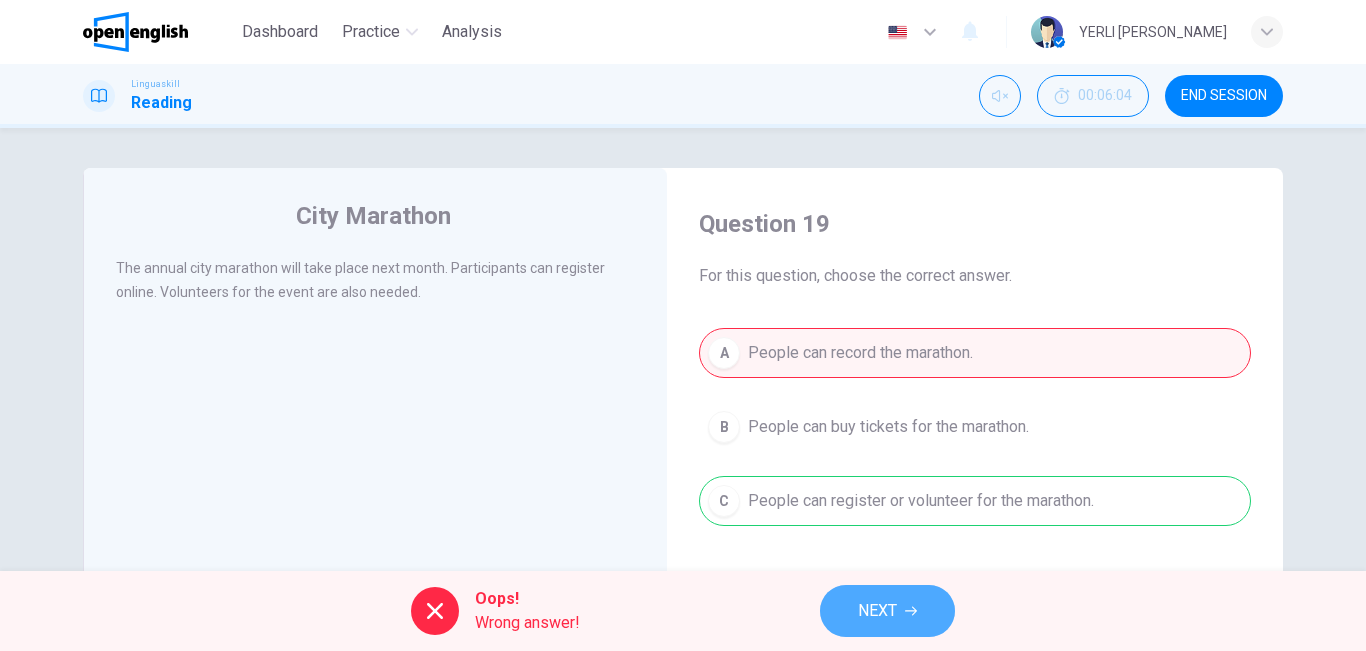 click on "NEXT" at bounding box center [877, 611] 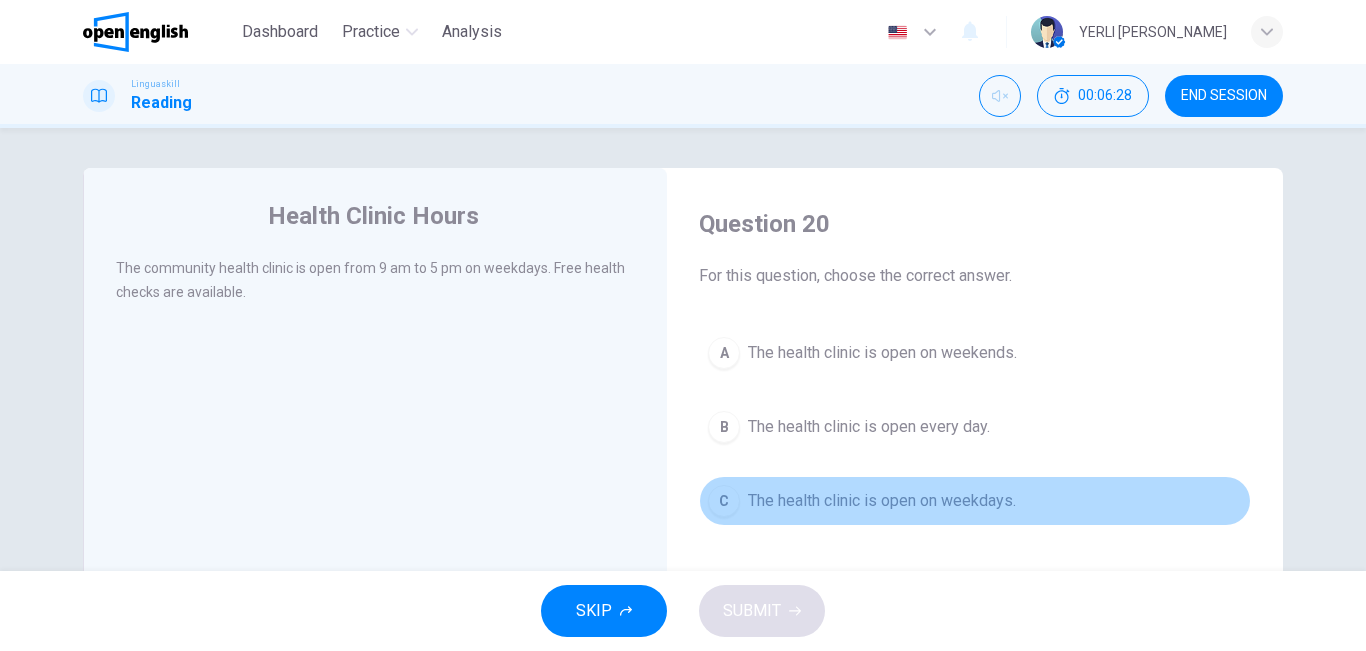 click on "The health clinic is open on weekdays." at bounding box center [882, 501] 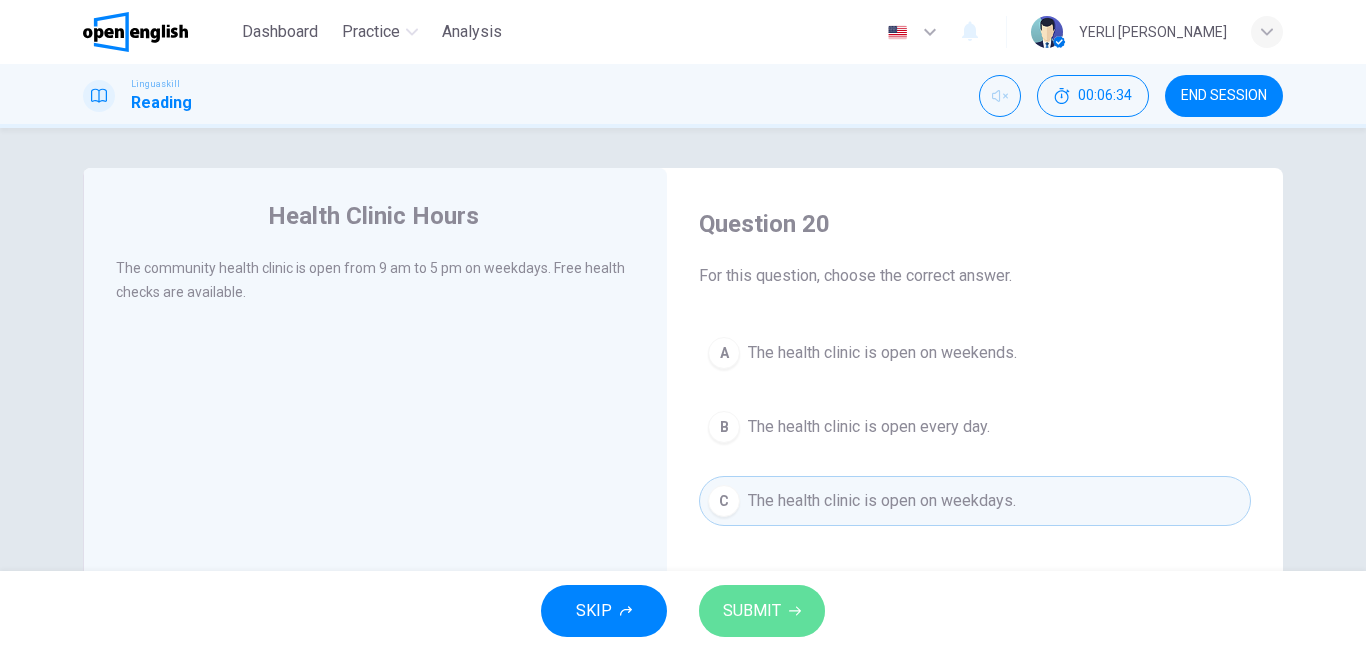 click on "SUBMIT" at bounding box center [762, 611] 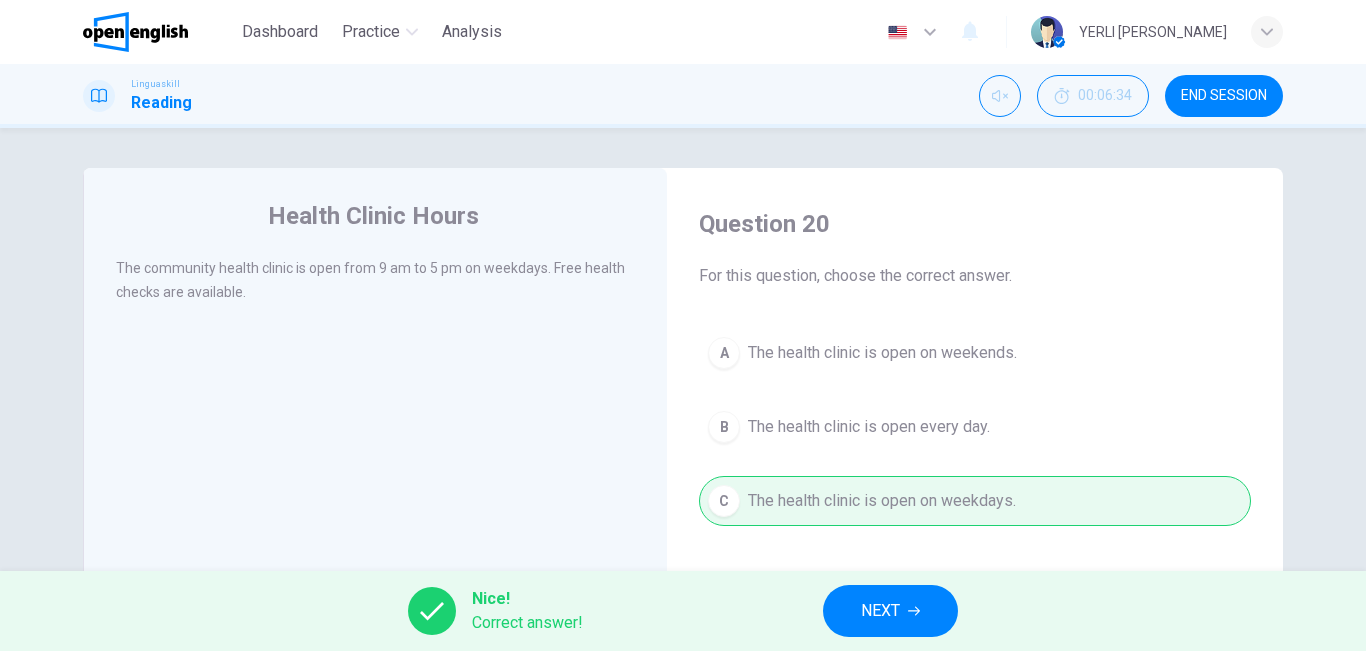 click on "Nice! Correct answer! NEXT" at bounding box center [683, 611] 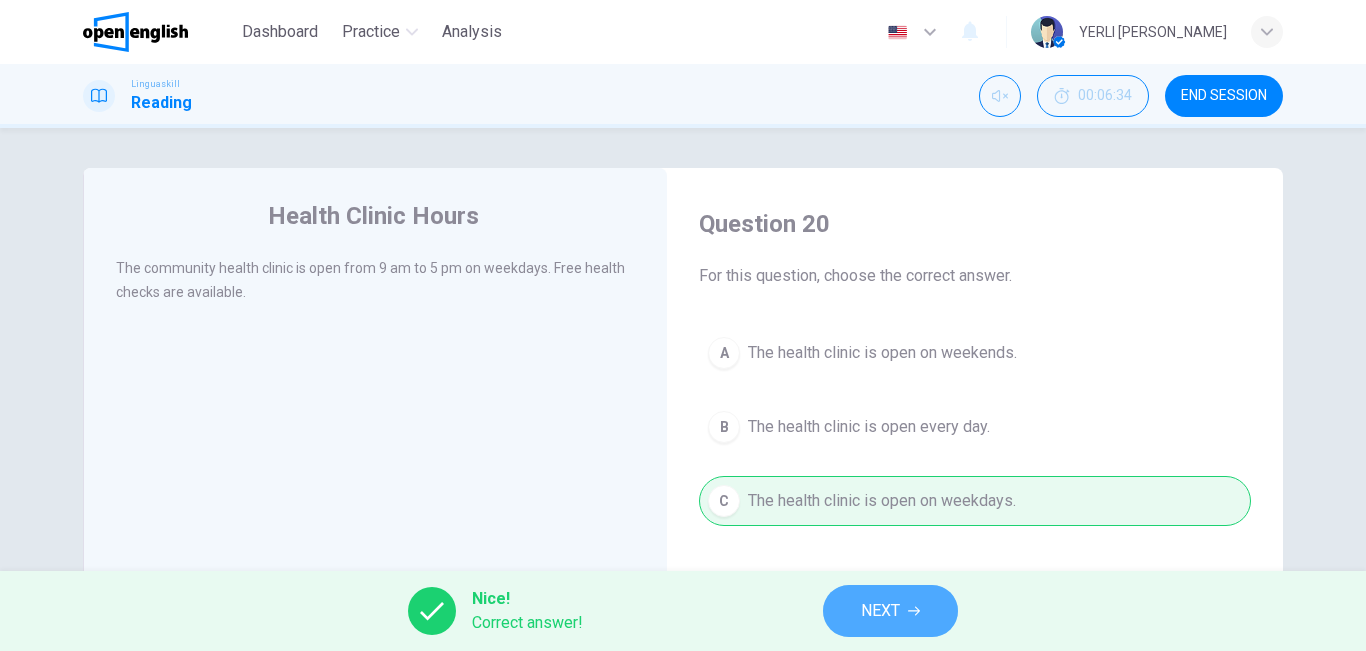 click 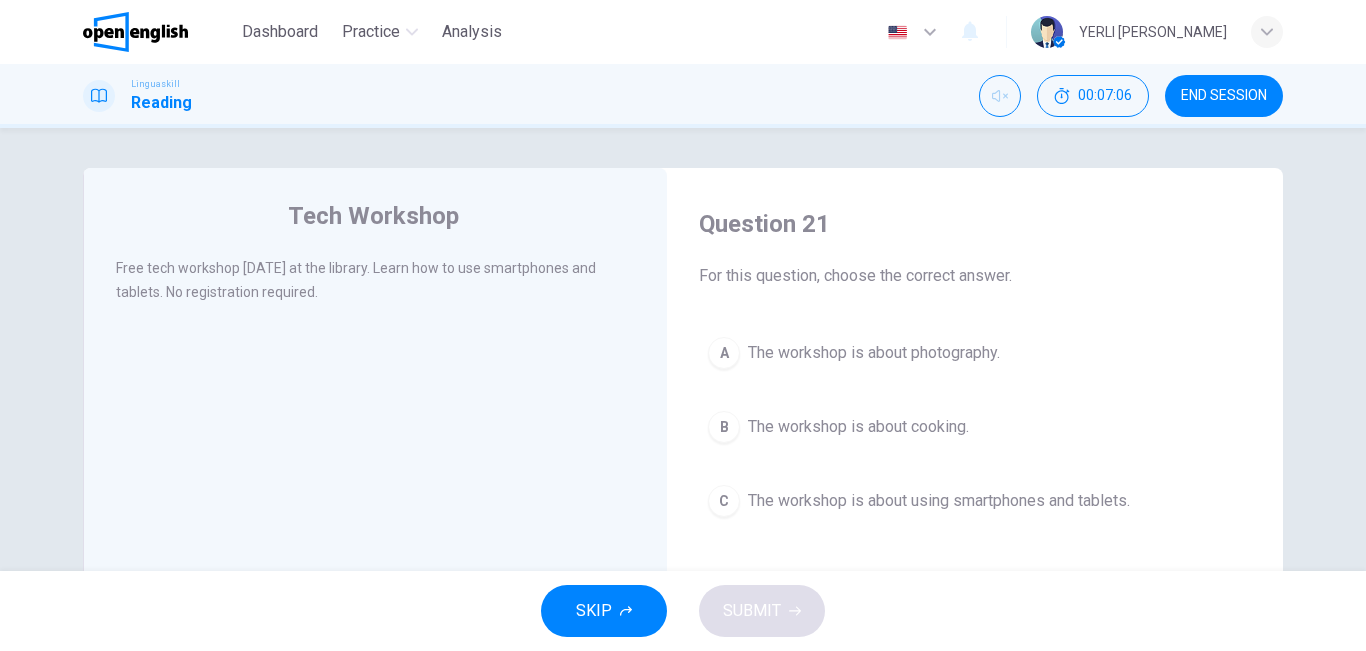 click on "The workshop is about photography." at bounding box center (874, 353) 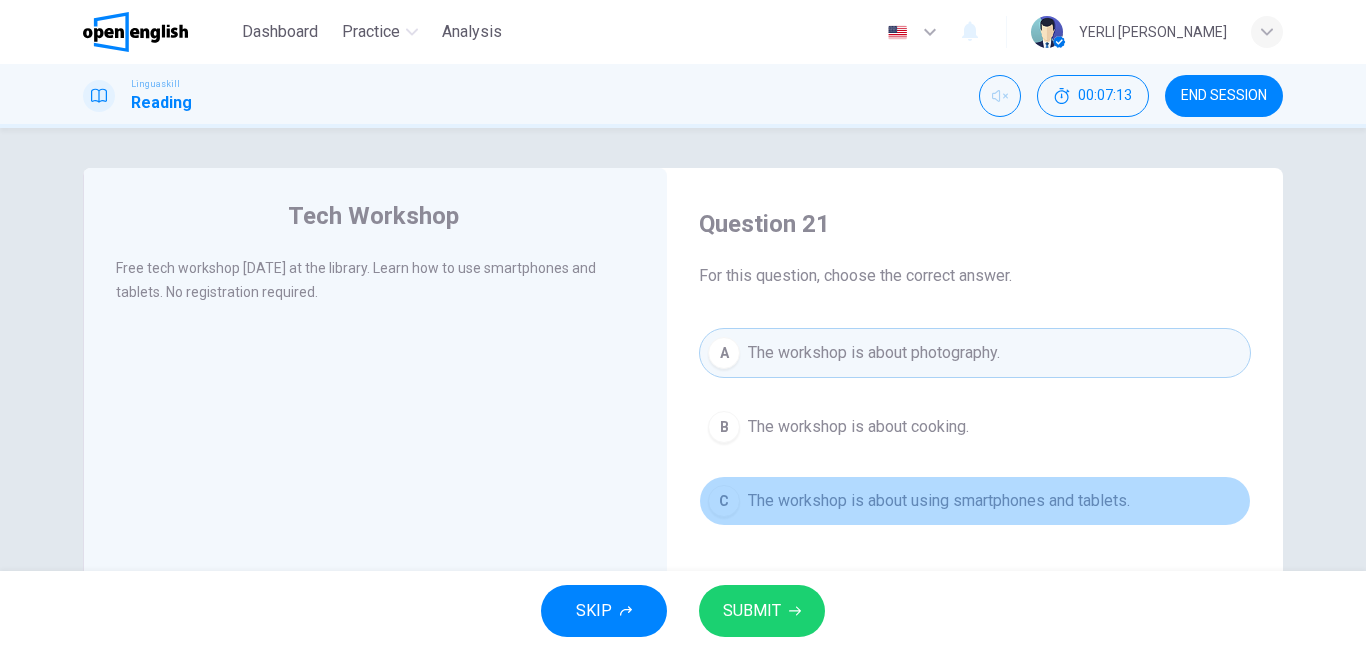 click on "C The workshop is about using smartphones and tablets." at bounding box center (975, 501) 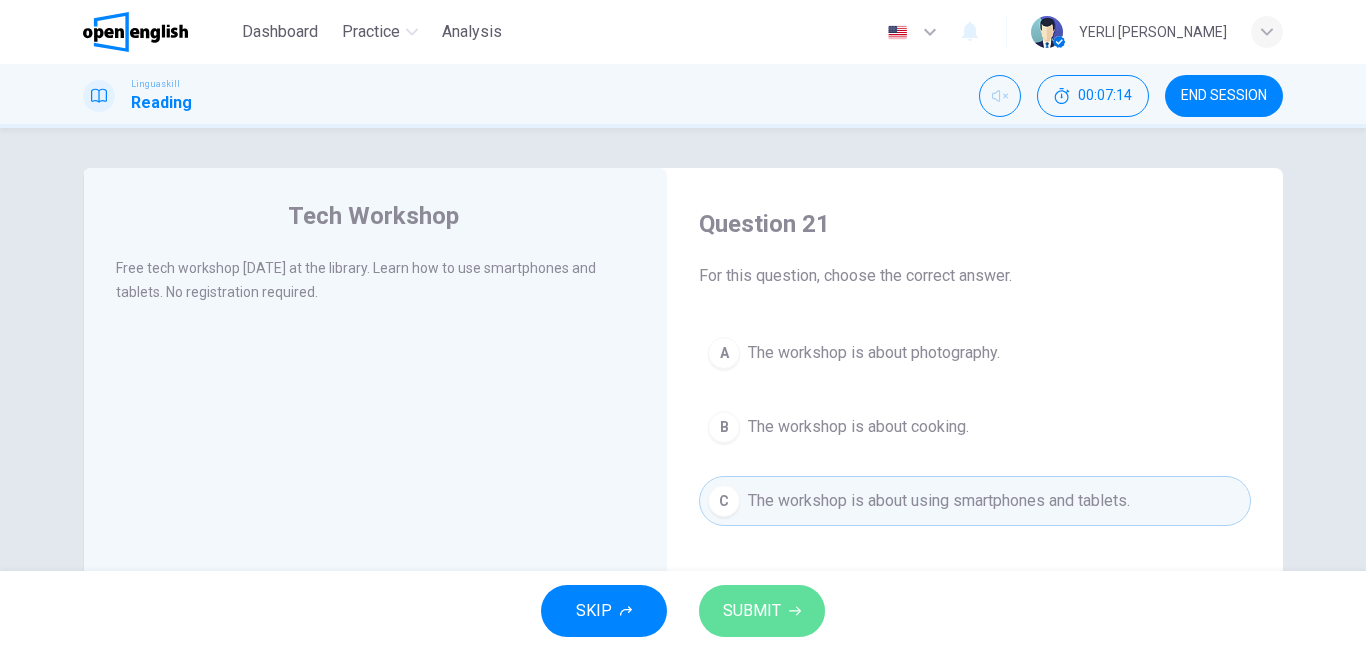 click on "SUBMIT" at bounding box center (762, 611) 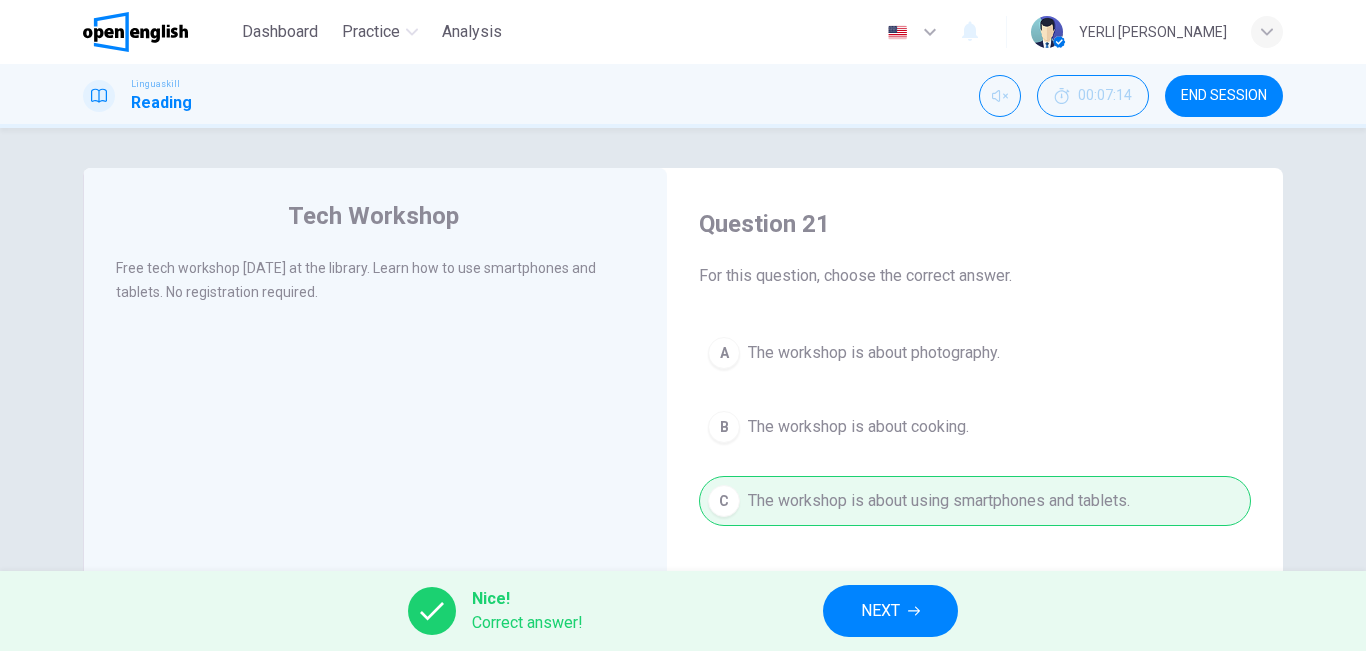 click on "NEXT" at bounding box center (880, 611) 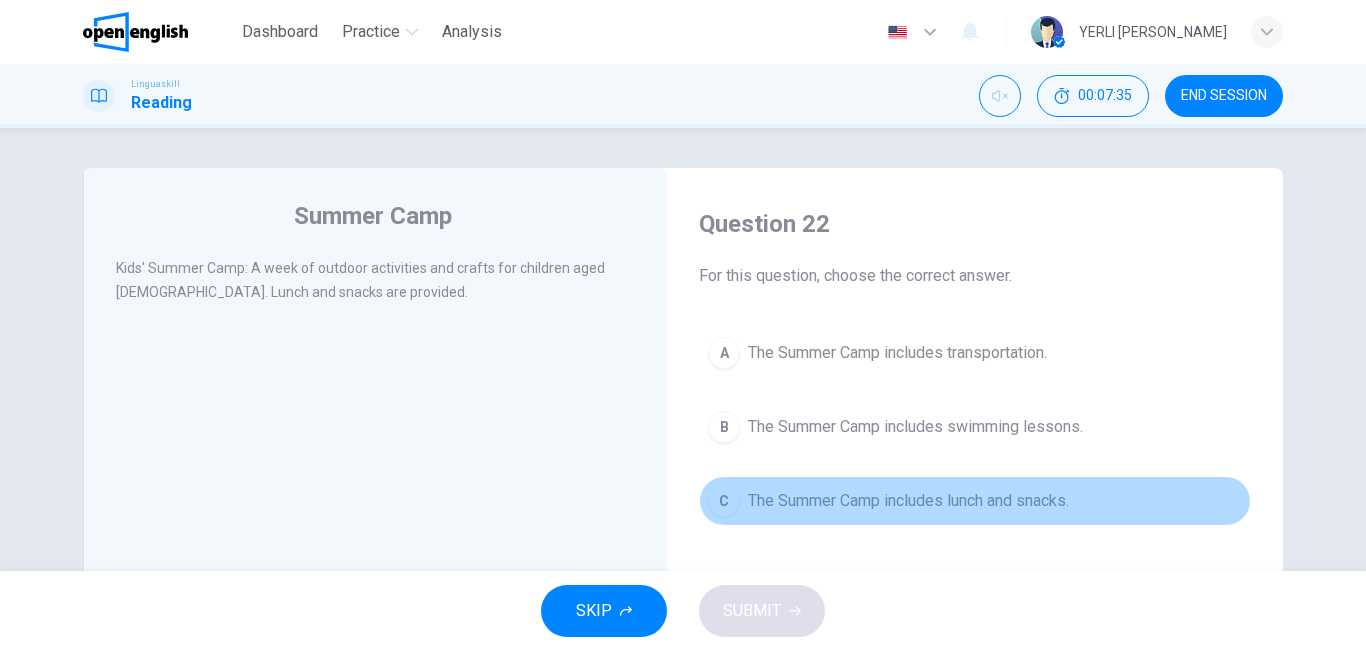click on "The Summer Camp includes lunch and snacks." at bounding box center [908, 501] 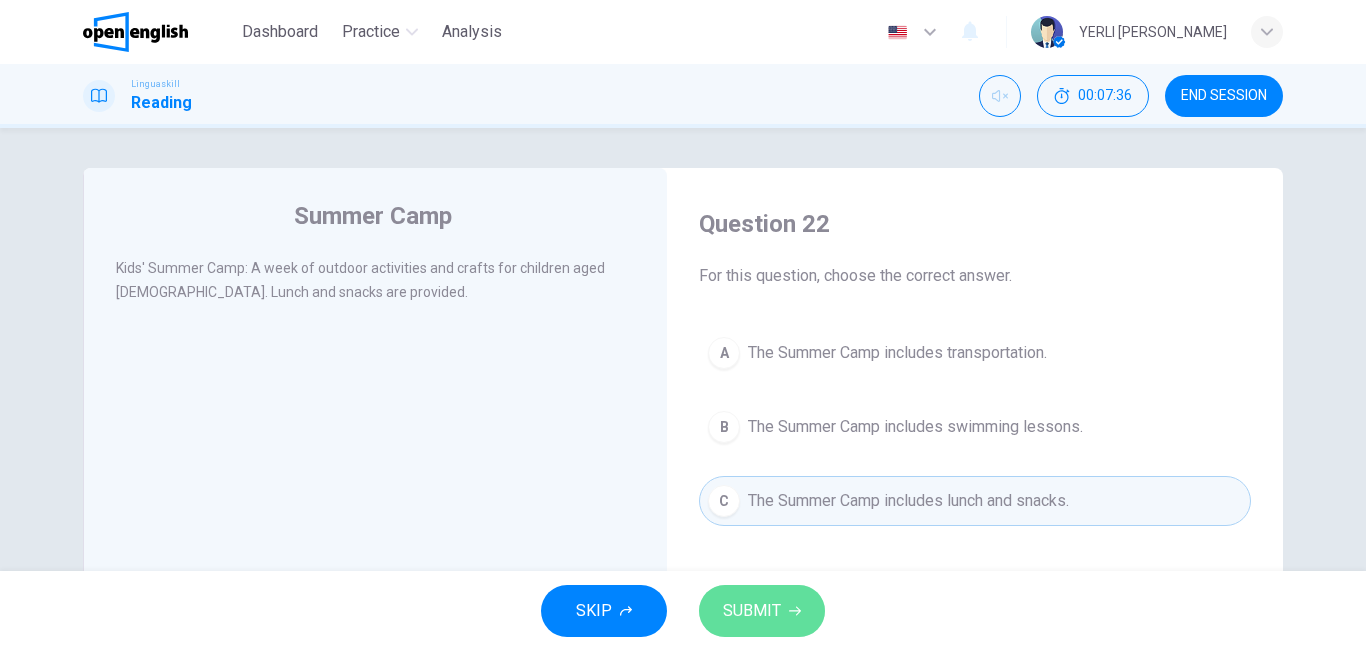 click on "SUBMIT" at bounding box center (762, 611) 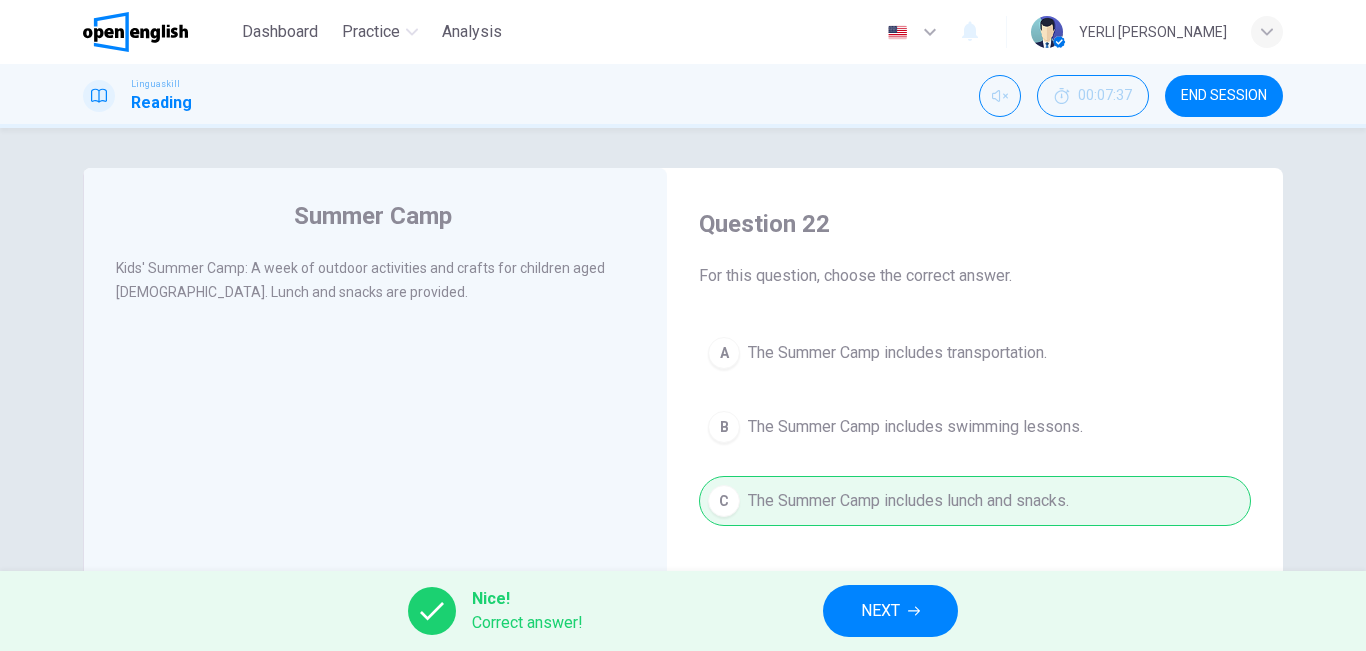 click on "NEXT" at bounding box center [890, 611] 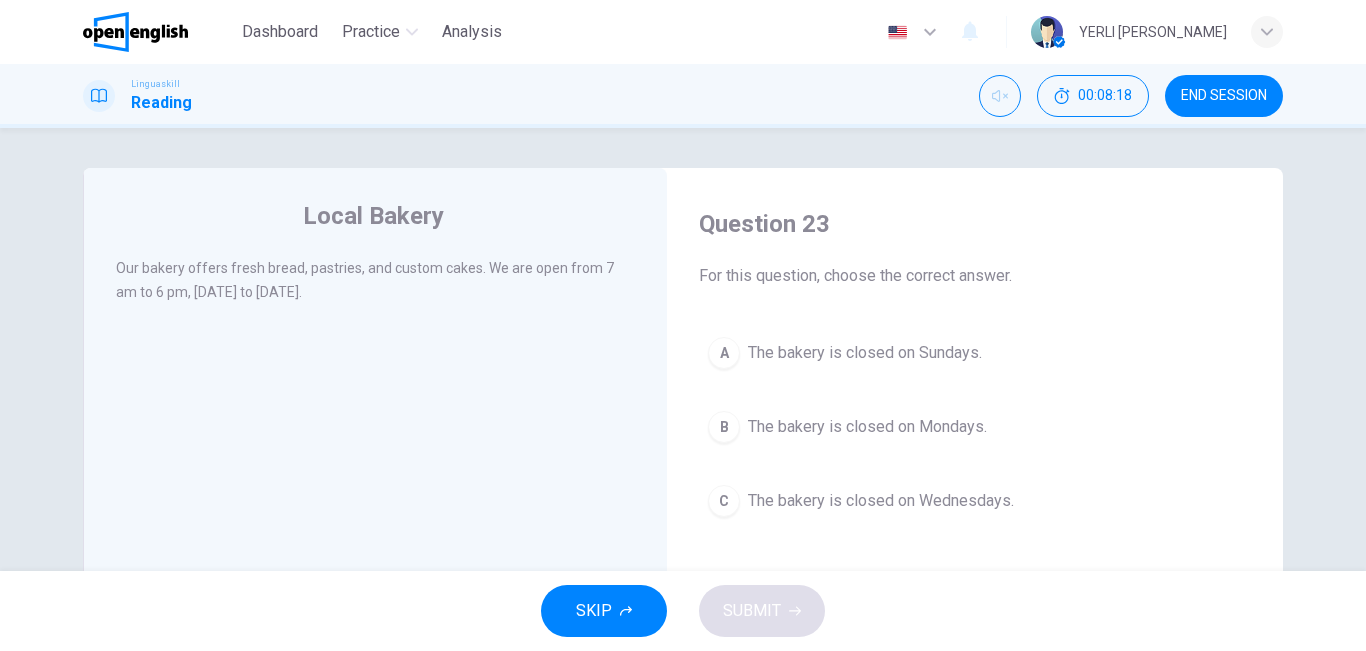 click on "The bakery is closed on Sundays." at bounding box center (865, 353) 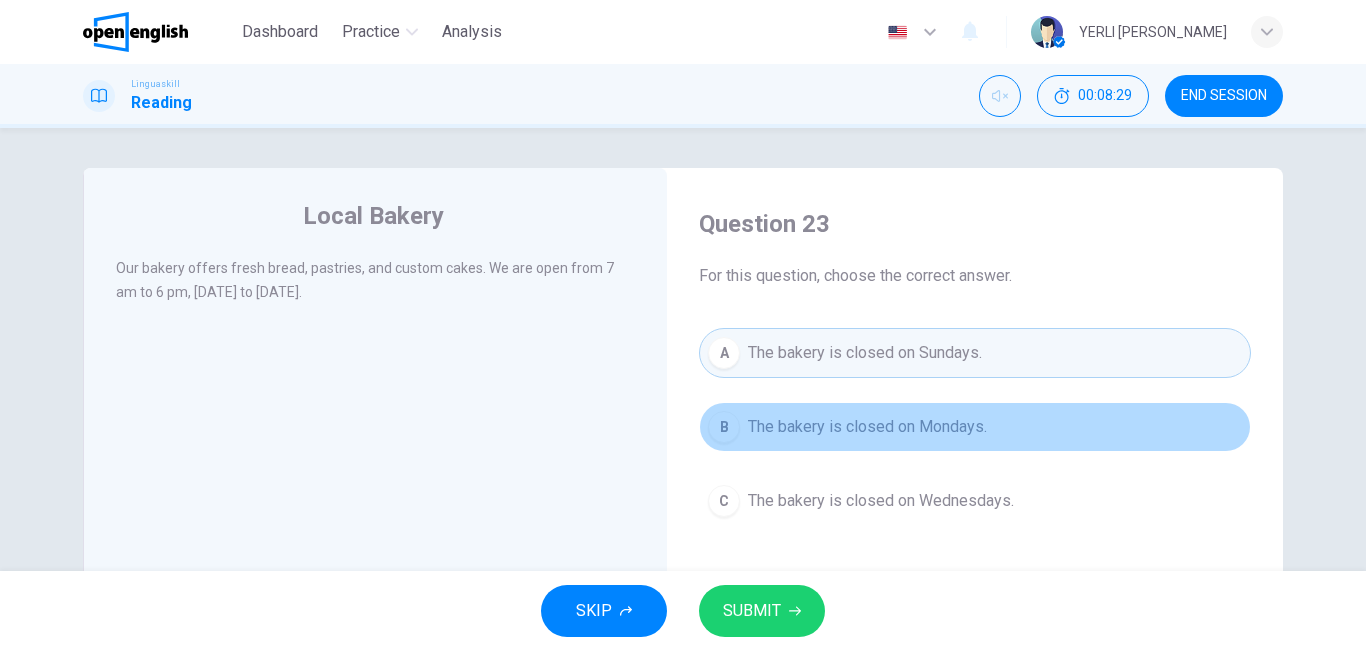 click on "The bakery is closed on Mondays." at bounding box center [867, 427] 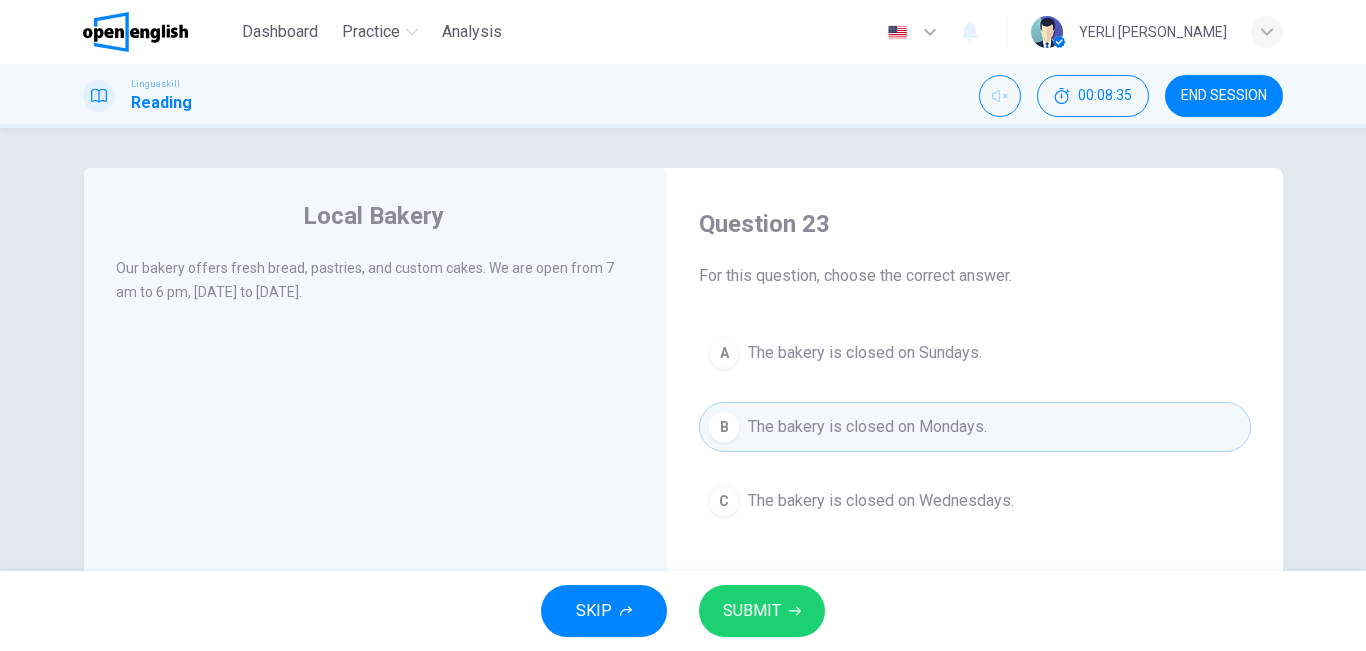 click on "The bakery is closed on Sundays." at bounding box center [865, 353] 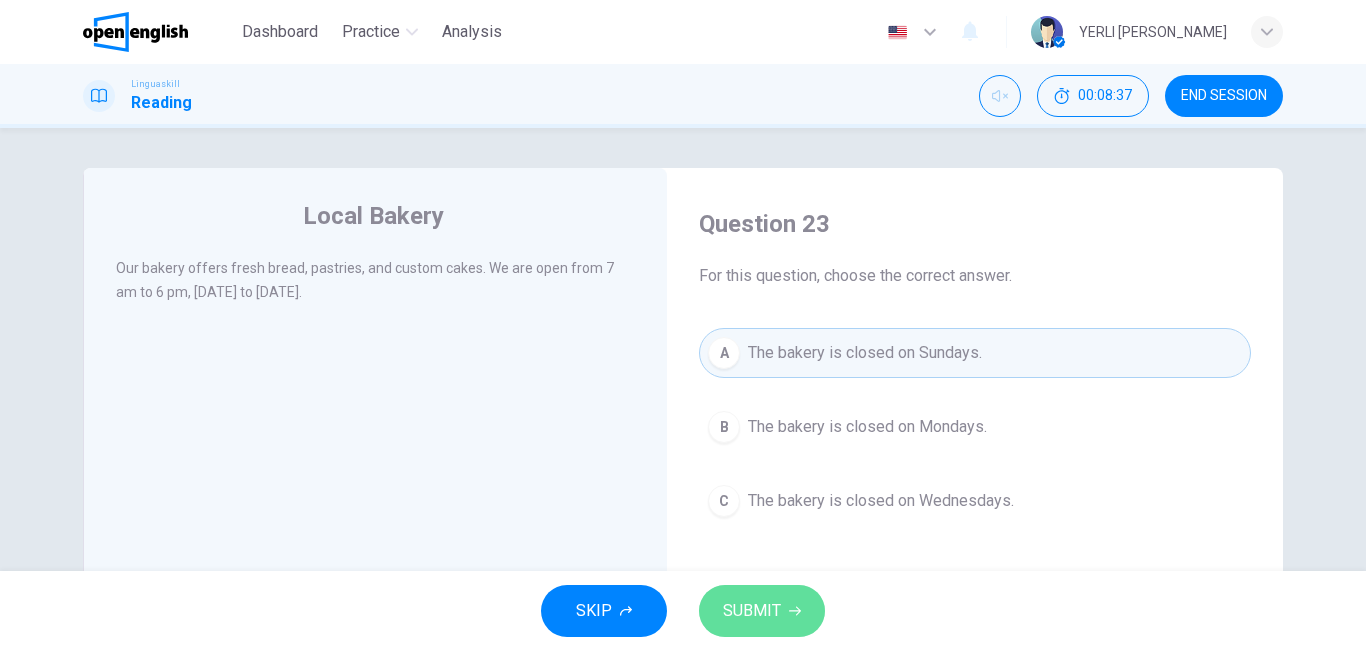 click on "SUBMIT" at bounding box center [762, 611] 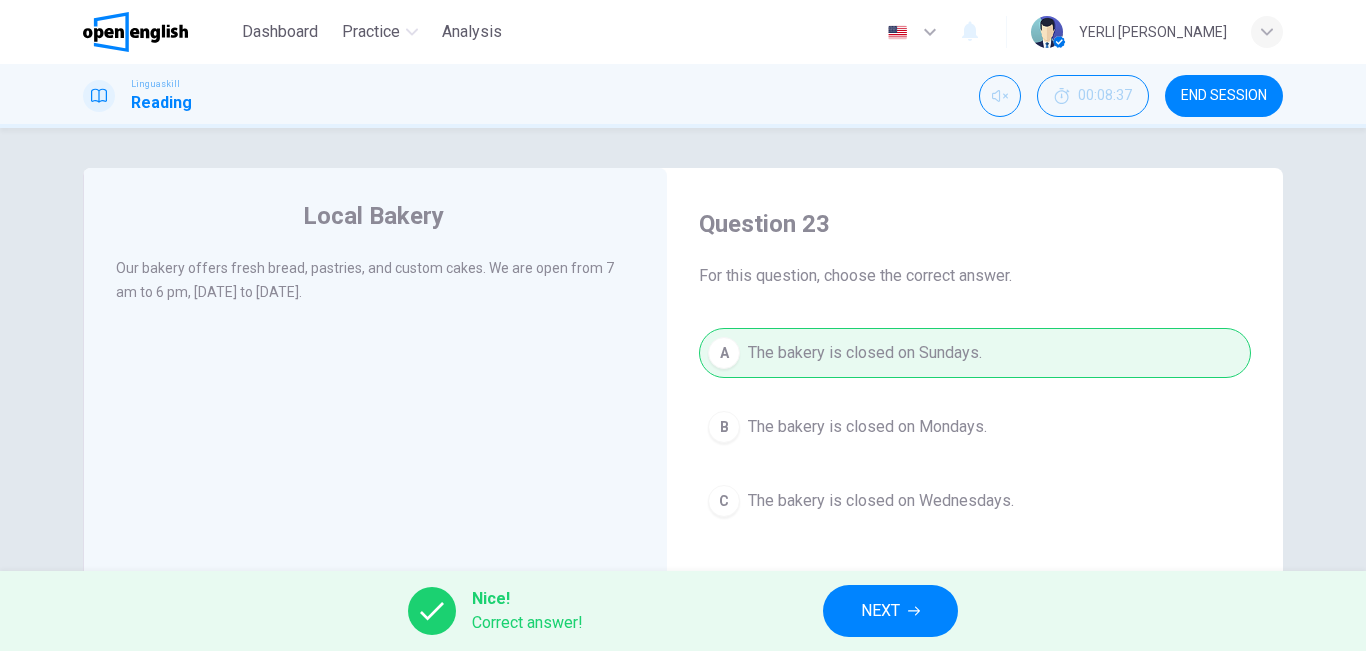 click on "NEXT" at bounding box center [880, 611] 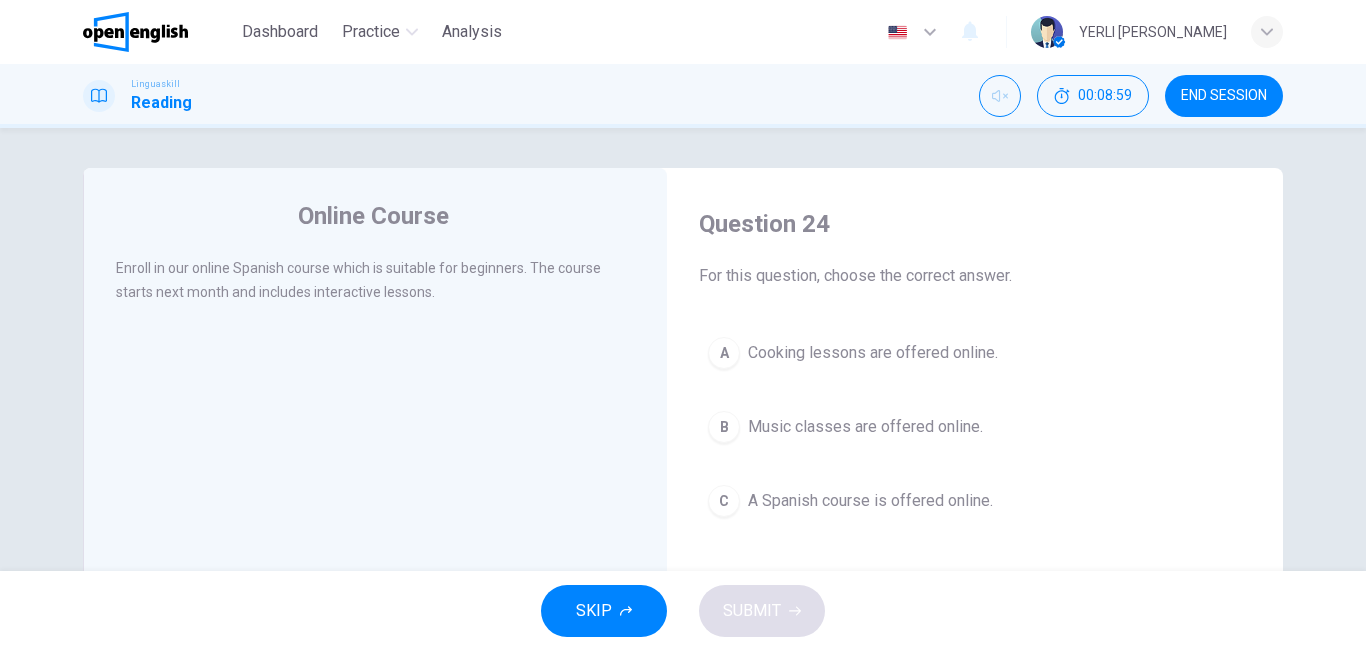 click on "A Spanish course is offered online." at bounding box center [870, 501] 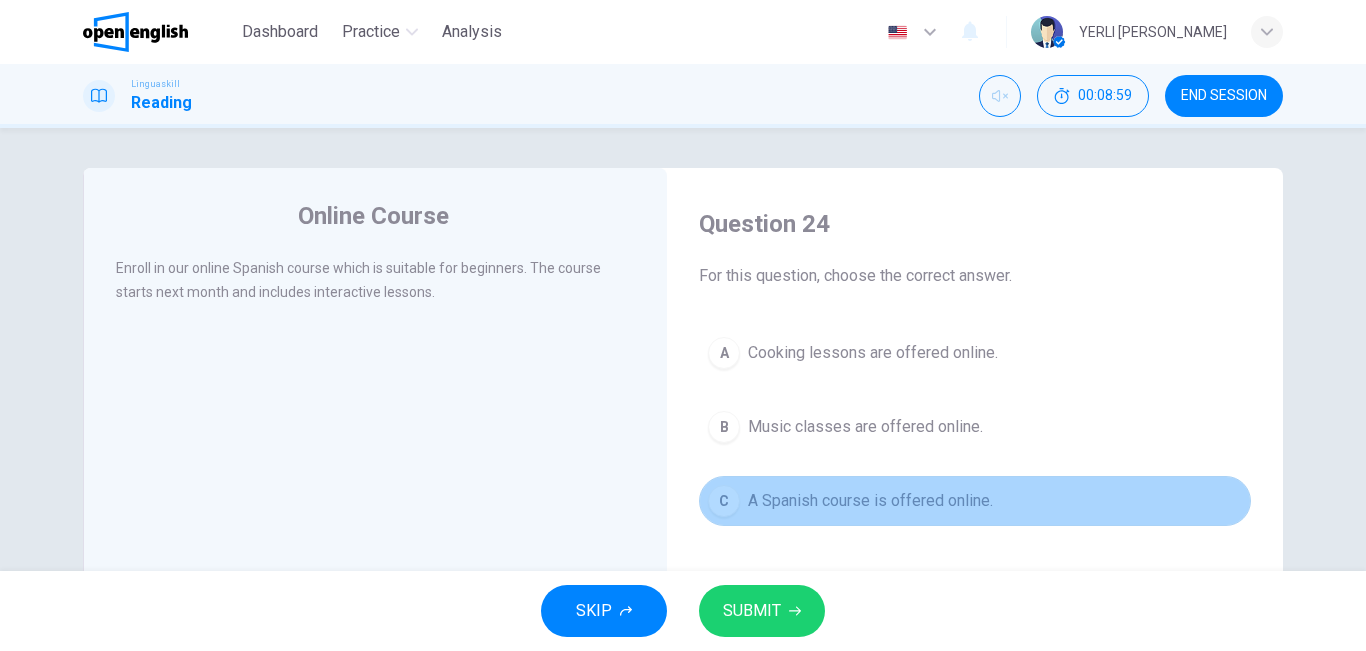 click on "A Spanish course is offered online." at bounding box center [870, 501] 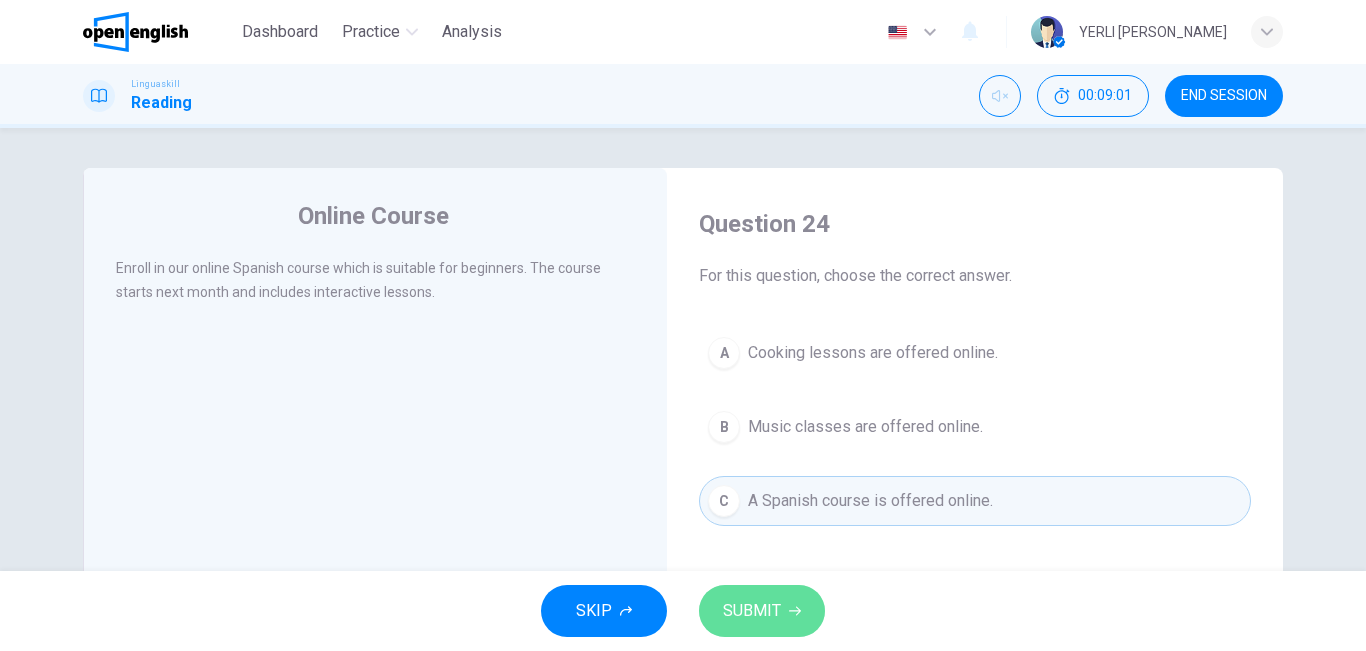 click on "SUBMIT" at bounding box center (762, 611) 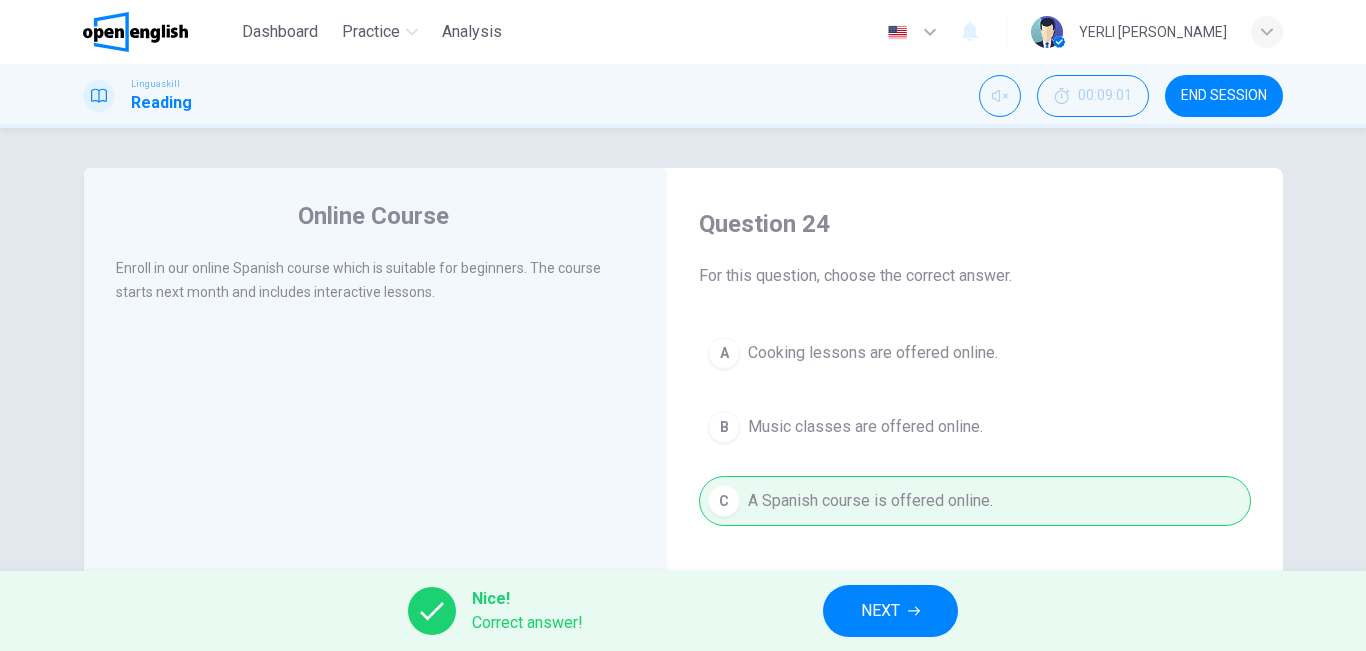 click on "NEXT" at bounding box center [880, 611] 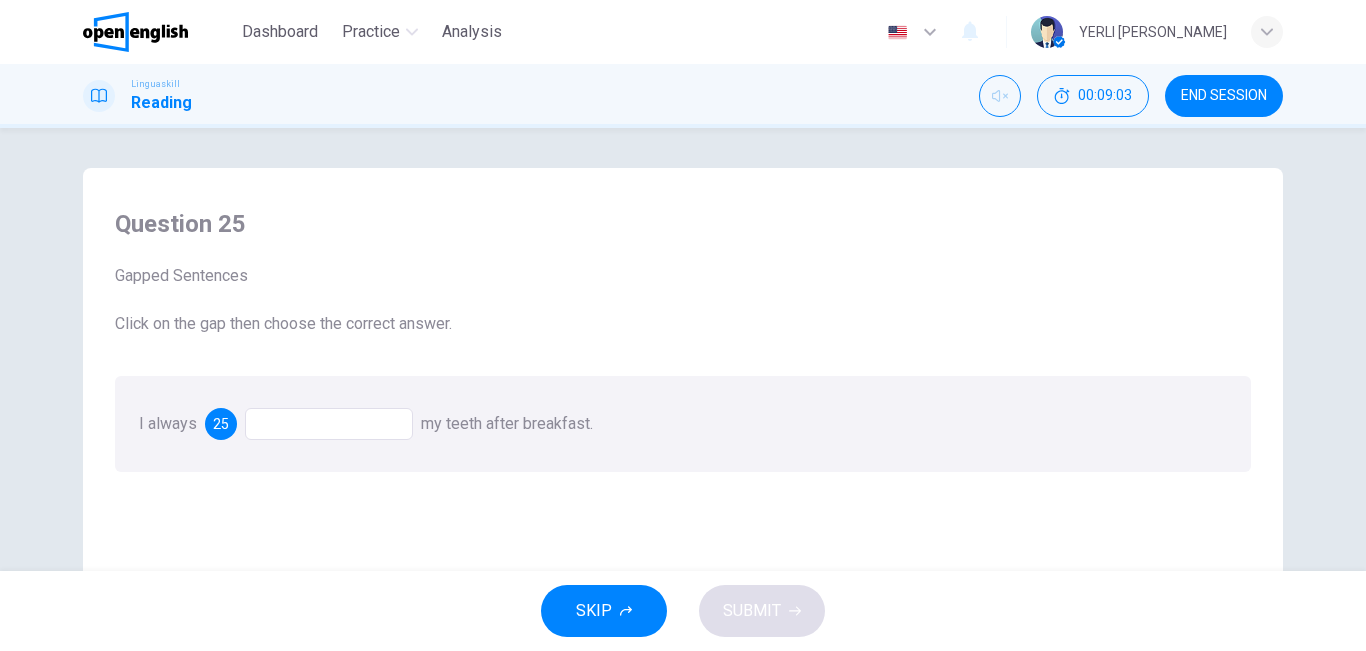 click at bounding box center (329, 424) 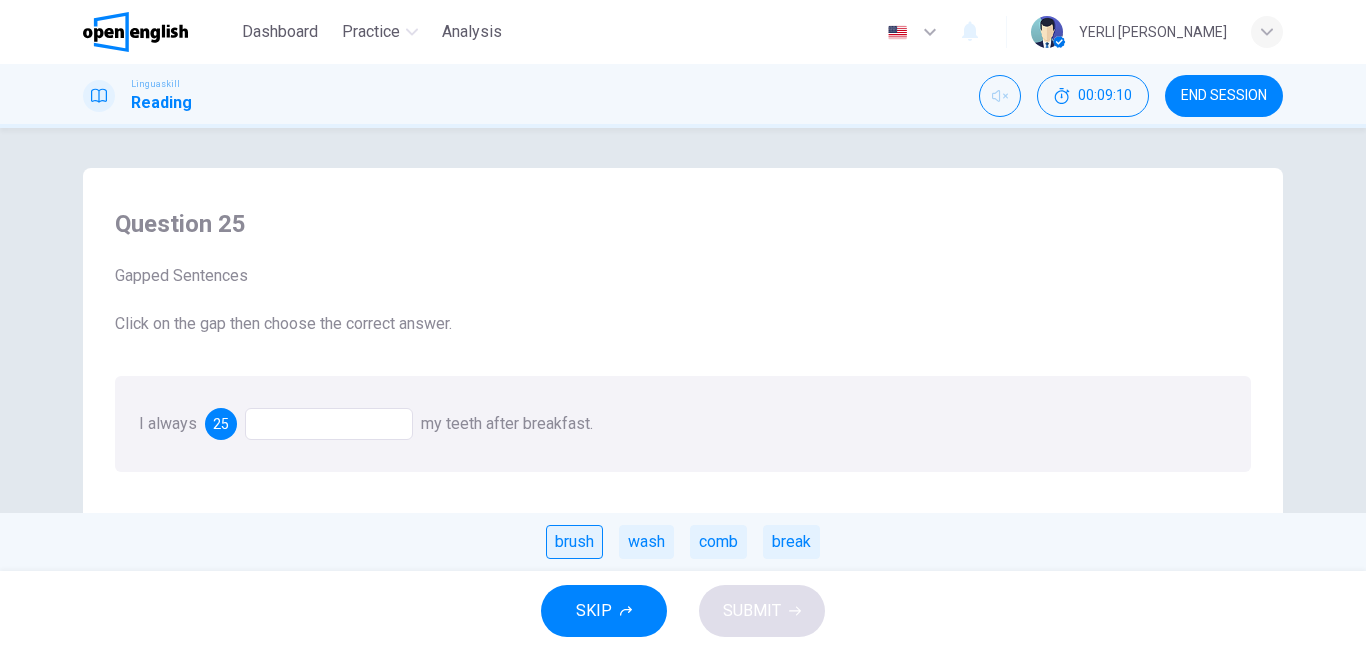 click on "brush" at bounding box center (574, 542) 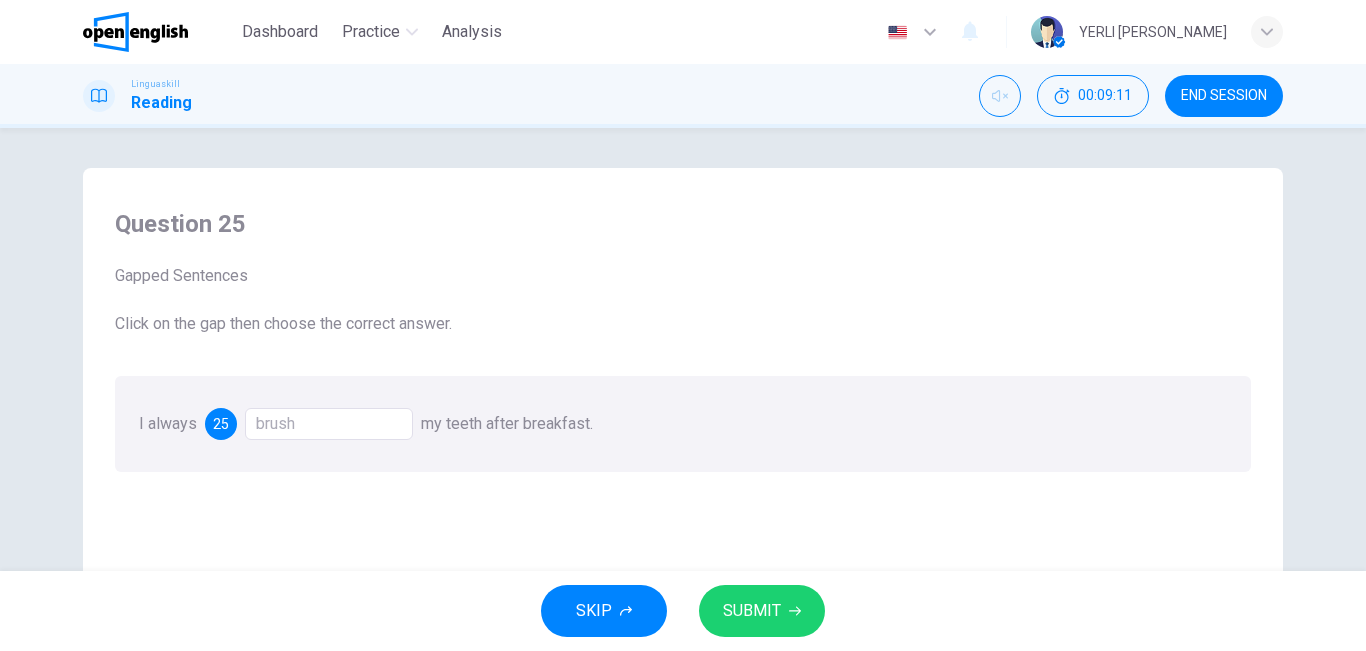 click on "SUBMIT" at bounding box center (752, 611) 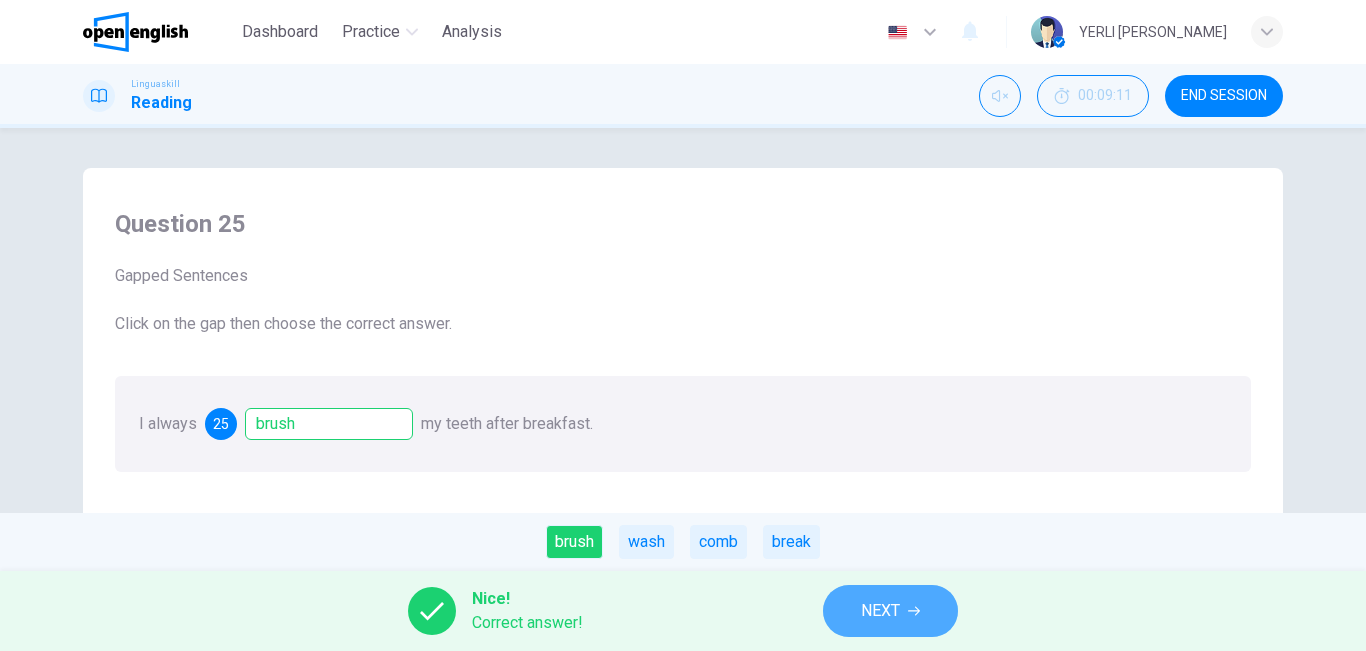 click on "NEXT" at bounding box center [890, 611] 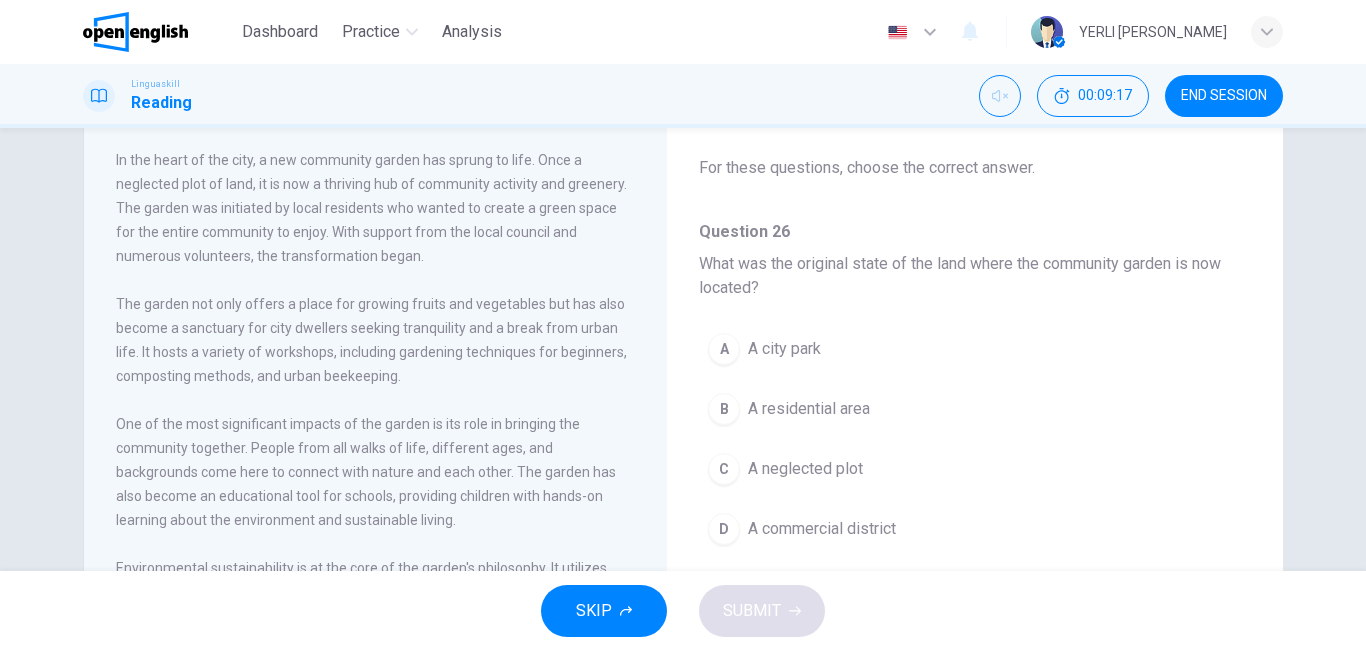 scroll, scrollTop: 95, scrollLeft: 0, axis: vertical 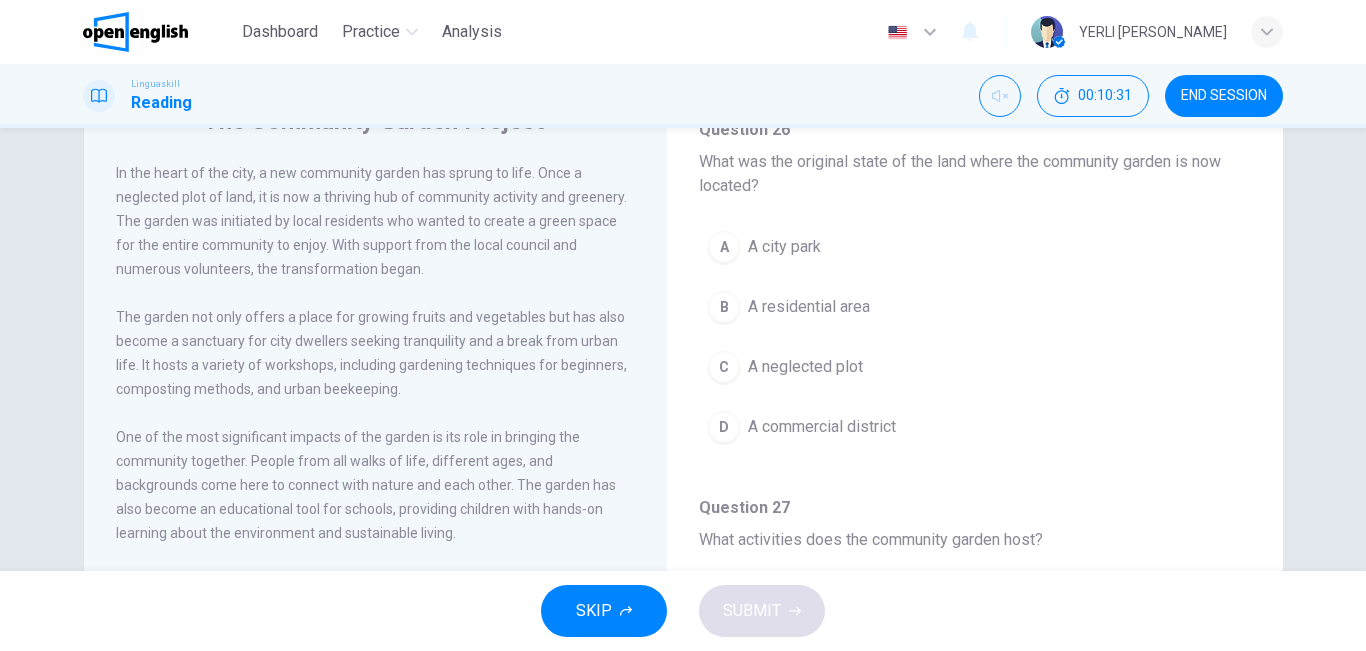click on "A city park" at bounding box center (784, 247) 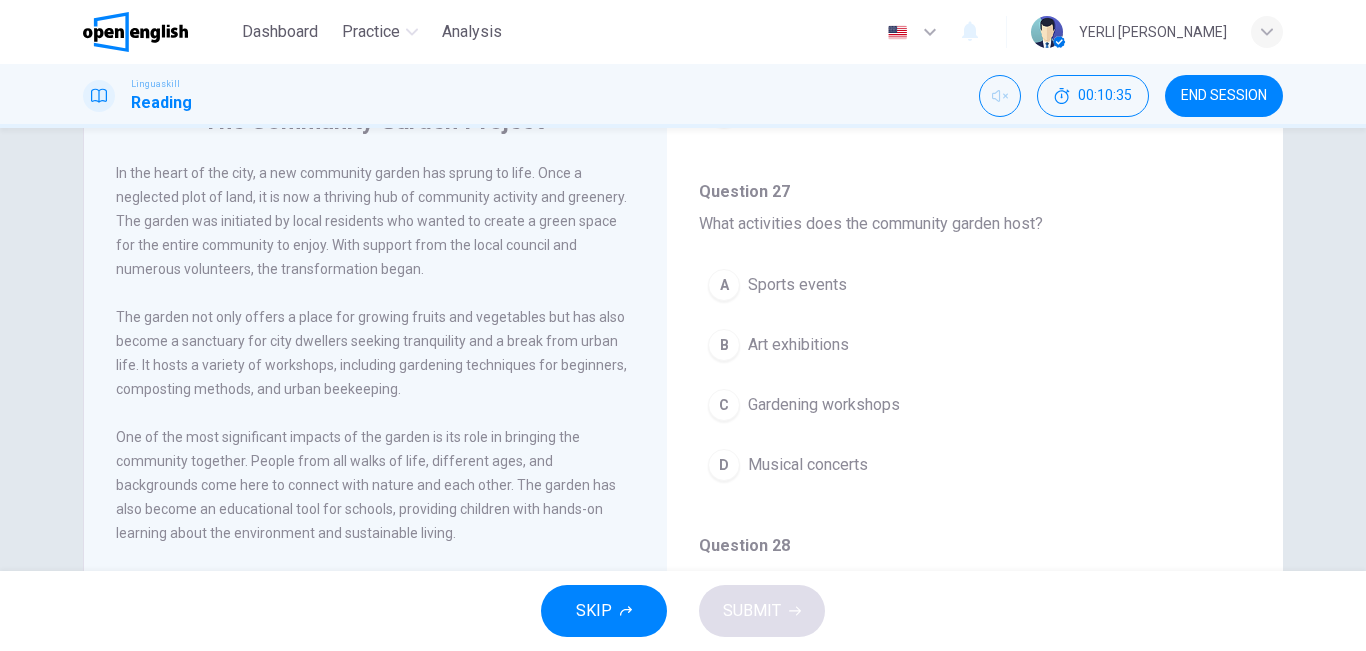 scroll, scrollTop: 428, scrollLeft: 0, axis: vertical 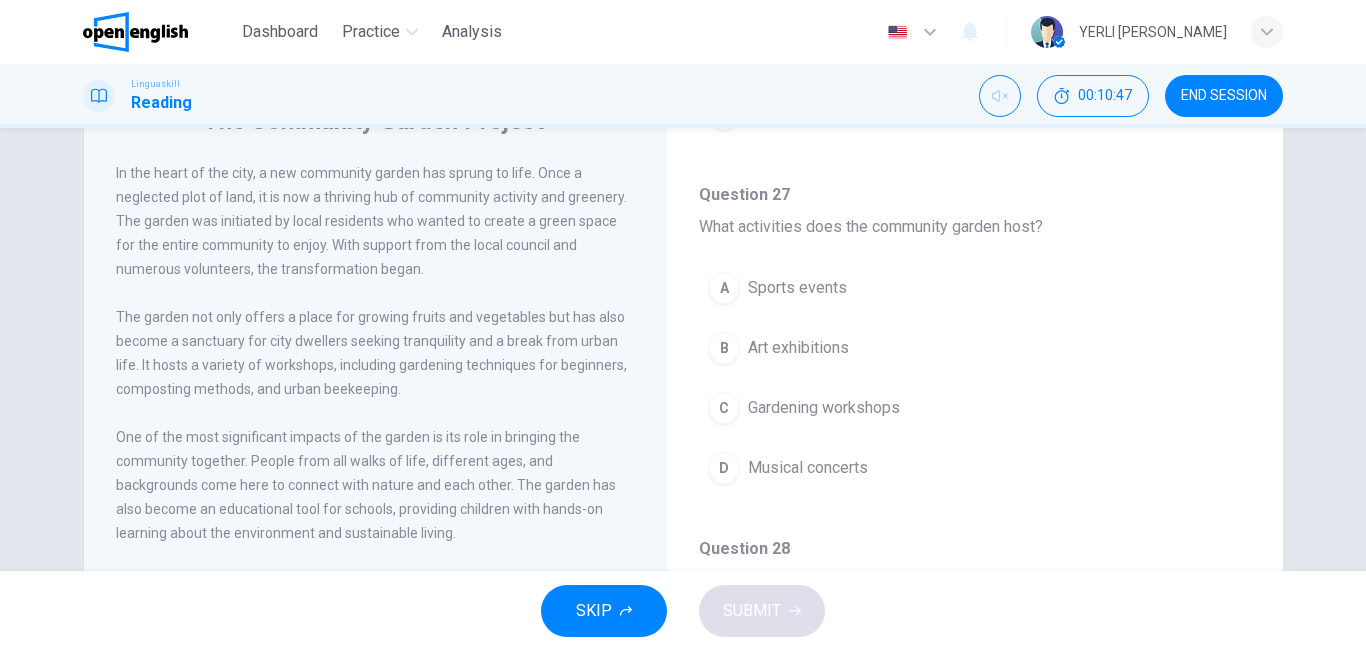 click on "Gardening workshops" at bounding box center (824, 408) 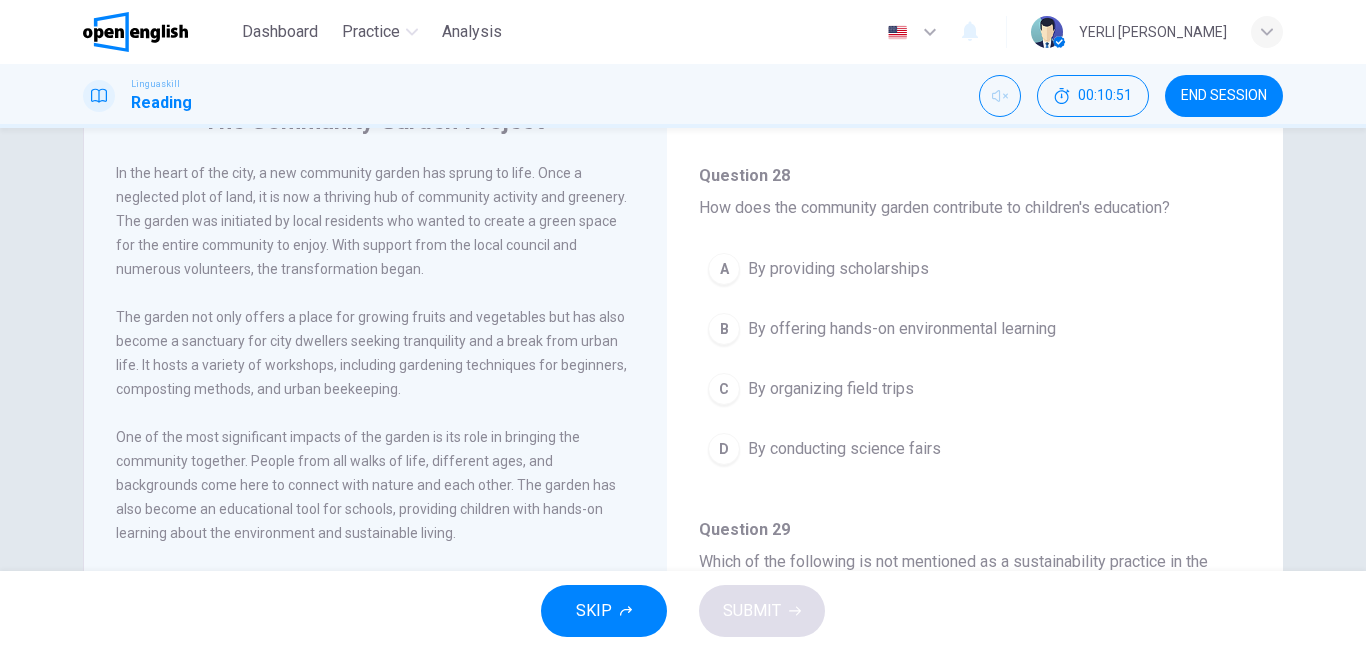 scroll, scrollTop: 795, scrollLeft: 0, axis: vertical 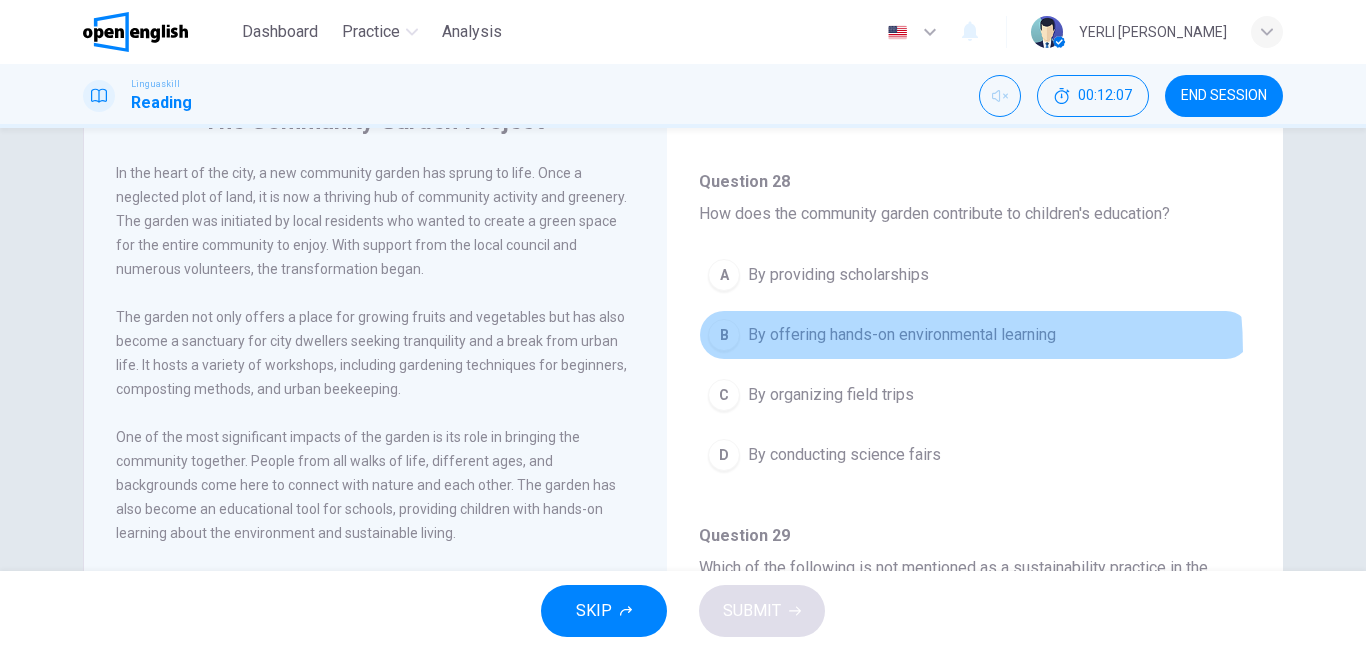 click on "B By offering hands-on environmental learning" at bounding box center [975, 335] 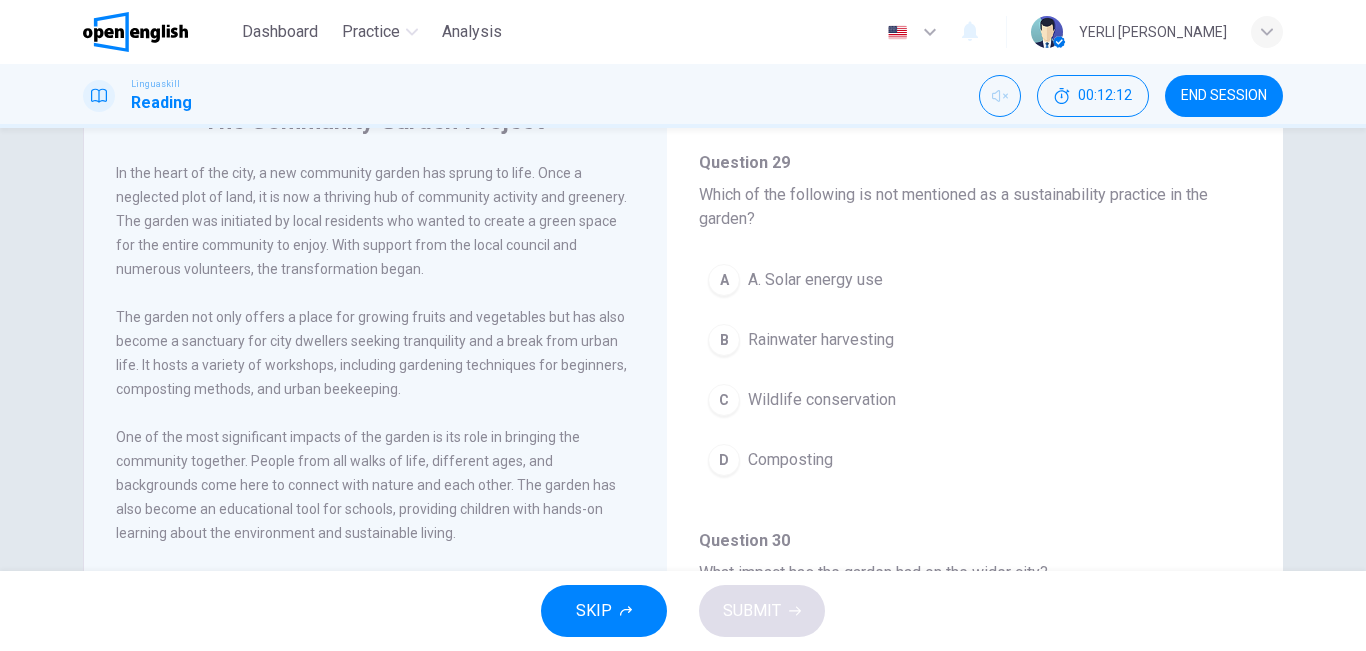scroll, scrollTop: 1165, scrollLeft: 0, axis: vertical 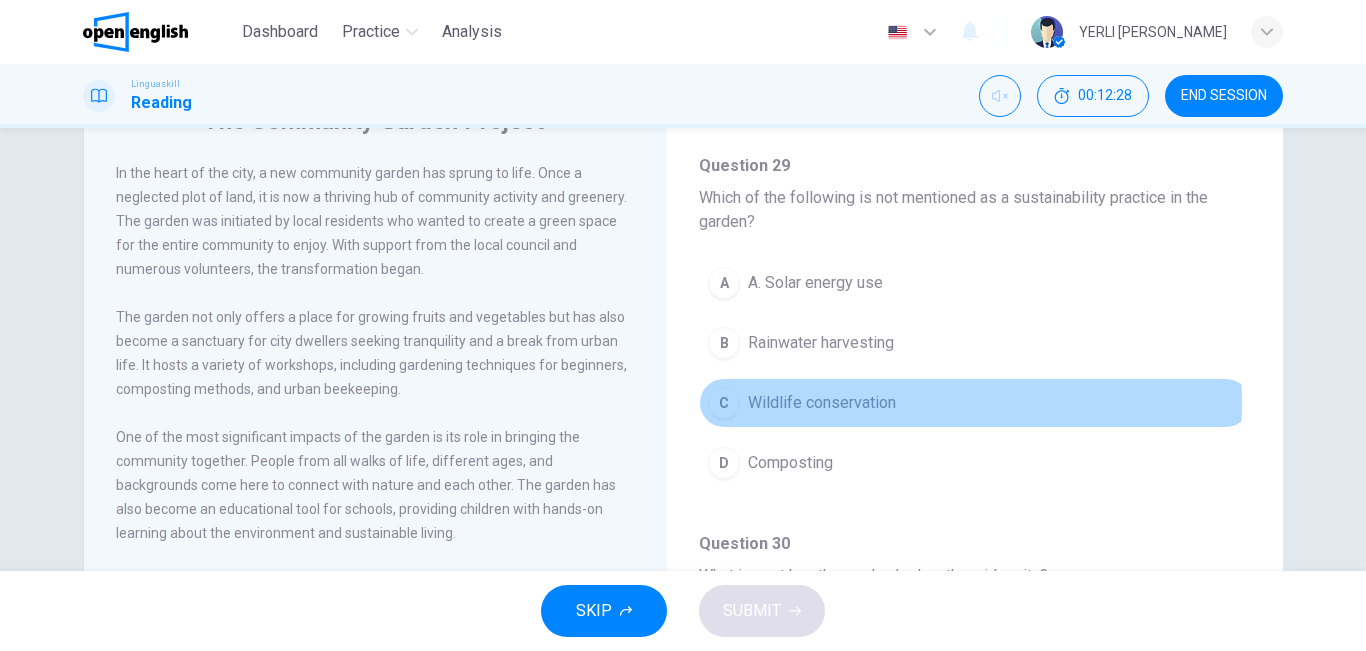 click on "Wildlife conservation" at bounding box center (822, 403) 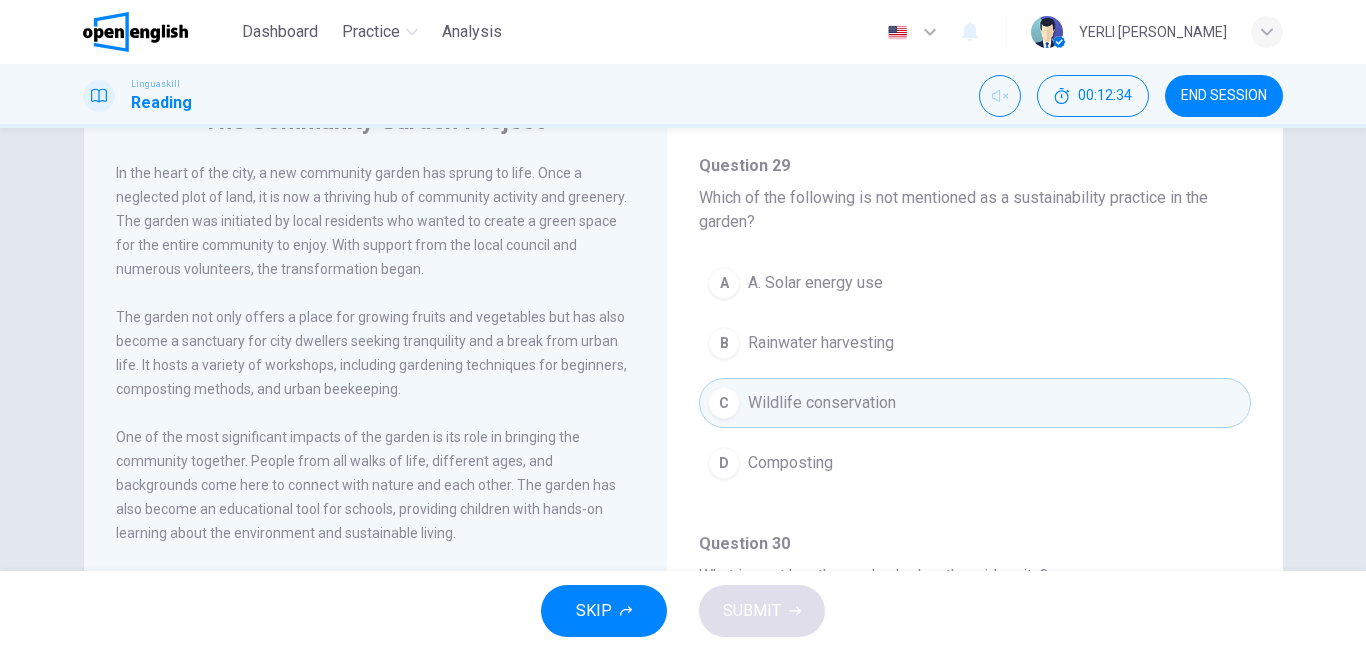 scroll, scrollTop: 1299, scrollLeft: 0, axis: vertical 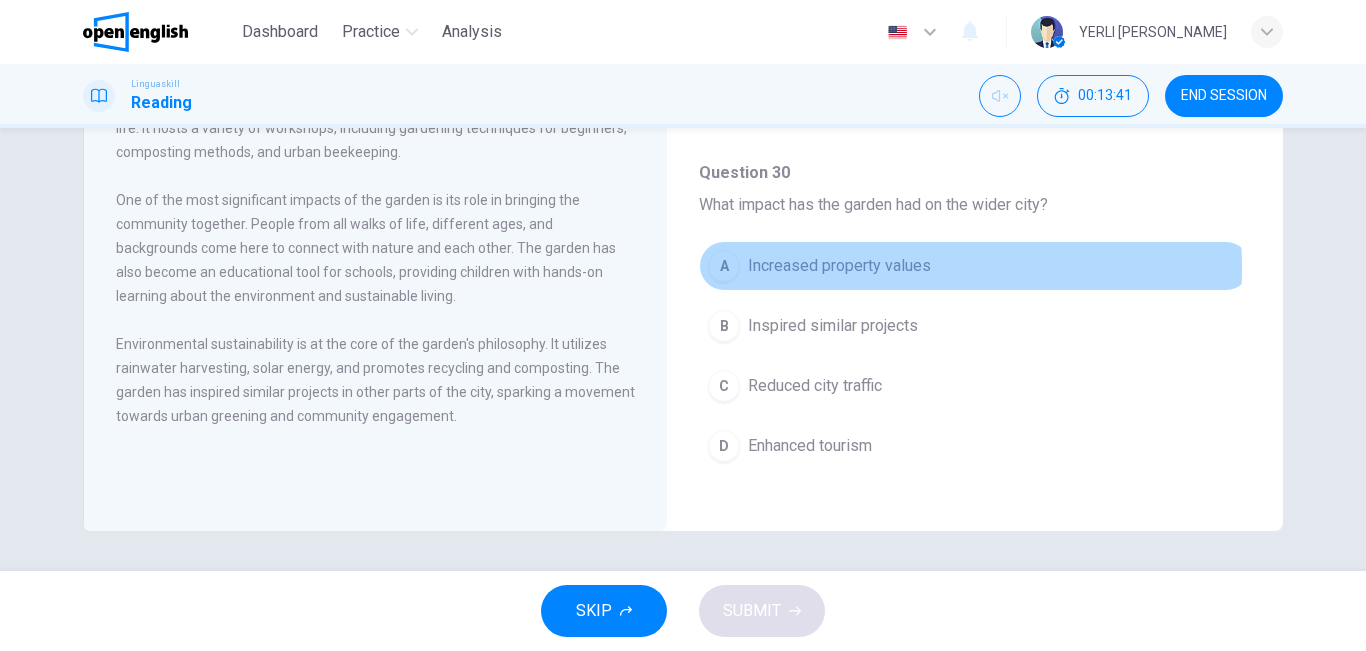 click on "Increased property values" at bounding box center (839, 266) 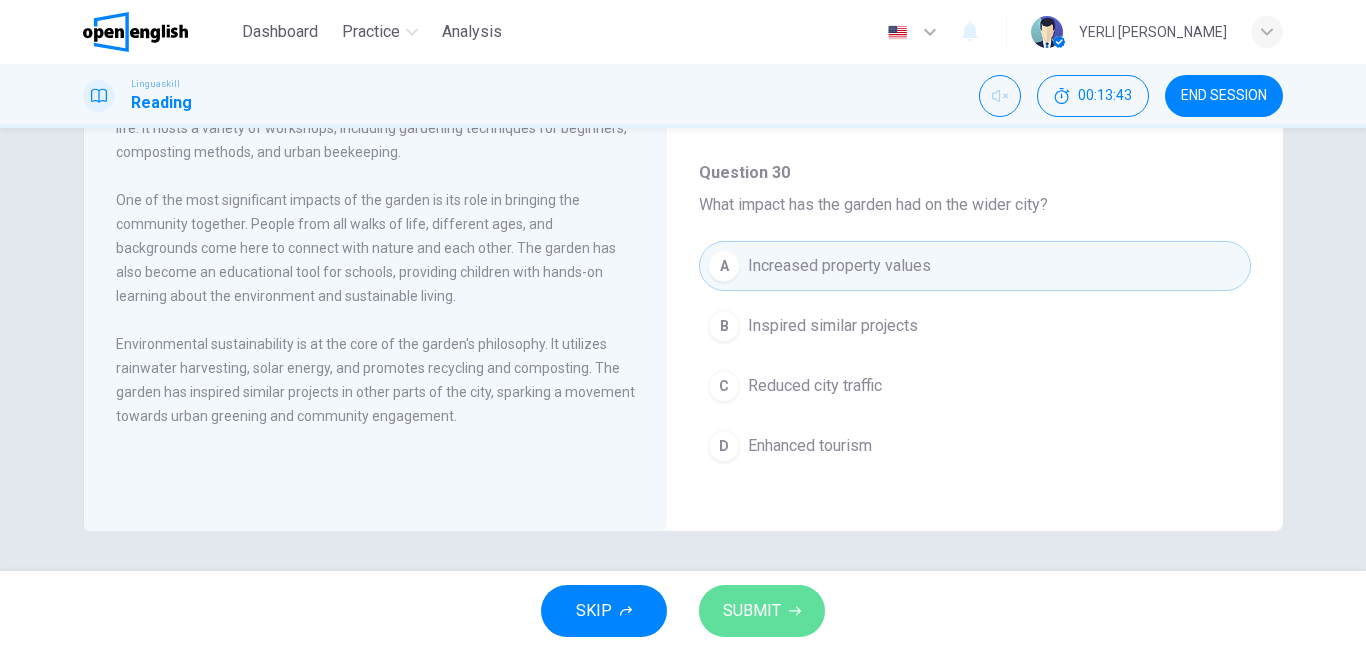 click on "SUBMIT" at bounding box center (752, 611) 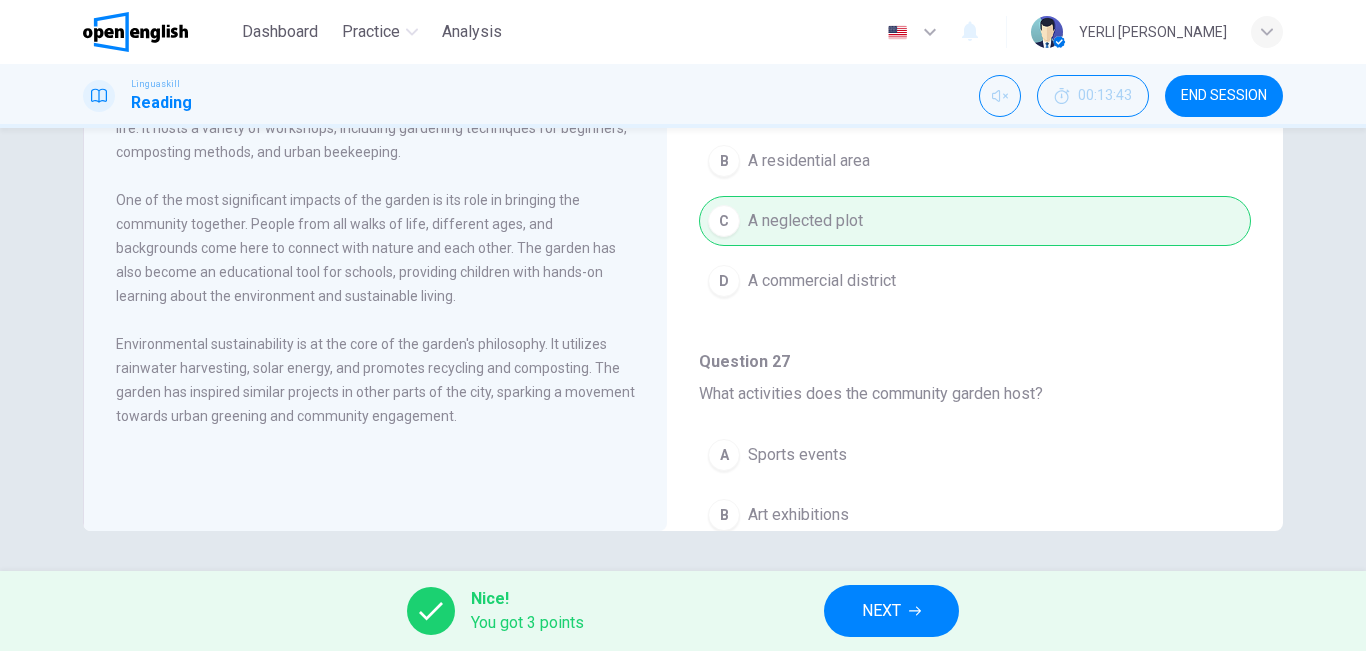 scroll, scrollTop: 0, scrollLeft: 0, axis: both 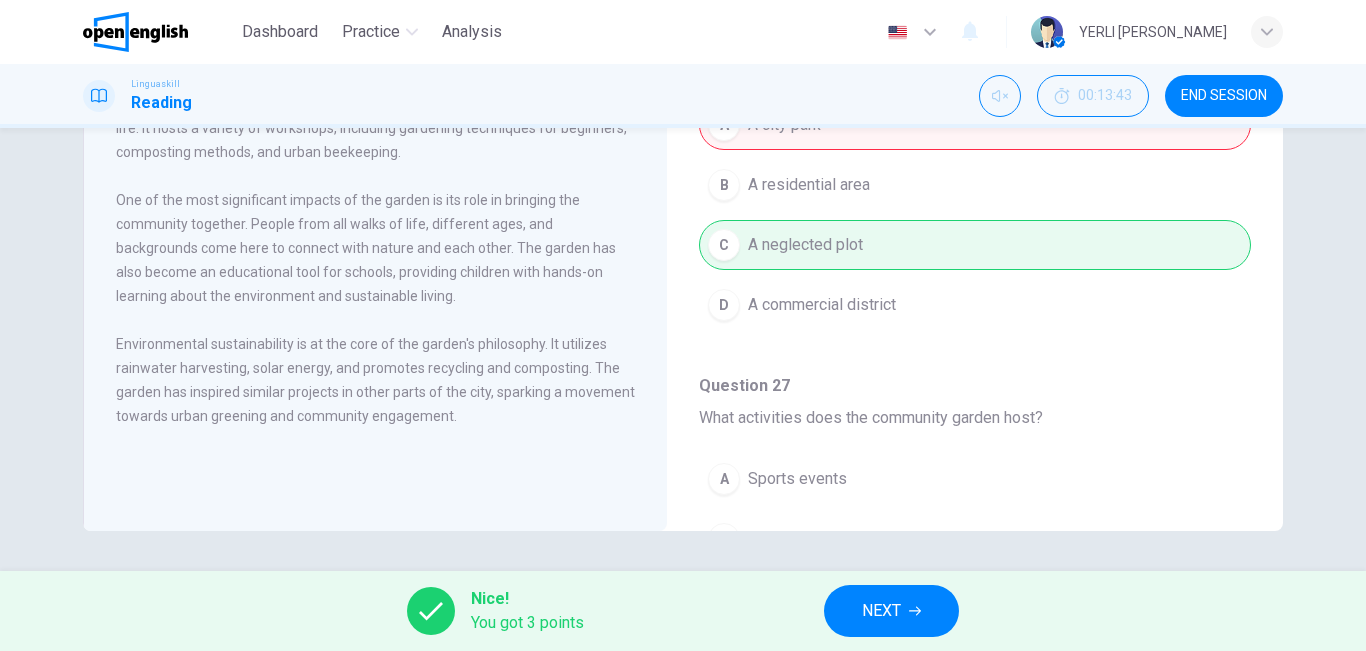 drag, startPoint x: 1262, startPoint y: 356, endPoint x: 1266, endPoint y: 225, distance: 131.06105 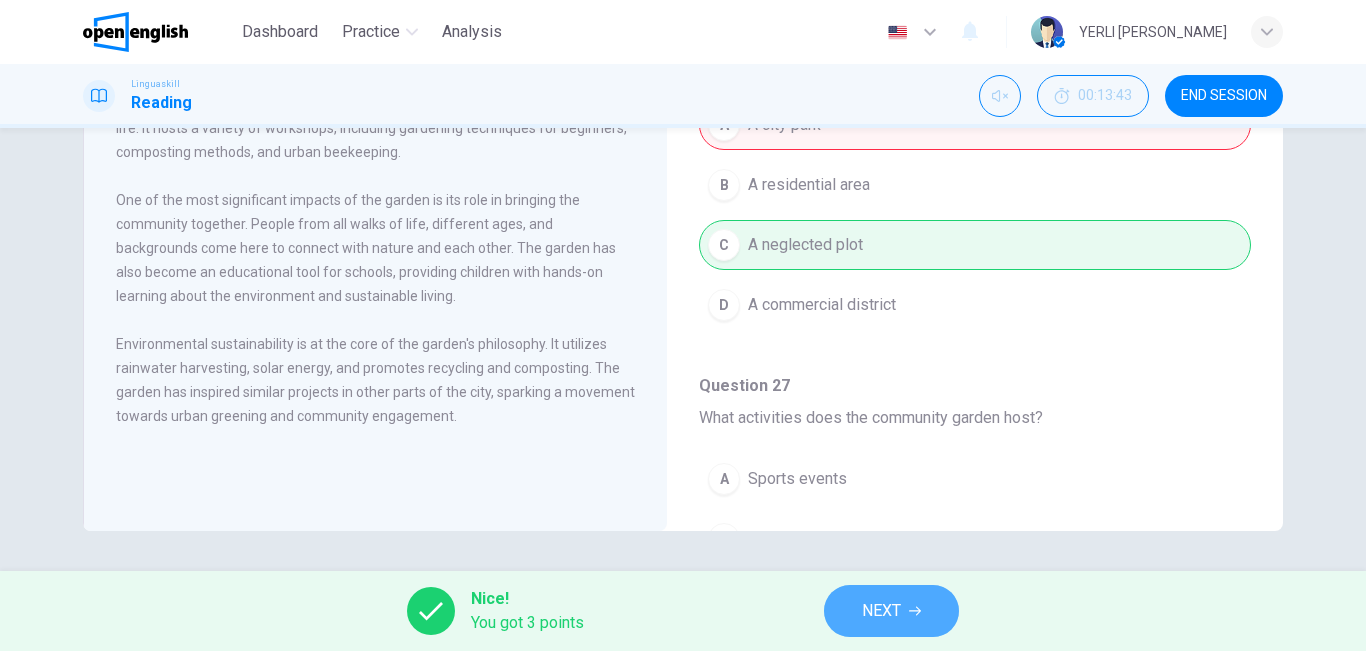 click on "NEXT" at bounding box center (881, 611) 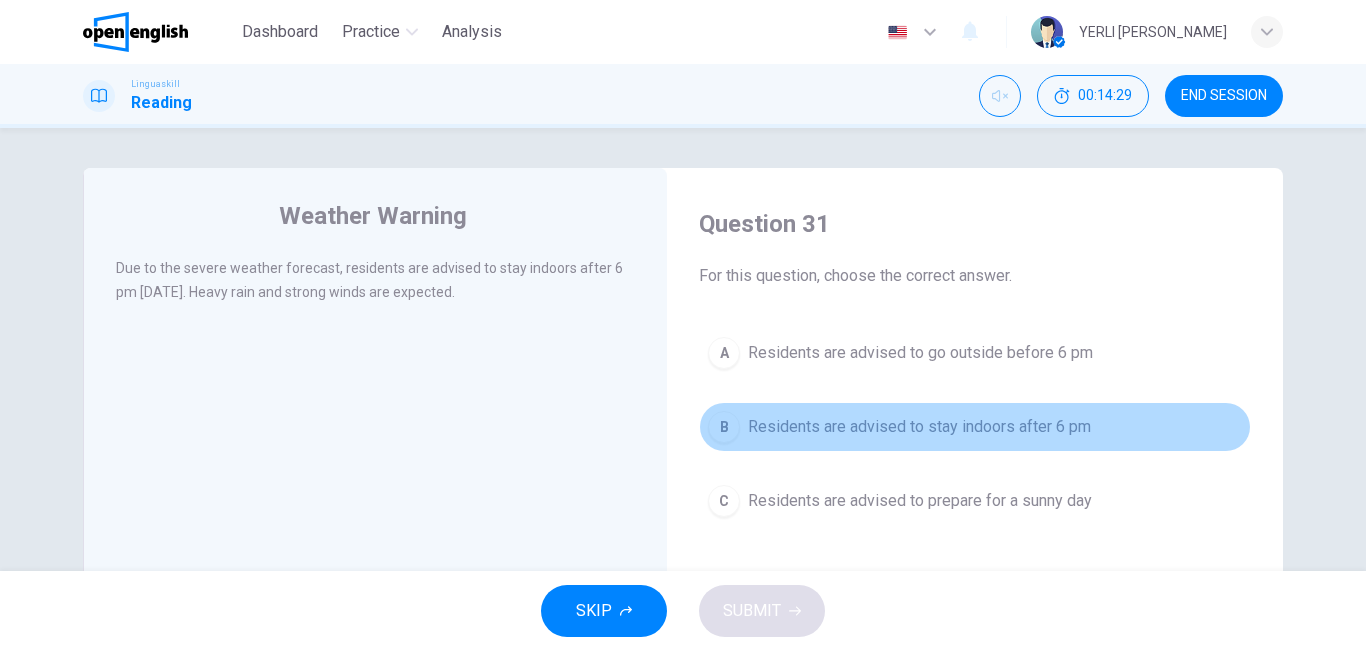 click on "B Residents are advised to stay indoors after 6 pm" at bounding box center [975, 427] 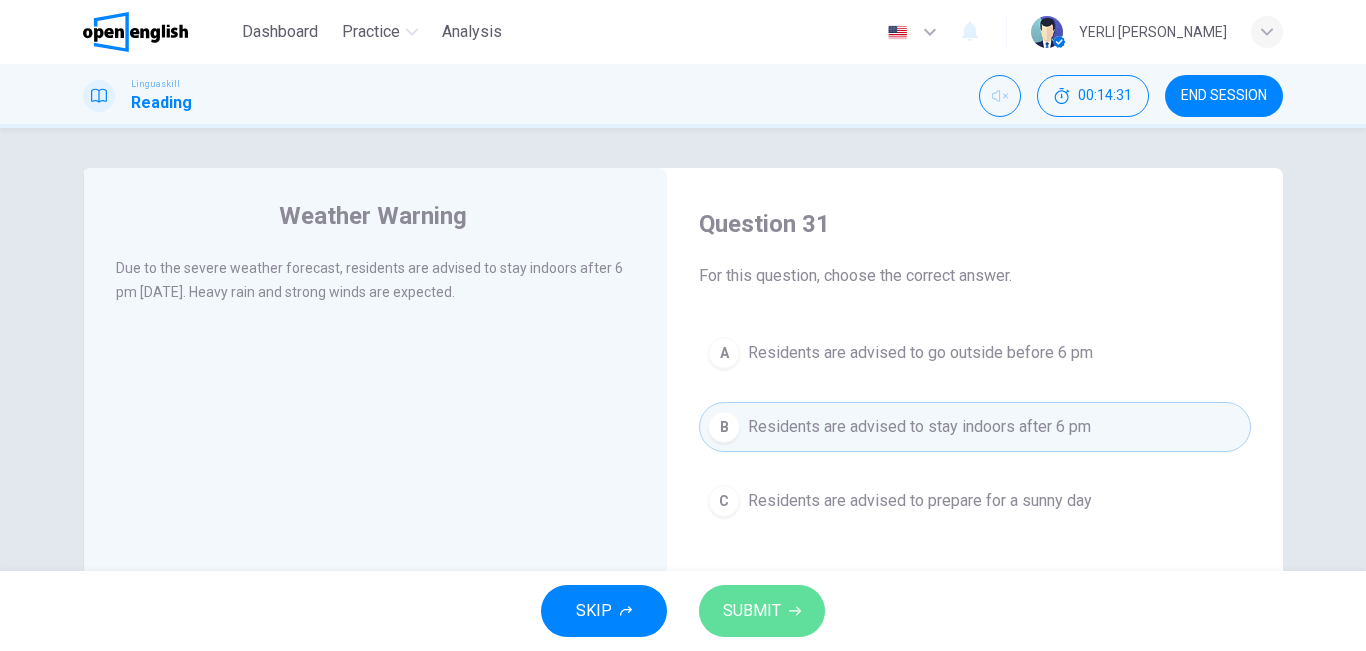 click on "SUBMIT" at bounding box center [752, 611] 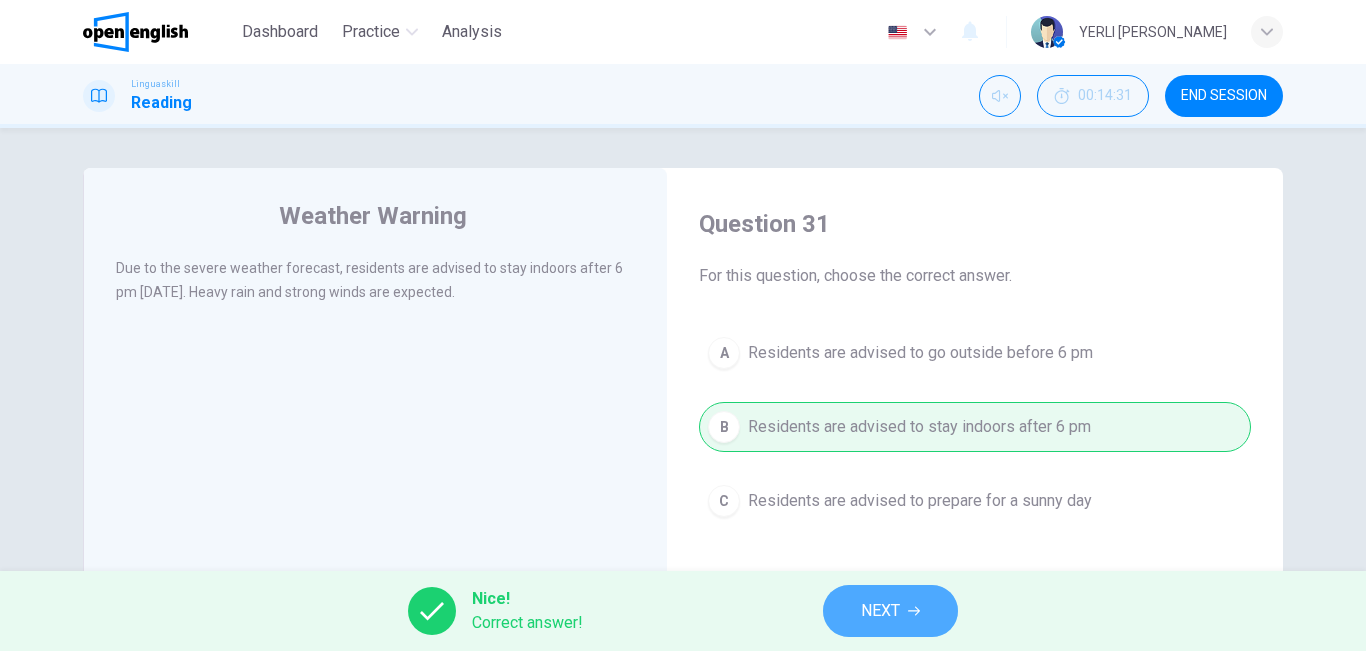 click on "NEXT" at bounding box center (890, 611) 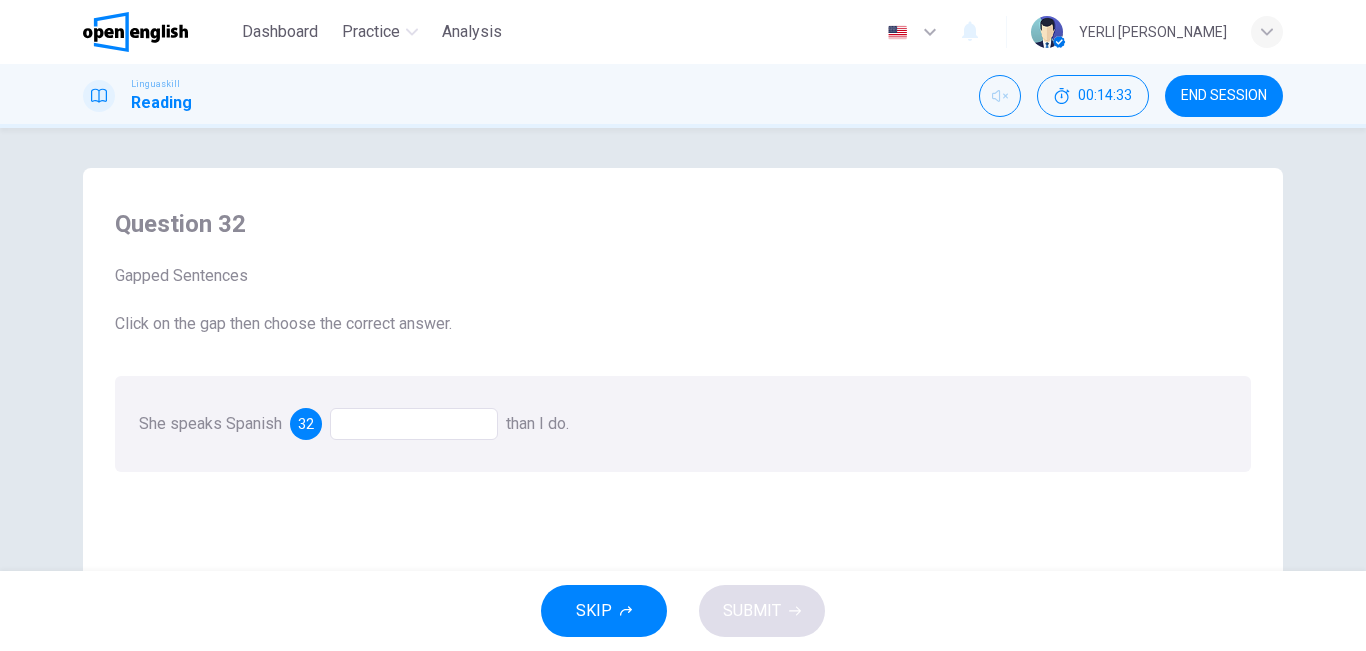 click at bounding box center [414, 424] 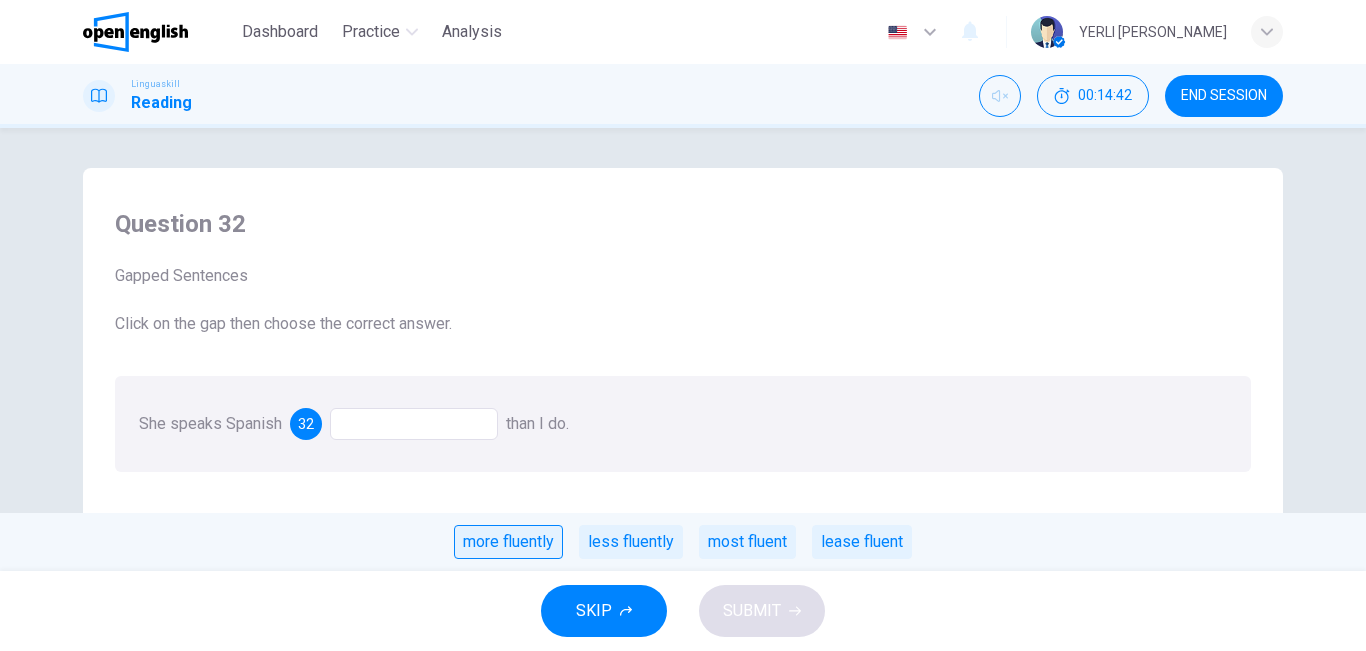 click on "more fluently" at bounding box center (508, 542) 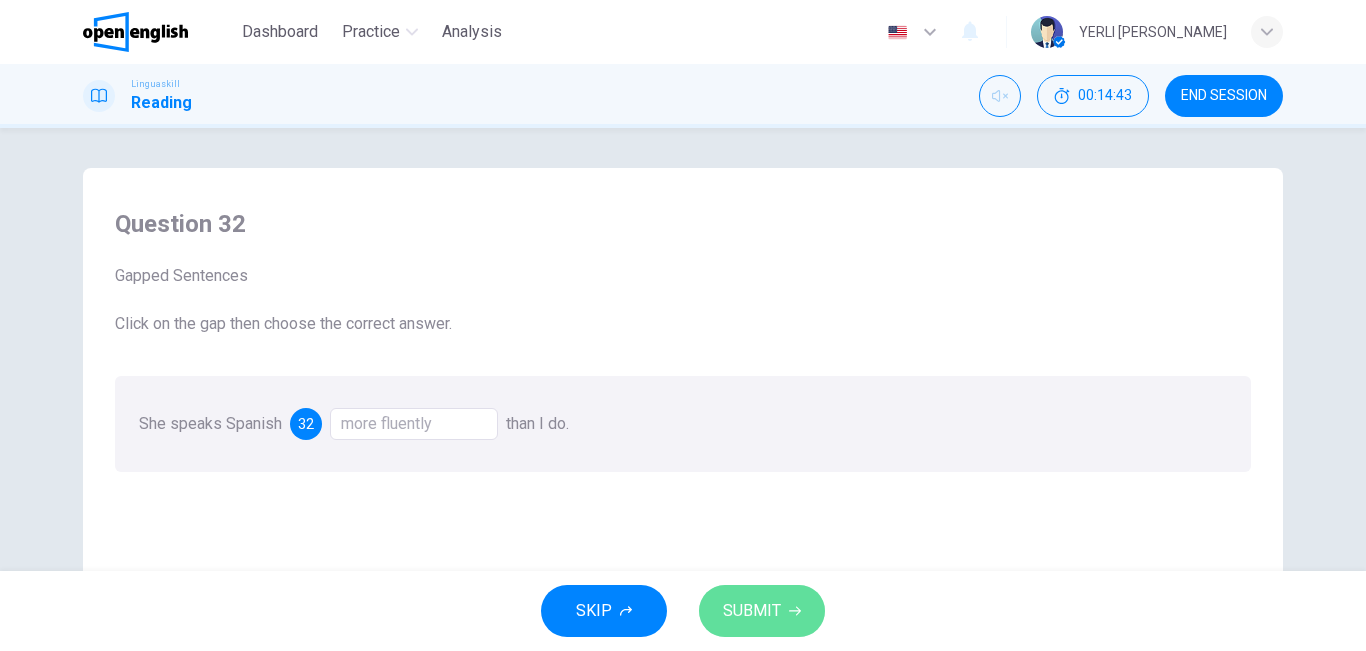click on "SUBMIT" at bounding box center (752, 611) 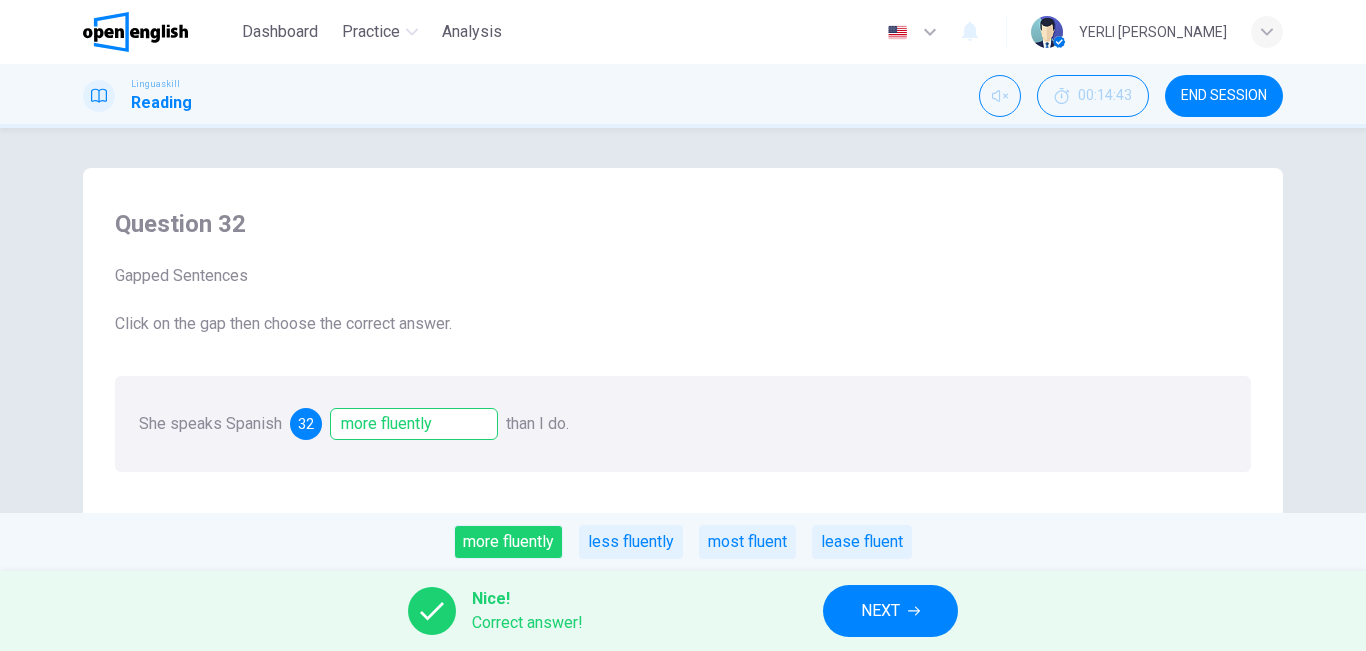click on "NEXT" at bounding box center (890, 611) 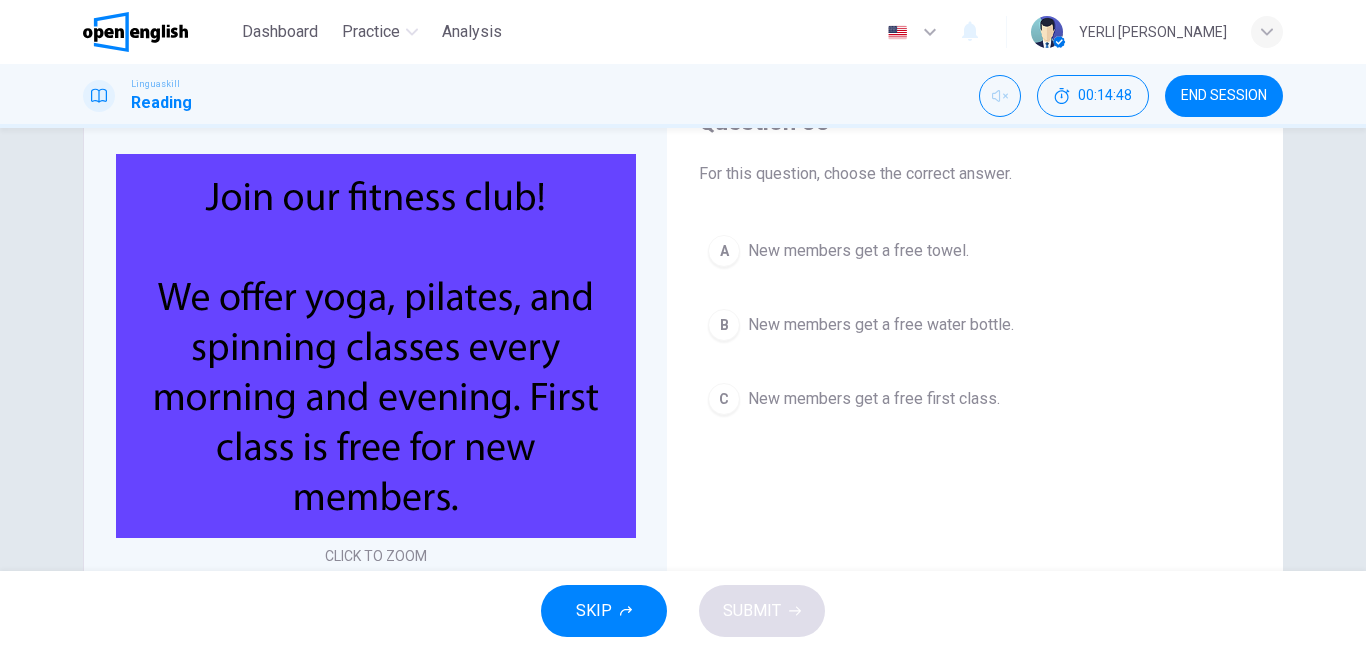 scroll, scrollTop: 93, scrollLeft: 0, axis: vertical 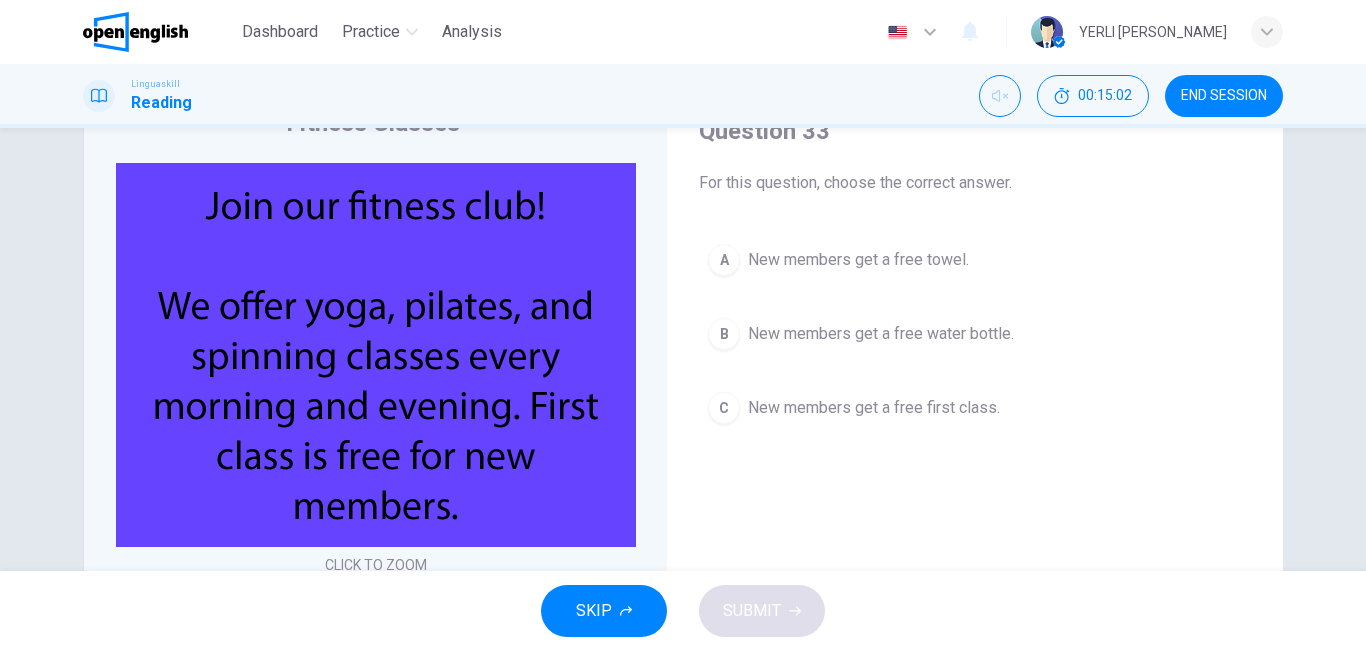 click on "New members get a free first class." at bounding box center [874, 408] 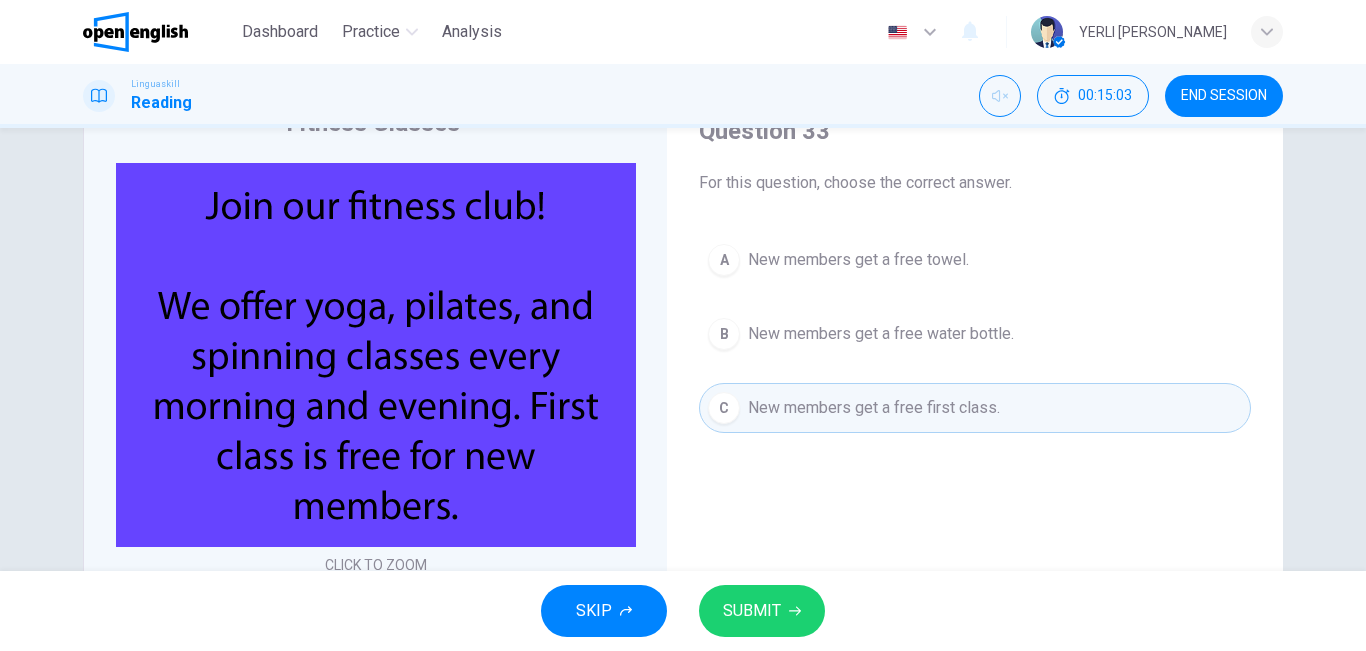 click on "SUBMIT" at bounding box center (762, 611) 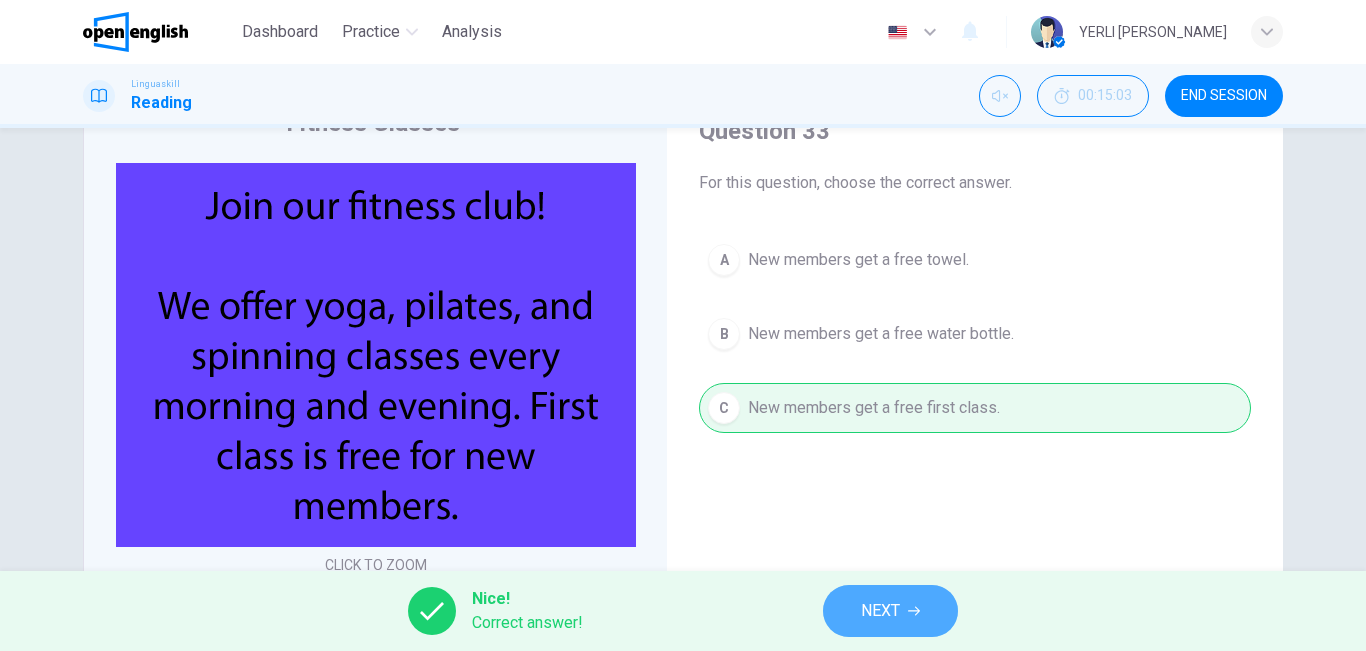 click on "NEXT" at bounding box center (890, 611) 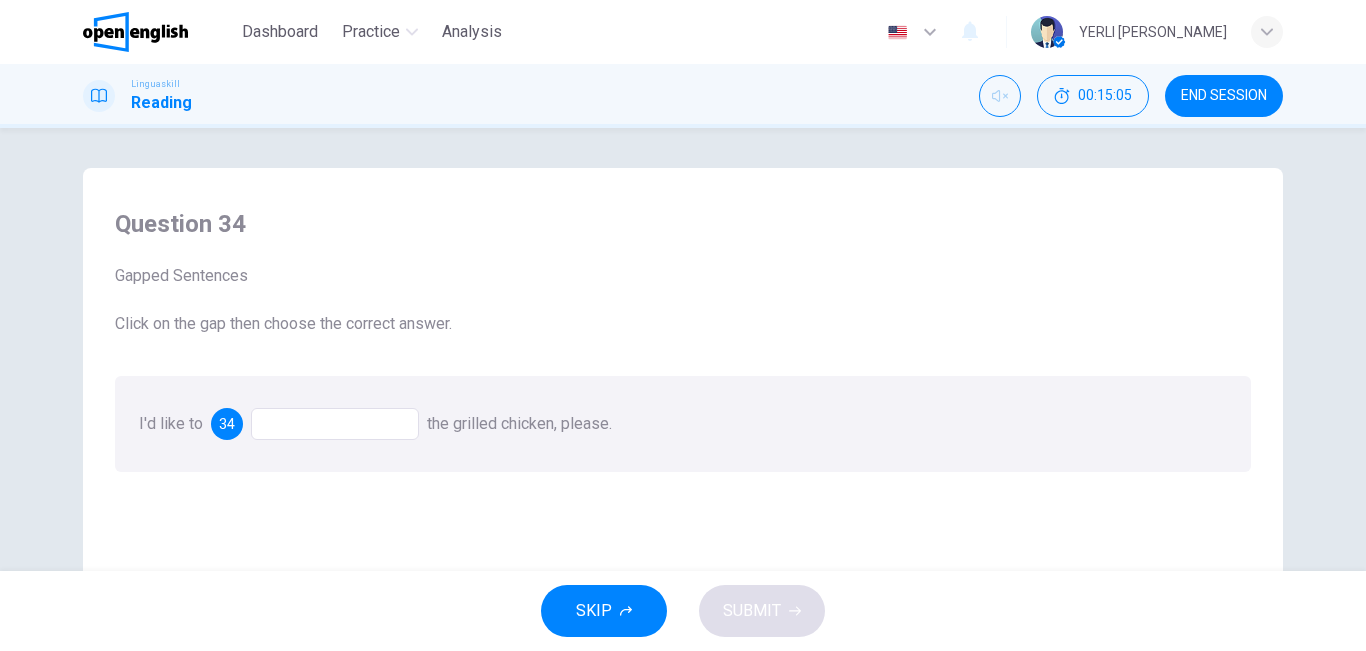 click at bounding box center [335, 424] 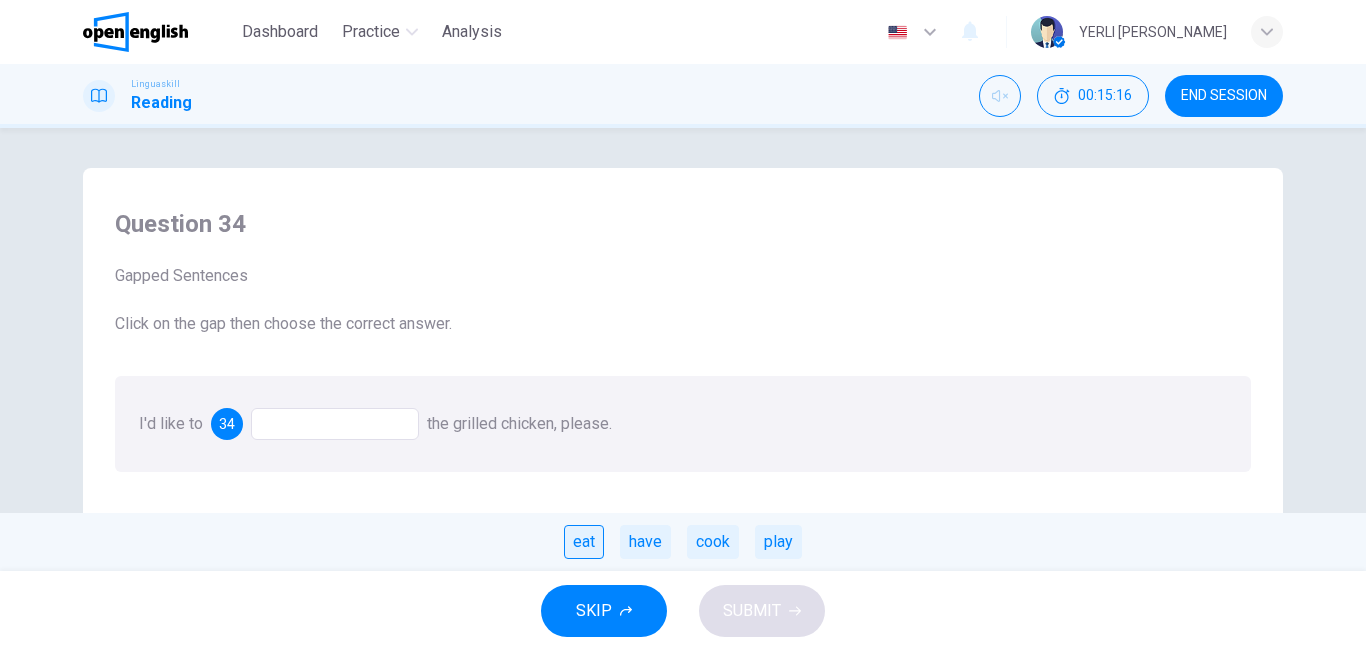 click on "eat" at bounding box center [584, 542] 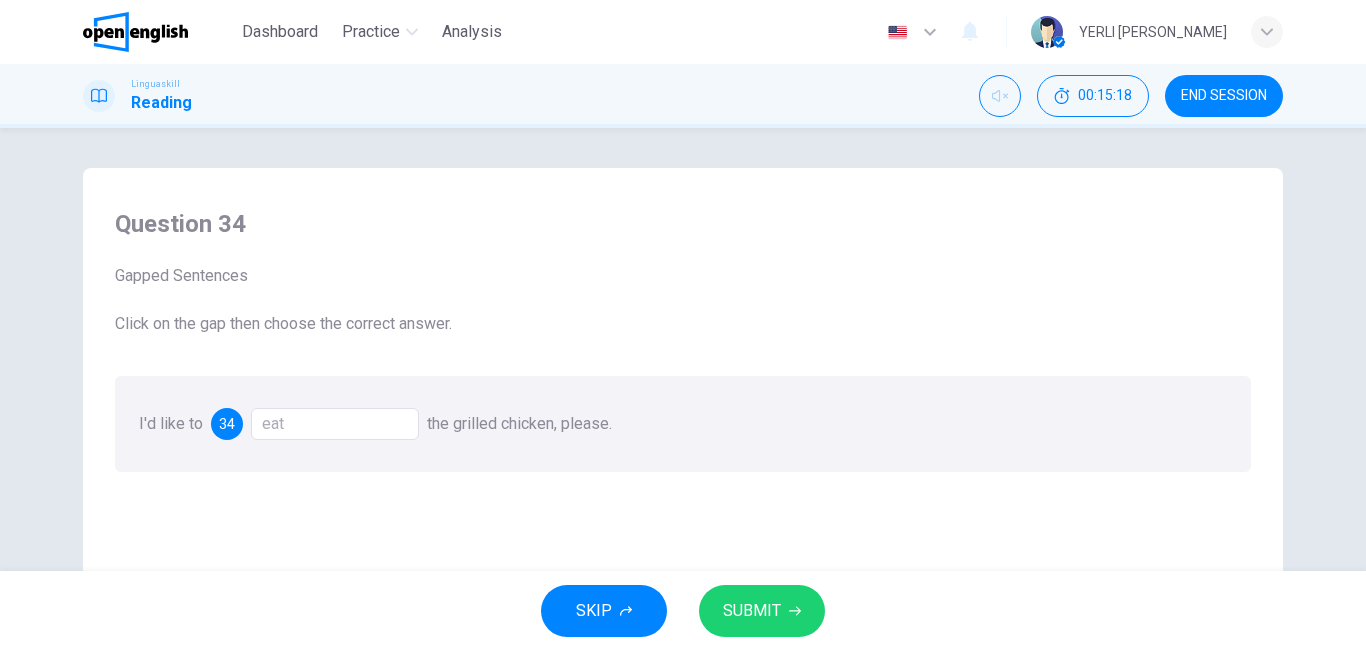 click on "SUBMIT" at bounding box center [752, 611] 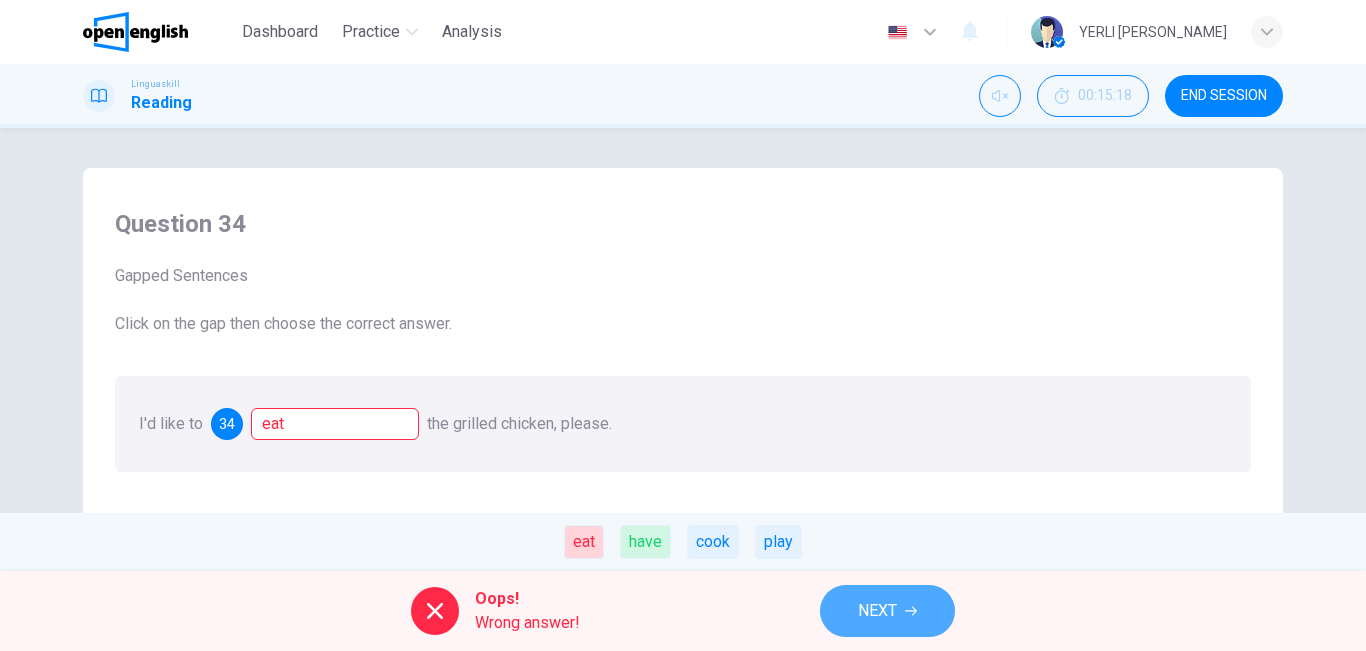 click on "NEXT" at bounding box center (877, 611) 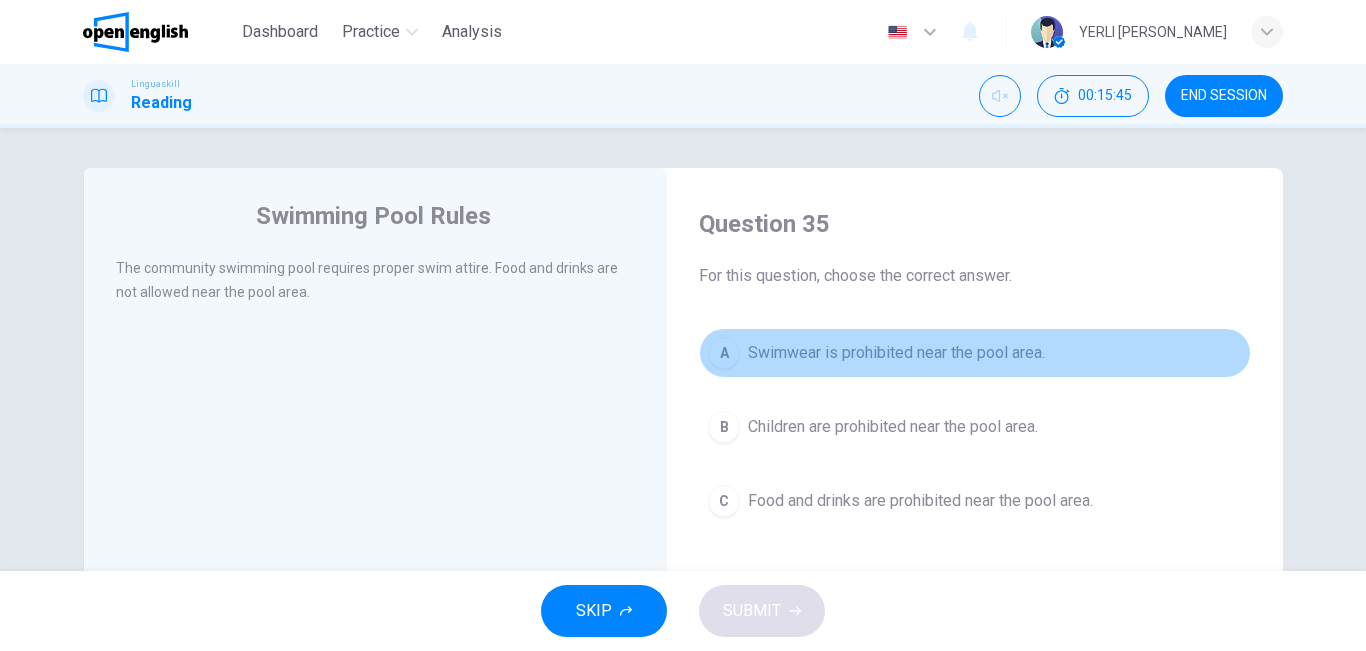click on "Swimwear is prohibited near the pool area." at bounding box center [896, 353] 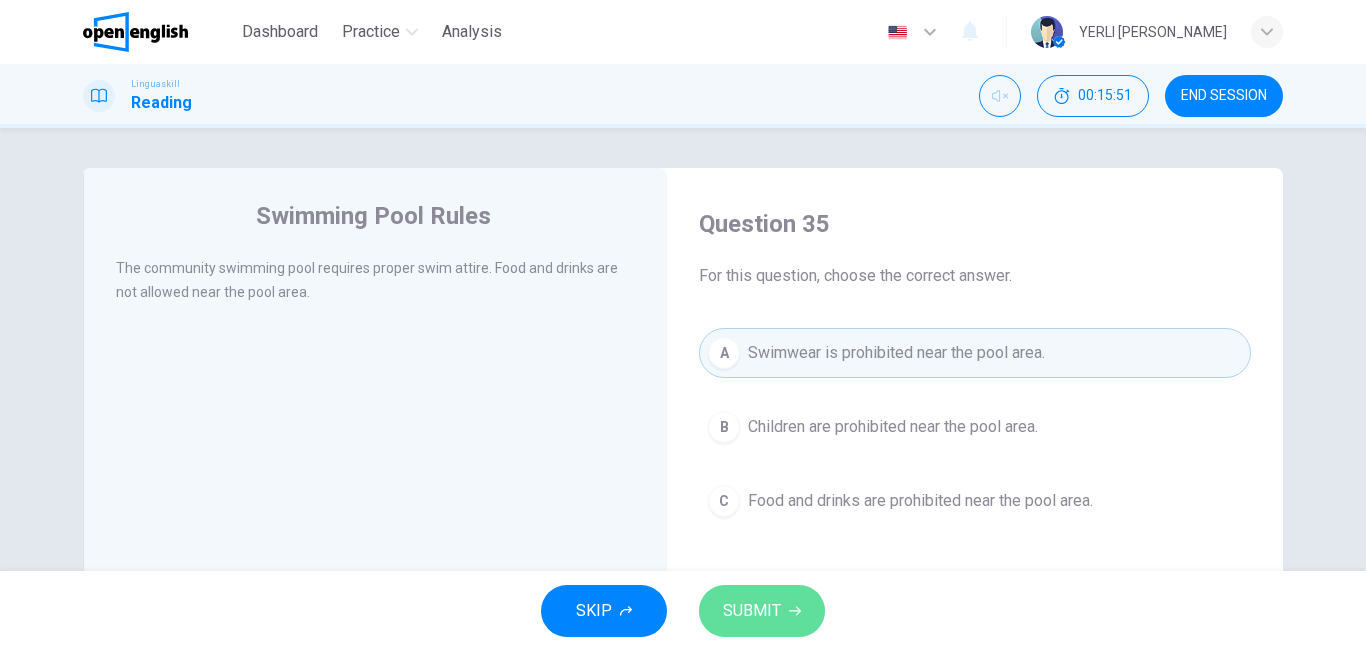 click on "SUBMIT" at bounding box center [752, 611] 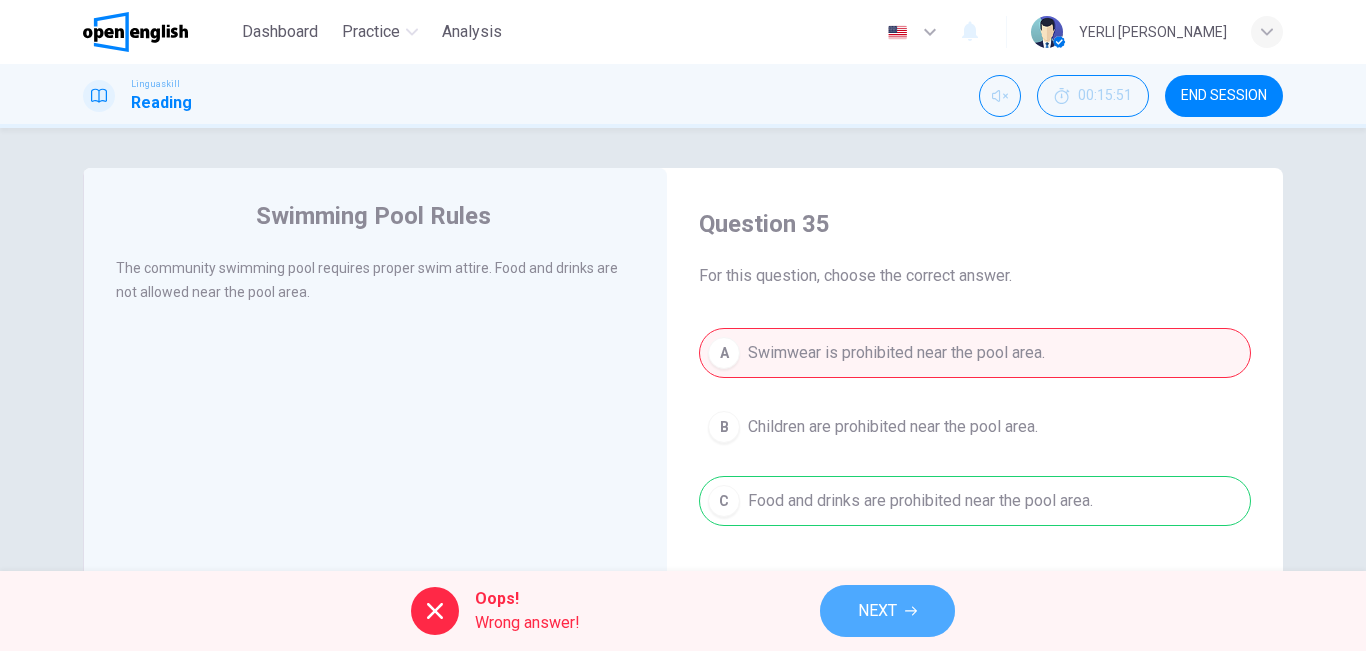 click on "NEXT" at bounding box center (887, 611) 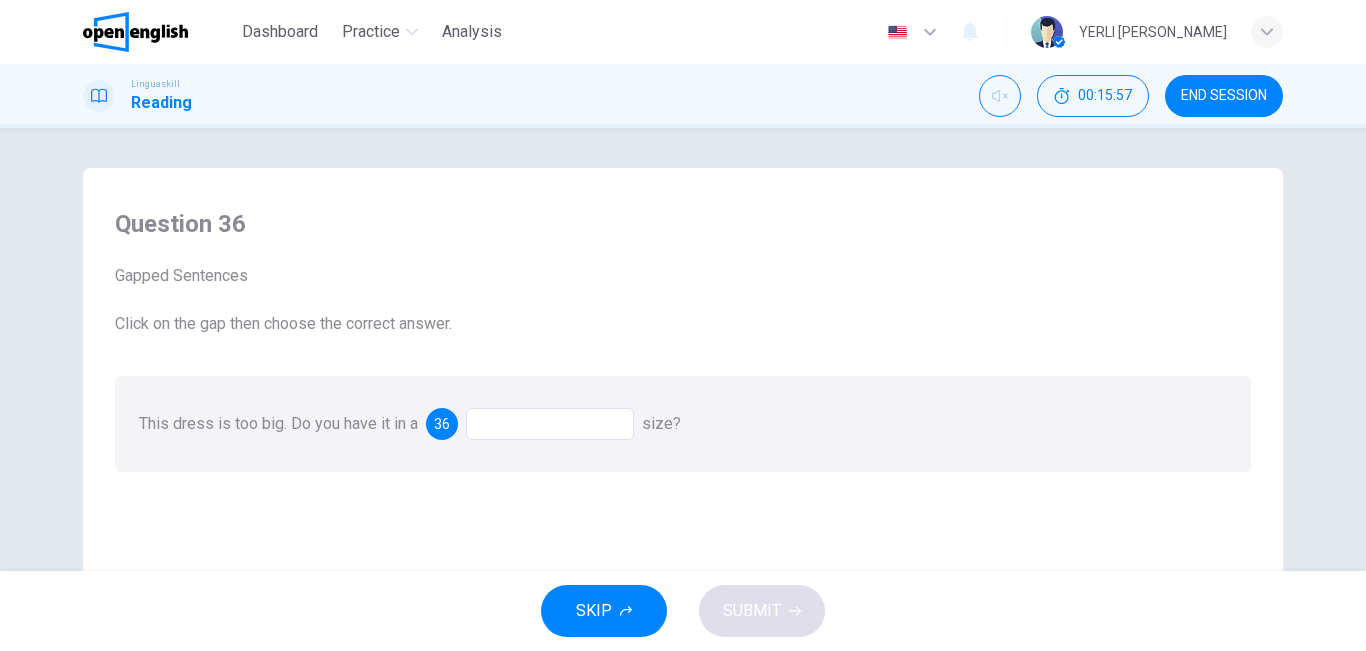 click at bounding box center [550, 424] 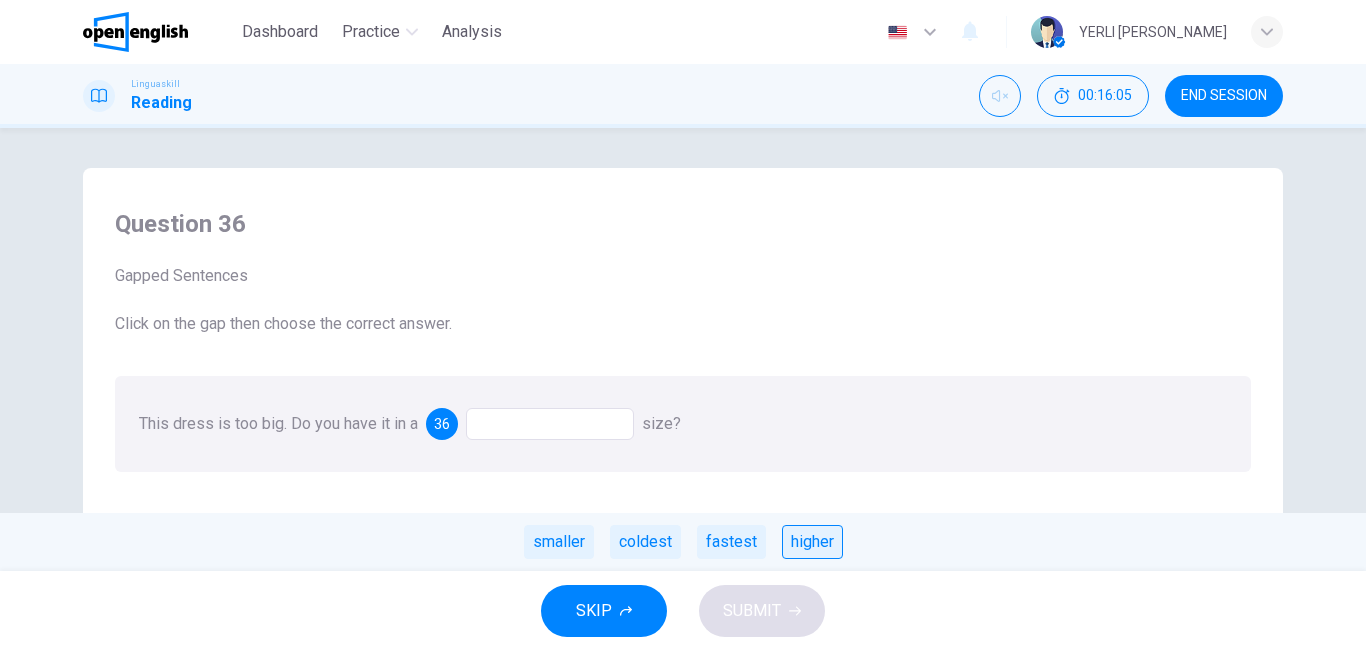 click on "higher" at bounding box center (812, 542) 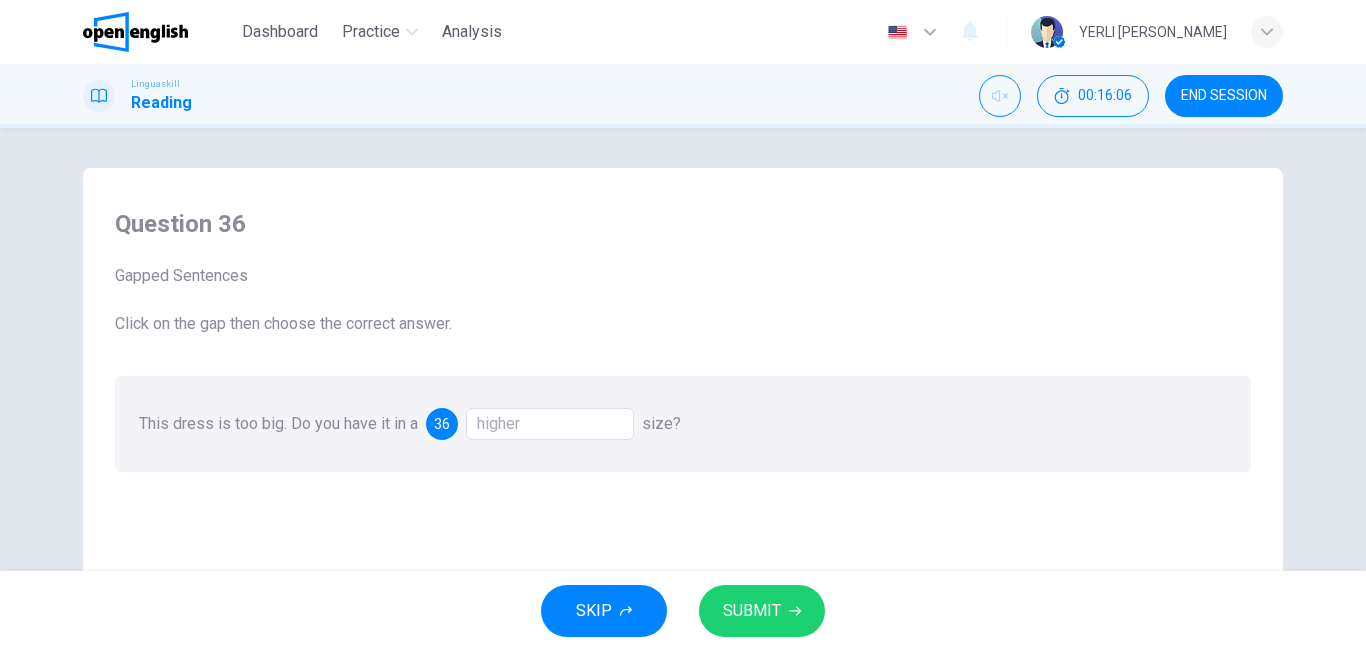 click on "SKIP SUBMIT" at bounding box center [683, 611] 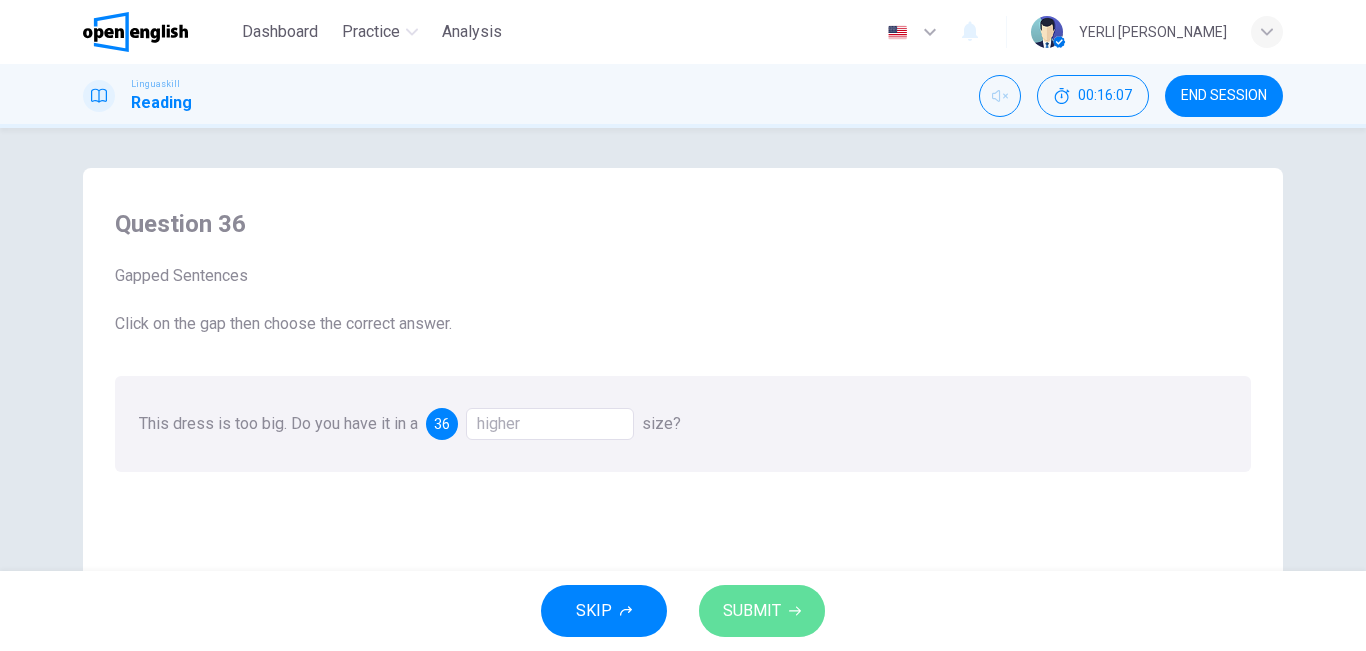 click on "SUBMIT" at bounding box center [752, 611] 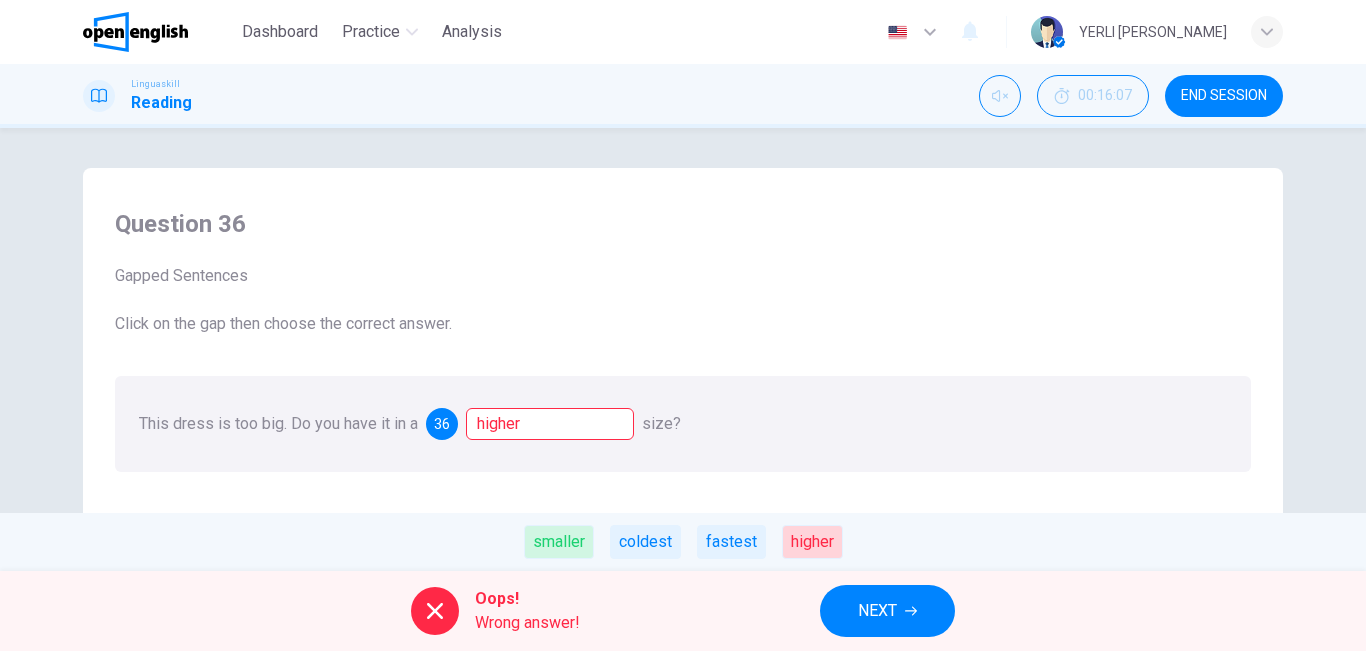 click on "NEXT" at bounding box center (887, 611) 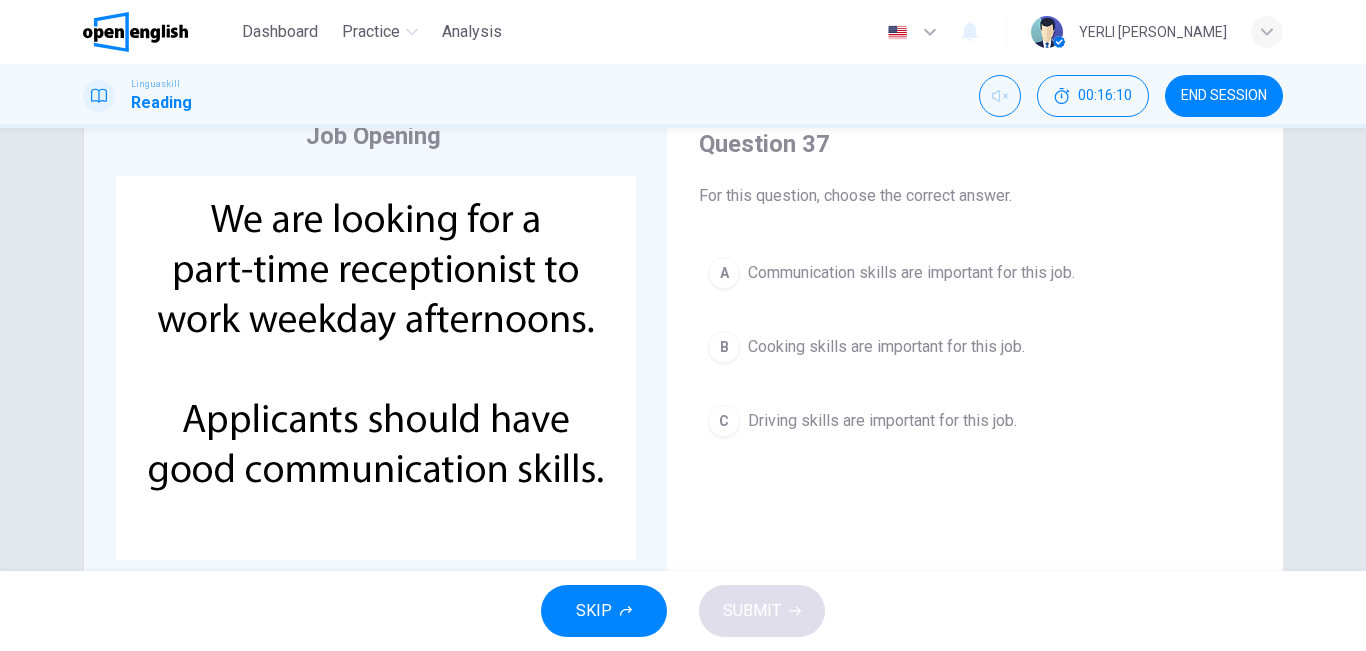 scroll, scrollTop: 78, scrollLeft: 0, axis: vertical 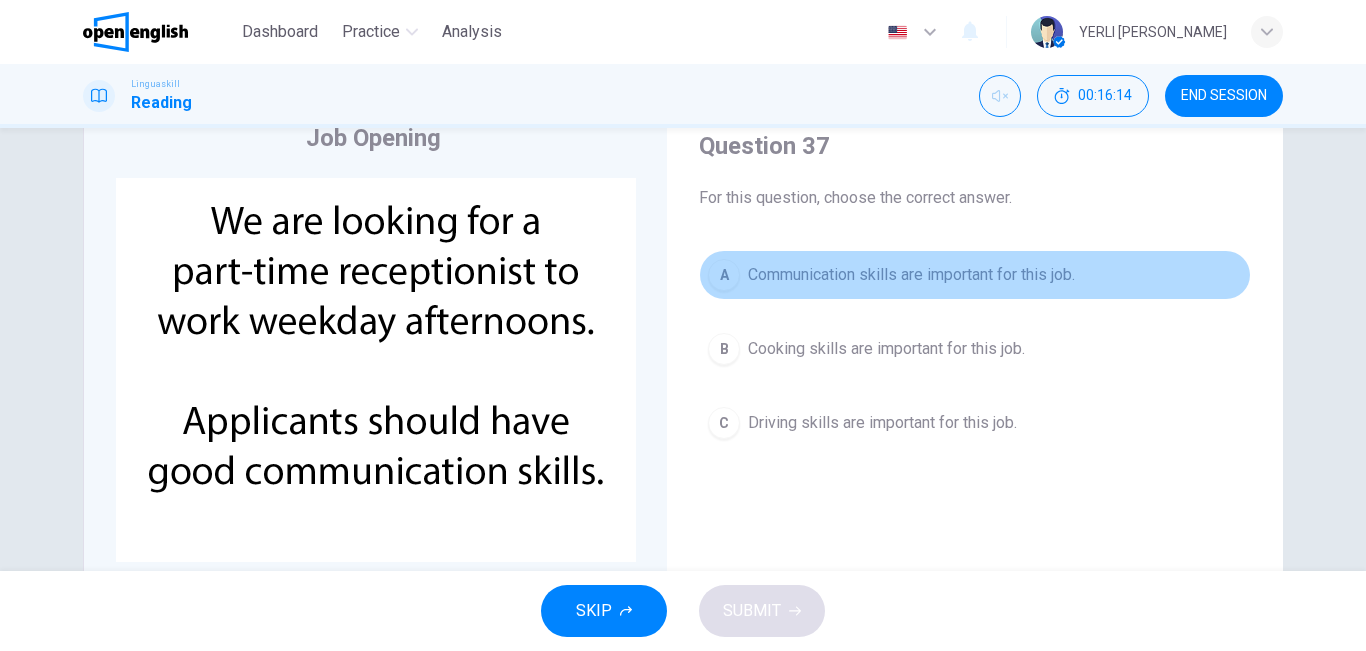 click on "Communication skills are important for this job." at bounding box center (911, 275) 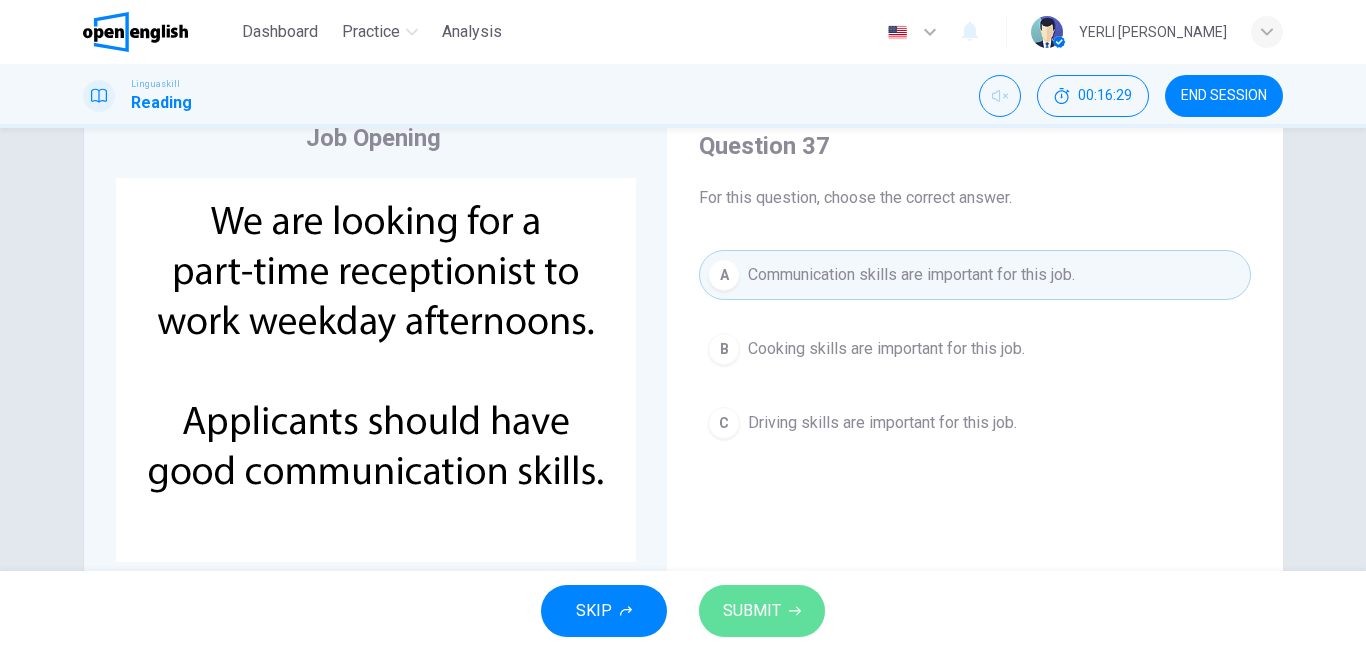 click on "SUBMIT" at bounding box center (762, 611) 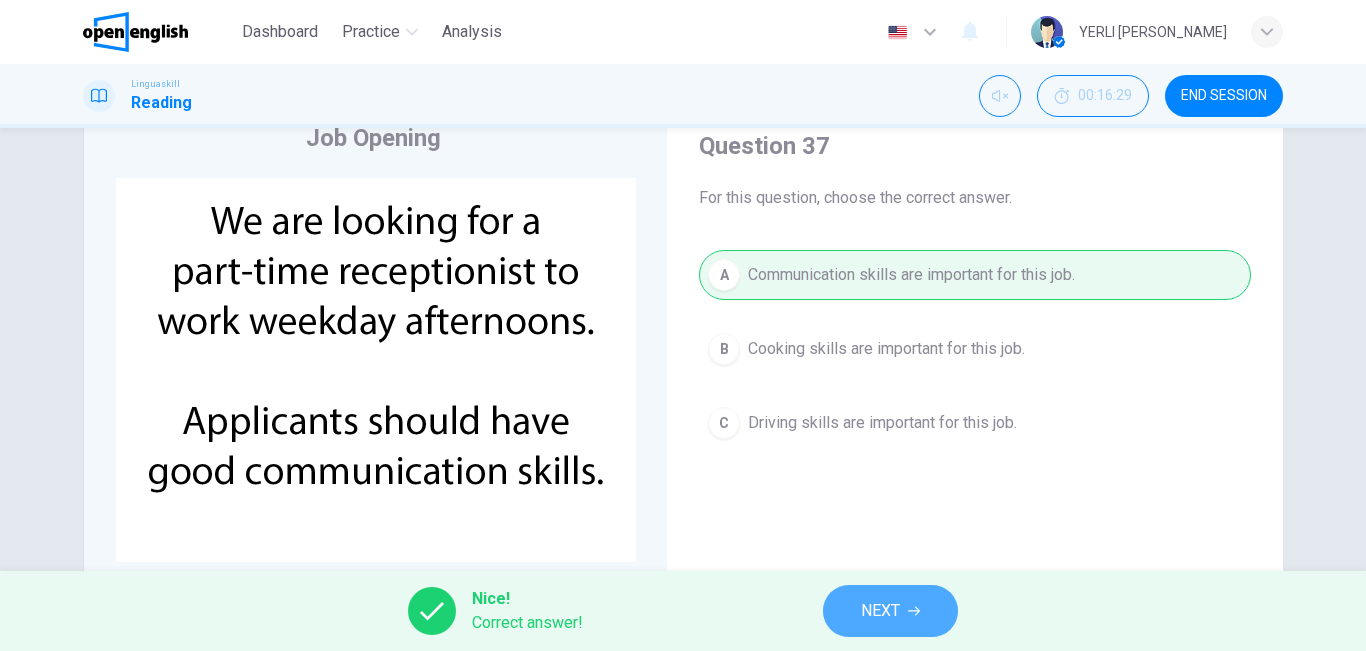 click on "NEXT" at bounding box center [880, 611] 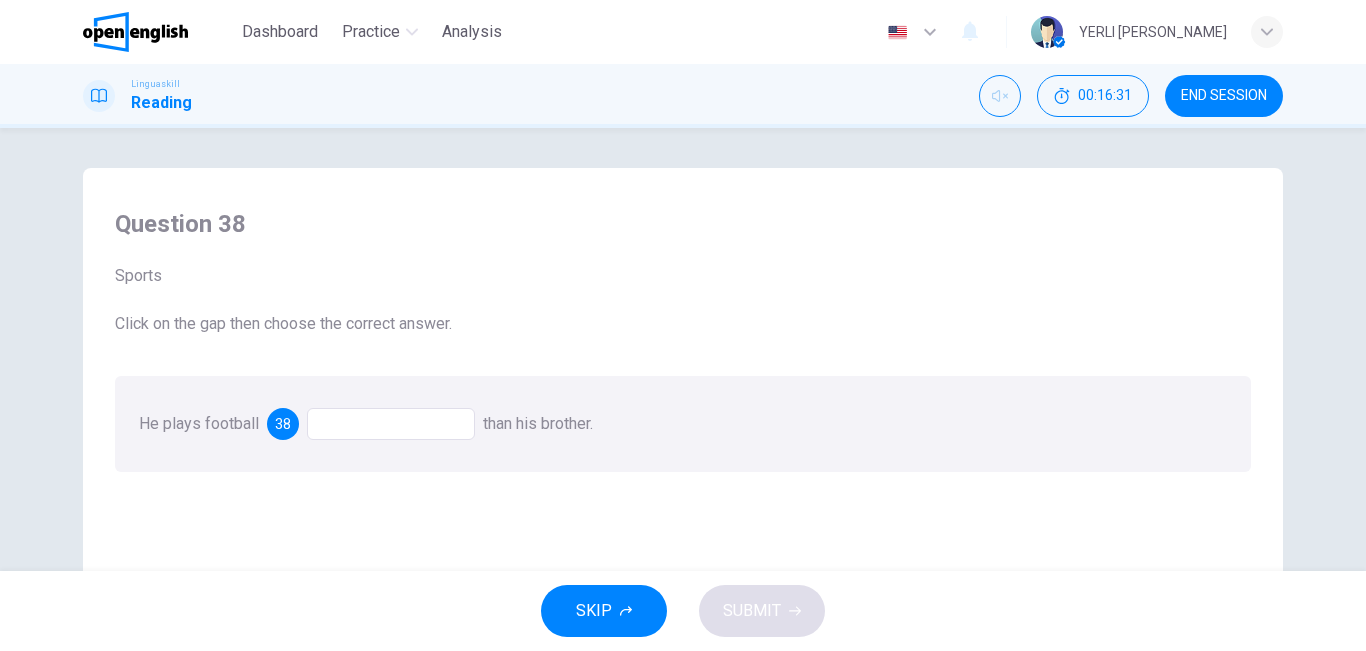 click at bounding box center (391, 424) 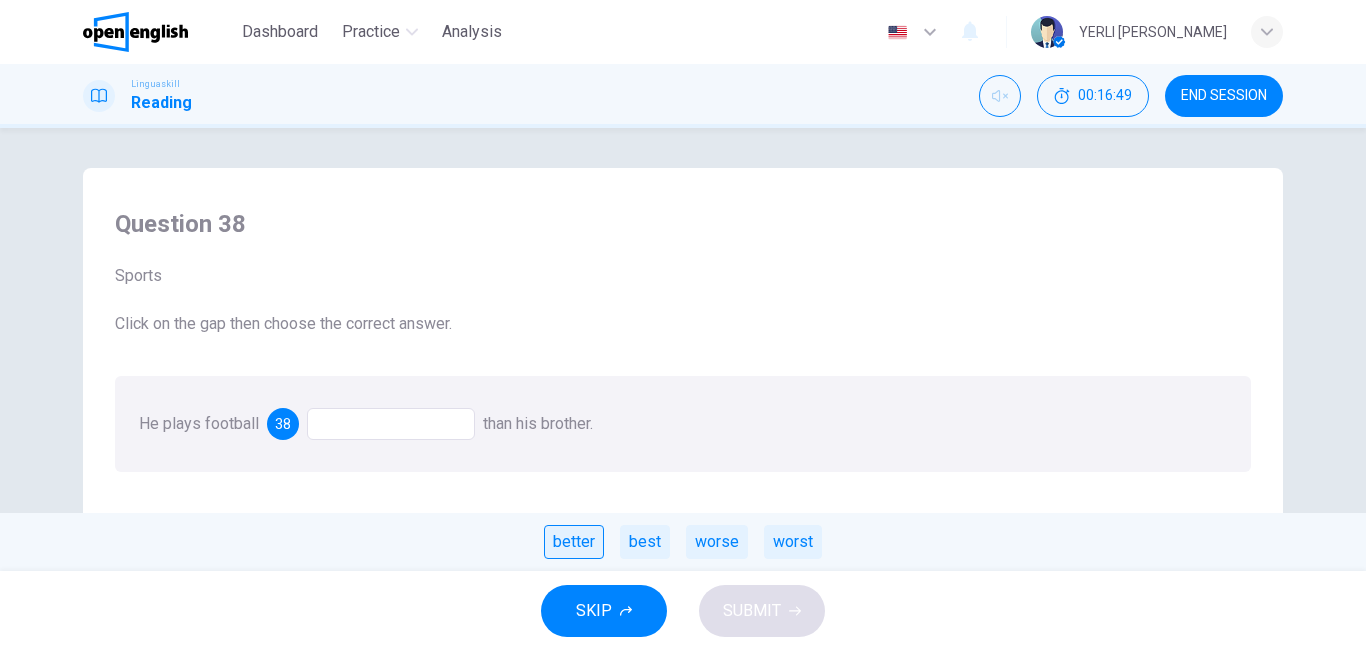 click on "better" at bounding box center [574, 542] 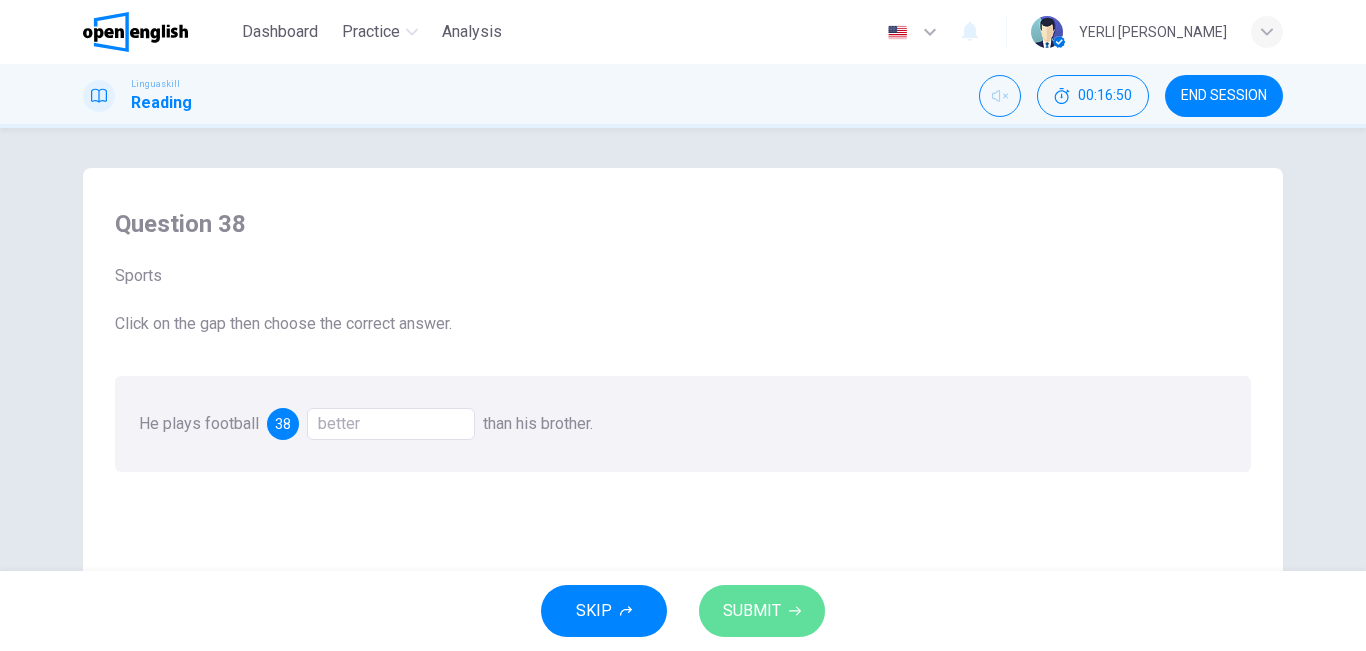 click on "SUBMIT" at bounding box center [762, 611] 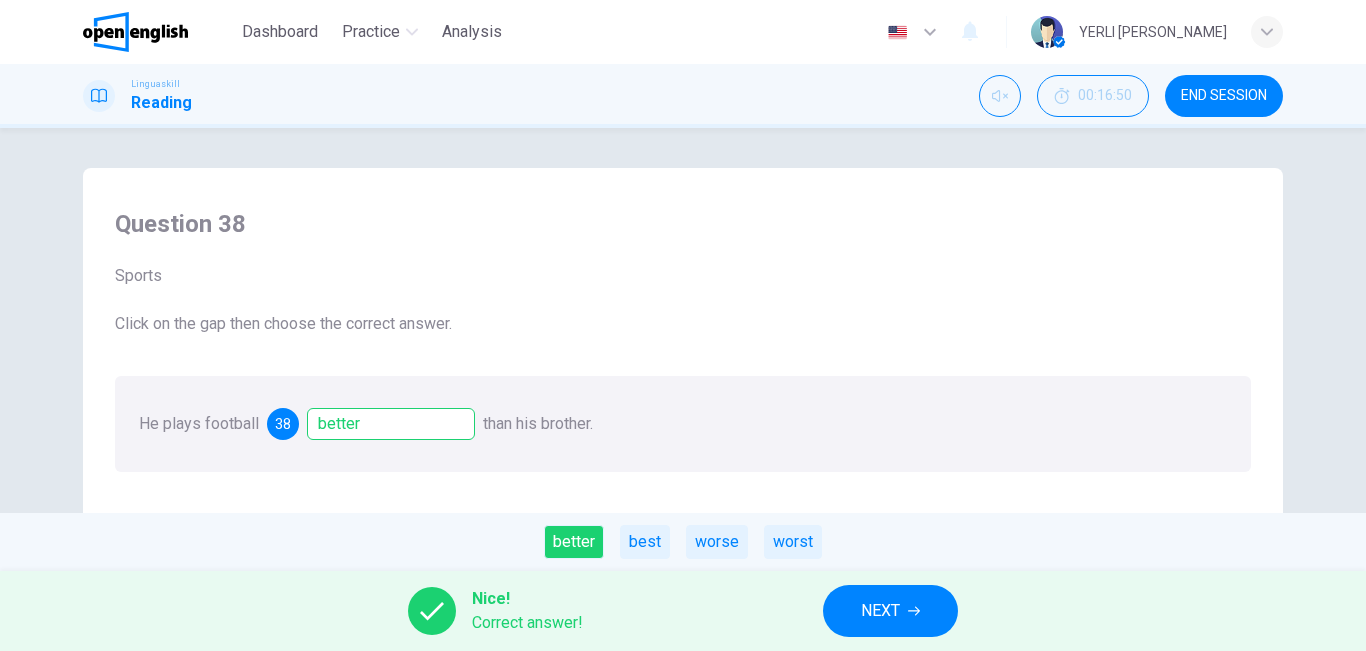 click on "NEXT" at bounding box center (880, 611) 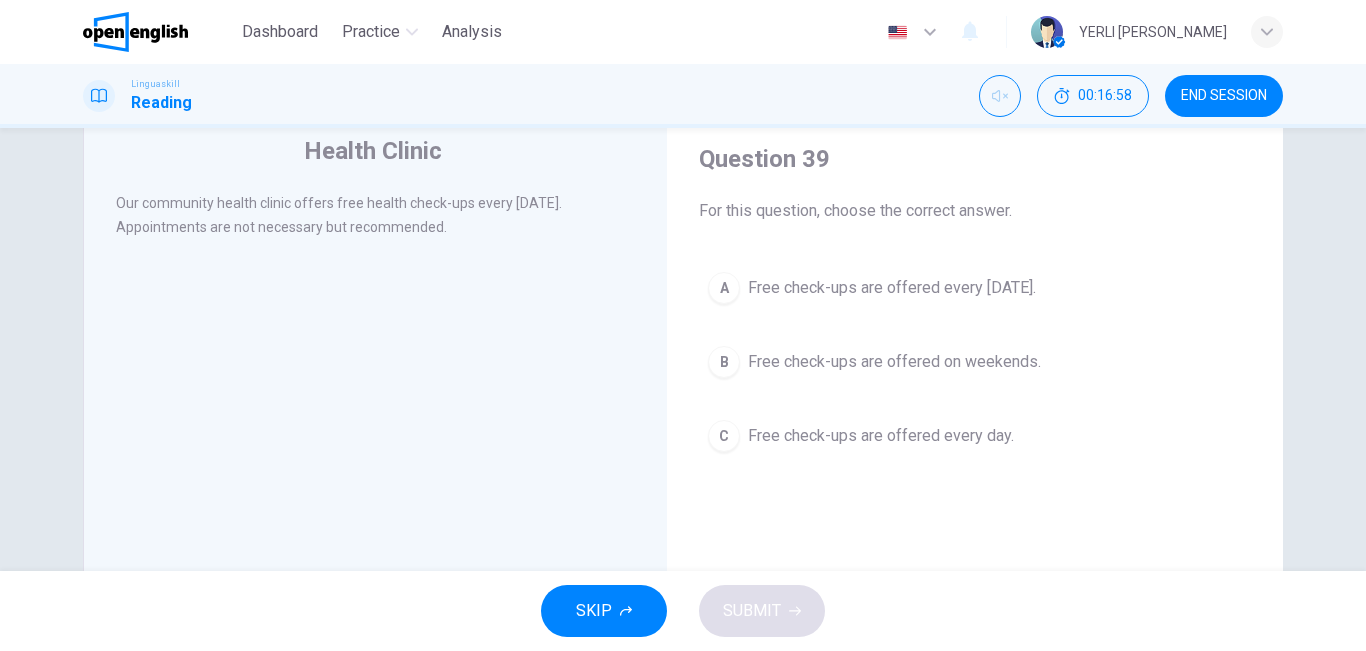 scroll, scrollTop: 48, scrollLeft: 0, axis: vertical 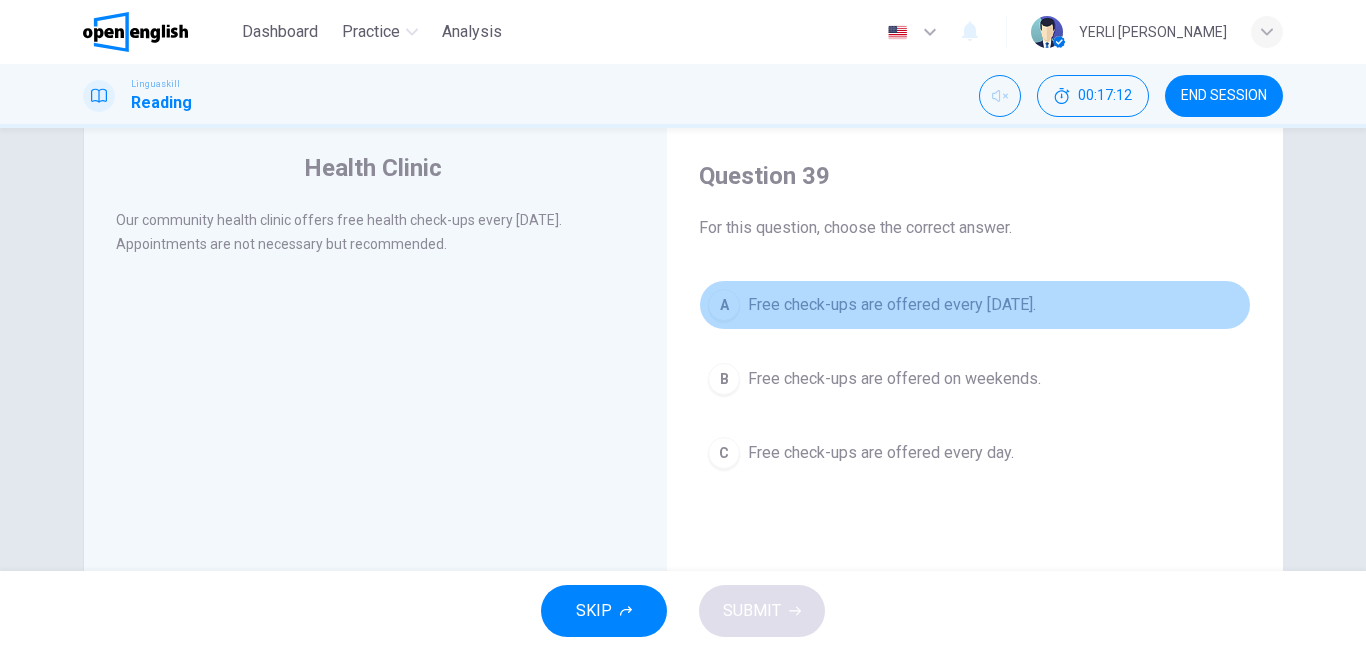 click on "Free check-ups are offered every [DATE]." at bounding box center [892, 305] 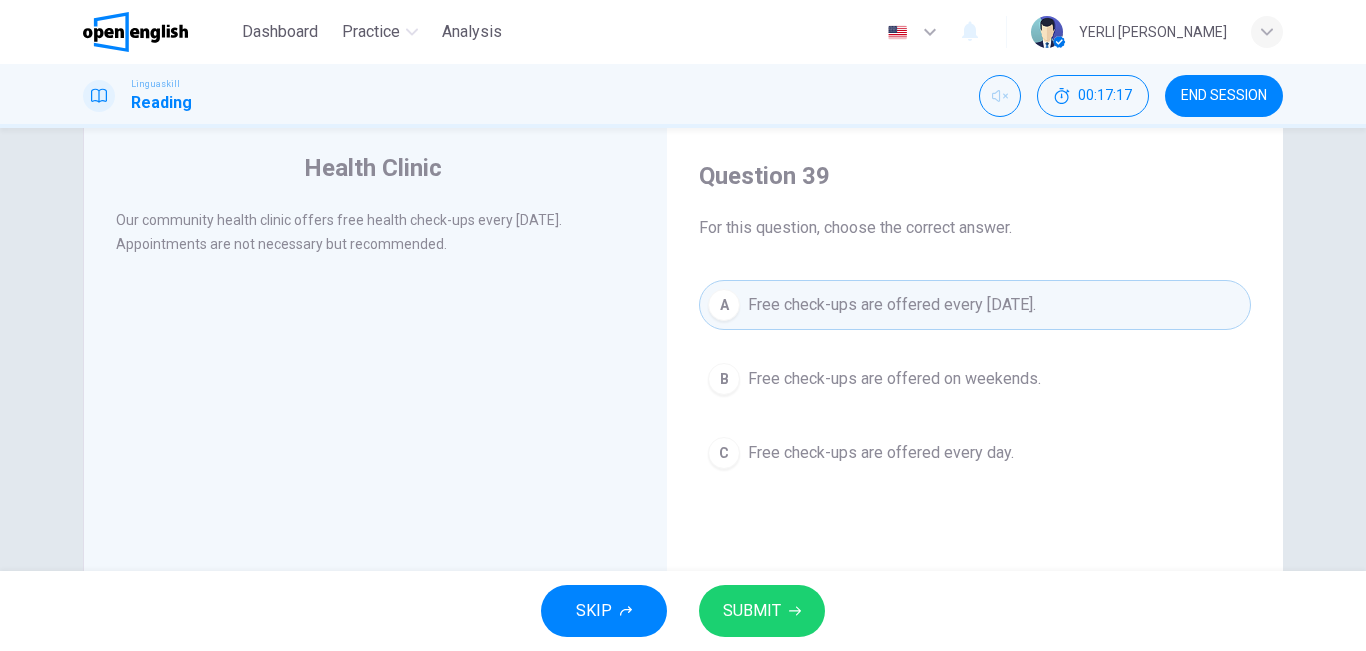 click on "SUBMIT" at bounding box center (752, 611) 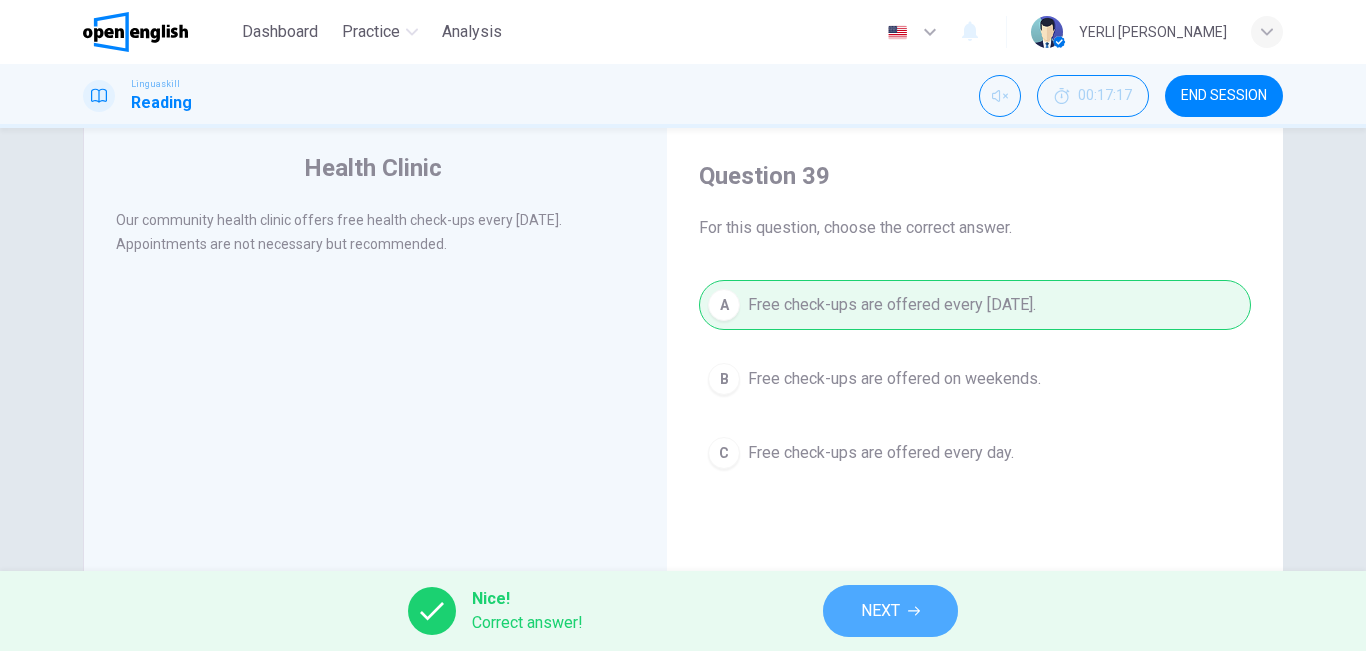 click on "NEXT" at bounding box center (880, 611) 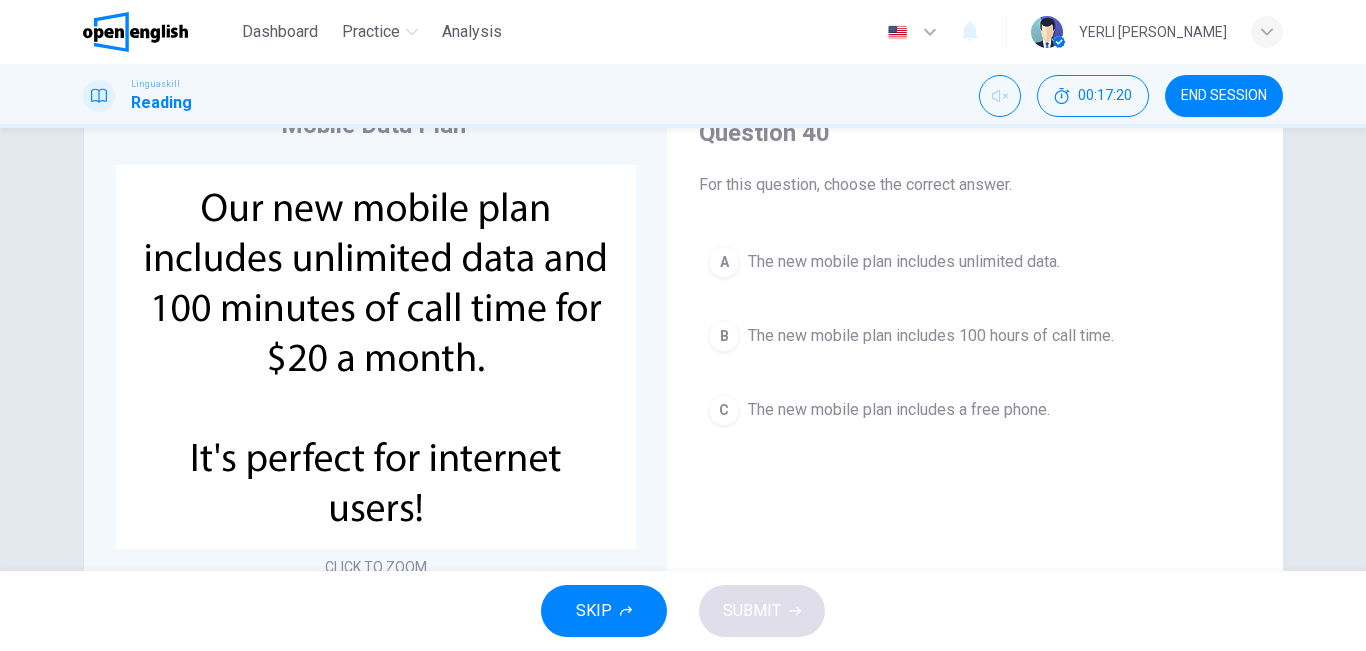 scroll, scrollTop: 83, scrollLeft: 0, axis: vertical 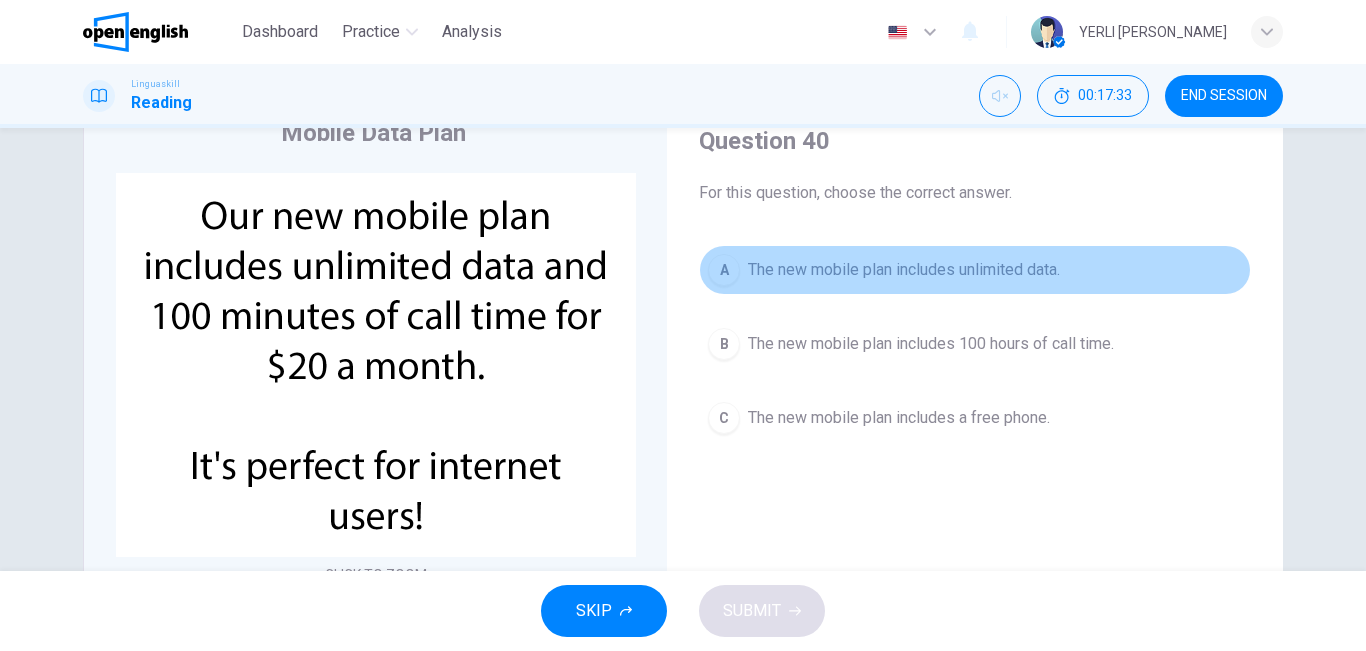 click on "The new mobile plan includes unlimited data." at bounding box center (904, 270) 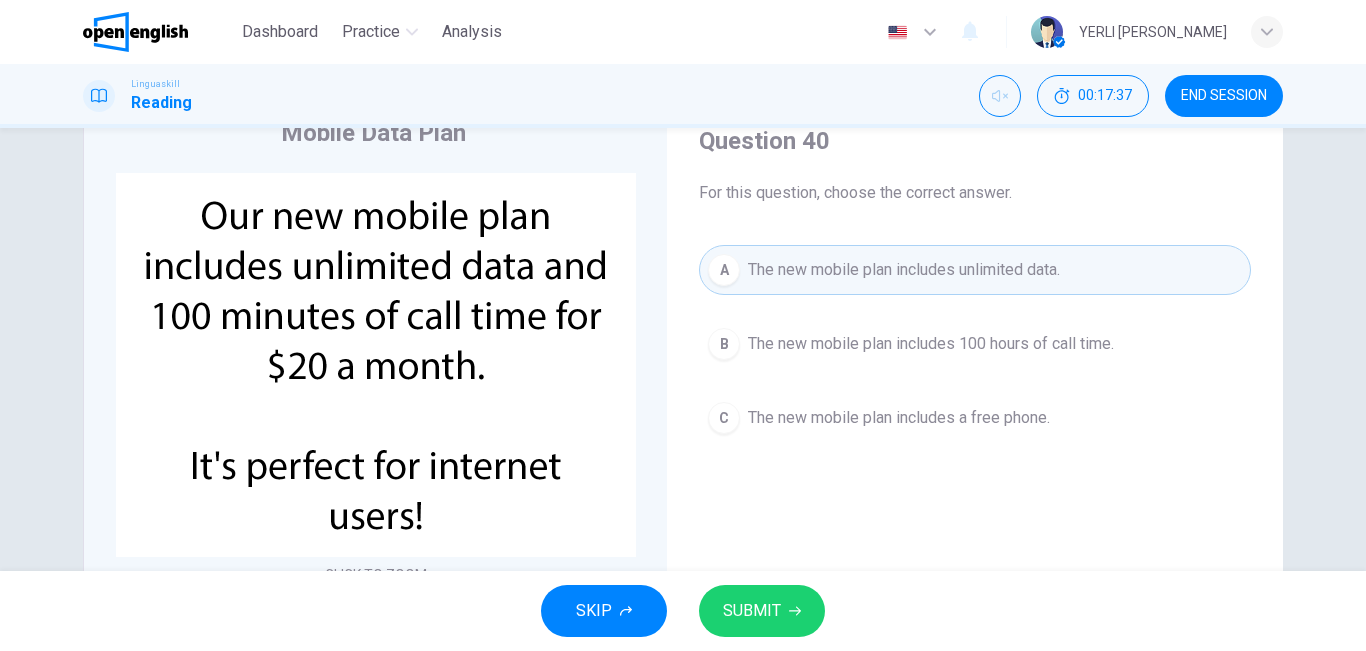 click on "SUBMIT" at bounding box center (762, 611) 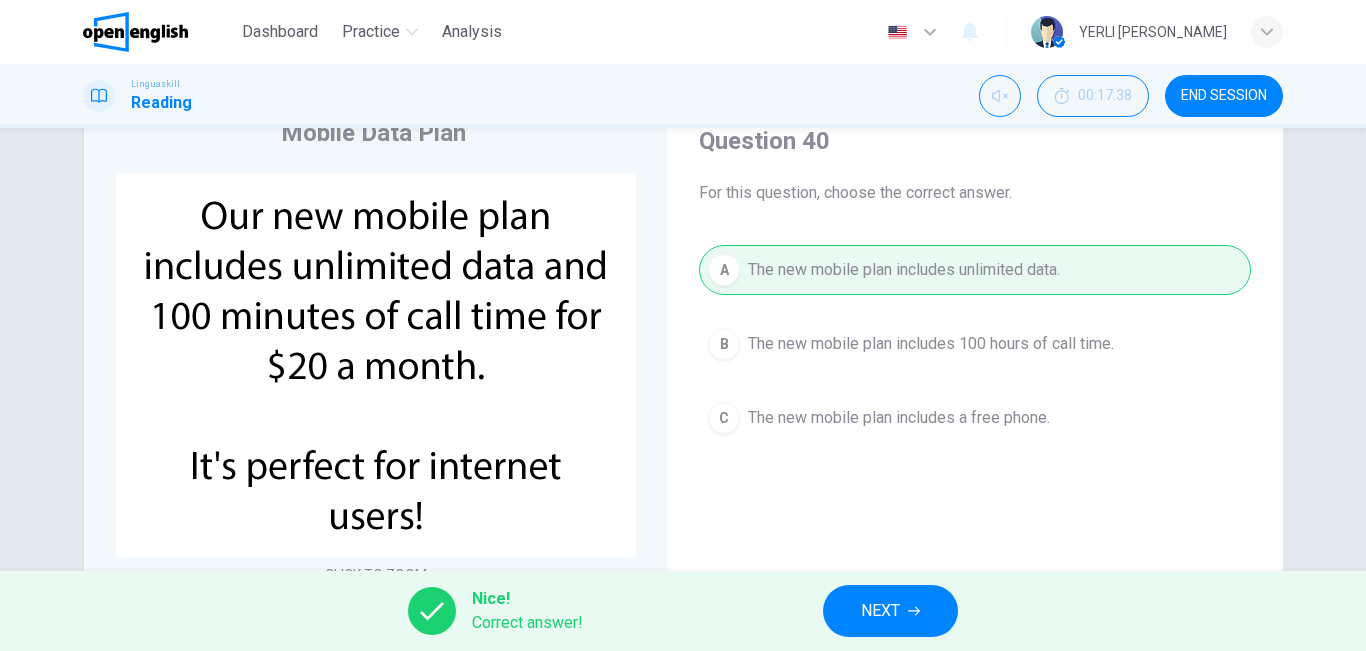 click on "NEXT" at bounding box center [880, 611] 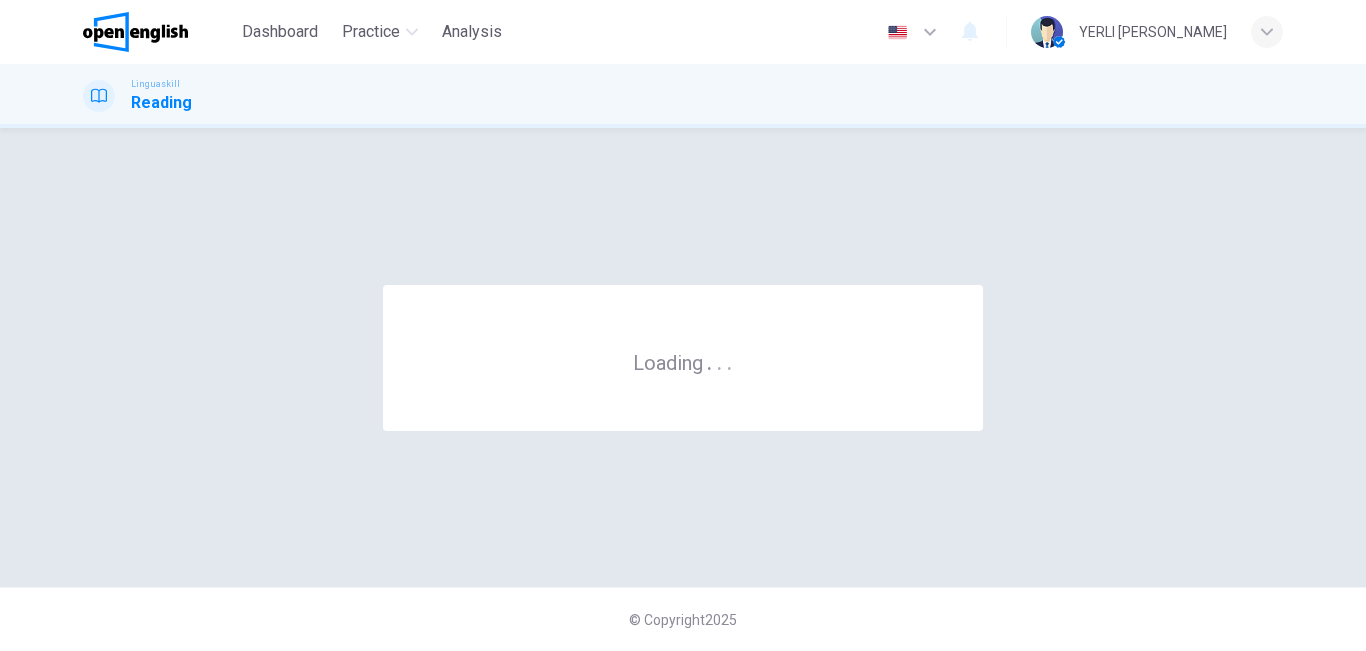 scroll, scrollTop: 0, scrollLeft: 0, axis: both 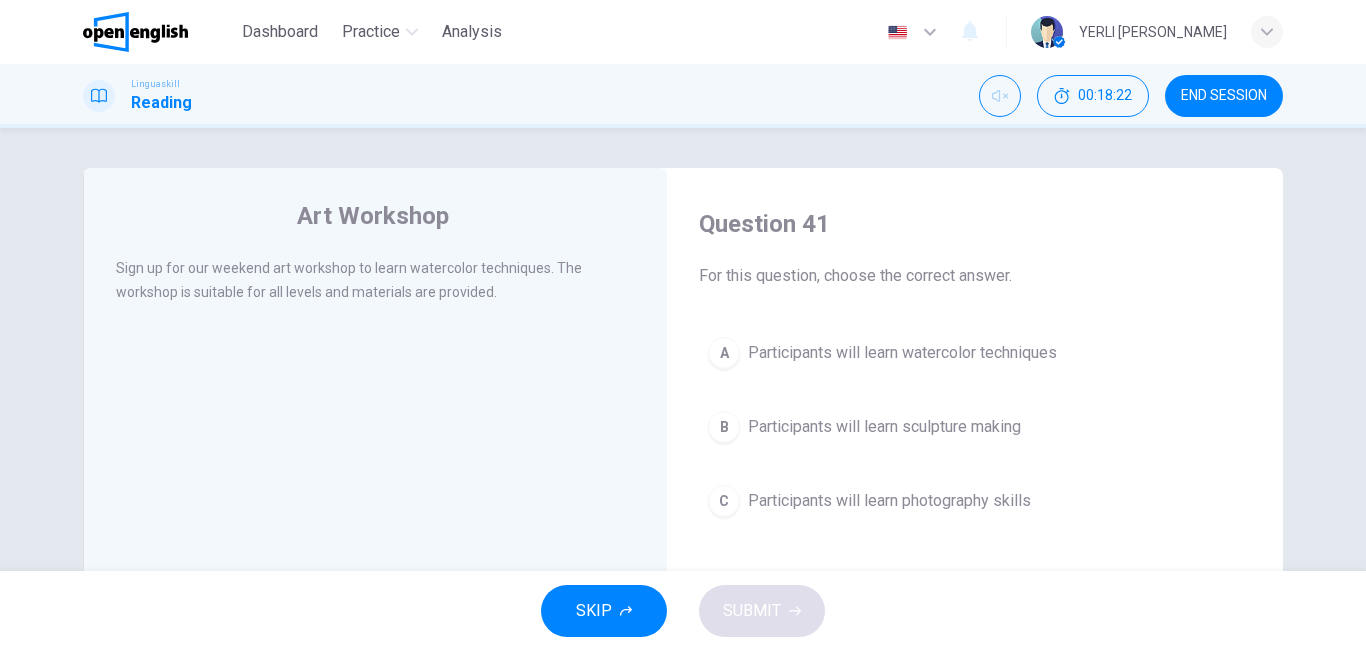 click on "Participants will learn watercolor techniques" at bounding box center [902, 353] 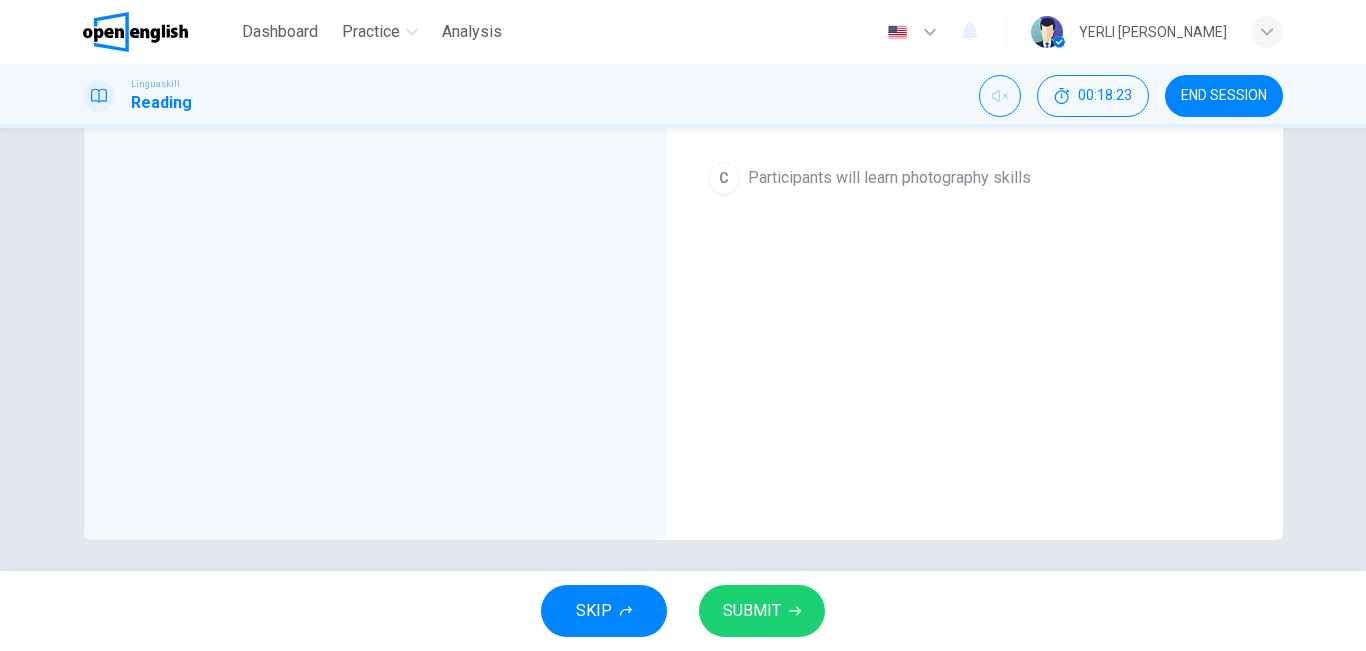 scroll, scrollTop: 332, scrollLeft: 0, axis: vertical 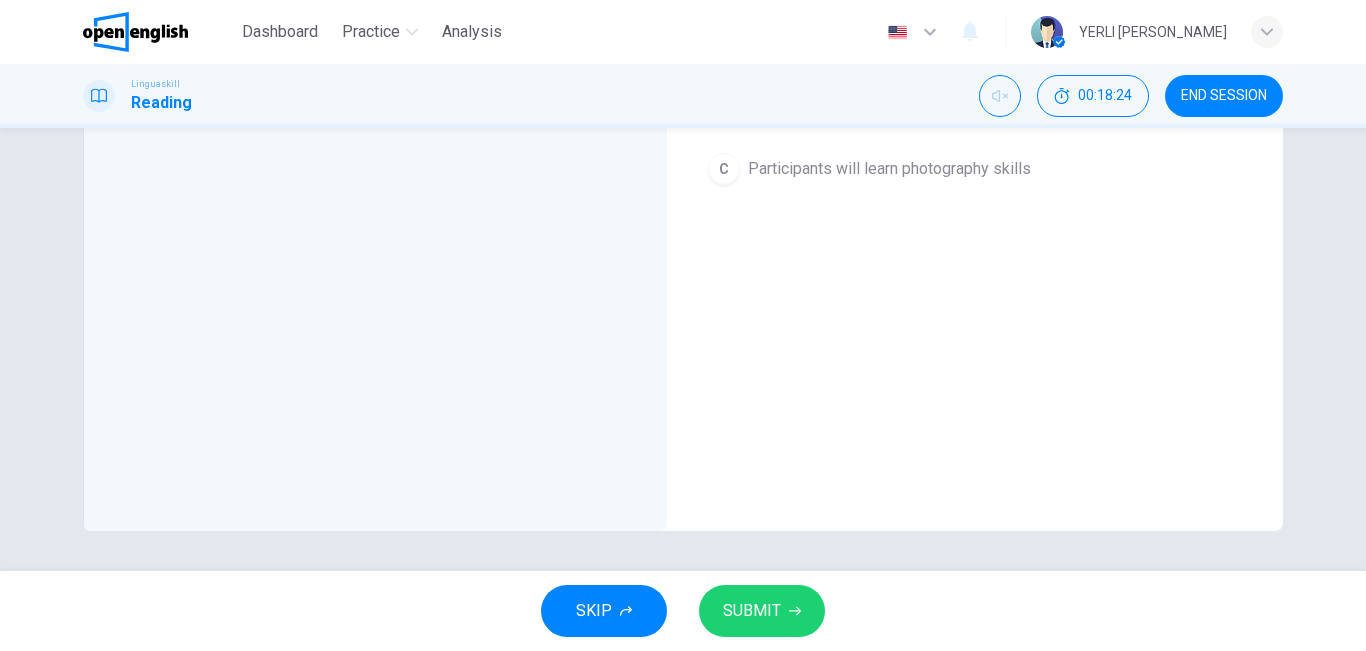 click on "SUBMIT" at bounding box center (752, 611) 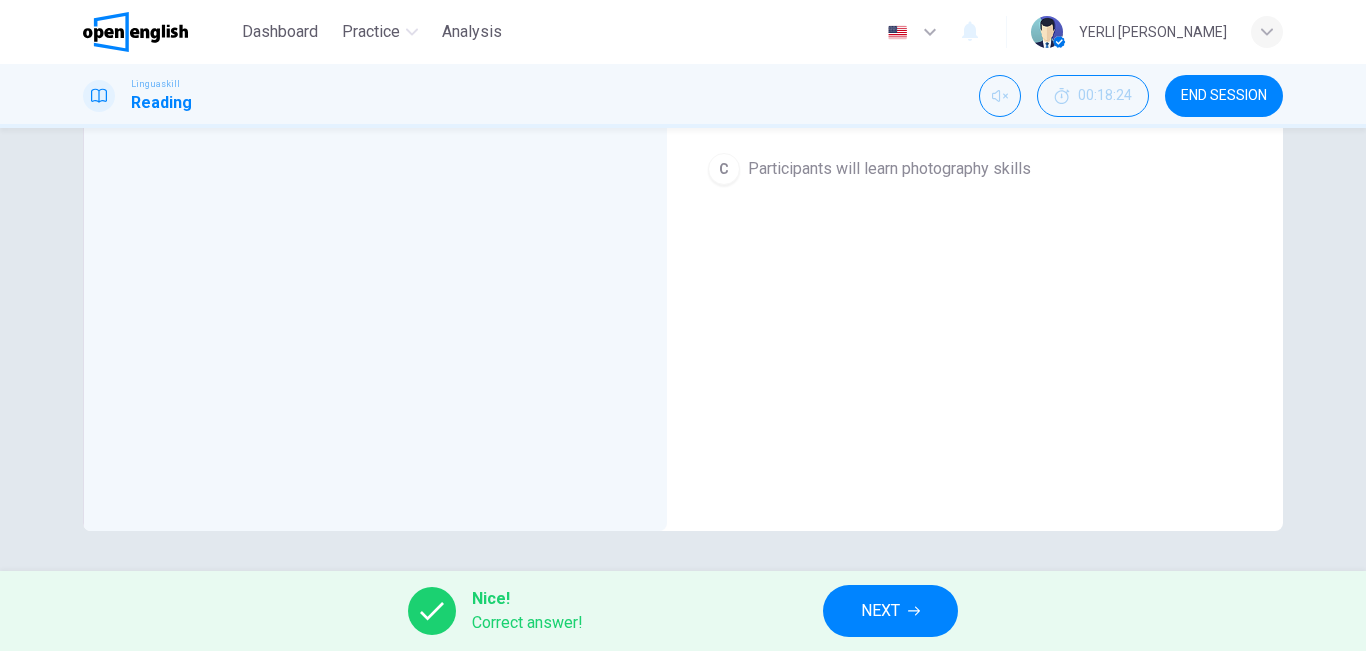 click on "NEXT" at bounding box center [890, 611] 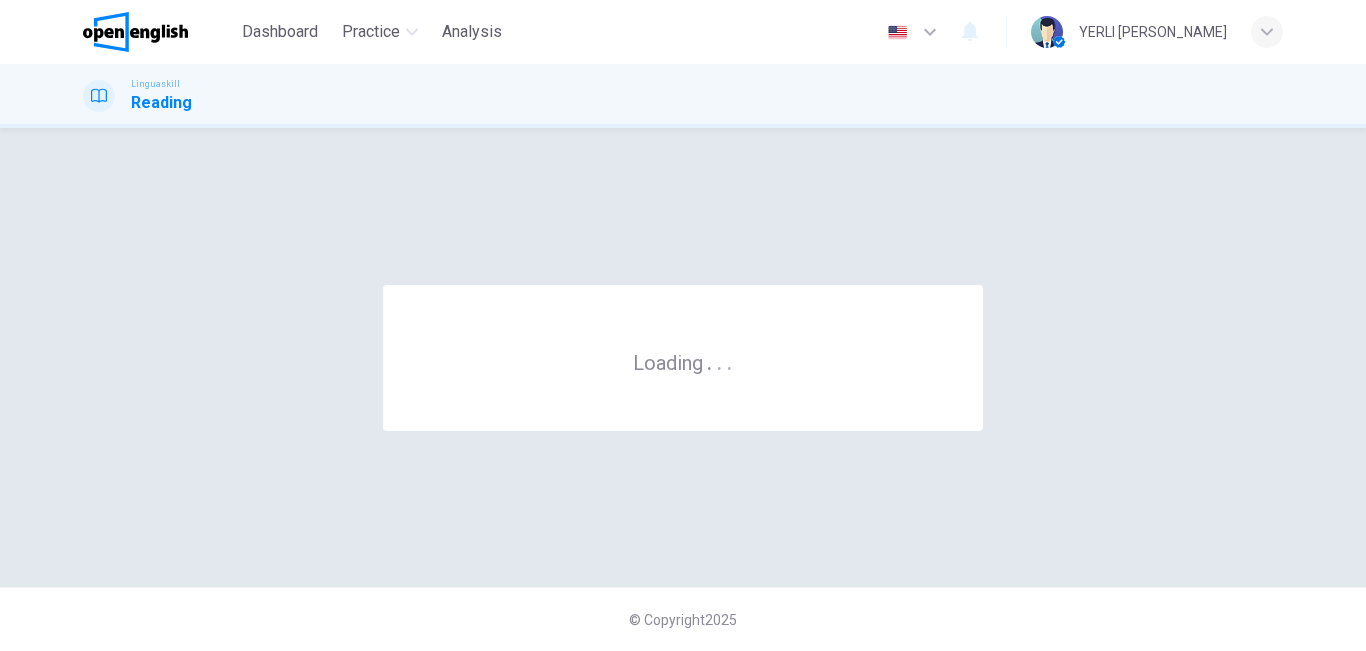 scroll, scrollTop: 0, scrollLeft: 0, axis: both 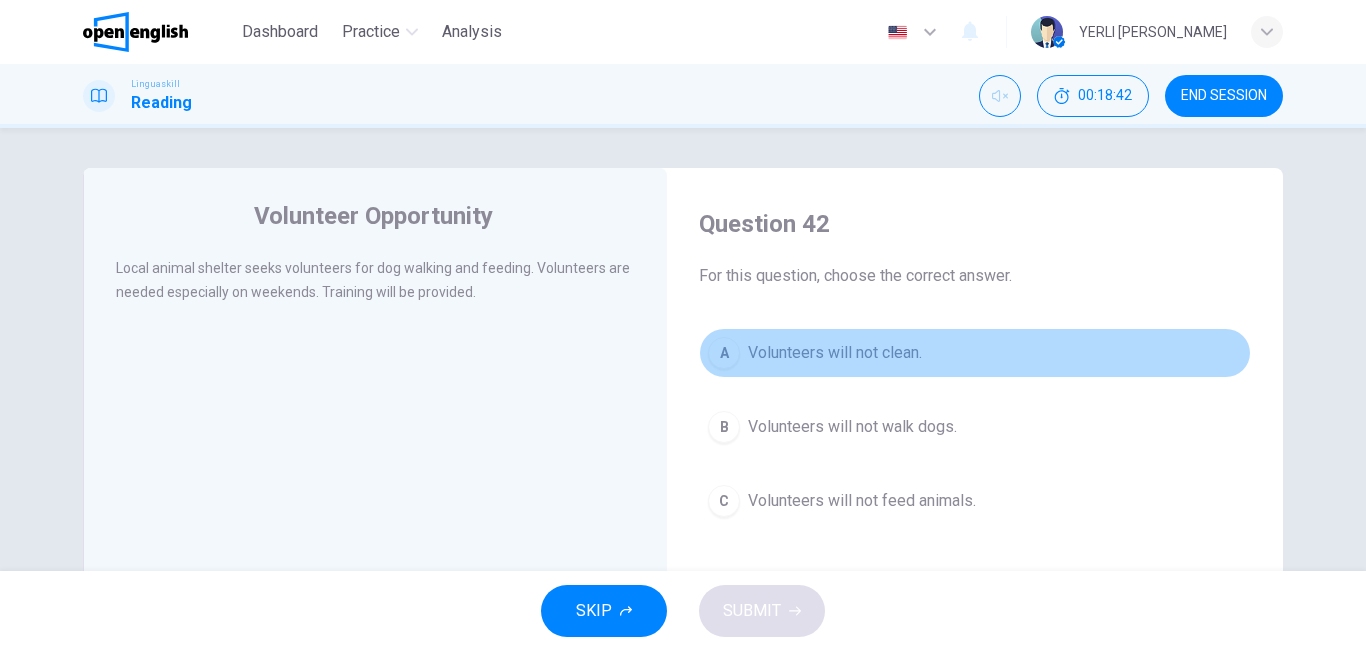 click on "Volunteers will not clean." at bounding box center (835, 353) 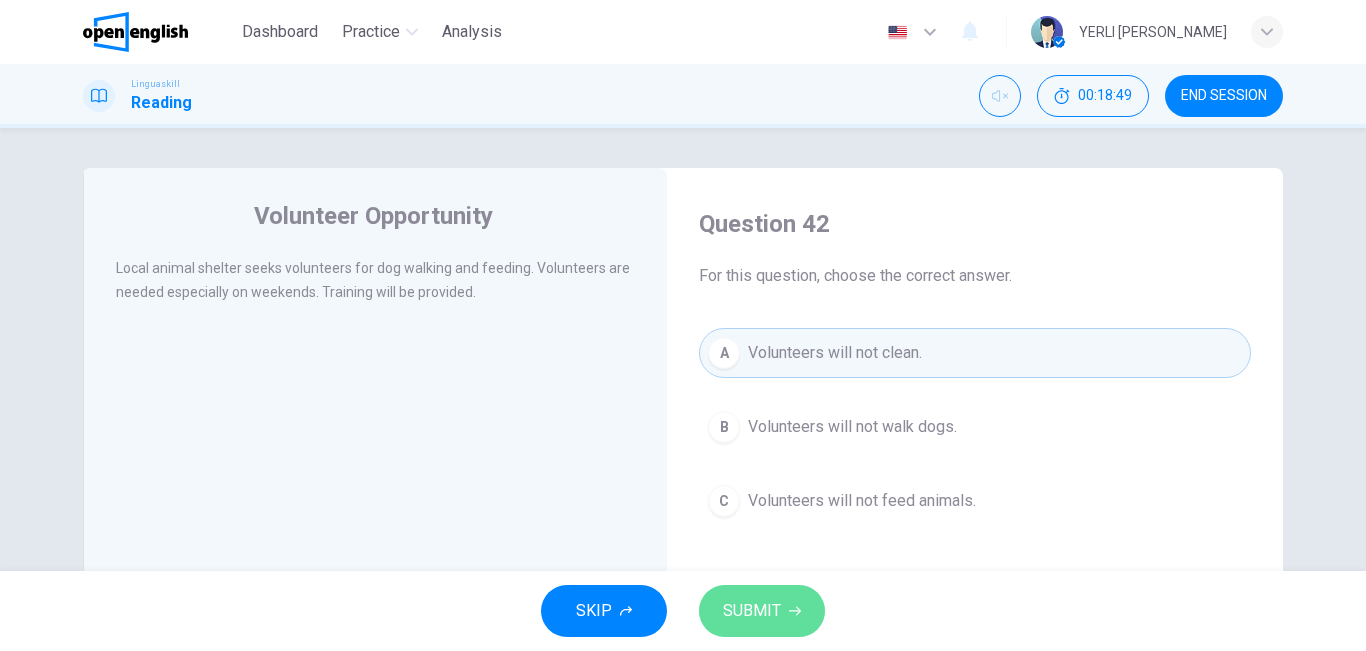 click on "SUBMIT" at bounding box center [752, 611] 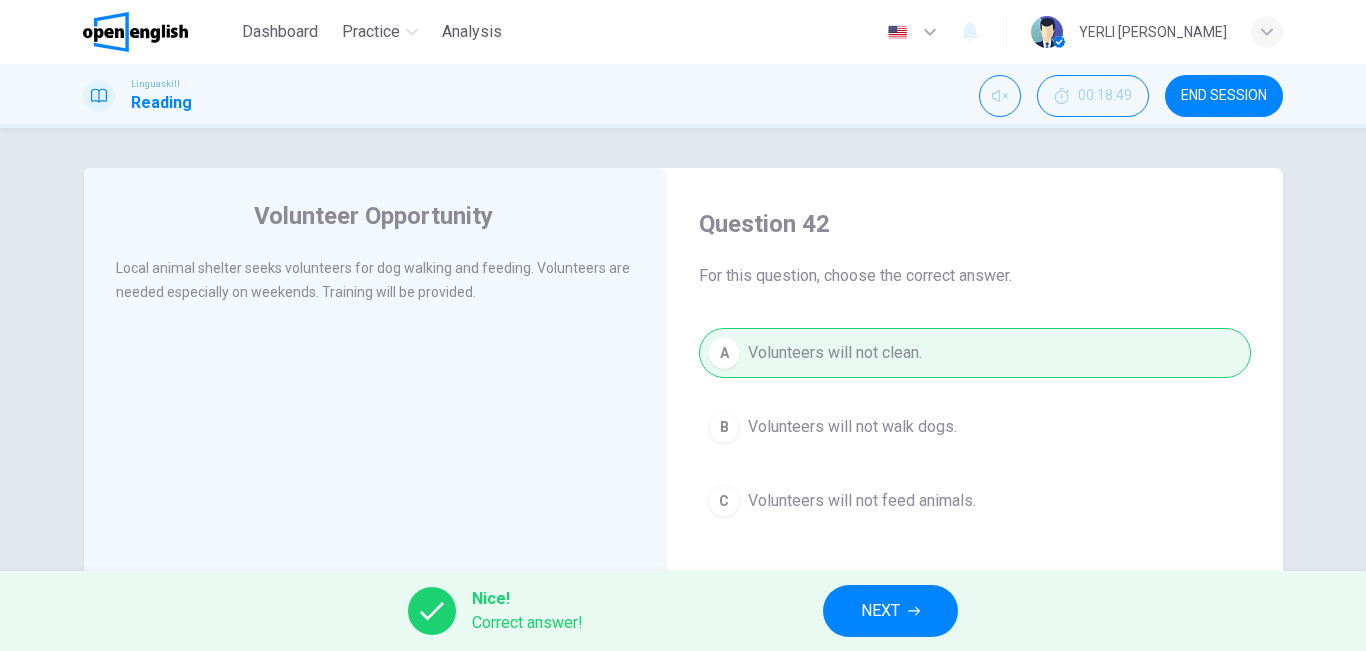 click on "NEXT" at bounding box center (880, 611) 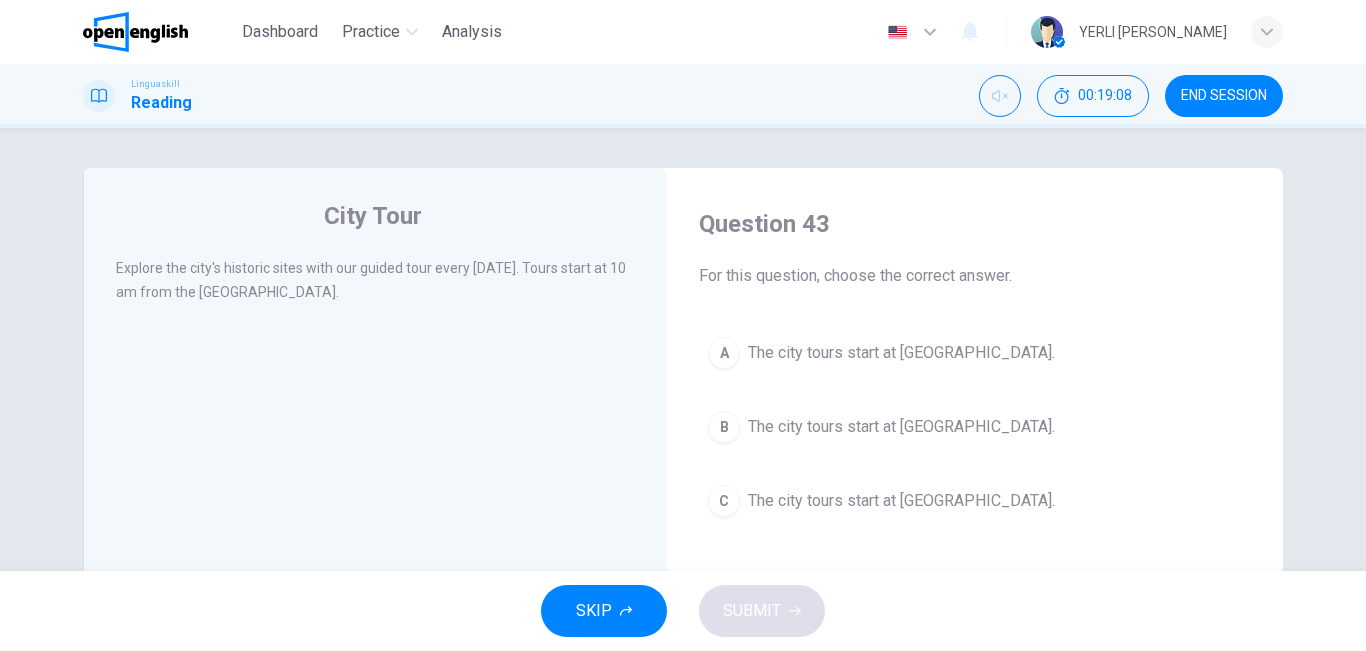 click on "The city tours start at [GEOGRAPHIC_DATA]." at bounding box center (901, 353) 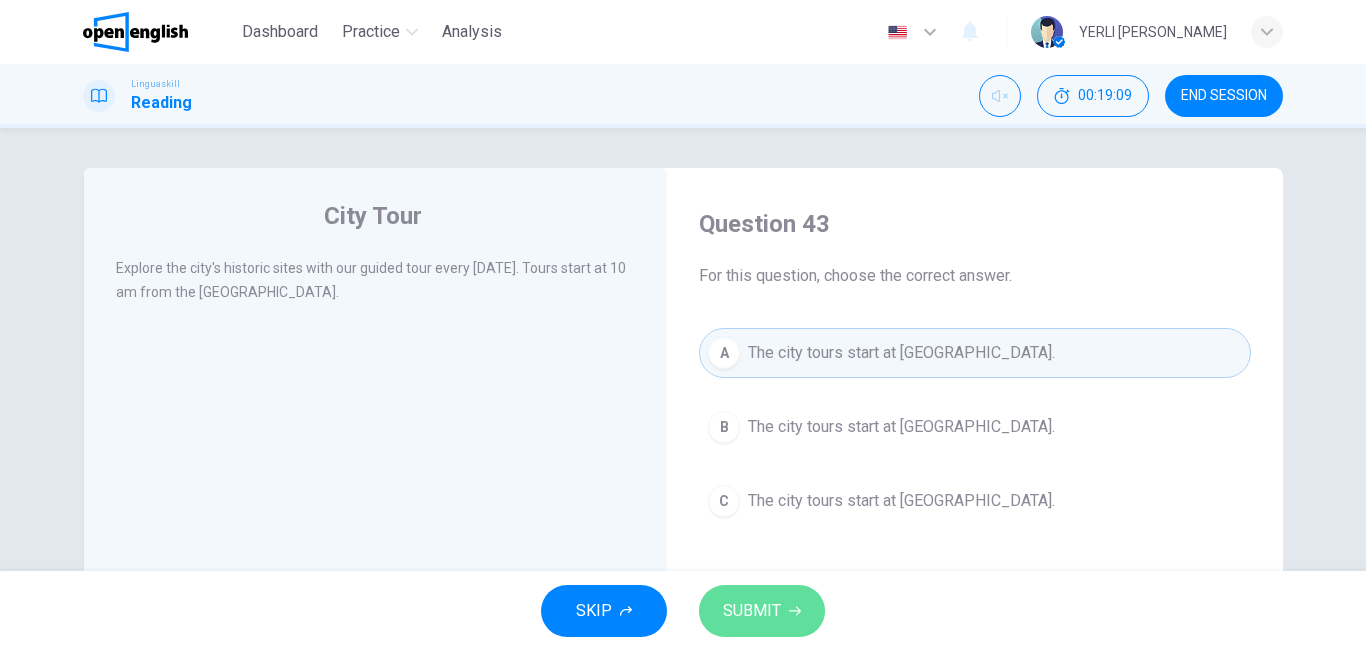 click 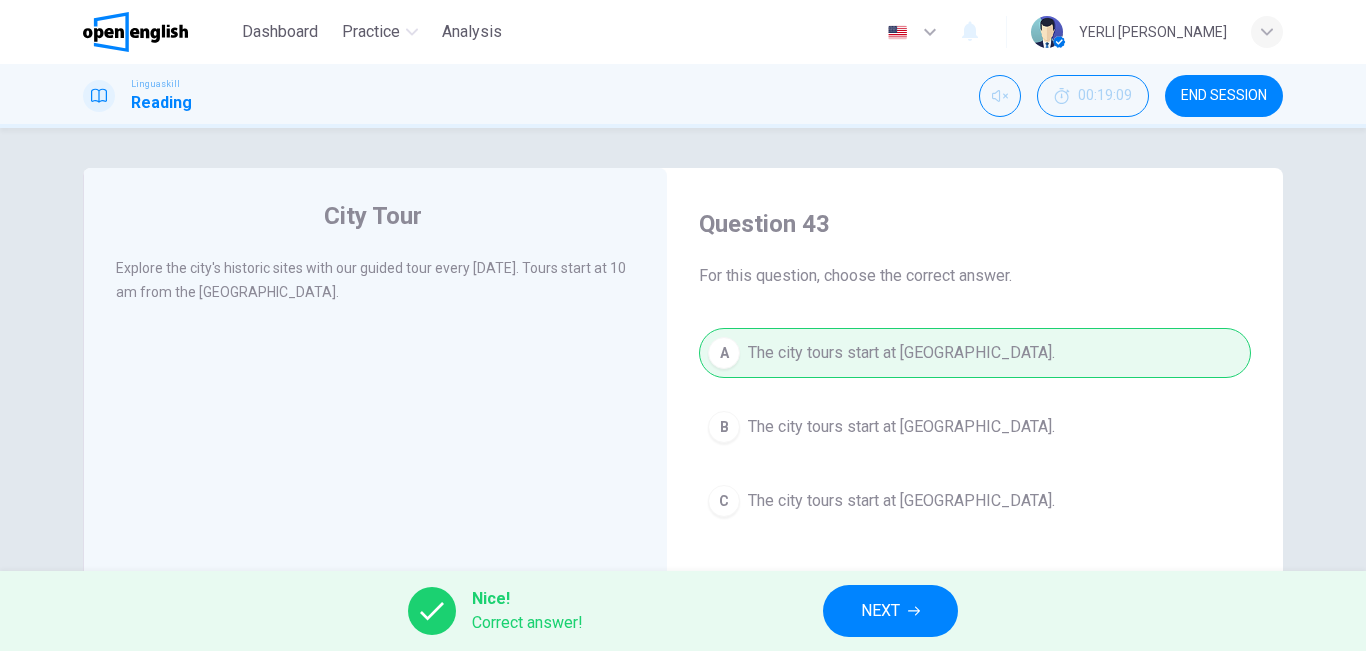 click on "NEXT" at bounding box center [880, 611] 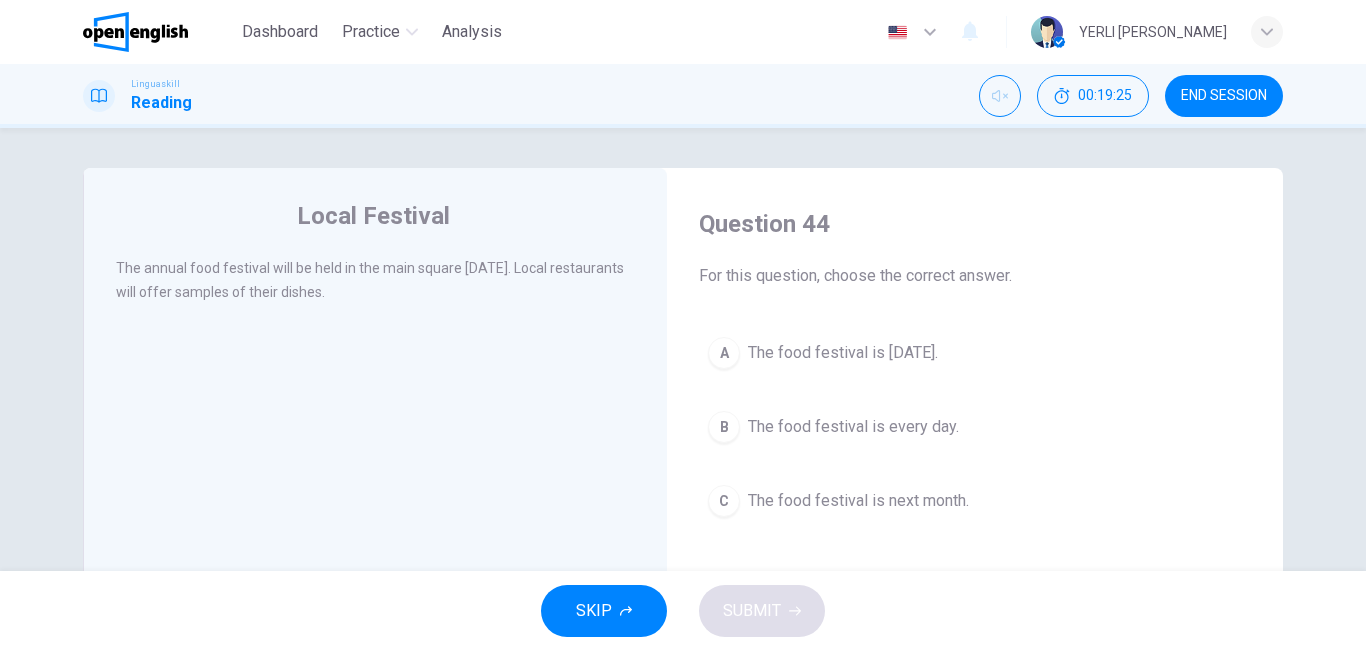 click on "The food festival is [DATE]." at bounding box center [843, 353] 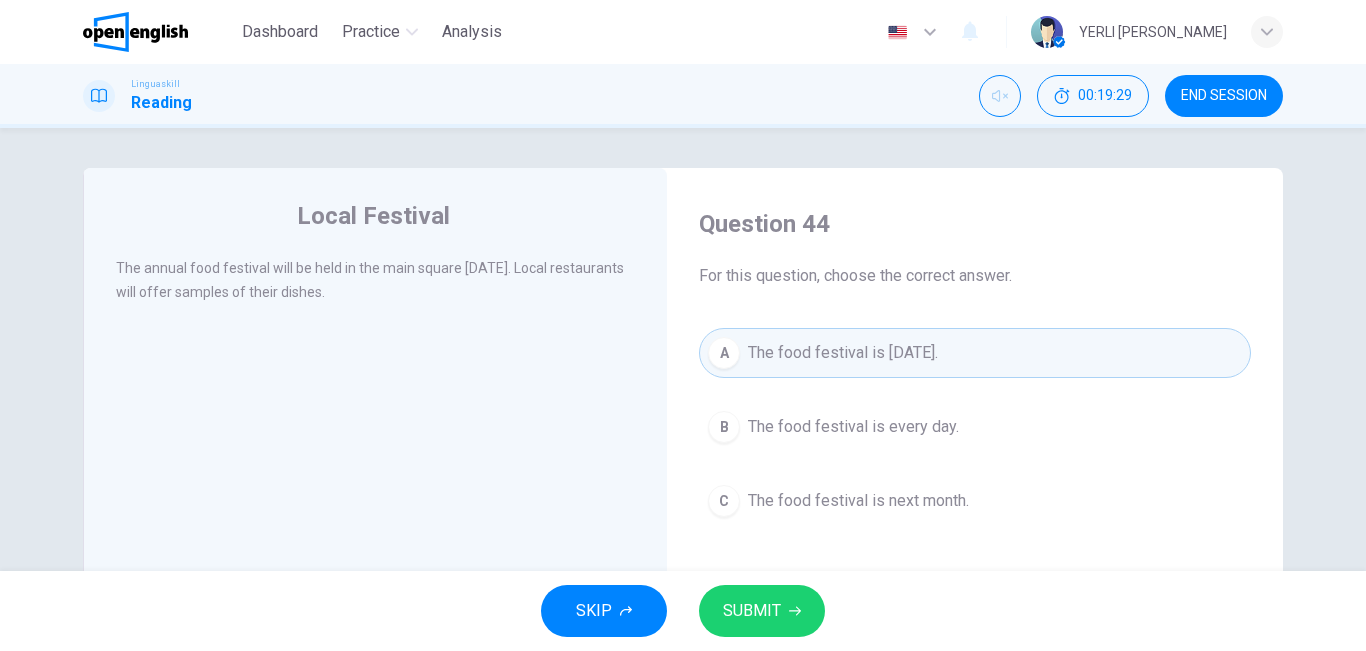 click on "SUBMIT" at bounding box center [752, 611] 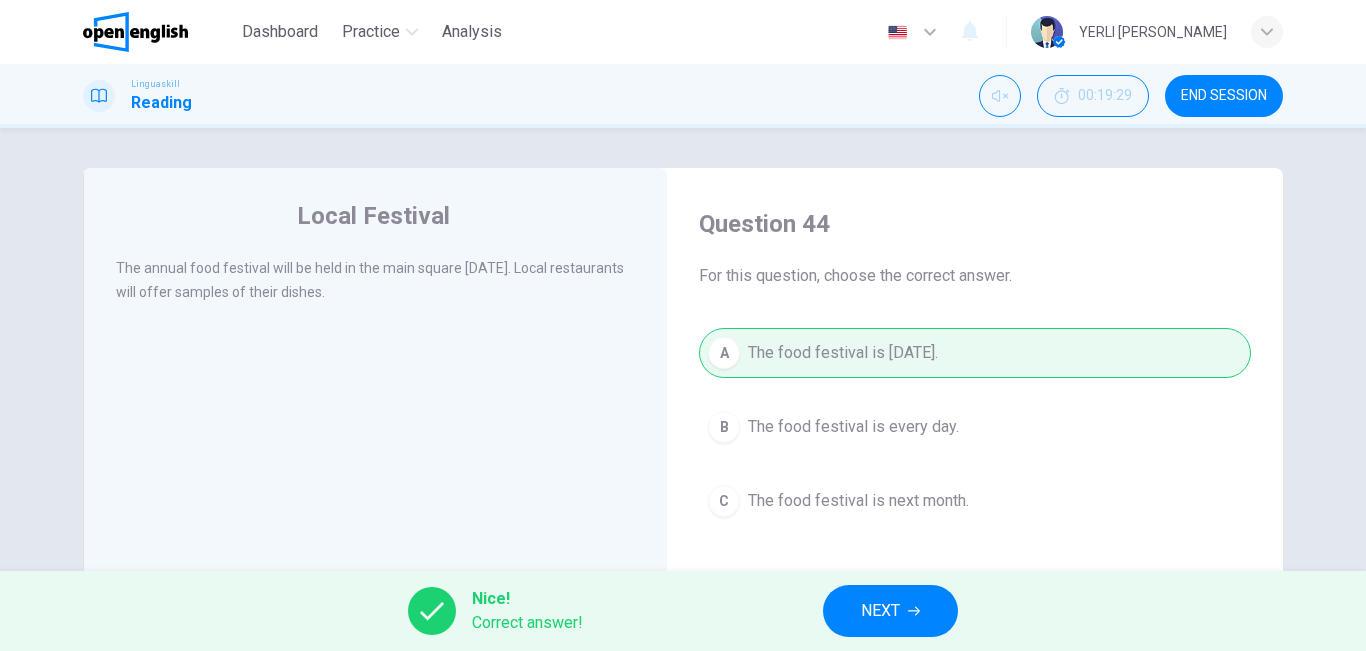 click on "NEXT" at bounding box center [880, 611] 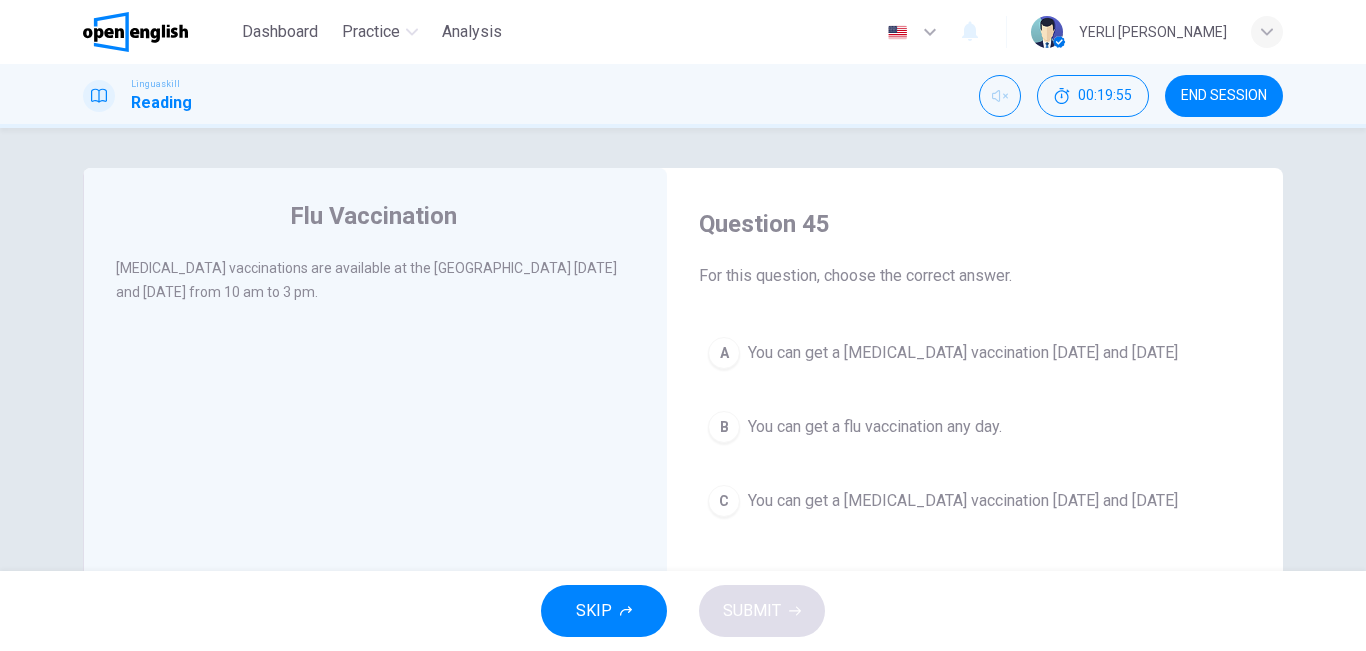 click on "You can get a [MEDICAL_DATA] vaccination [DATE] and [DATE]" at bounding box center (963, 501) 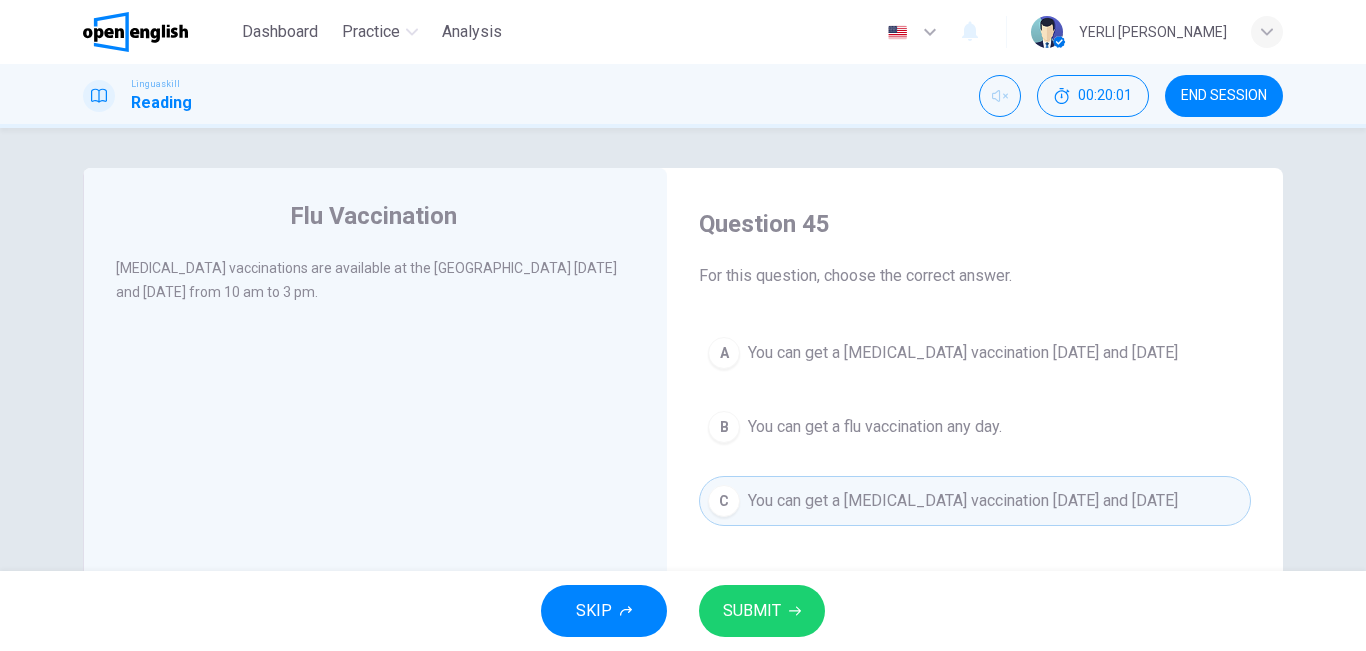 click on "You can get a [MEDICAL_DATA] vaccination [DATE] and [DATE]" at bounding box center (963, 353) 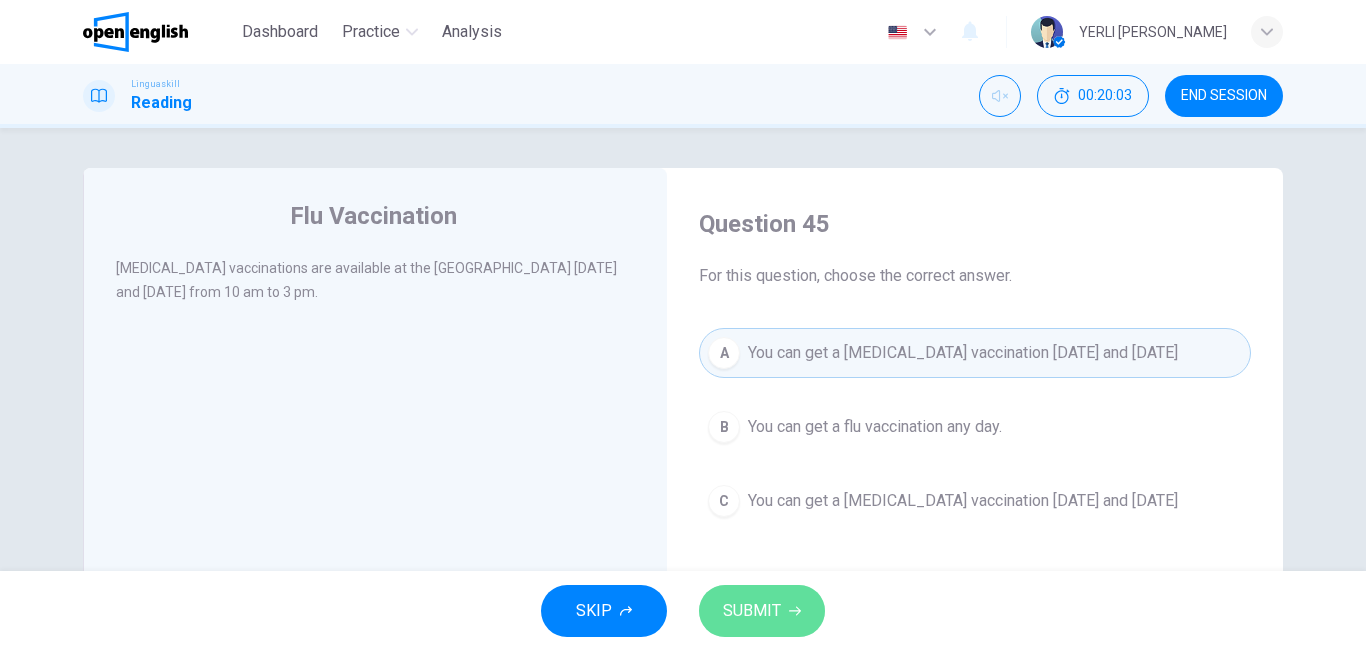 click on "SUBMIT" at bounding box center (752, 611) 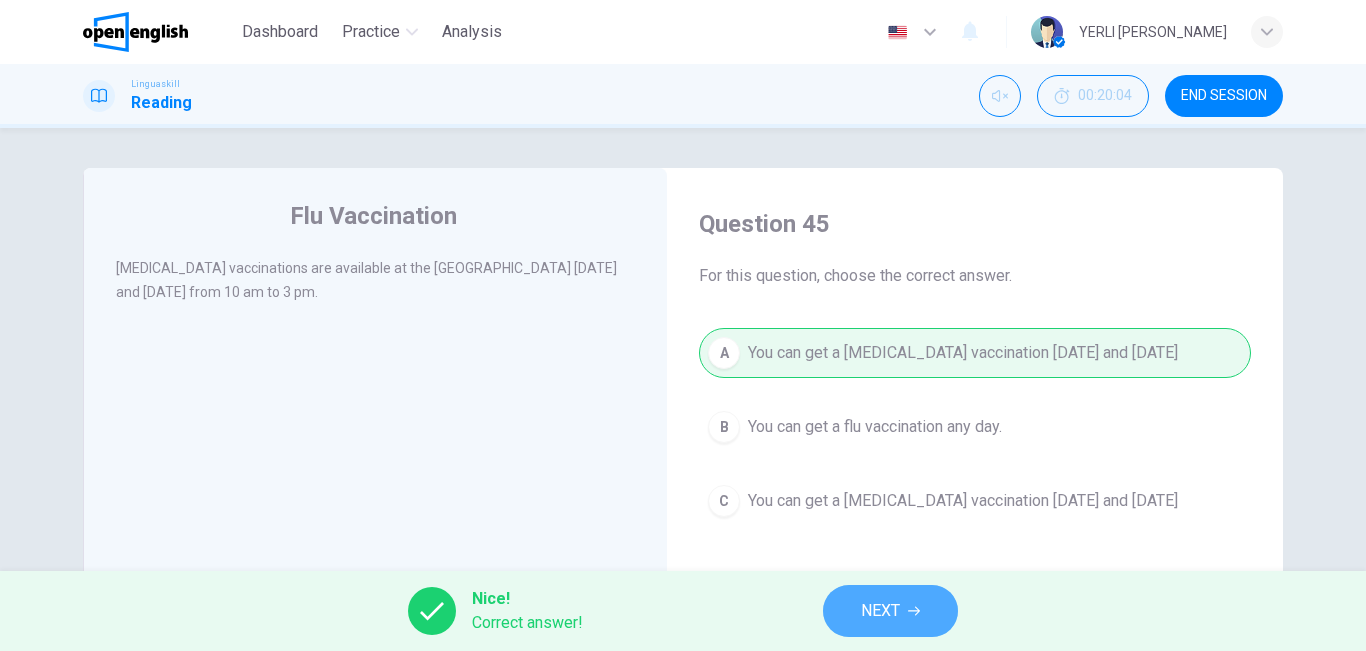 click on "NEXT" at bounding box center [890, 611] 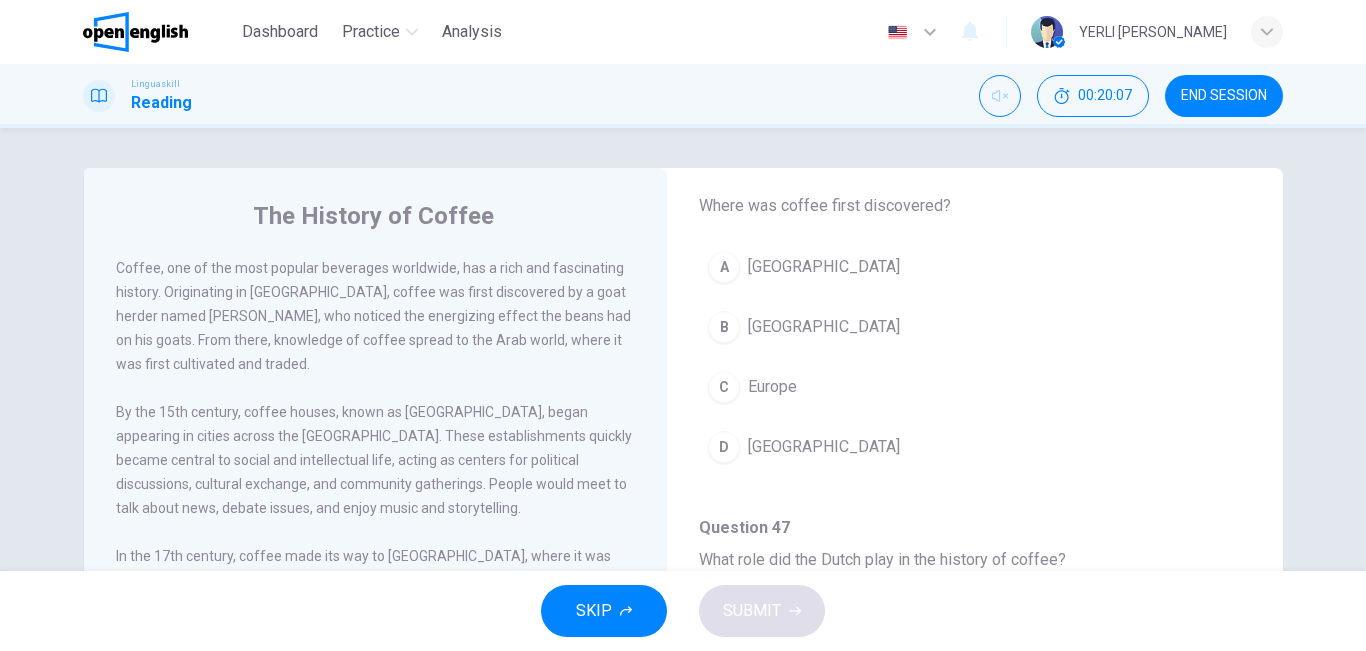 scroll, scrollTop: 174, scrollLeft: 0, axis: vertical 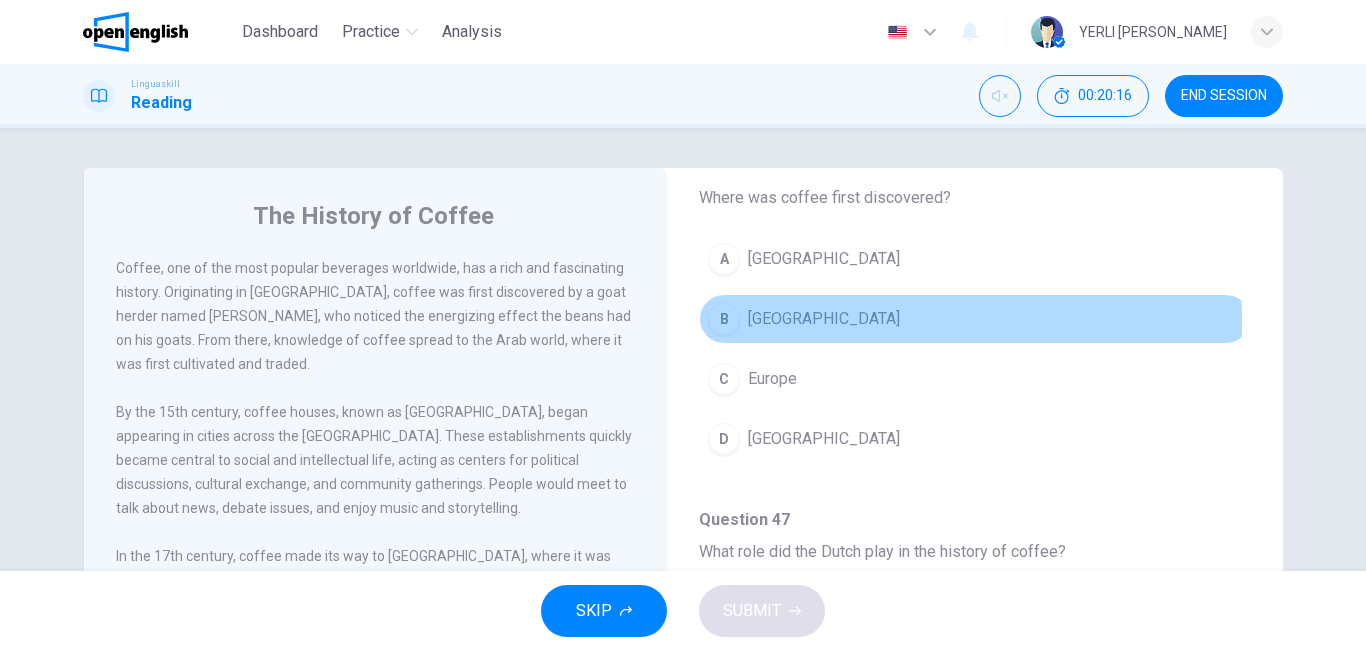 click on "[GEOGRAPHIC_DATA]" at bounding box center [824, 319] 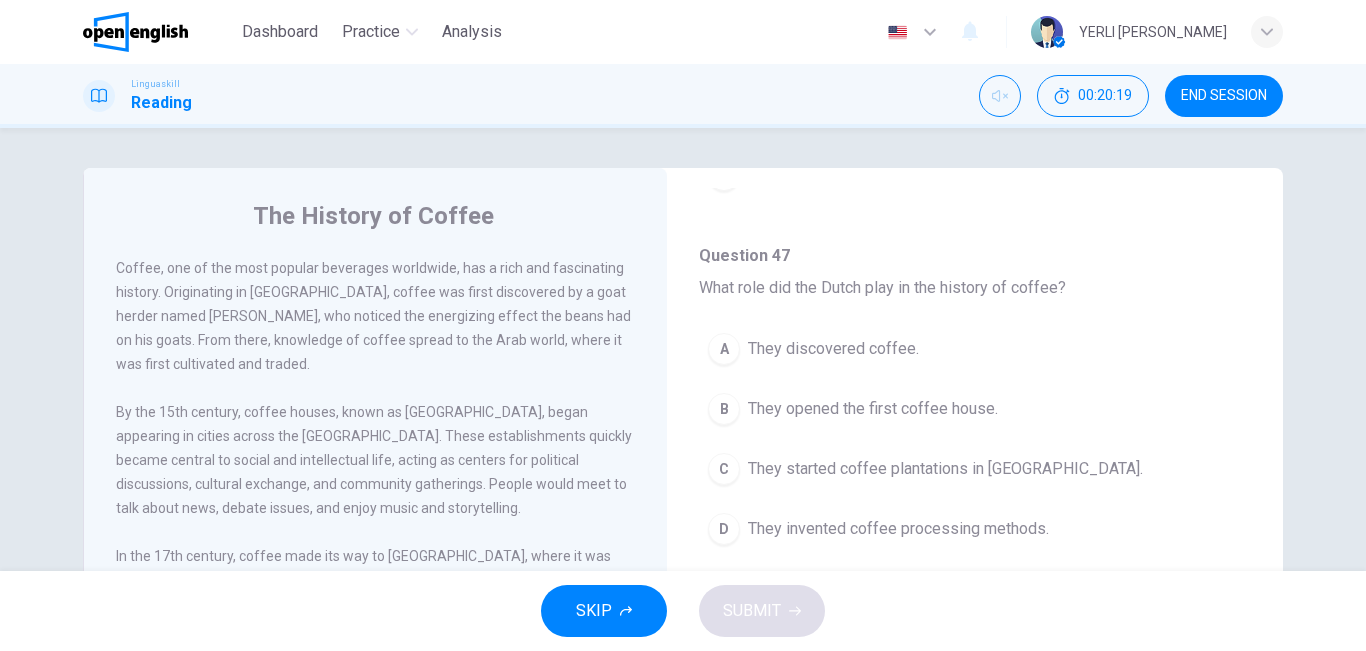 scroll, scrollTop: 458, scrollLeft: 0, axis: vertical 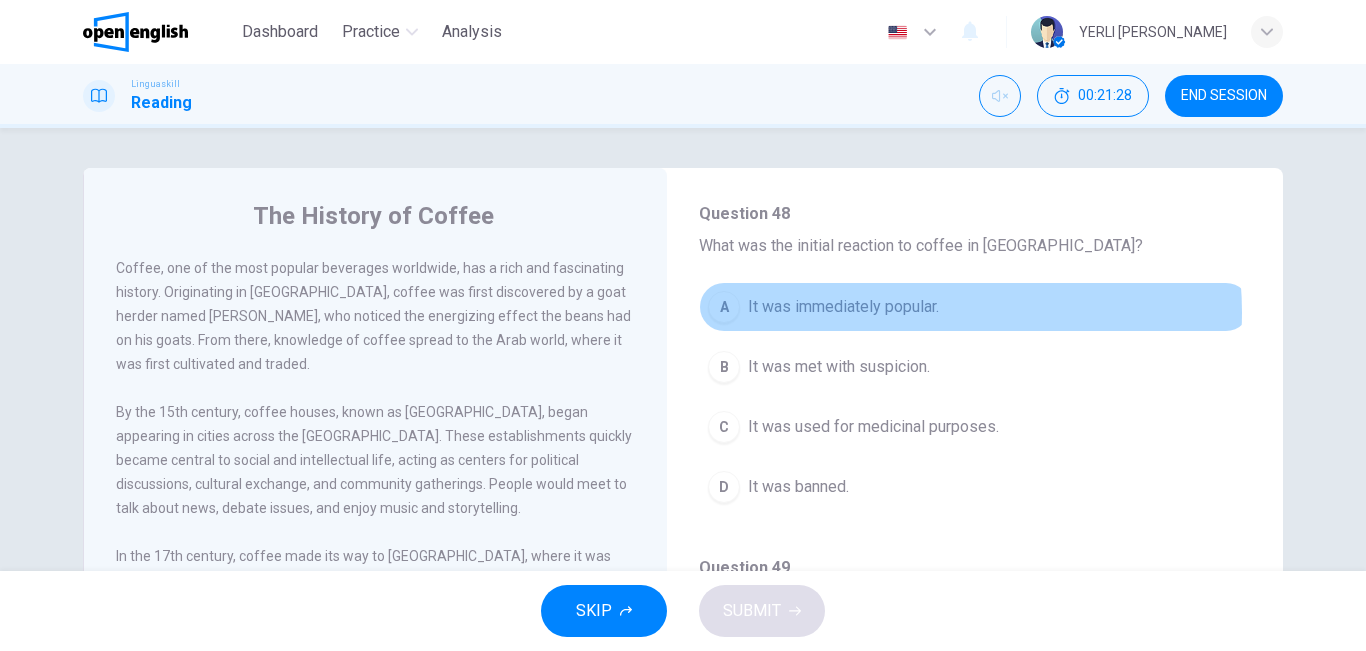 click on "It was immediately popular." at bounding box center [843, 307] 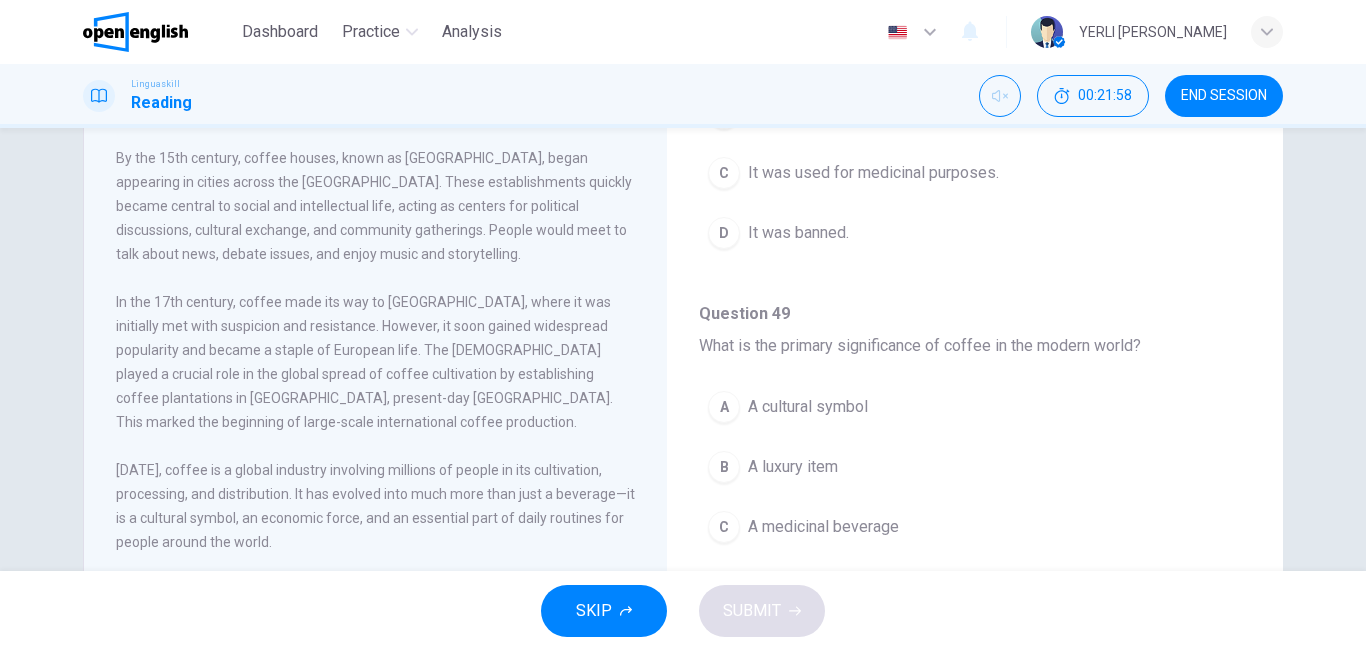scroll, scrollTop: 258, scrollLeft: 0, axis: vertical 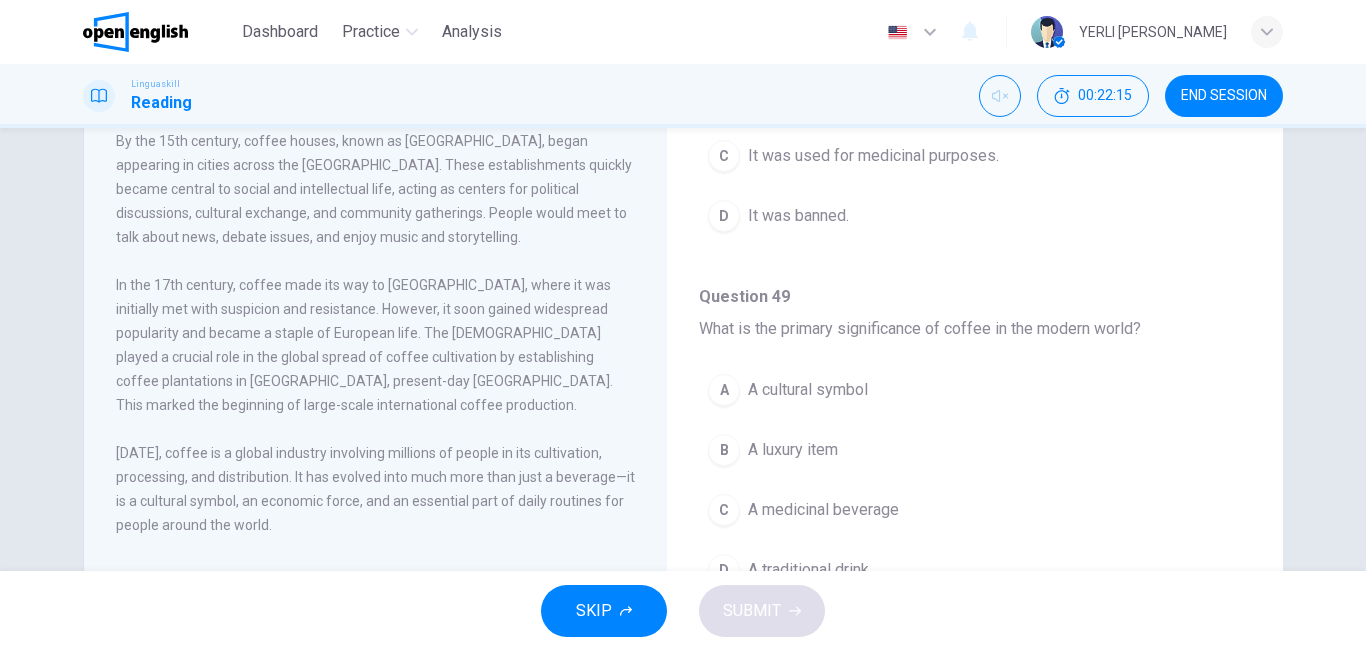 click on "A cultural symbol" at bounding box center (808, 390) 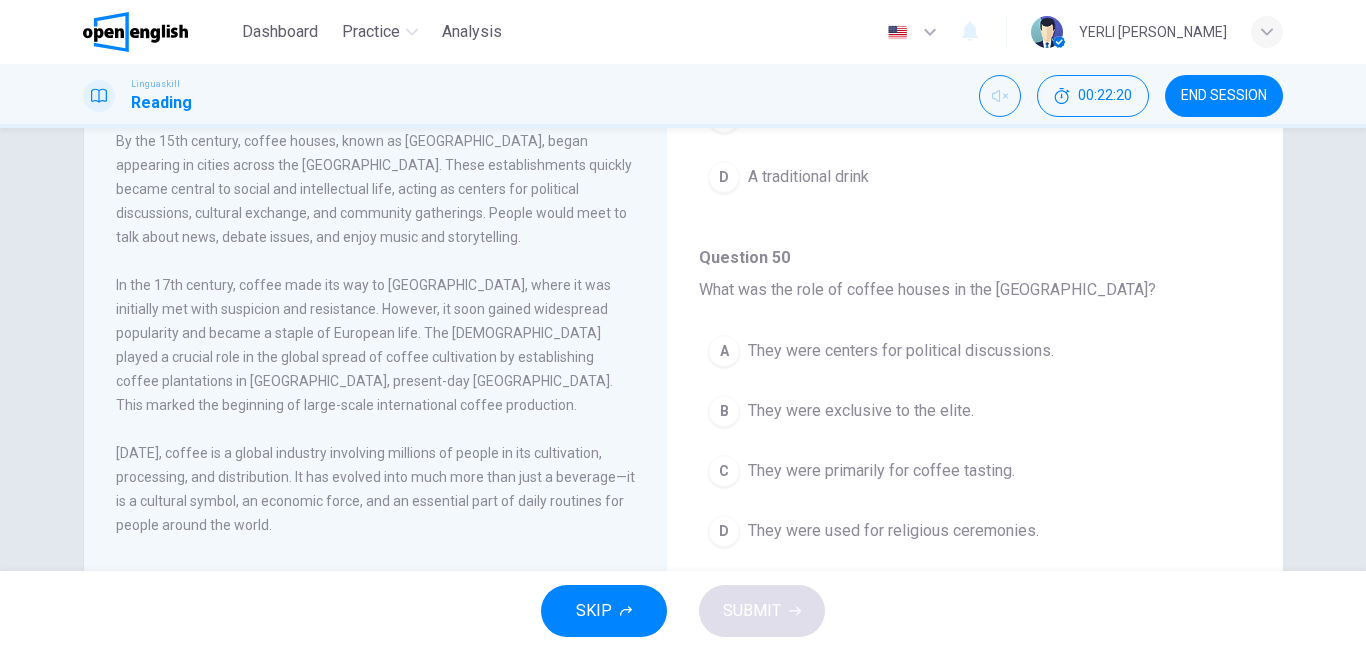 scroll, scrollTop: 1251, scrollLeft: 0, axis: vertical 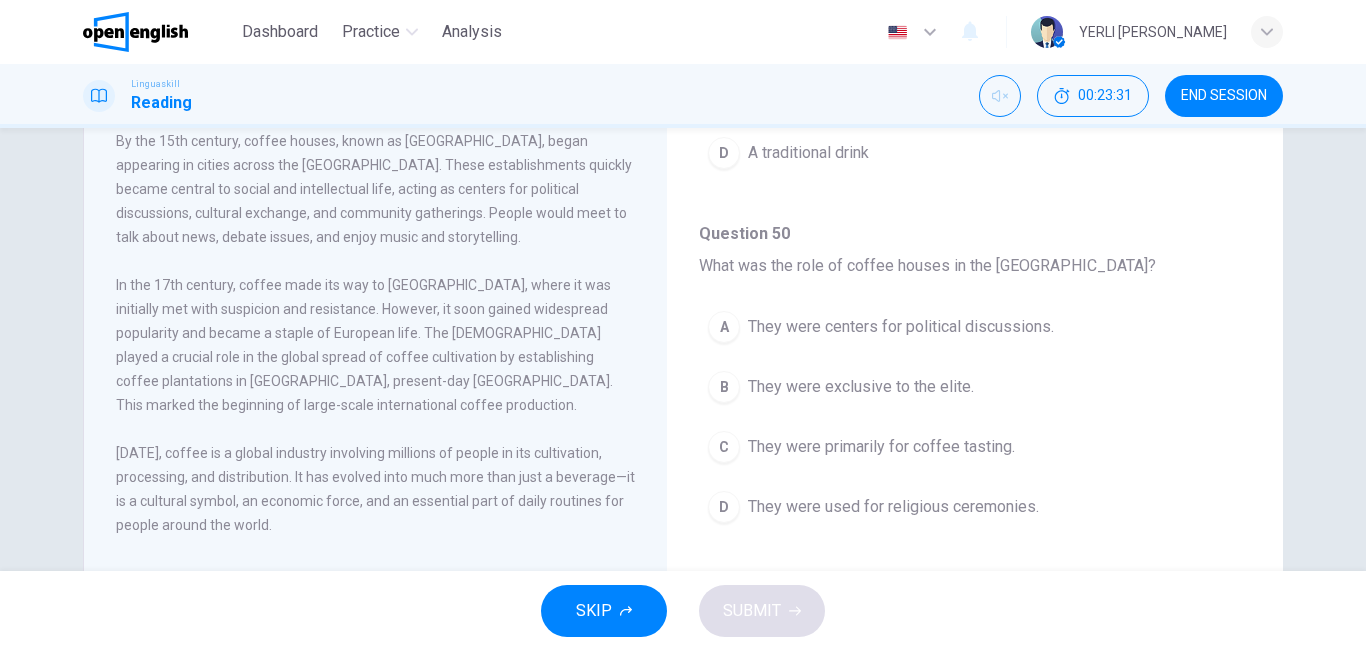 click on "They were centers for political discussions." at bounding box center (901, 327) 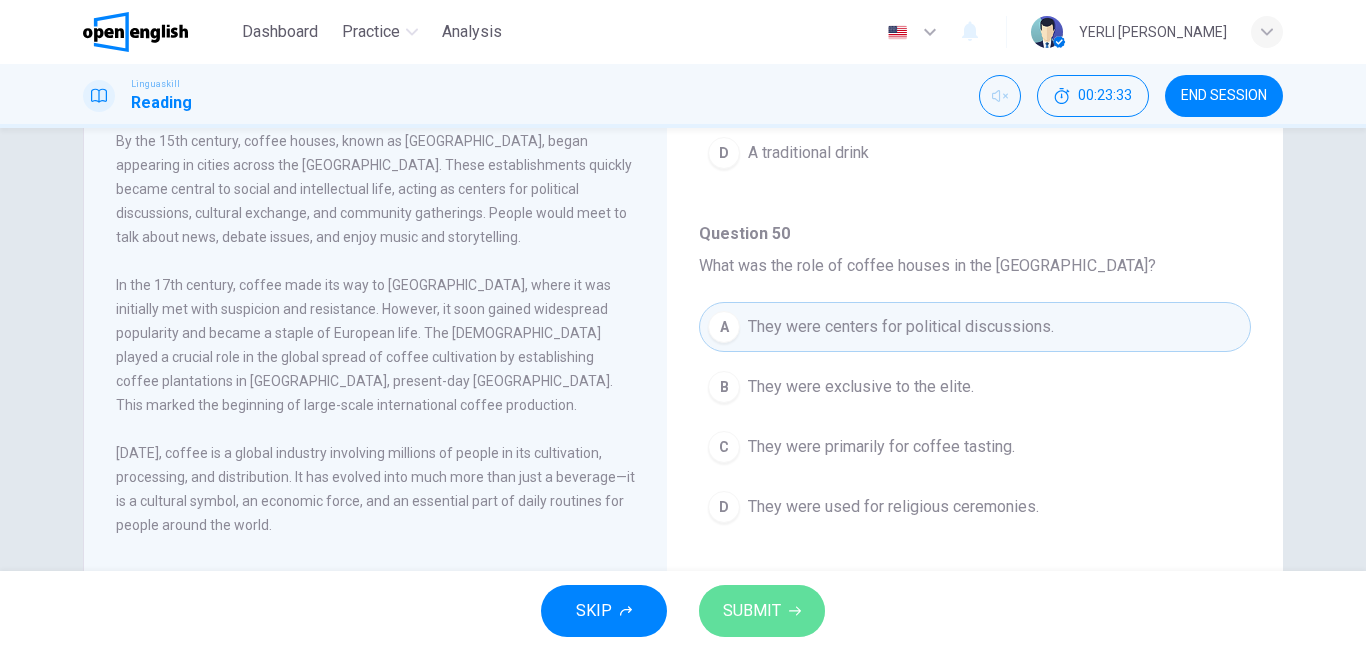 click on "SUBMIT" at bounding box center (752, 611) 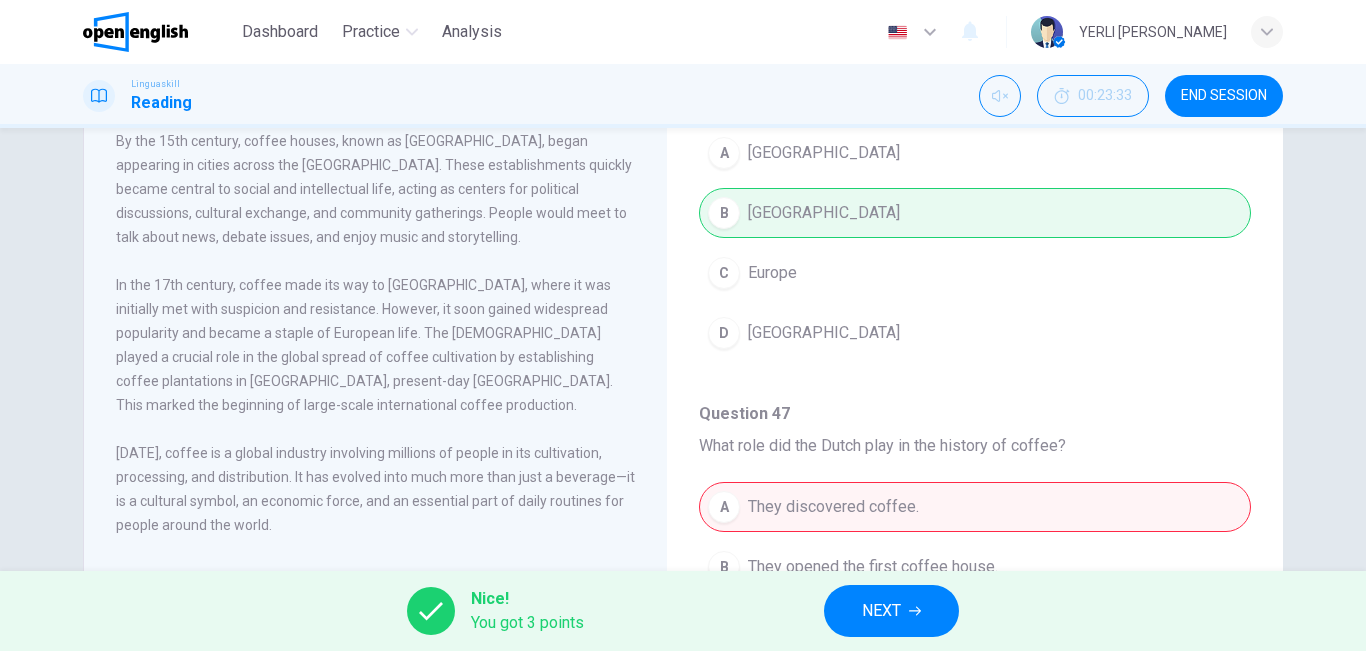 scroll, scrollTop: 0, scrollLeft: 0, axis: both 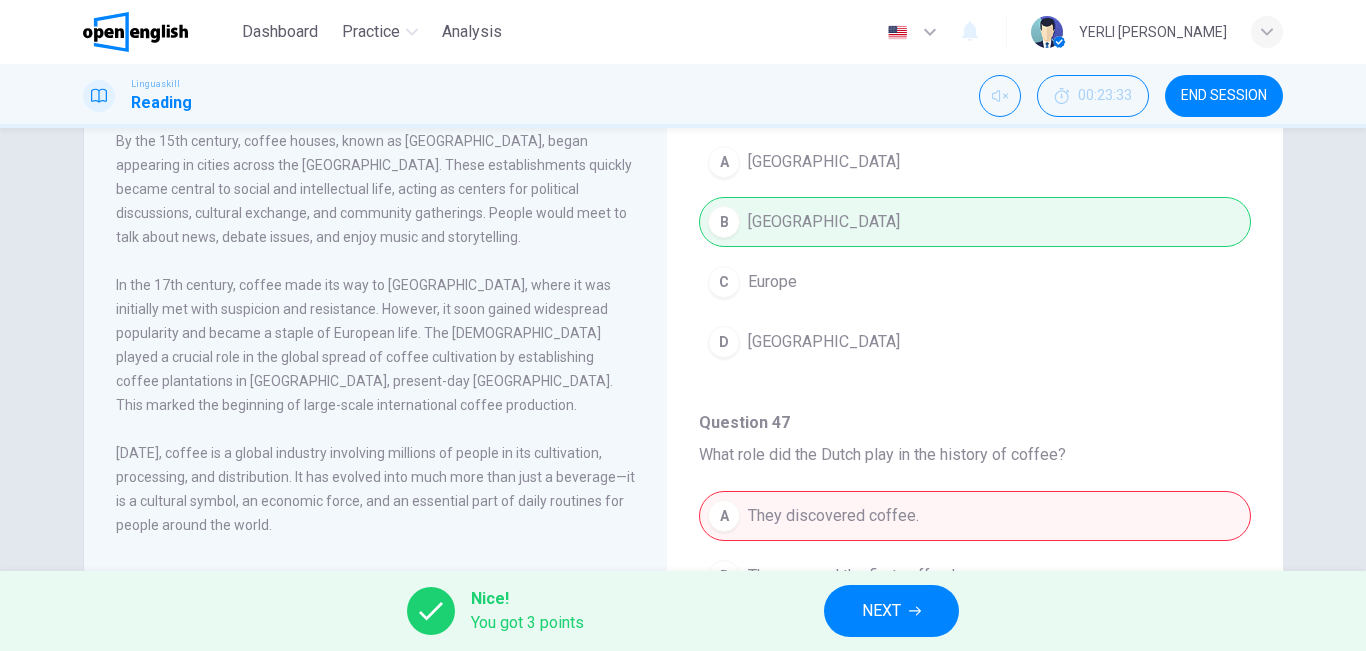 click on "NEXT" at bounding box center (881, 611) 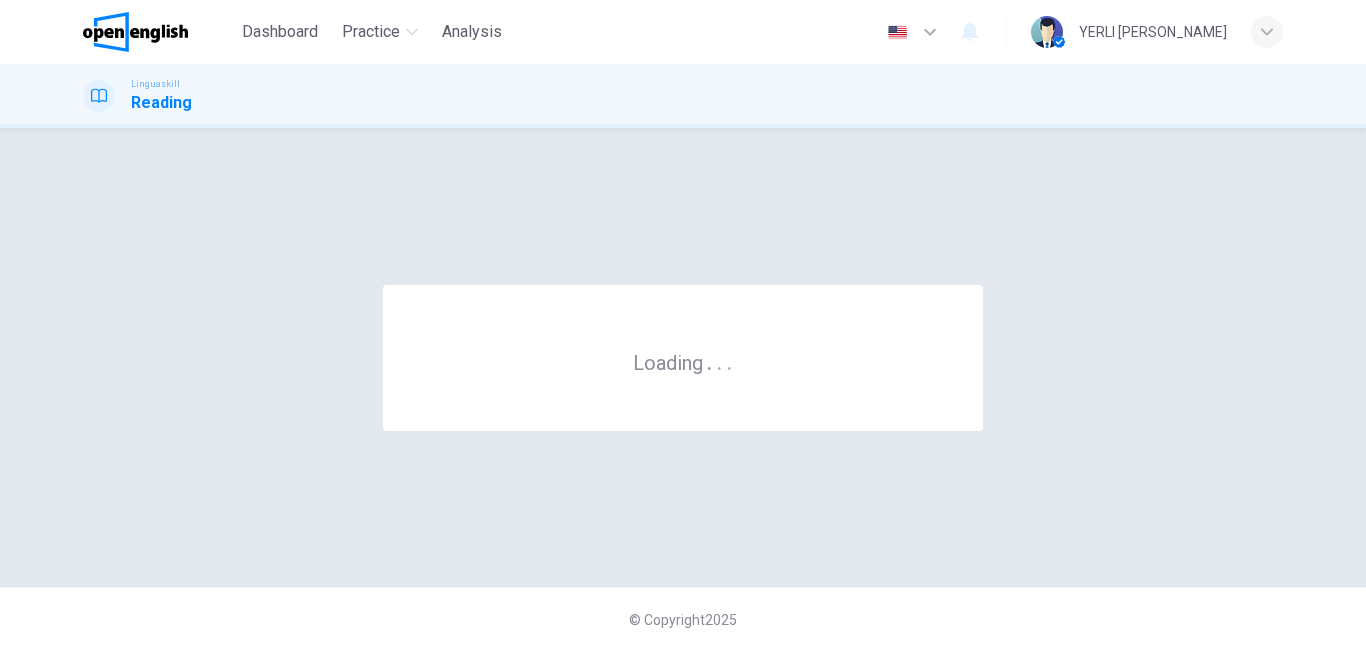scroll, scrollTop: 0, scrollLeft: 0, axis: both 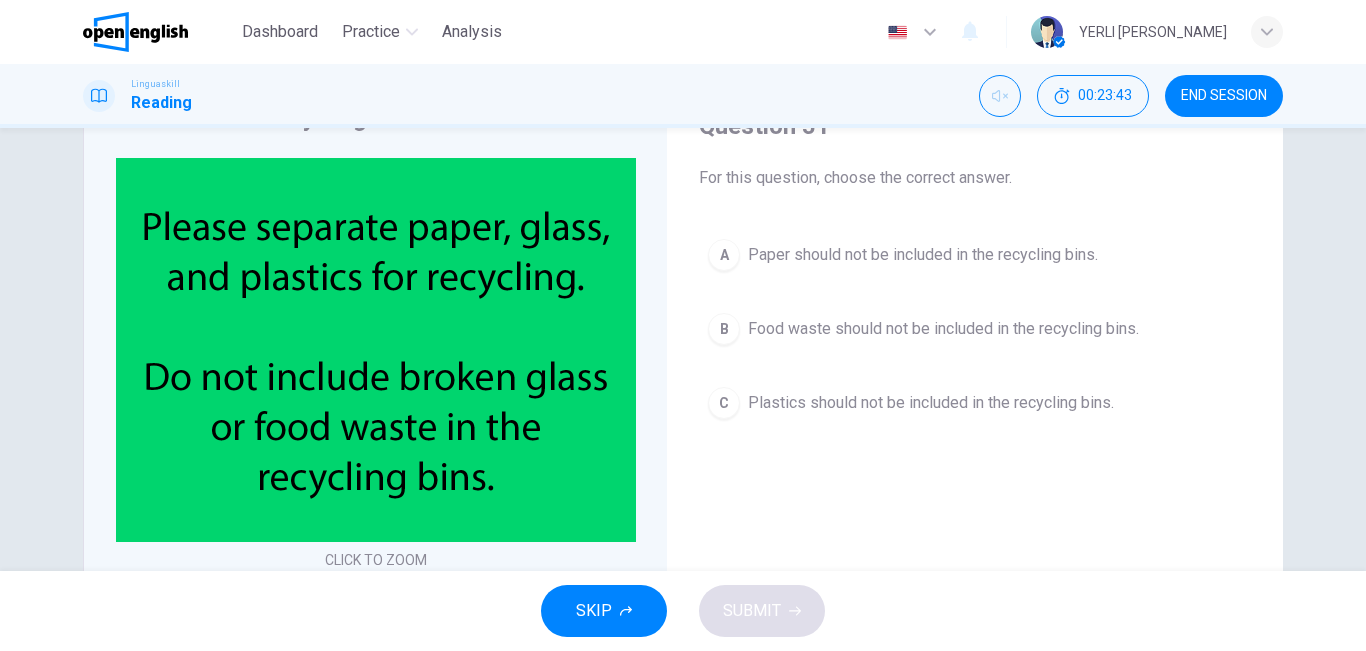 click on "Paper should not be included in the recycling bins." at bounding box center (923, 255) 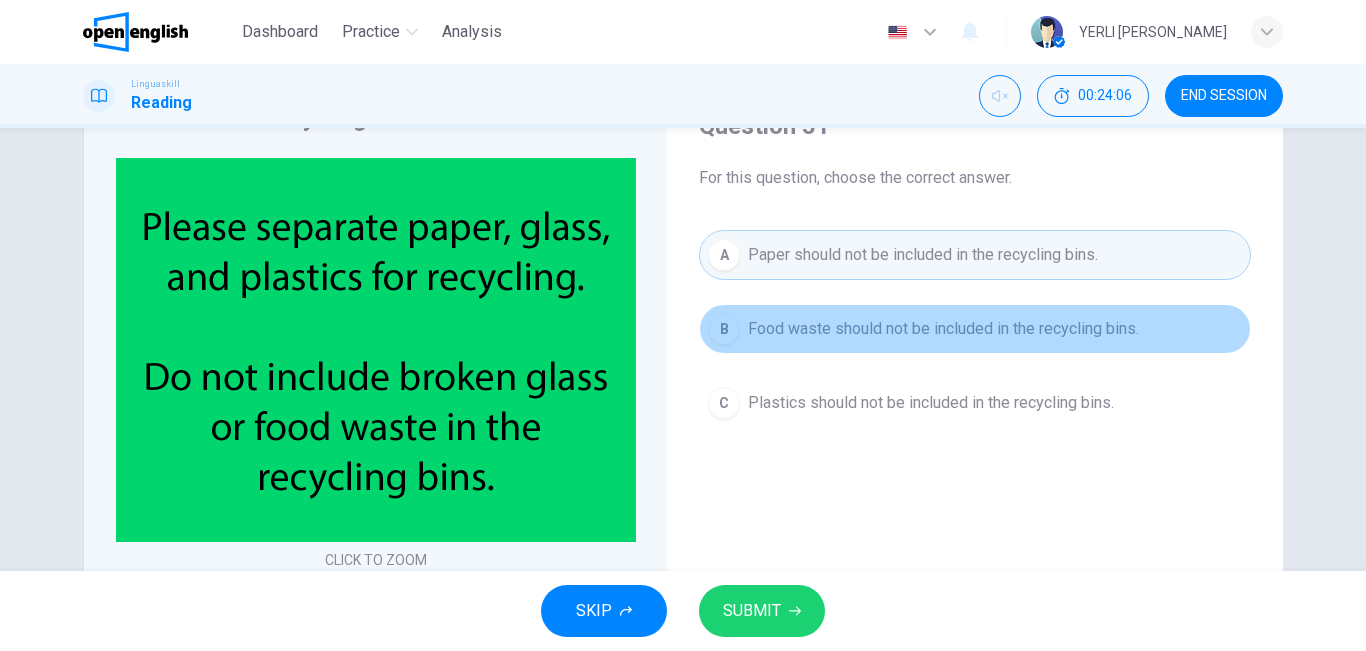 click on "Food waste should not be included in the recycling bins." at bounding box center [943, 329] 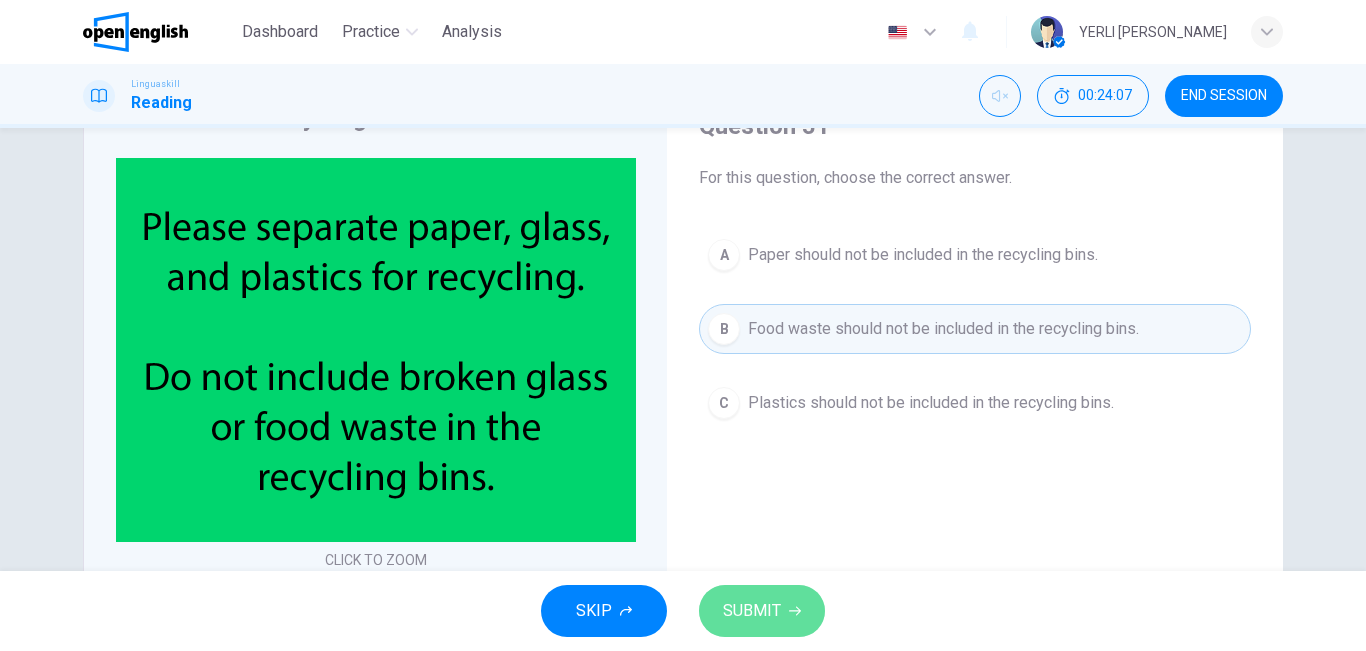 click on "SUBMIT" at bounding box center [752, 611] 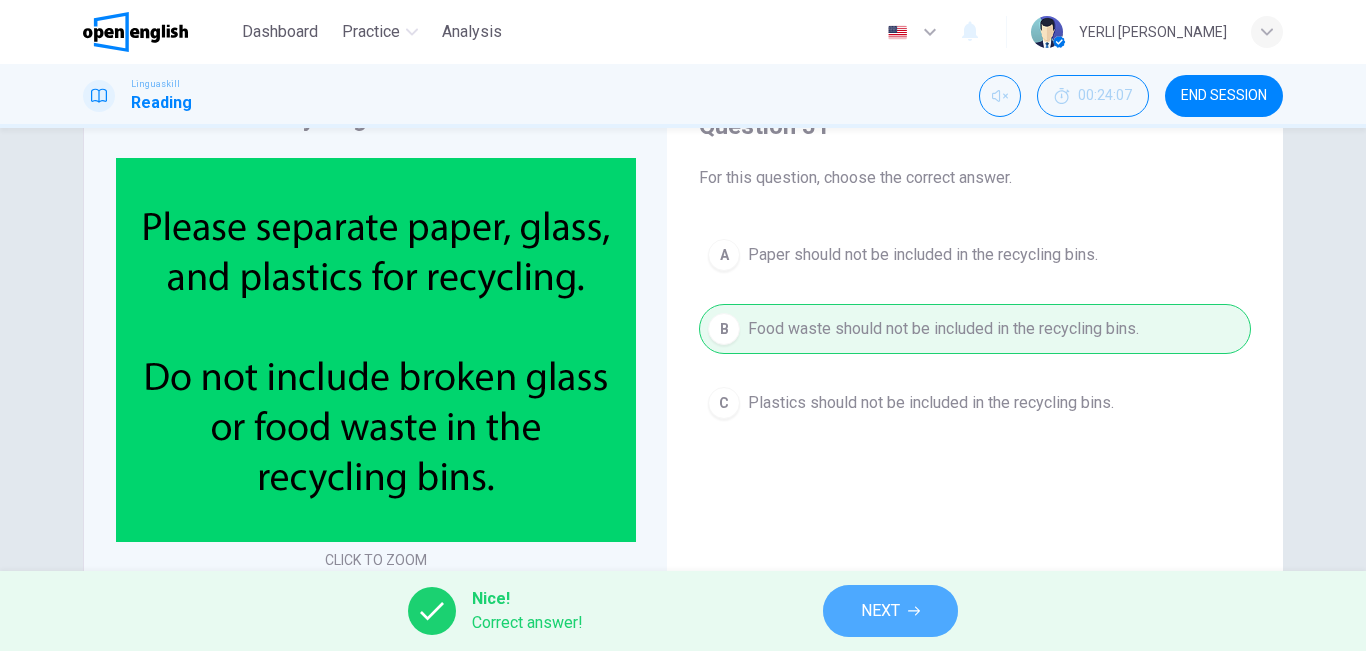 click on "NEXT" at bounding box center [880, 611] 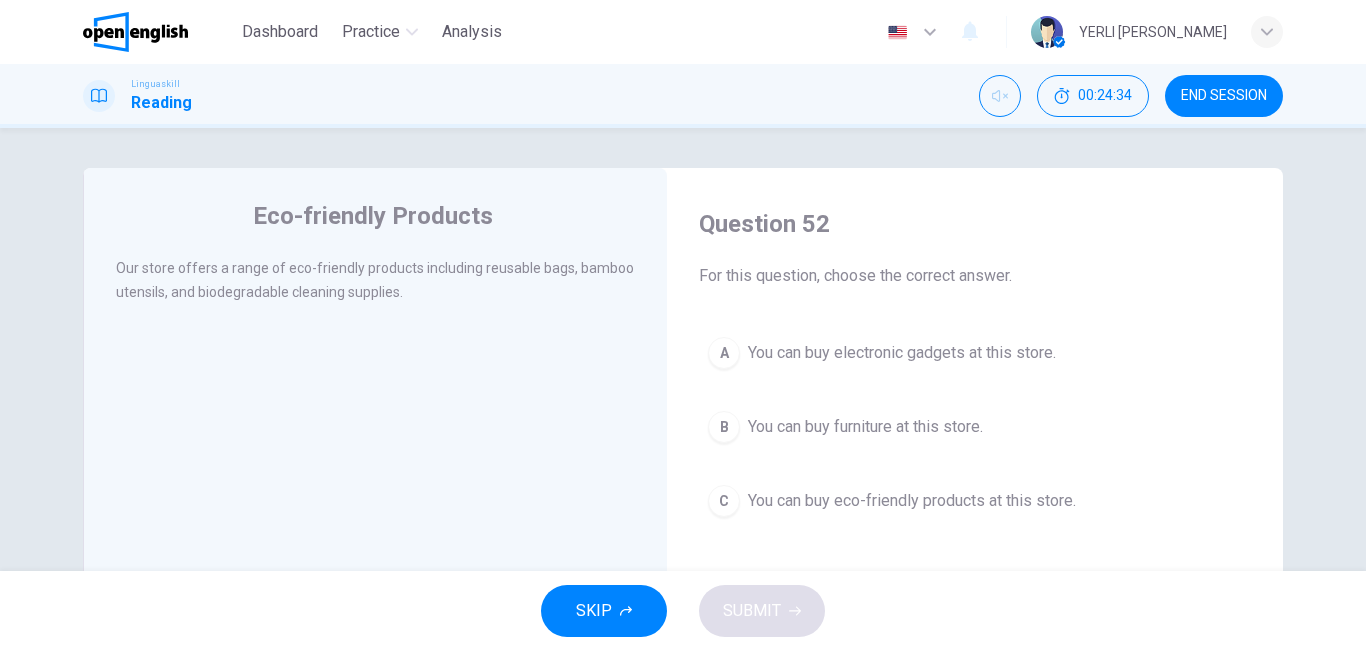 click on "You can buy eco-friendly products at this store." at bounding box center (912, 501) 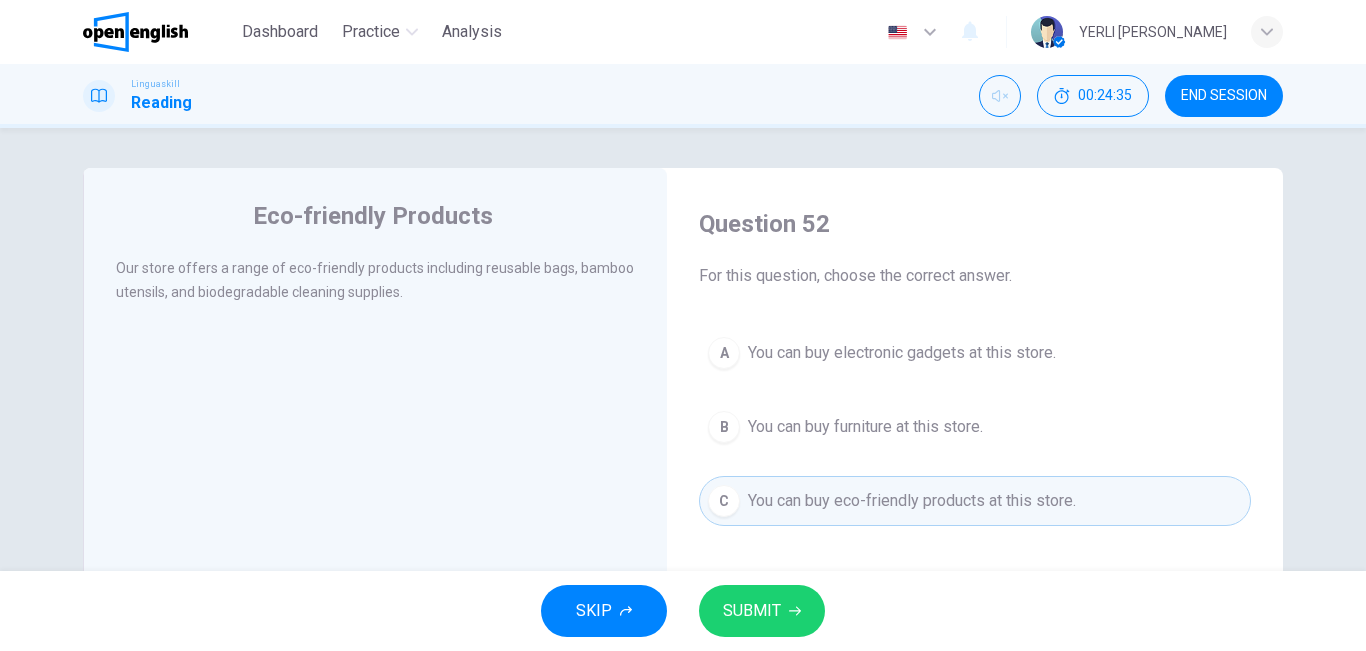 click on "SUBMIT" at bounding box center (752, 611) 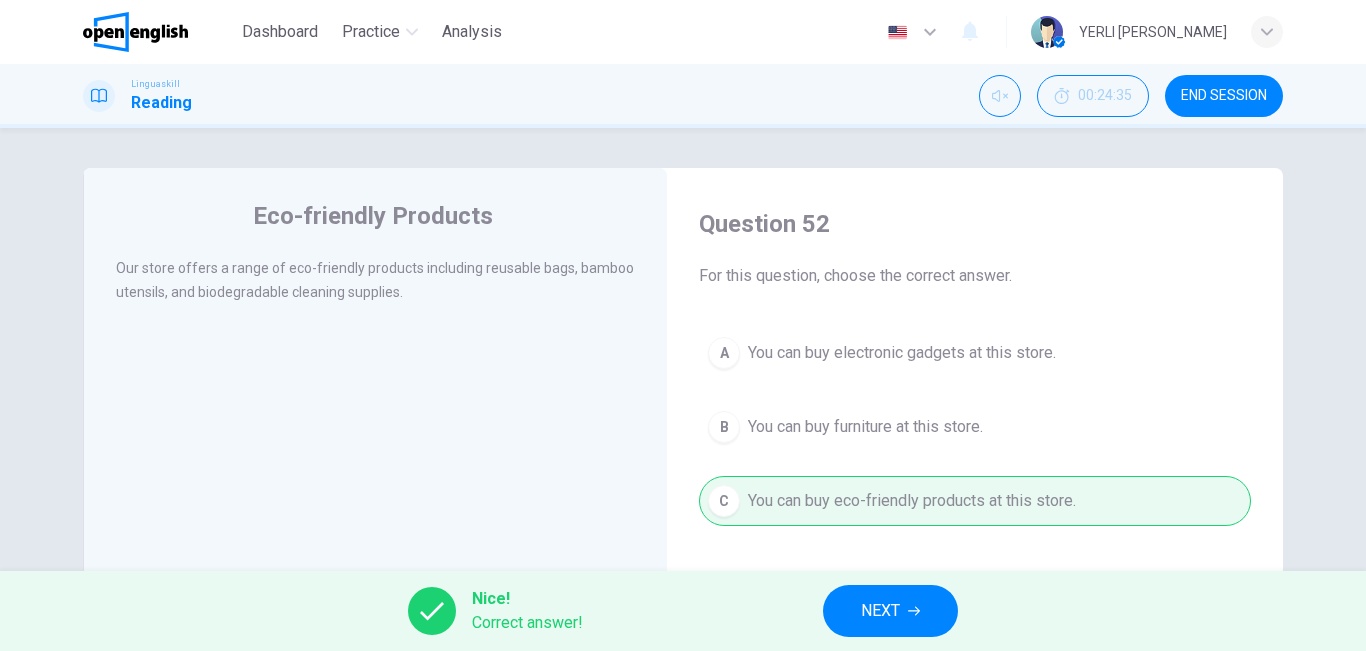 click on "NEXT" at bounding box center [890, 611] 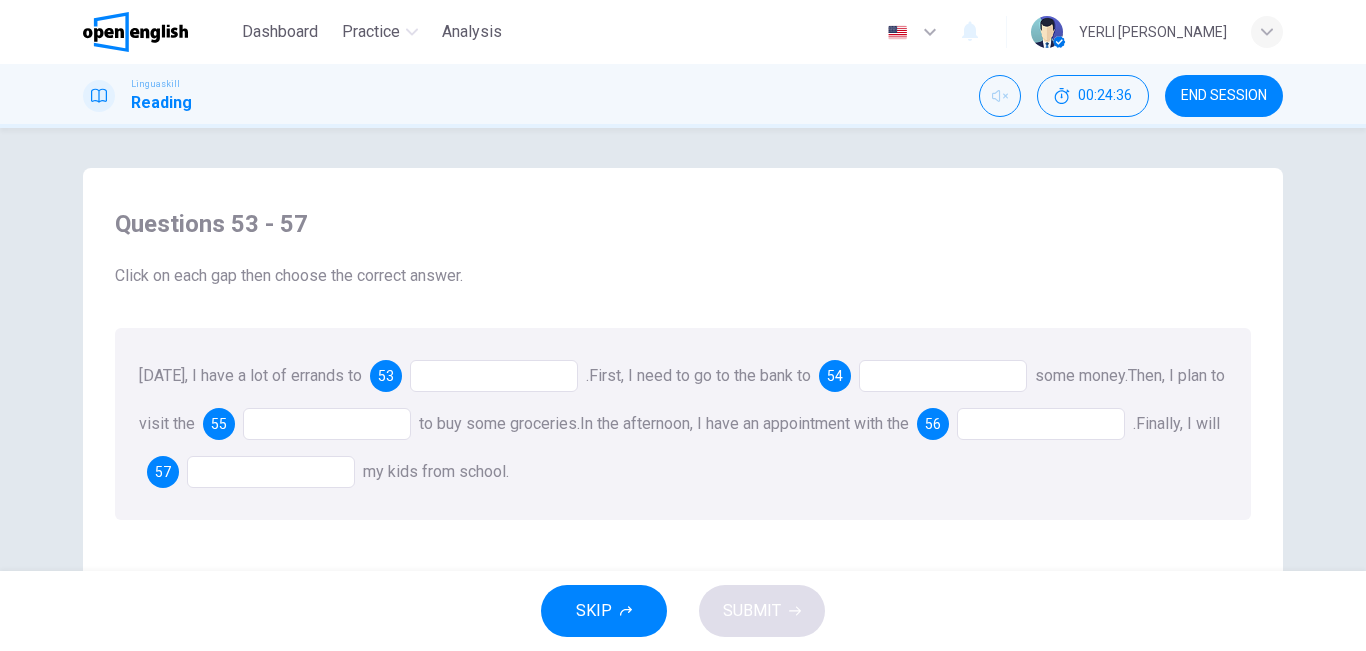 click at bounding box center (494, 376) 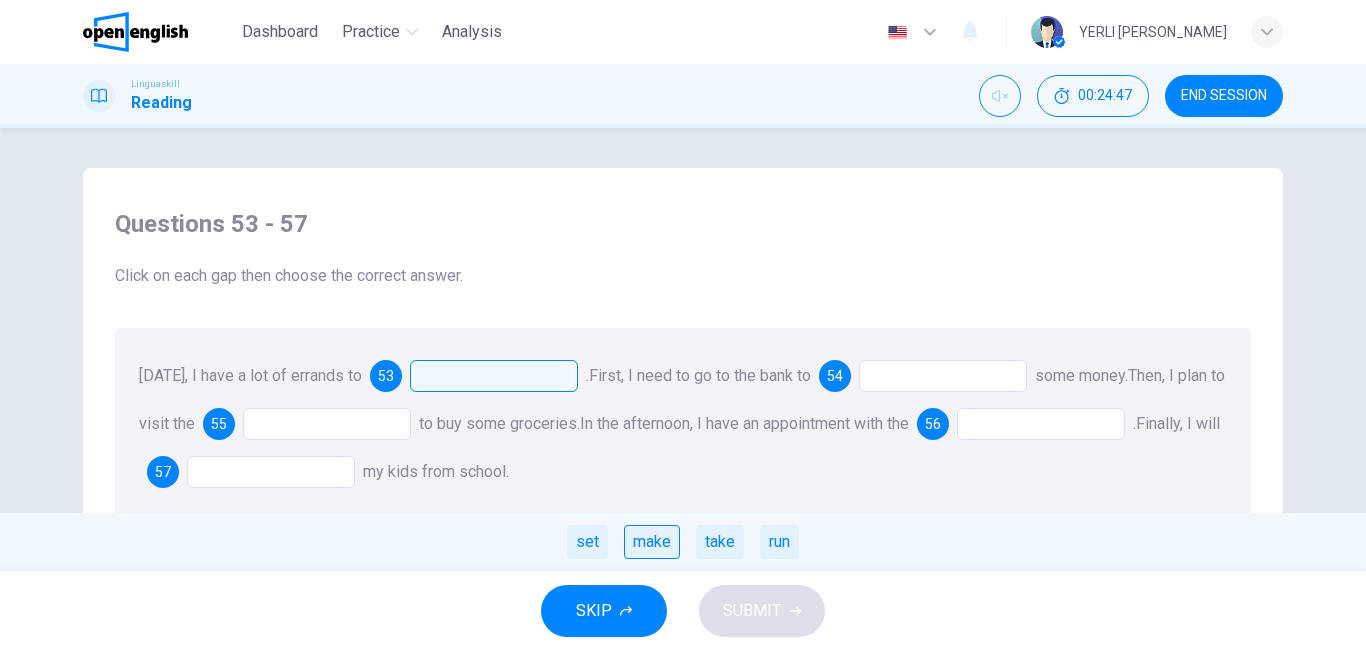 click on "make" at bounding box center (652, 542) 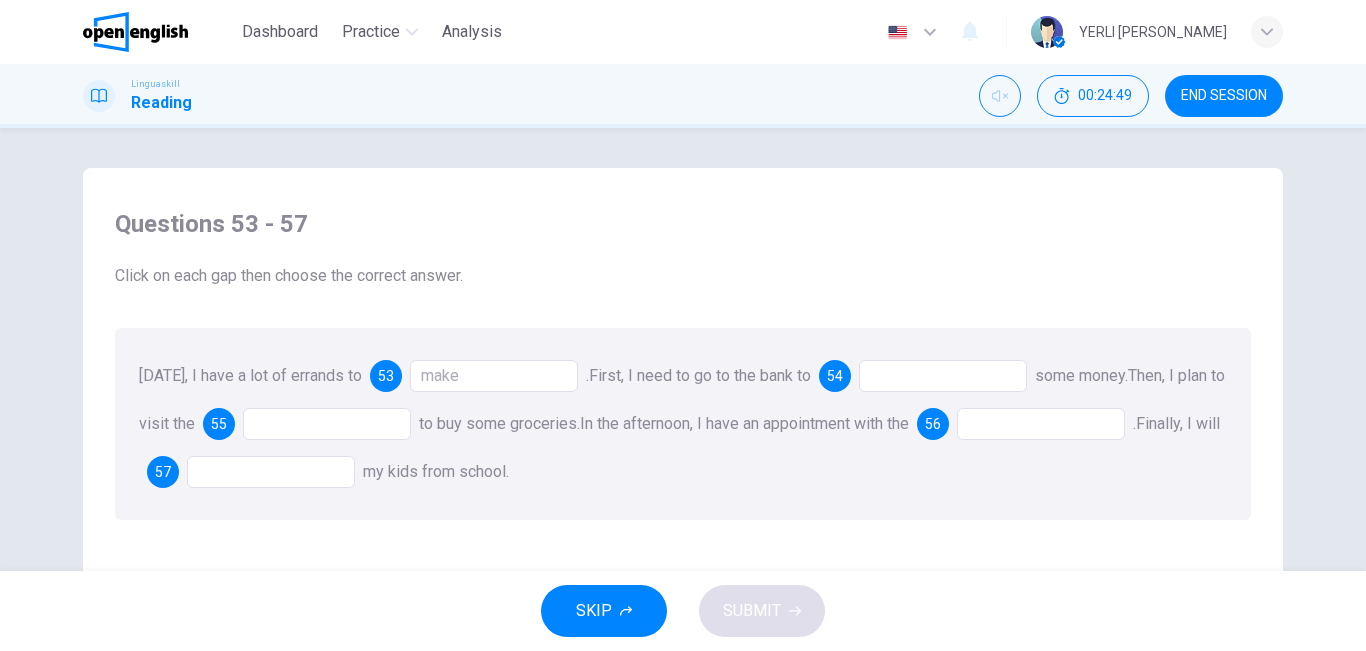 click at bounding box center [943, 376] 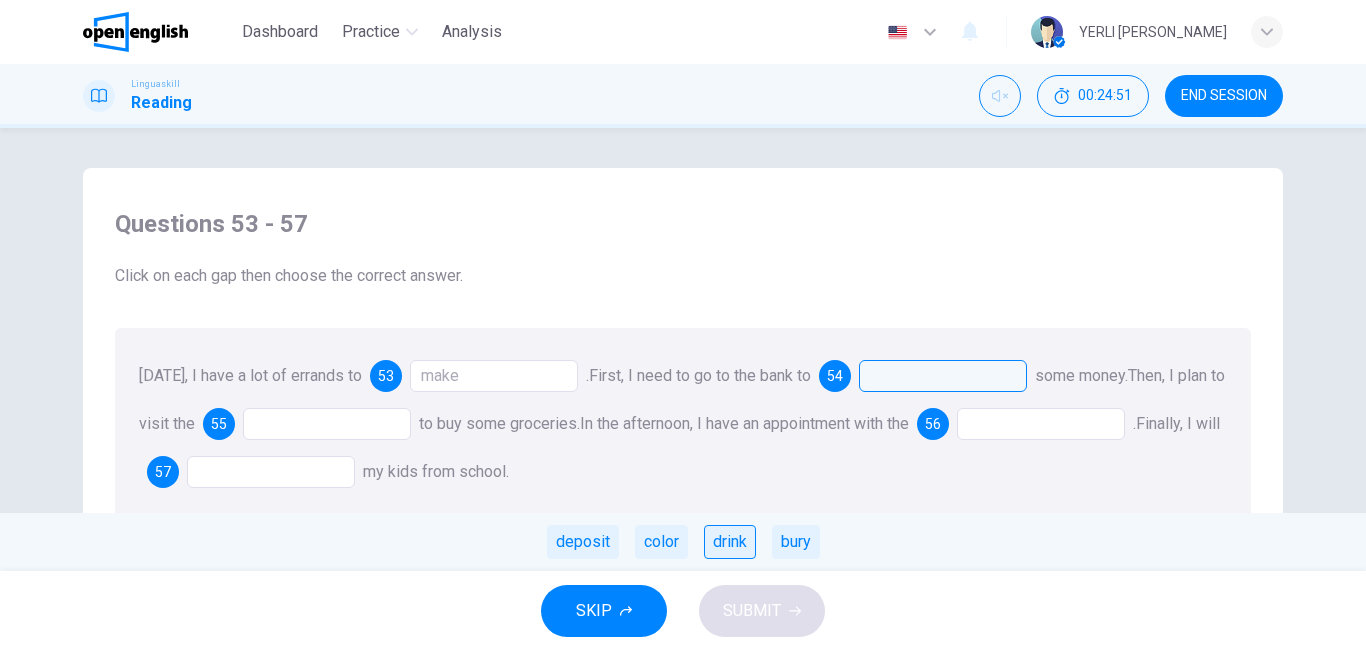 click on "drink" at bounding box center (730, 542) 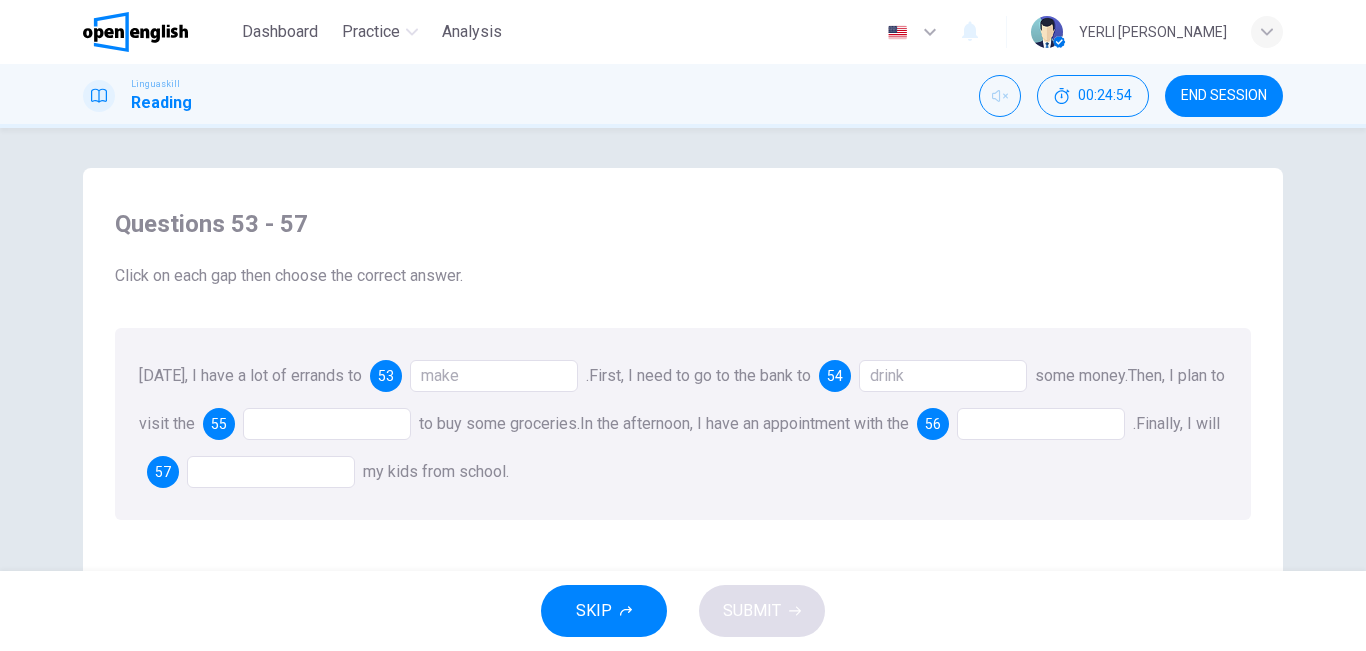 click on "drink" at bounding box center [943, 376] 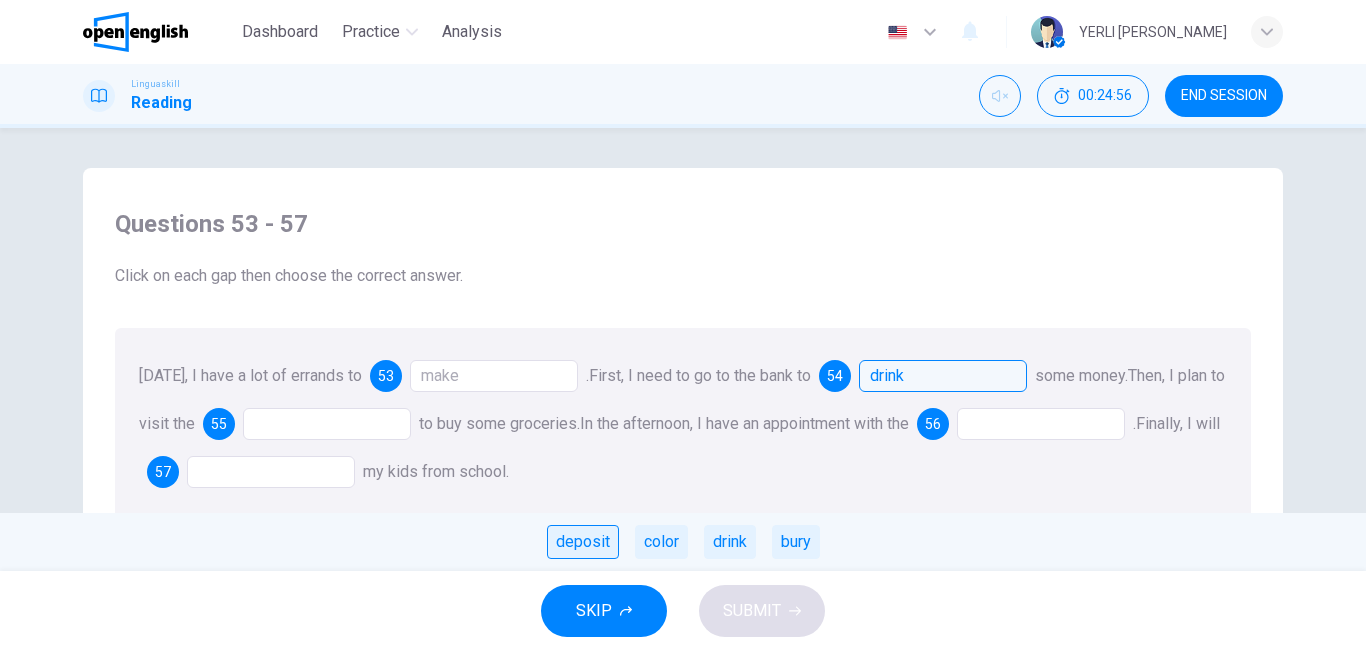 click on "deposit" at bounding box center [583, 542] 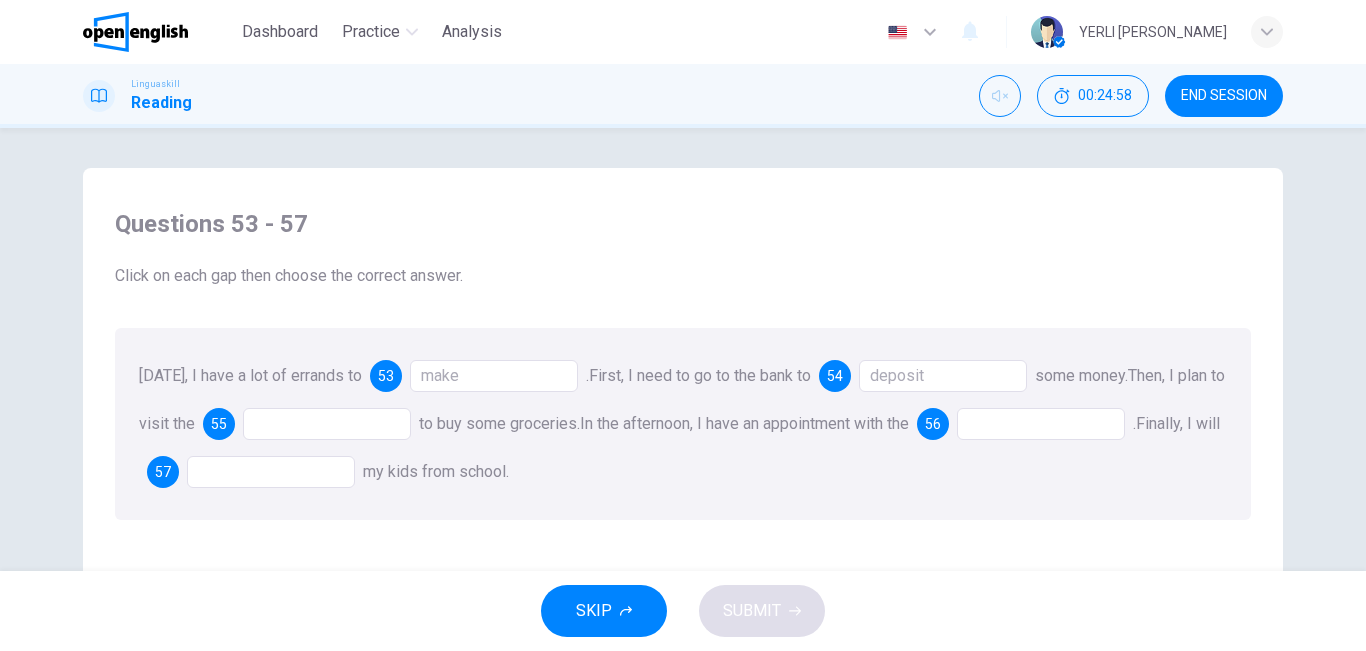 click on "make" at bounding box center (494, 376) 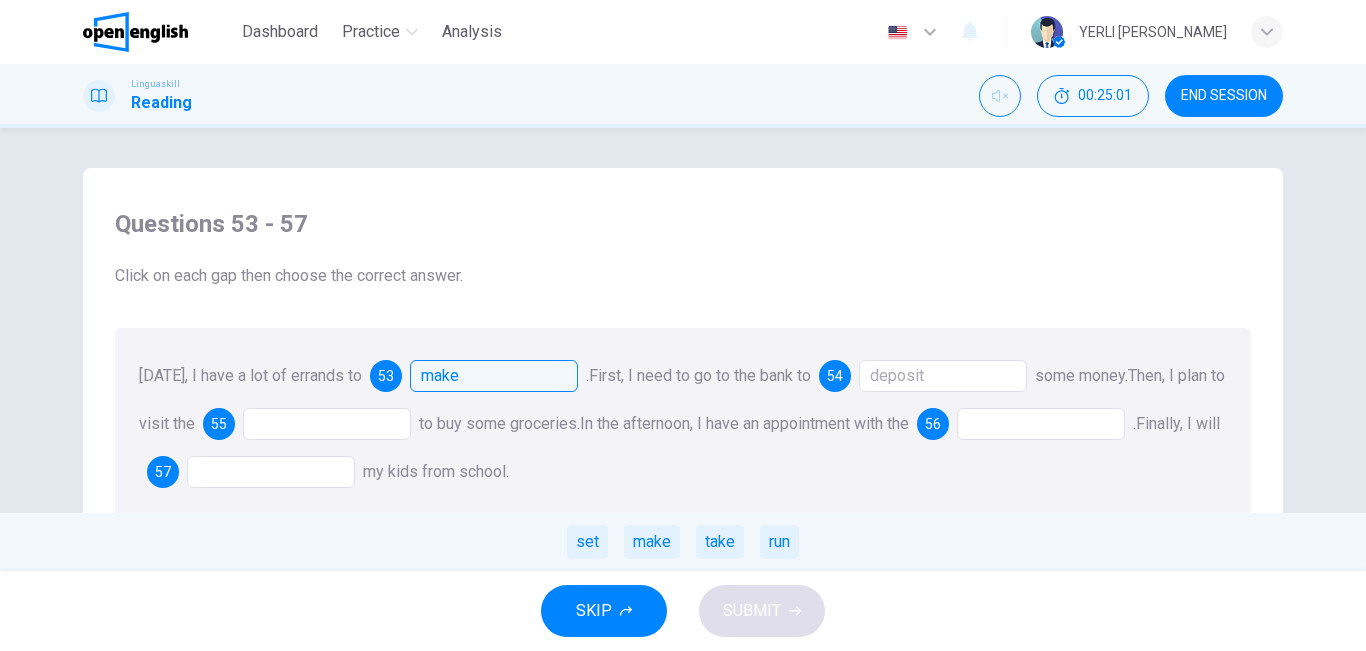 click at bounding box center (327, 424) 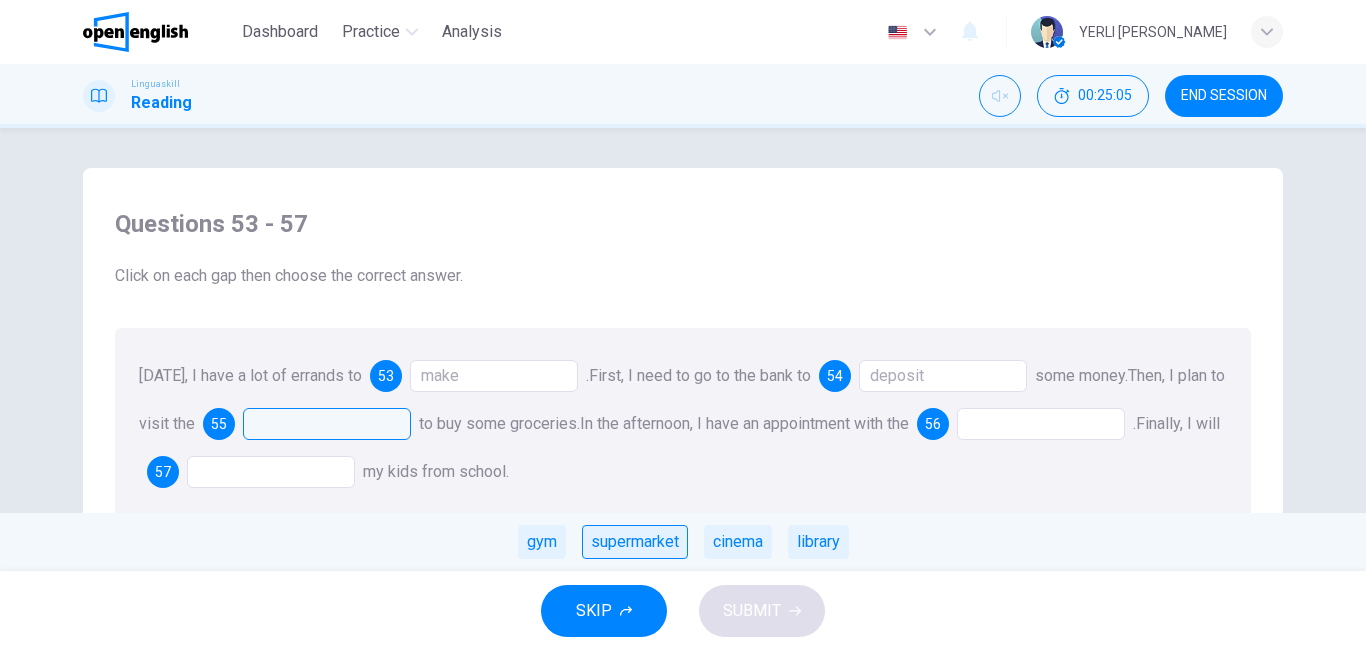 click on "supermarket" at bounding box center [635, 542] 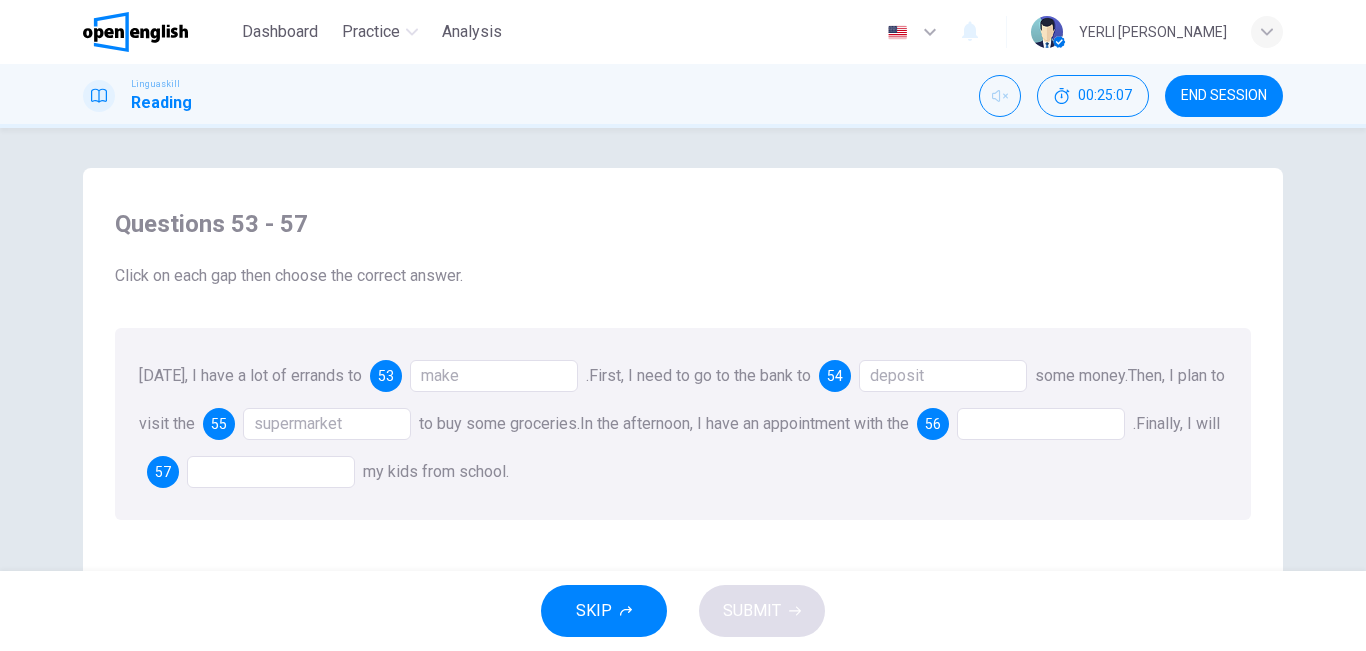 click at bounding box center [1041, 424] 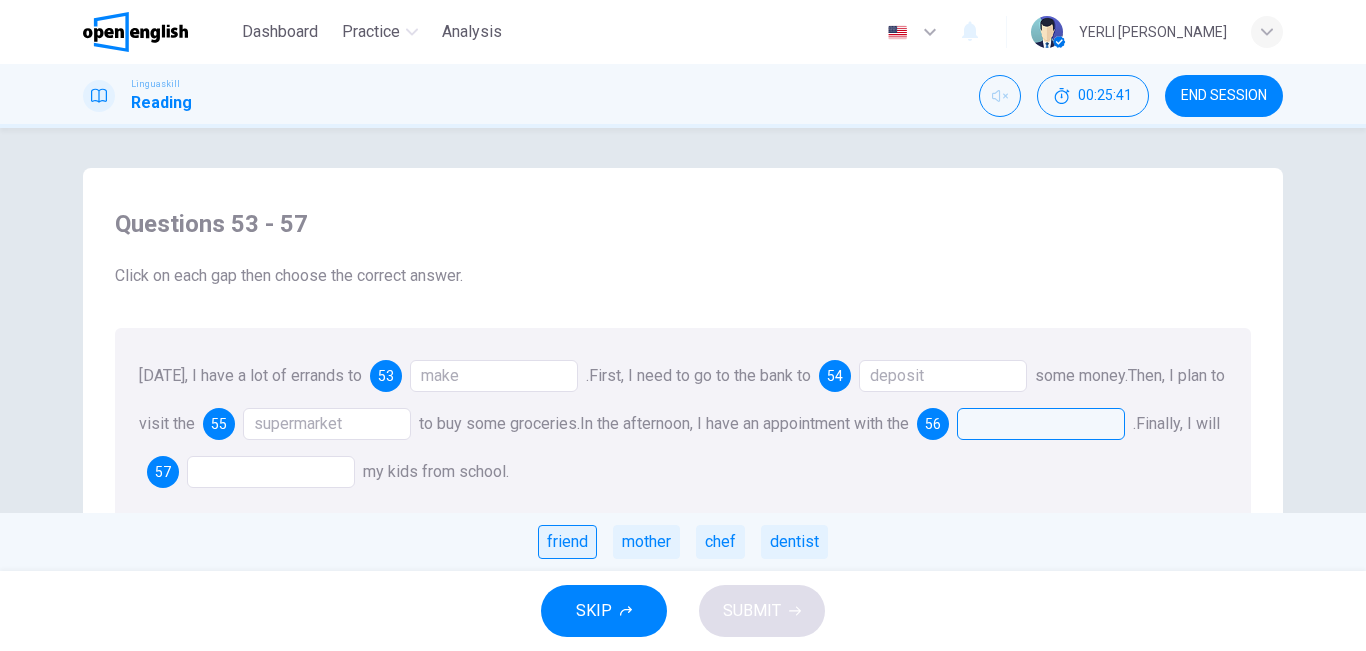 click on "friend" at bounding box center [567, 542] 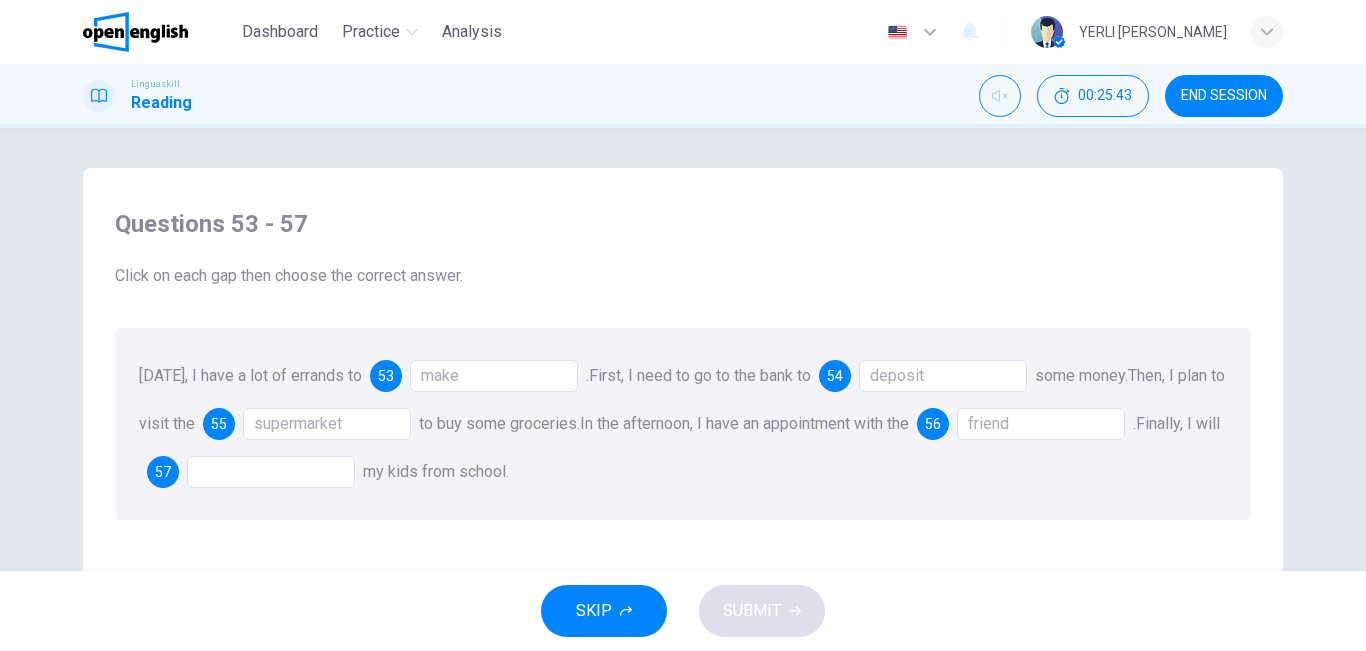 click at bounding box center (271, 472) 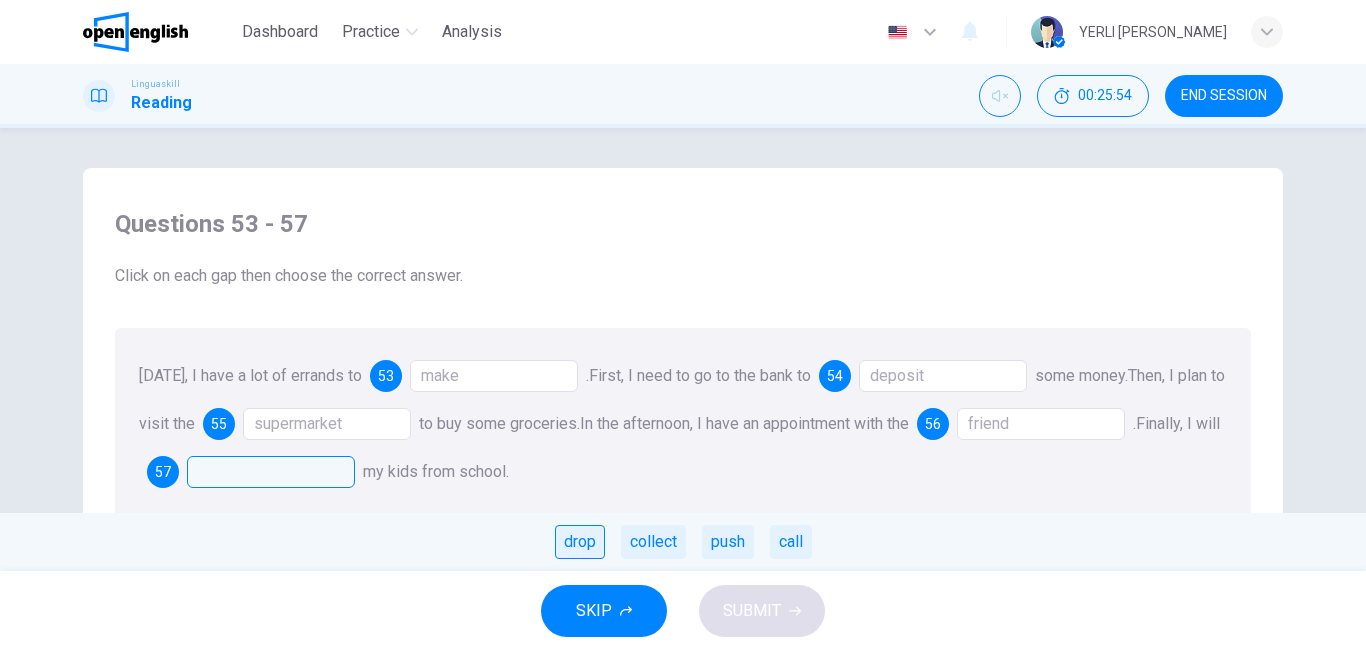 click on "drop" at bounding box center (580, 542) 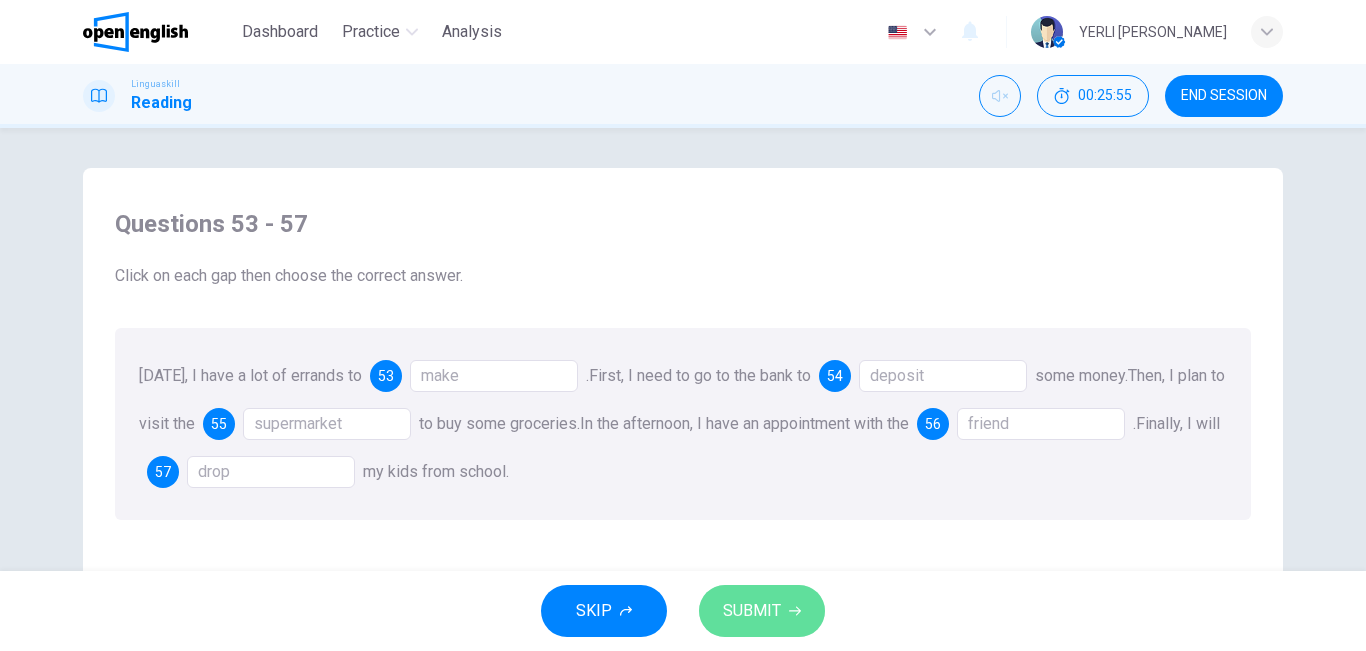 click on "SUBMIT" at bounding box center (762, 611) 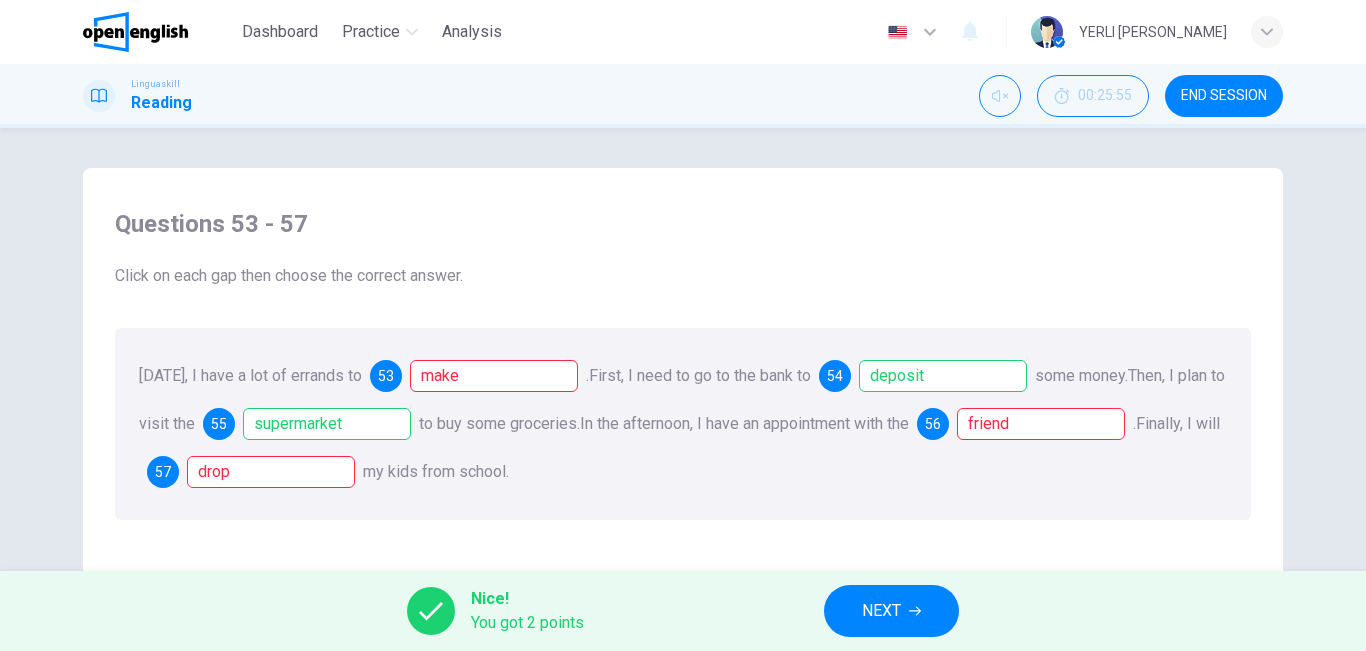 click on "NEXT" at bounding box center [881, 611] 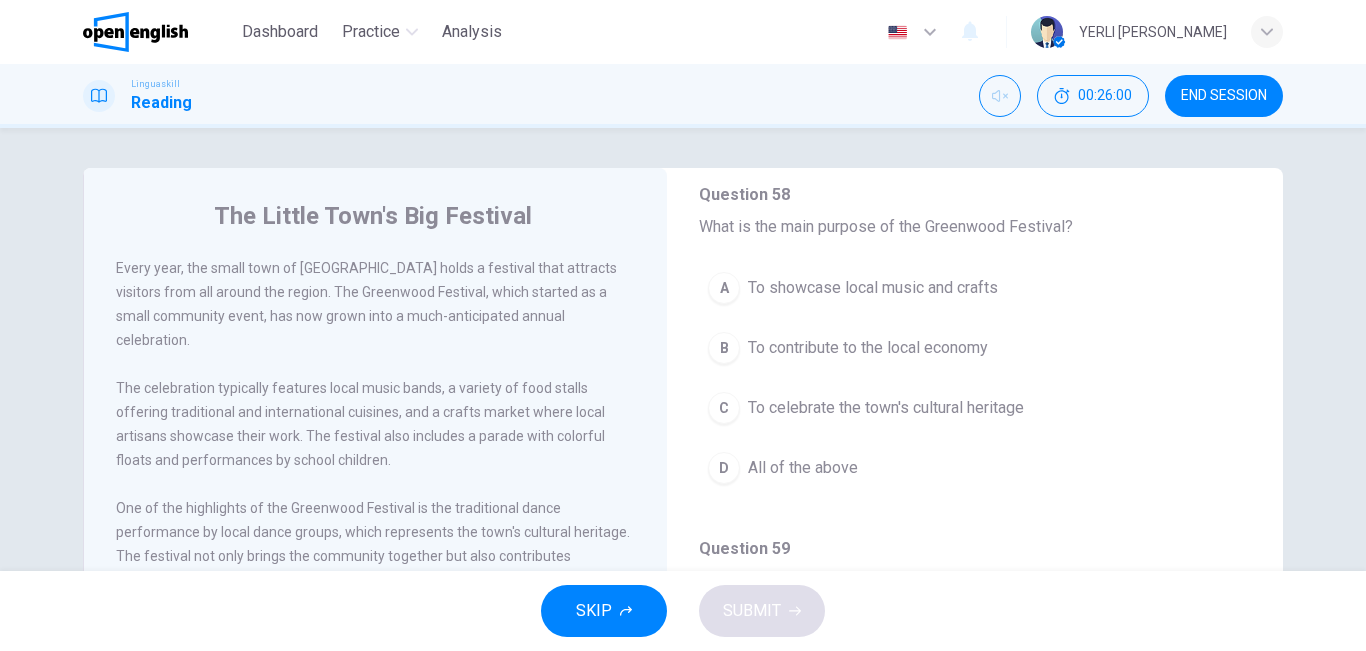 scroll, scrollTop: 136, scrollLeft: 0, axis: vertical 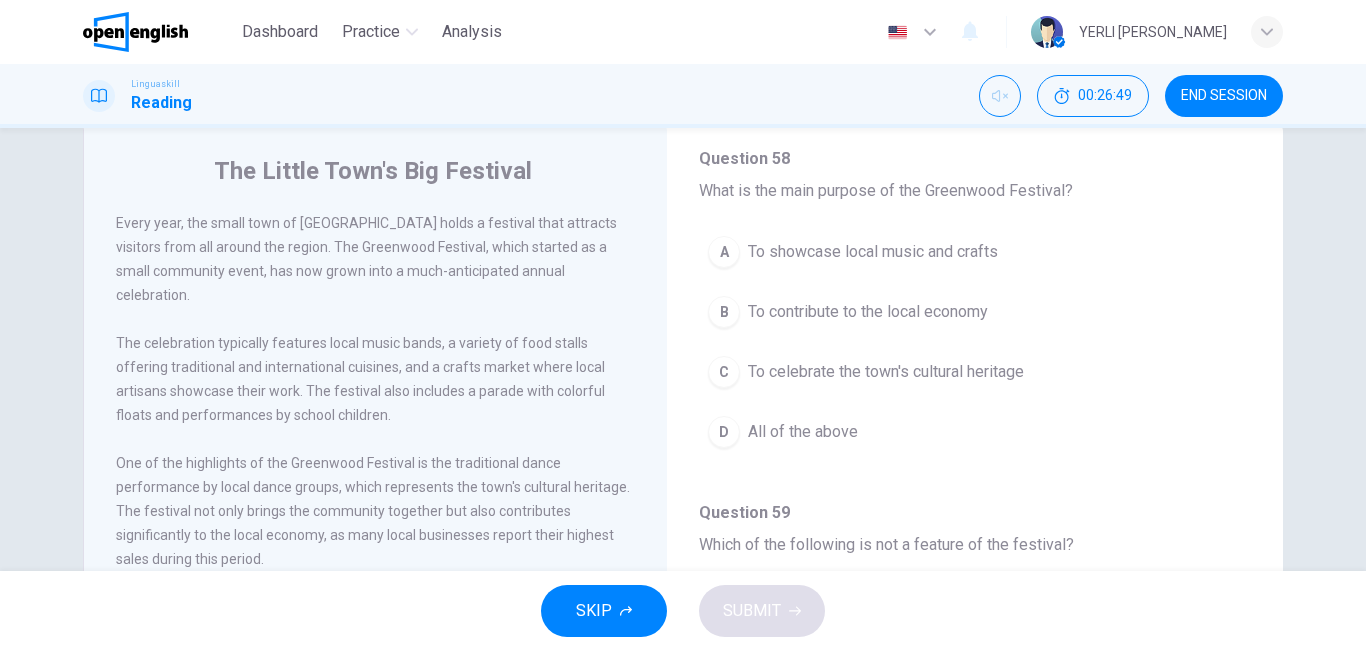 click on "To showcase local music and crafts" at bounding box center (873, 252) 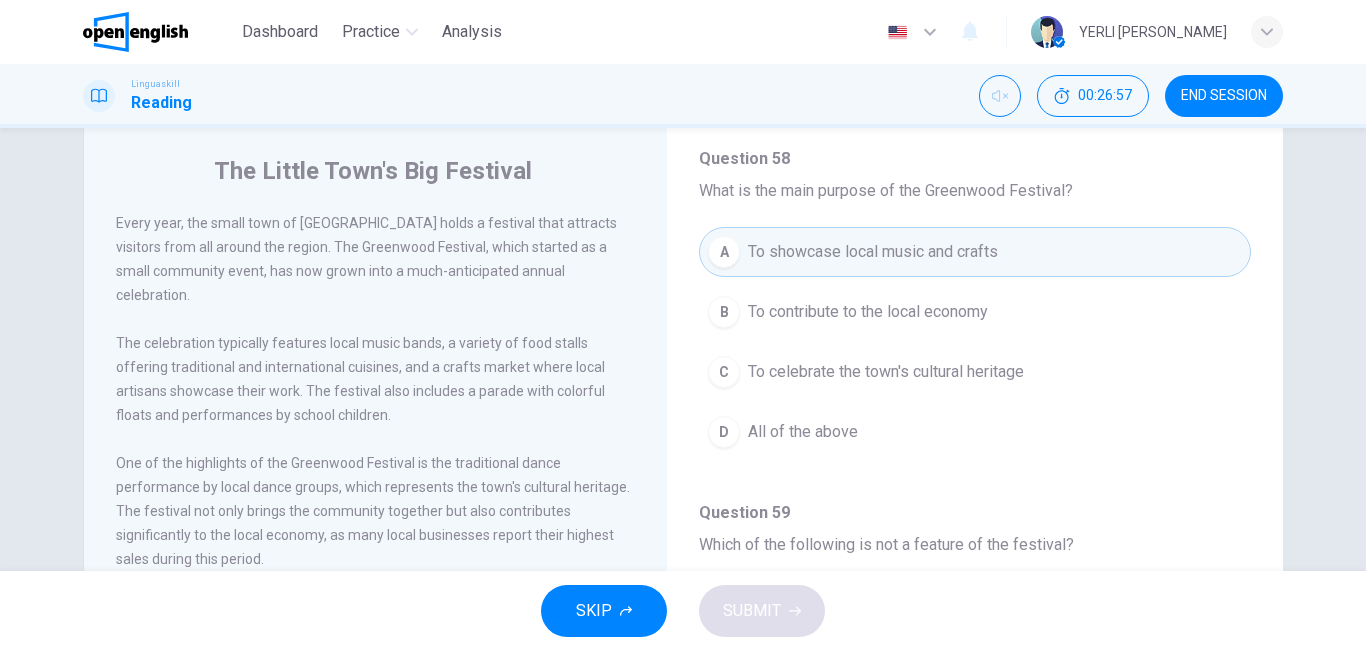 click on "To contribute to the local economy" at bounding box center (868, 312) 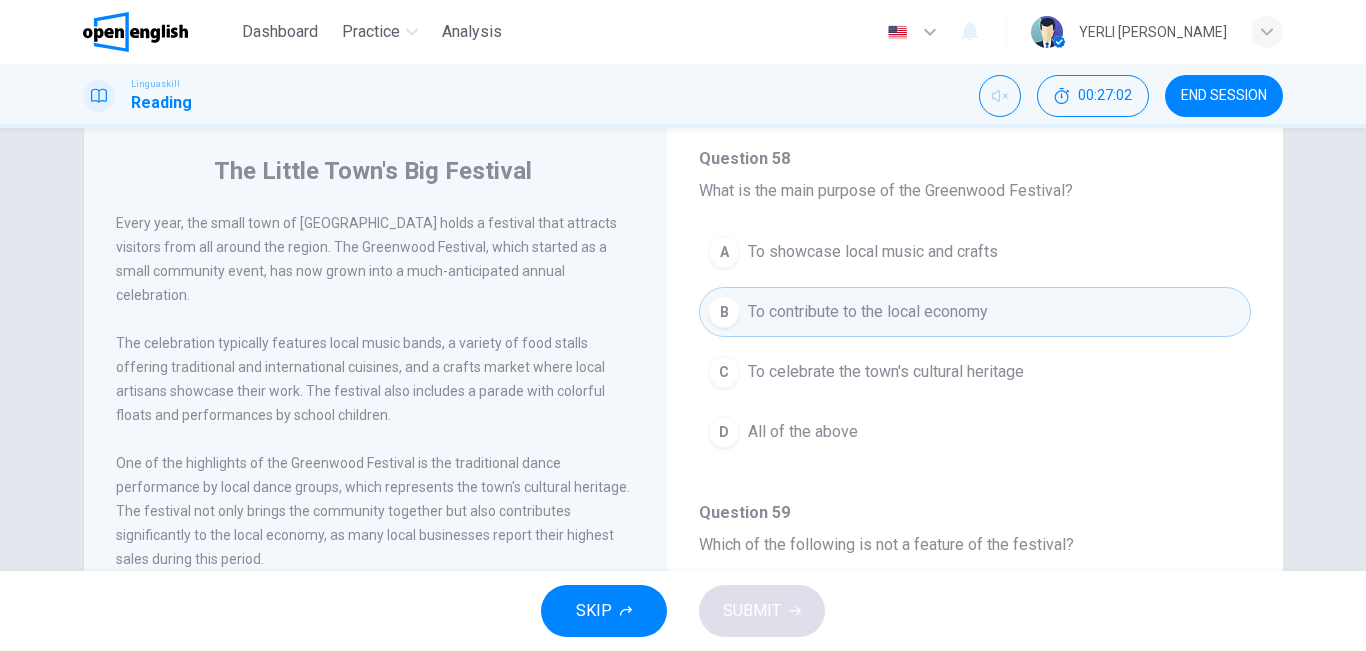 click on "A To showcase local music and crafts" at bounding box center (975, 252) 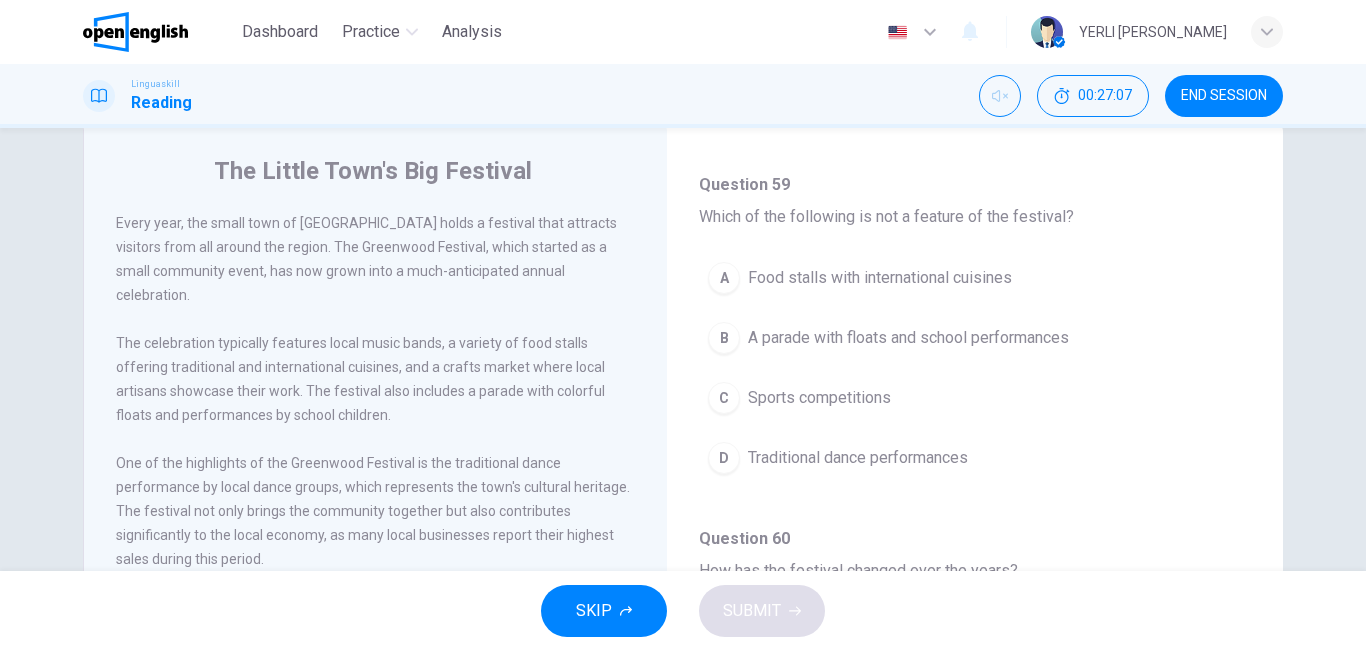scroll, scrollTop: 479, scrollLeft: 0, axis: vertical 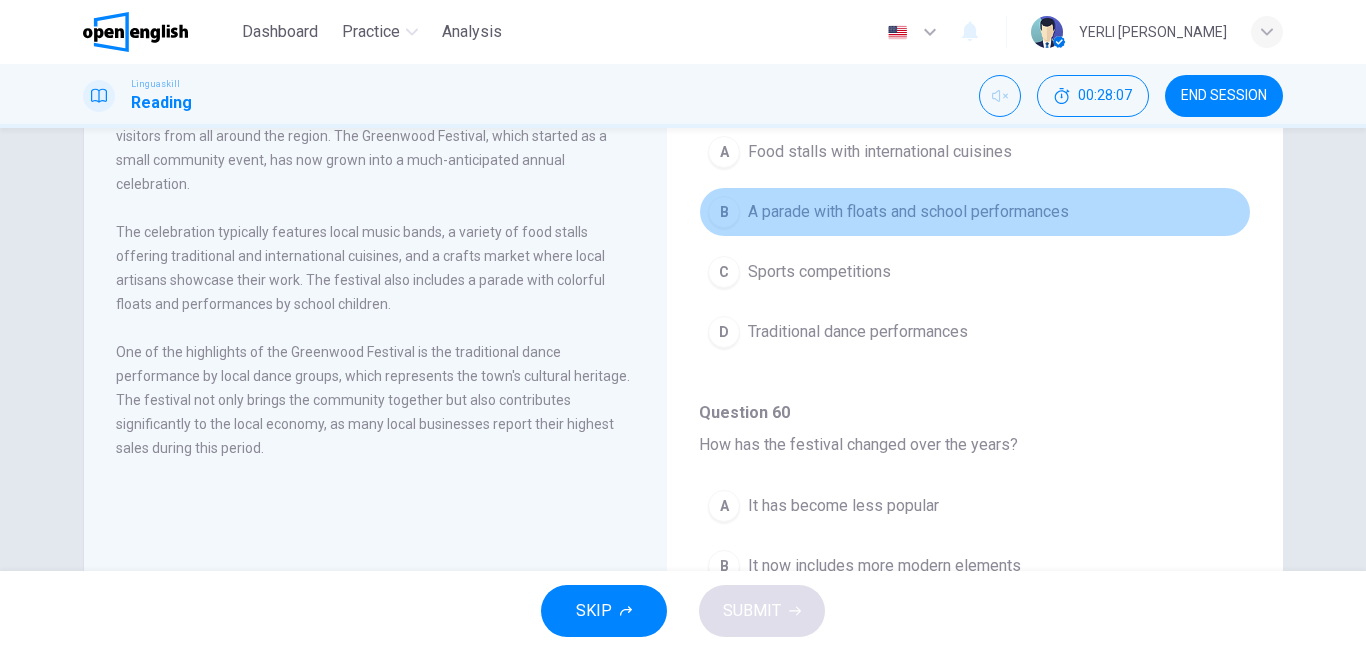 click on "A parade with floats and school performances" at bounding box center [908, 212] 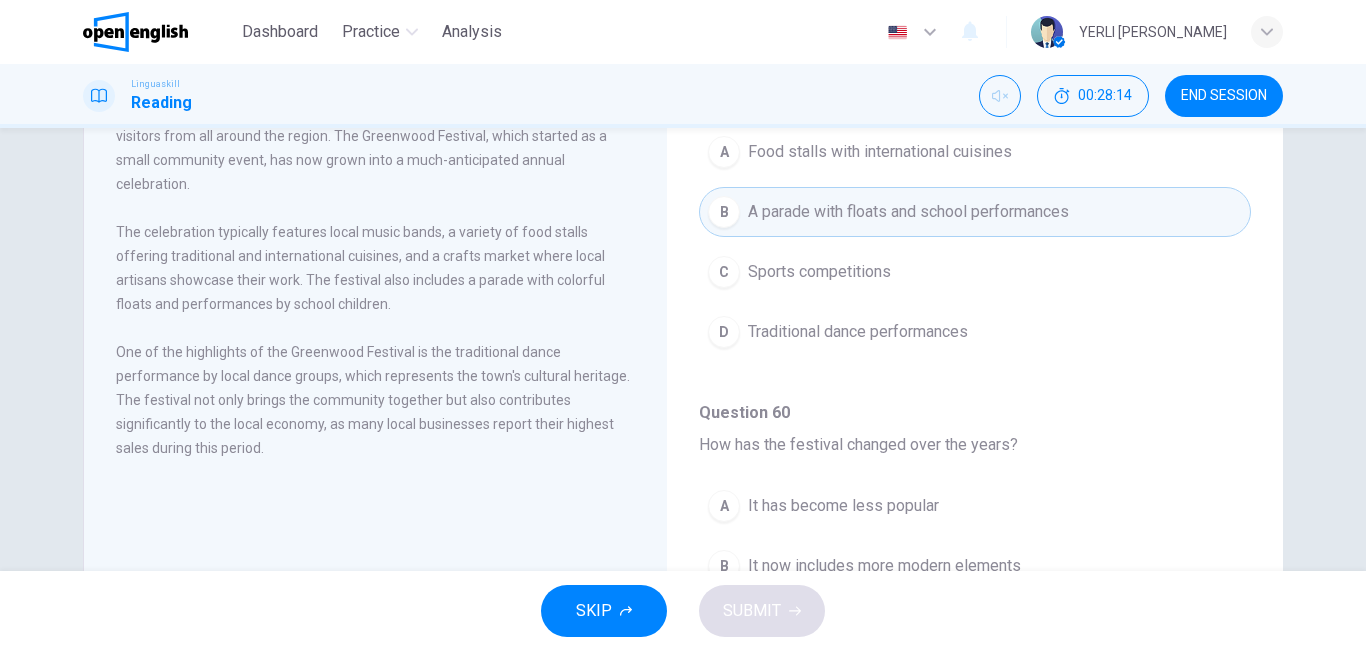 drag, startPoint x: 1262, startPoint y: 308, endPoint x: 1254, endPoint y: 325, distance: 18.788294 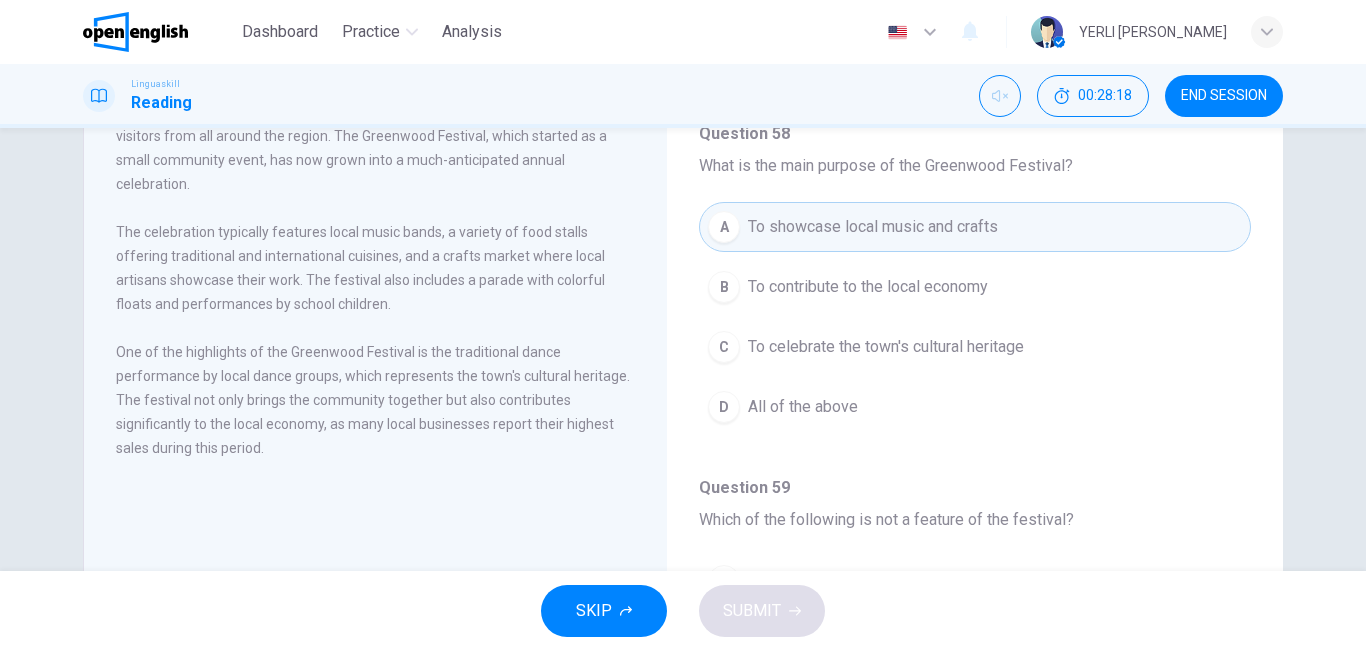 scroll, scrollTop: 0, scrollLeft: 0, axis: both 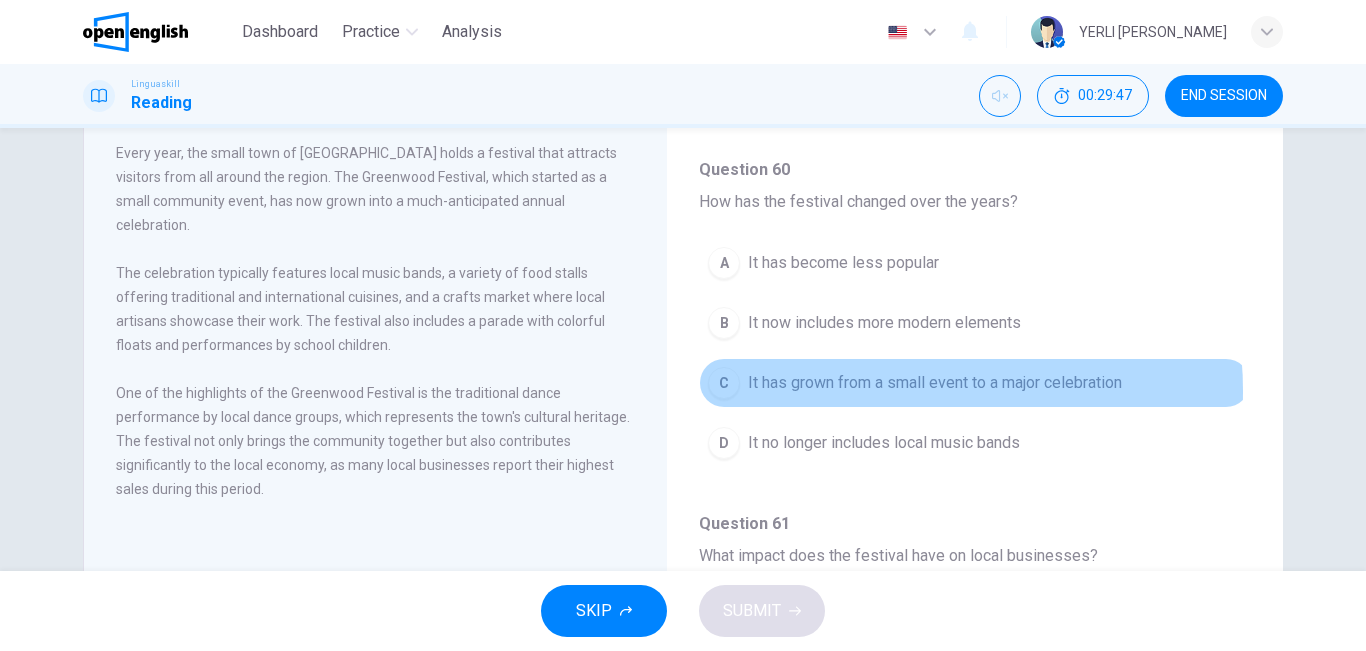 click on "It has grown from a small event to a major celebration" at bounding box center (935, 383) 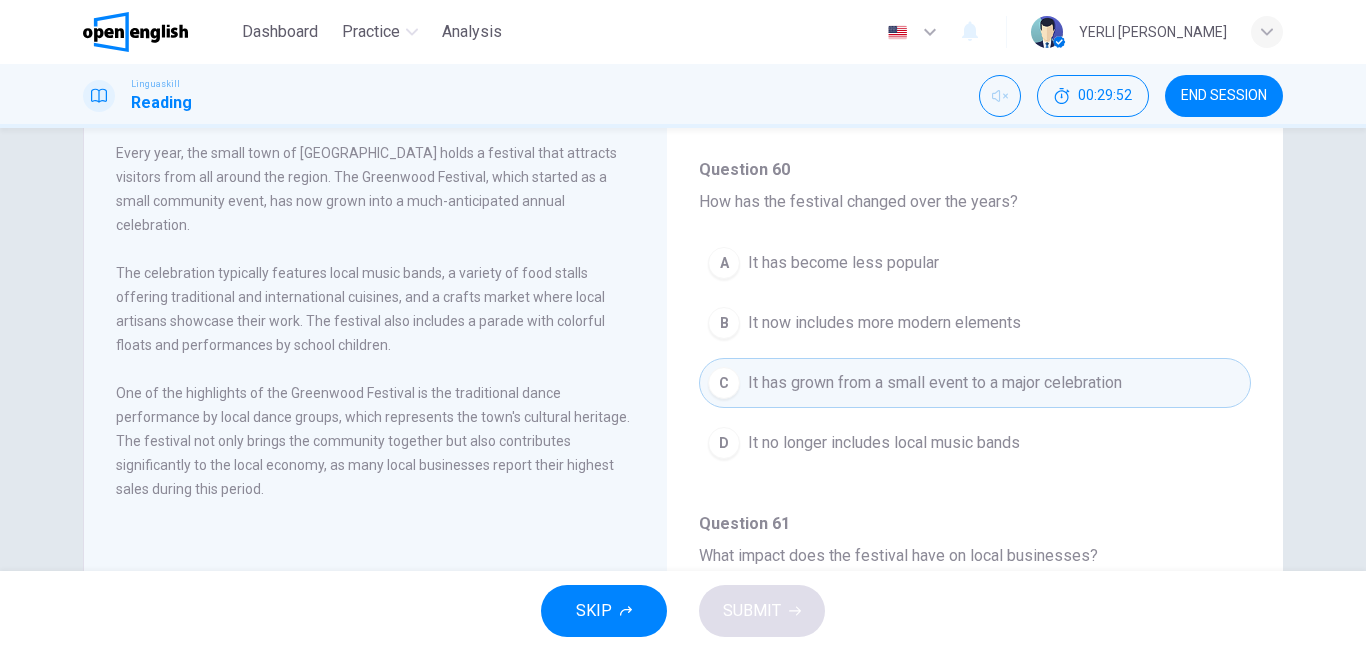 drag, startPoint x: 1262, startPoint y: 406, endPoint x: 1253, endPoint y: 372, distance: 35.17101 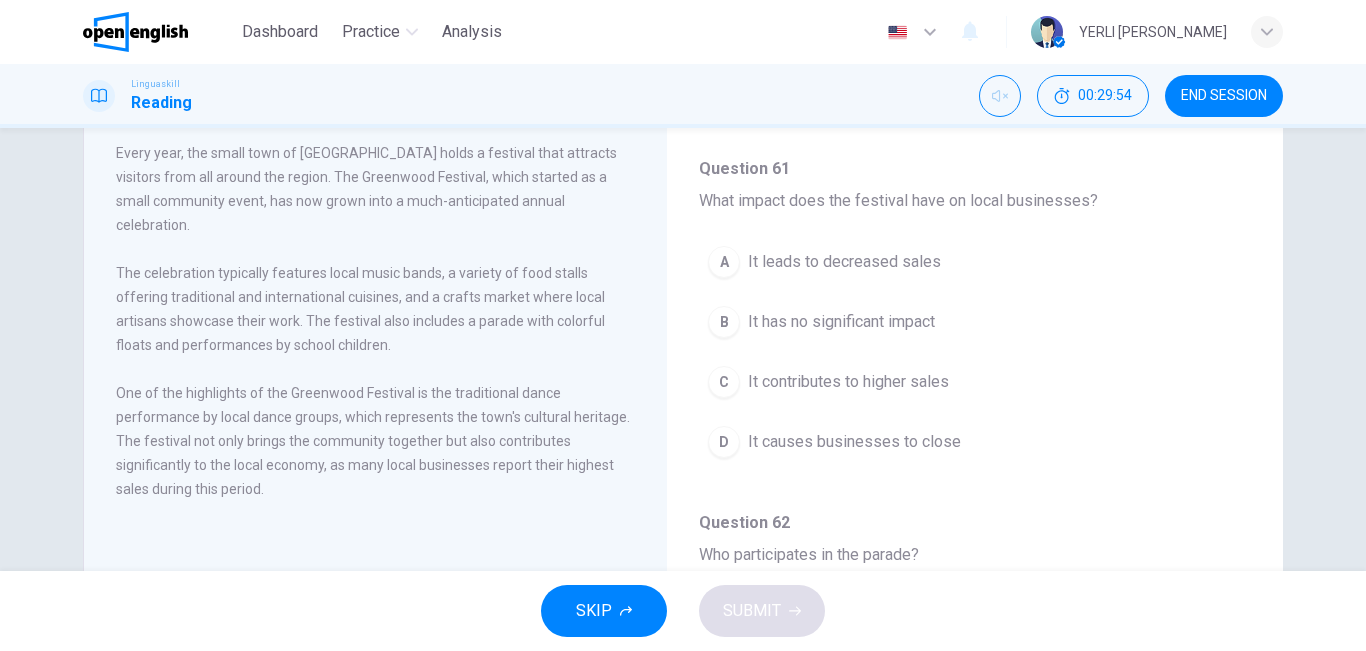 scroll, scrollTop: 1109, scrollLeft: 0, axis: vertical 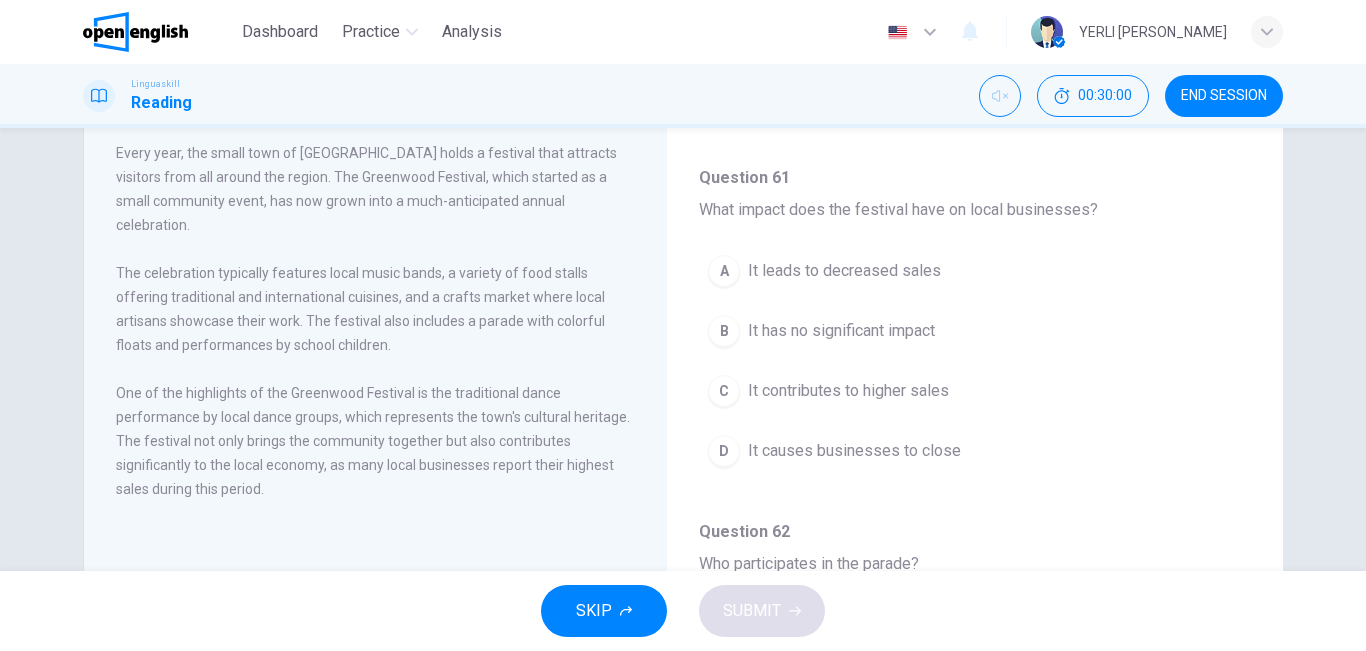 click on "C It contributes to higher sales" at bounding box center (975, 391) 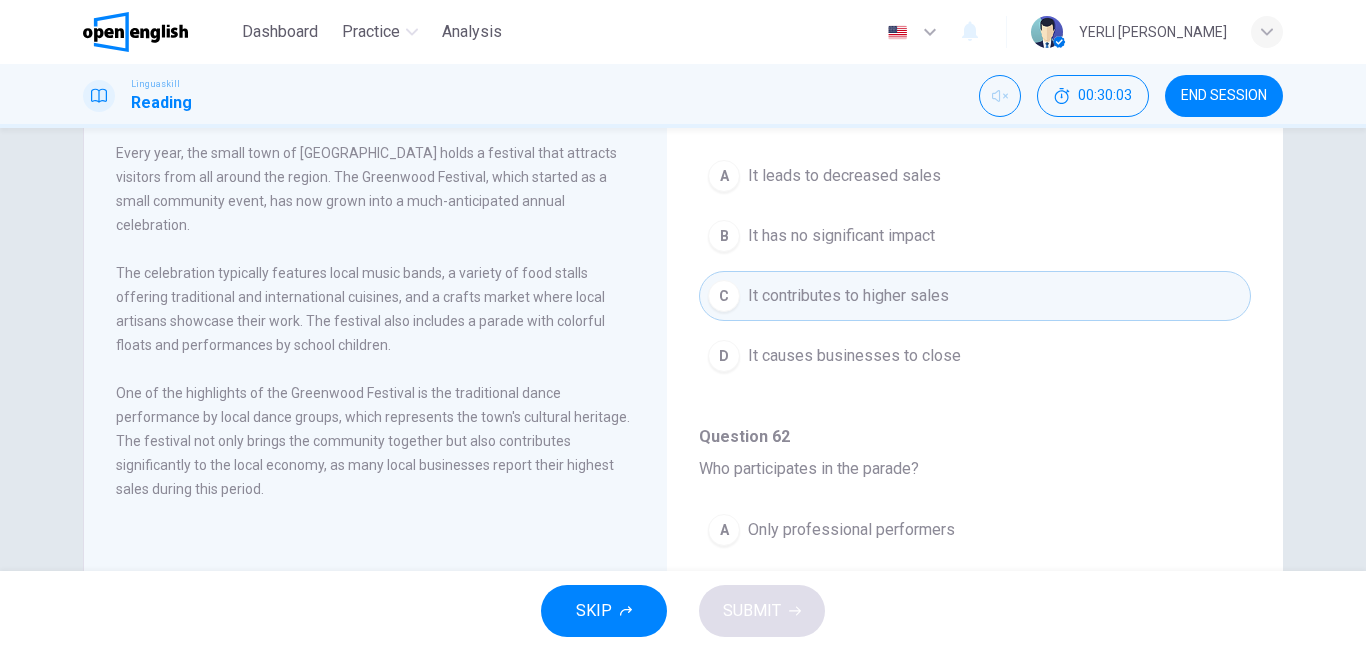 scroll, scrollTop: 1251, scrollLeft: 0, axis: vertical 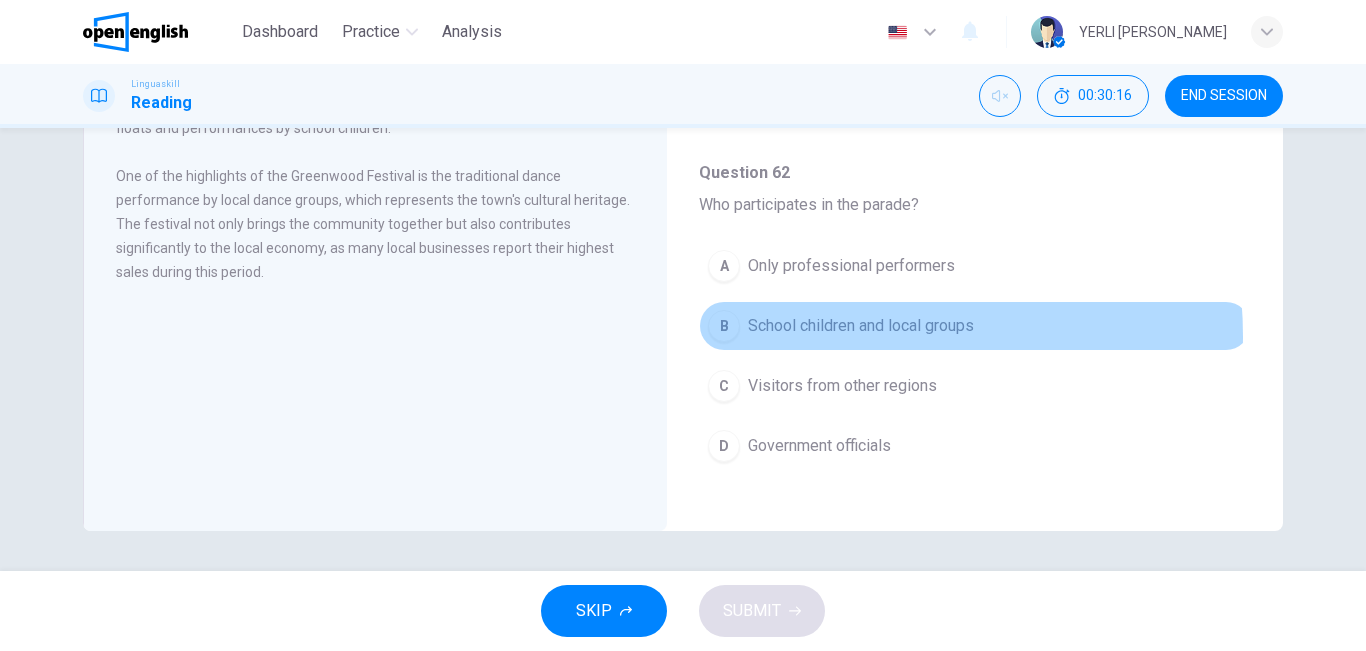 click on "School children and local groups" at bounding box center (861, 326) 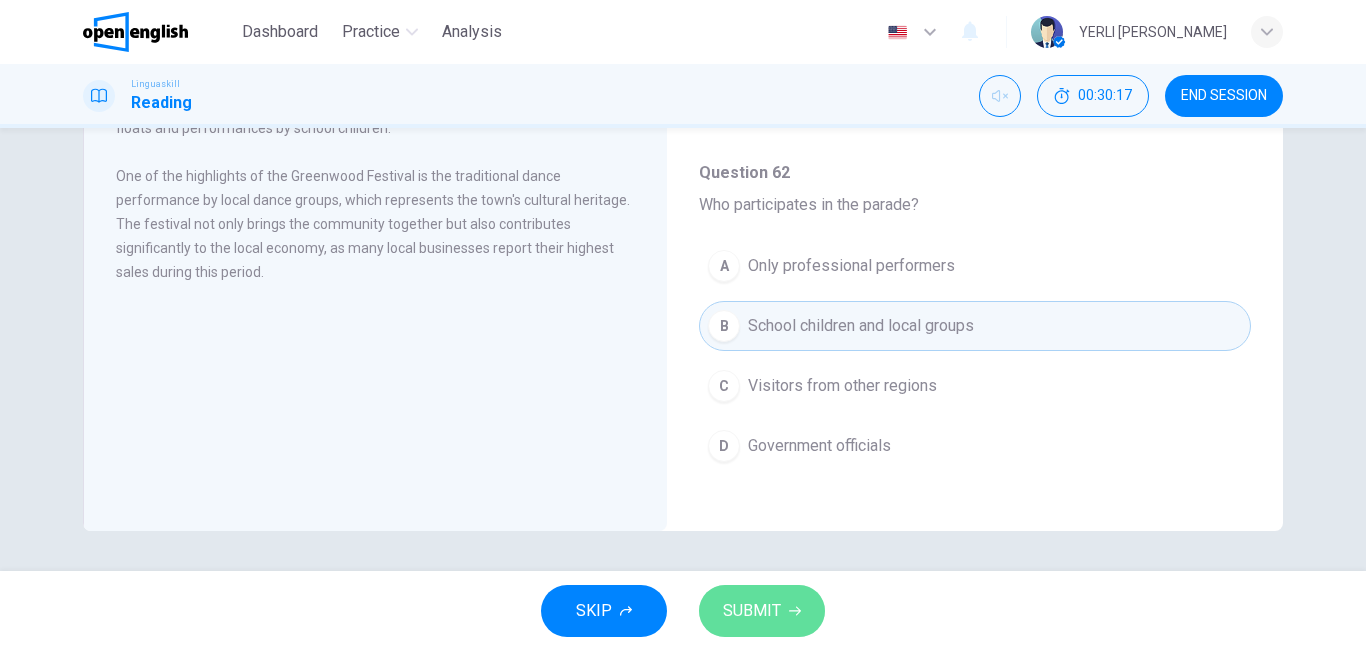 click on "SUBMIT" at bounding box center (752, 611) 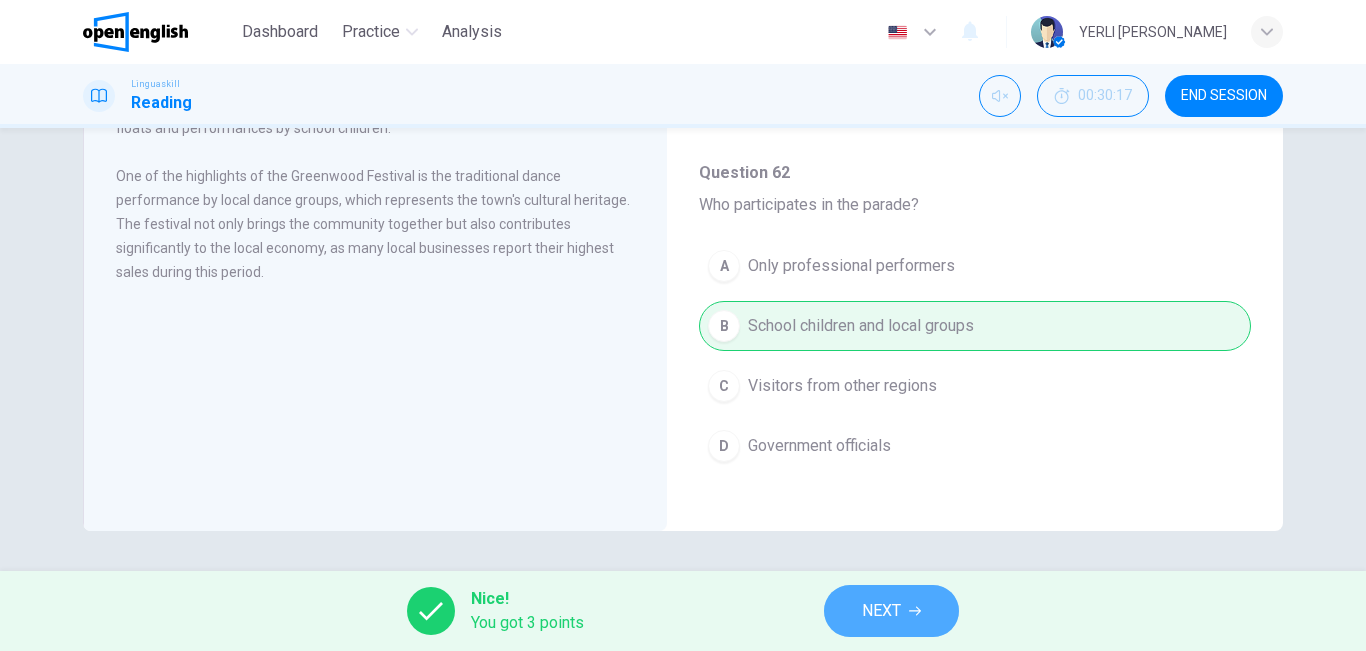 click on "NEXT" at bounding box center (891, 611) 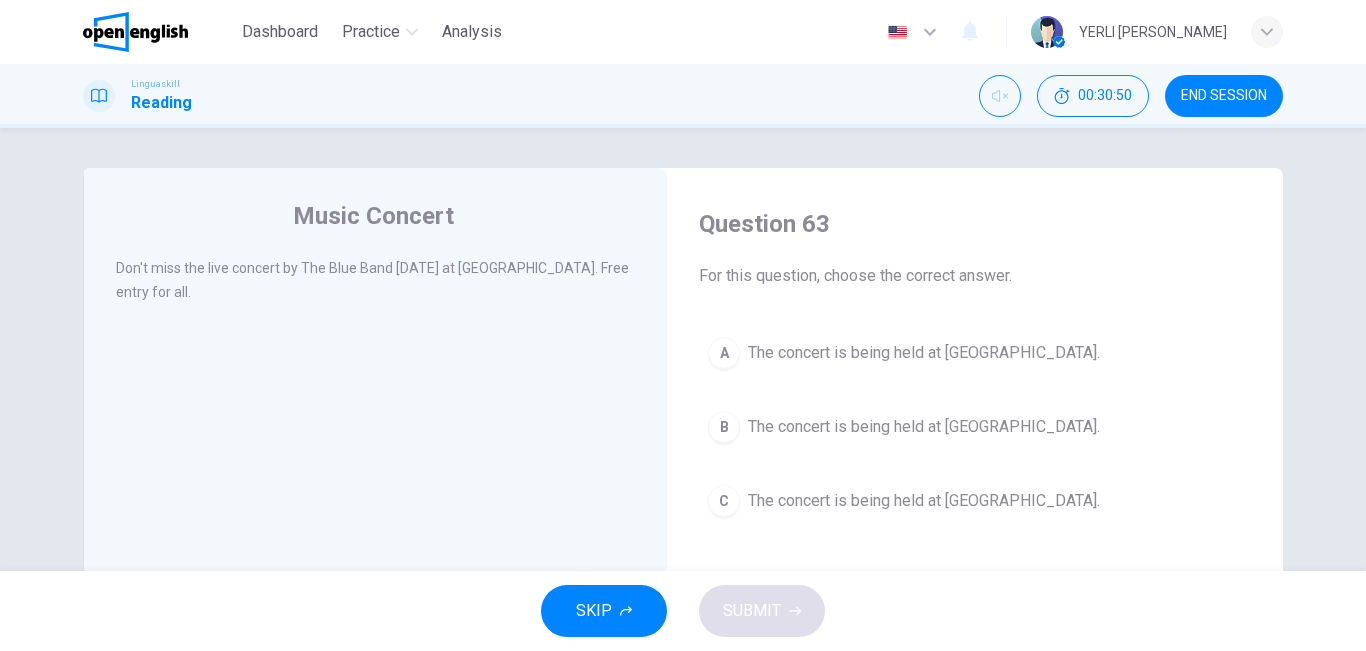 click on "The concert is being held at [GEOGRAPHIC_DATA]." at bounding box center [924, 353] 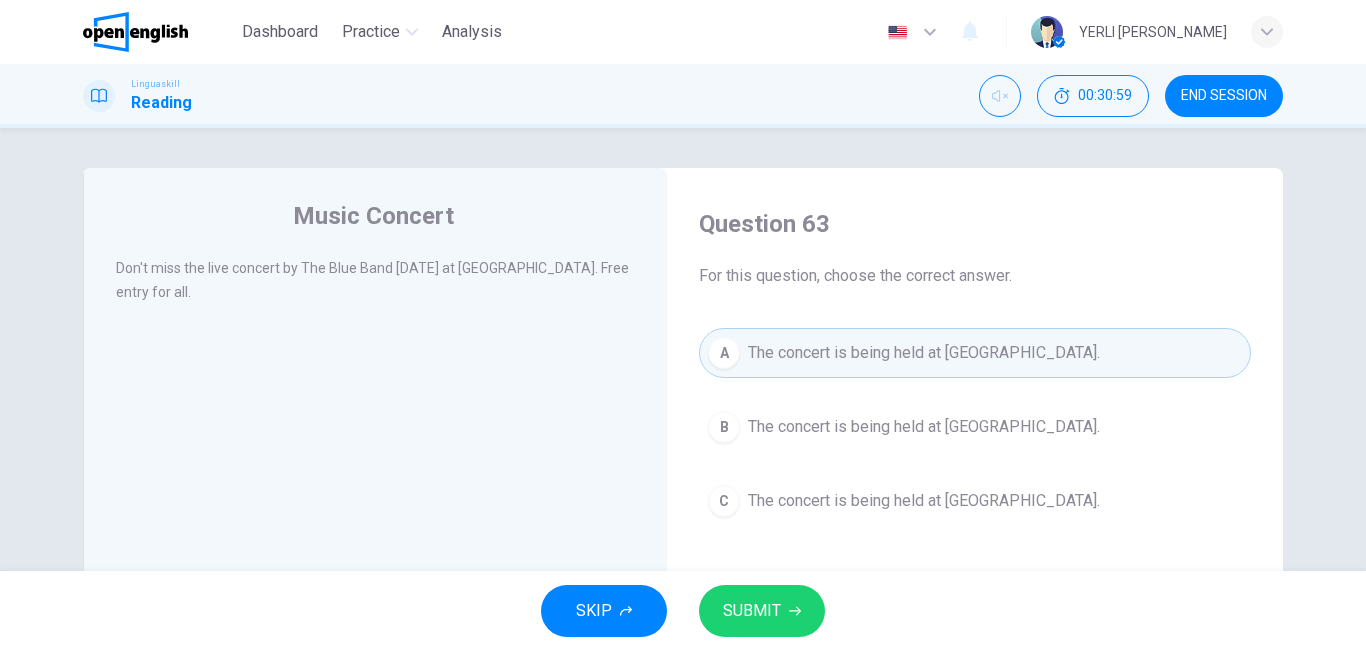 click on "SUBMIT" at bounding box center [762, 611] 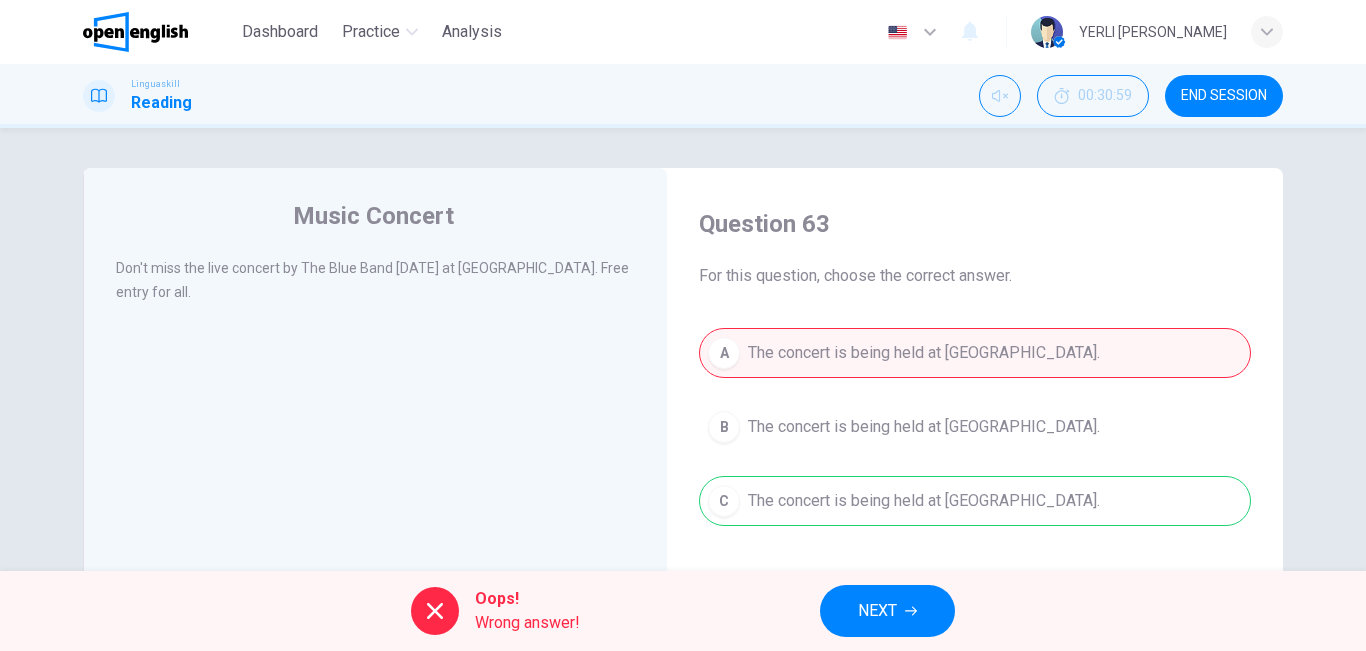 click on "Oops! Wrong answer! NEXT" at bounding box center (683, 611) 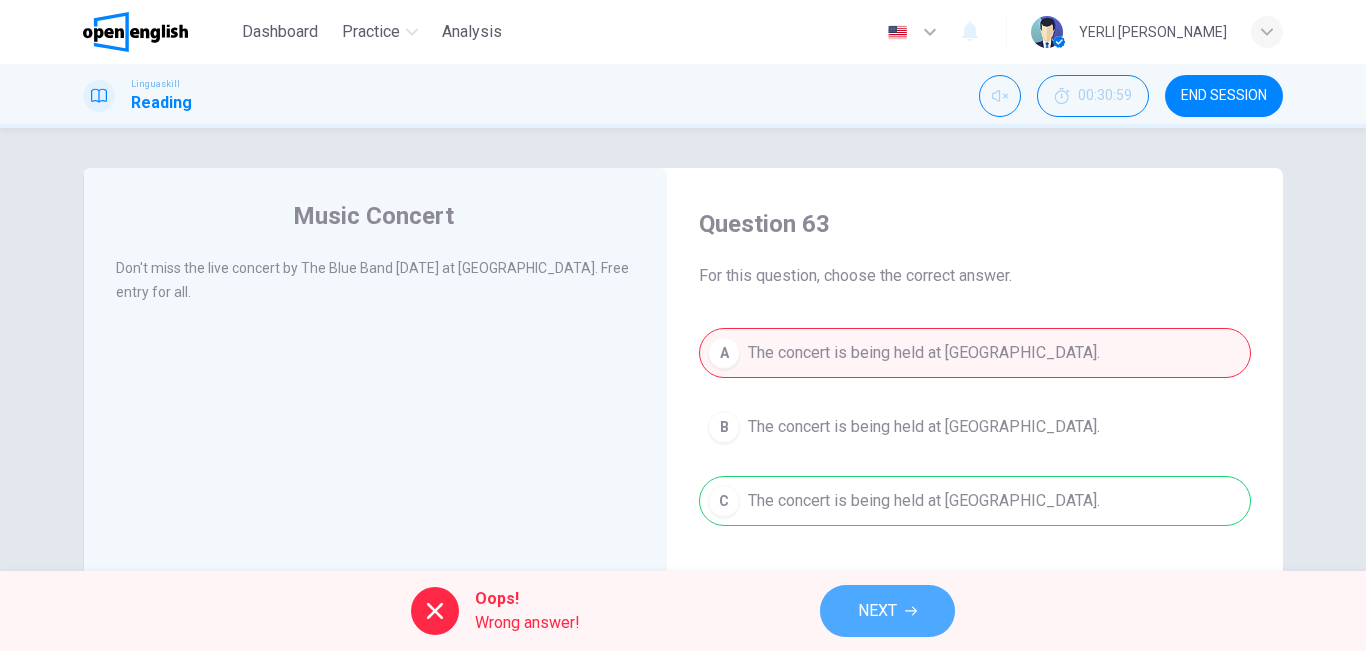 click on "NEXT" at bounding box center (887, 611) 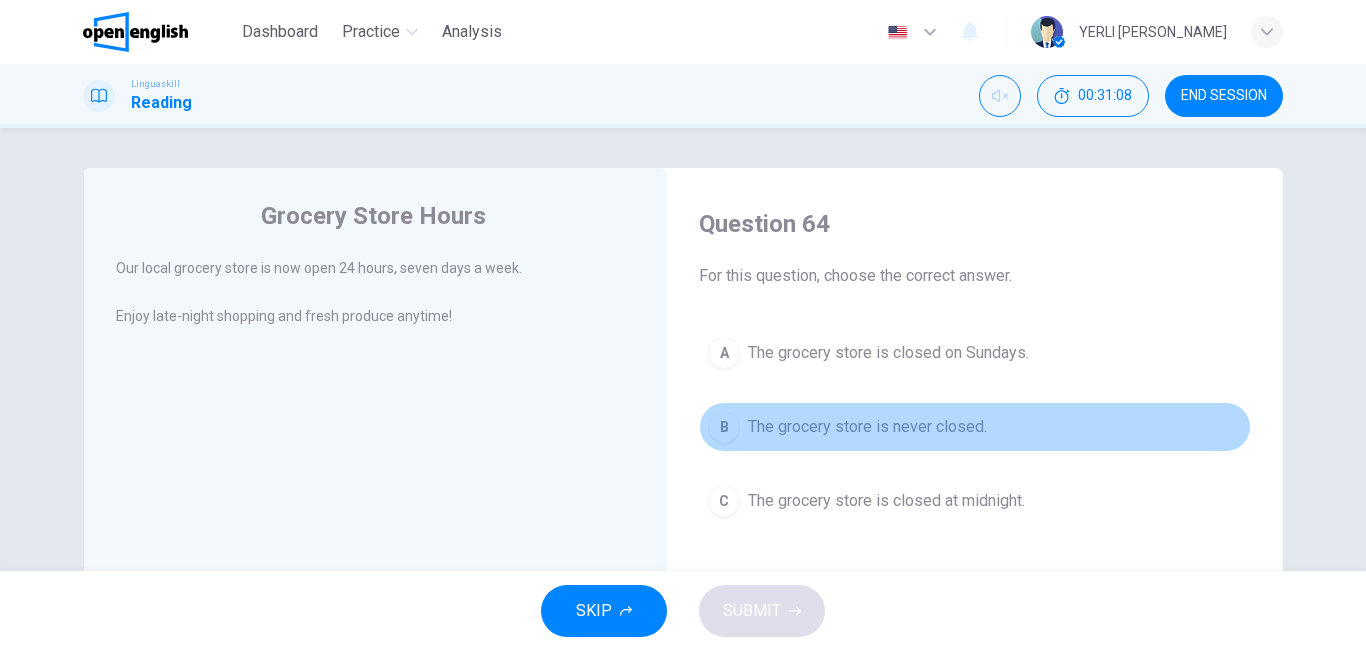 click on "The grocery store is never closed." at bounding box center [867, 427] 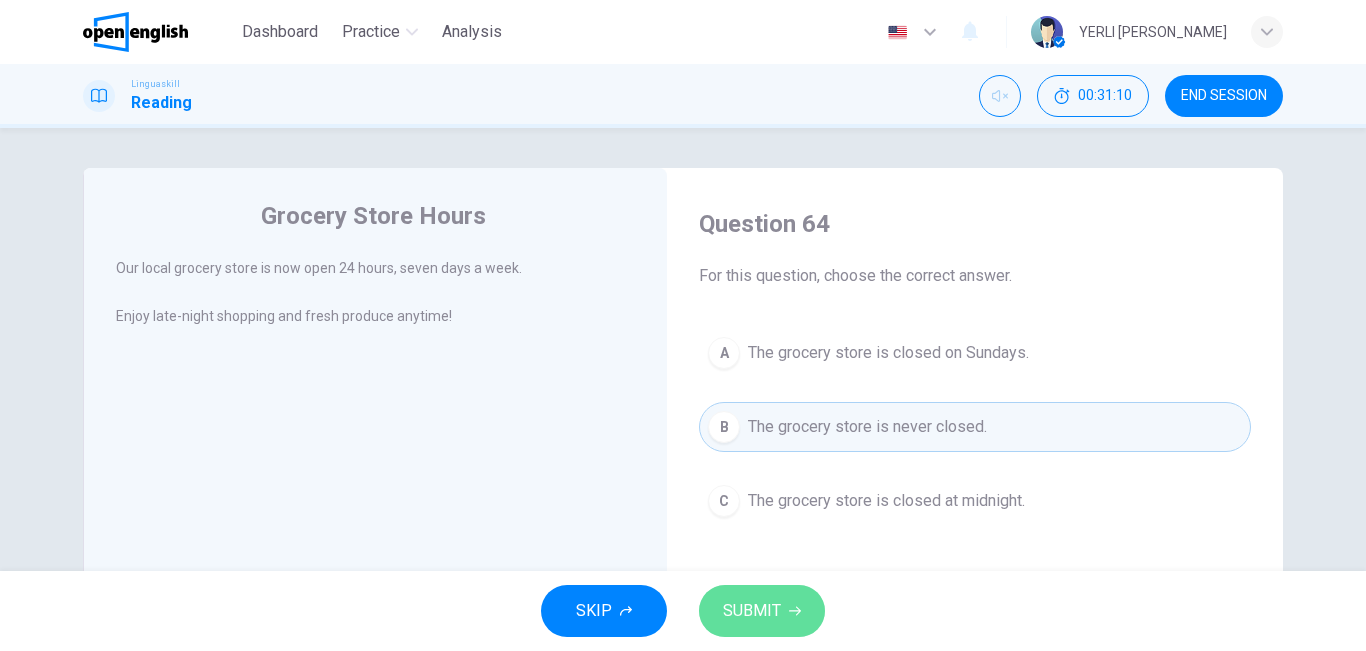 click on "SUBMIT" at bounding box center [762, 611] 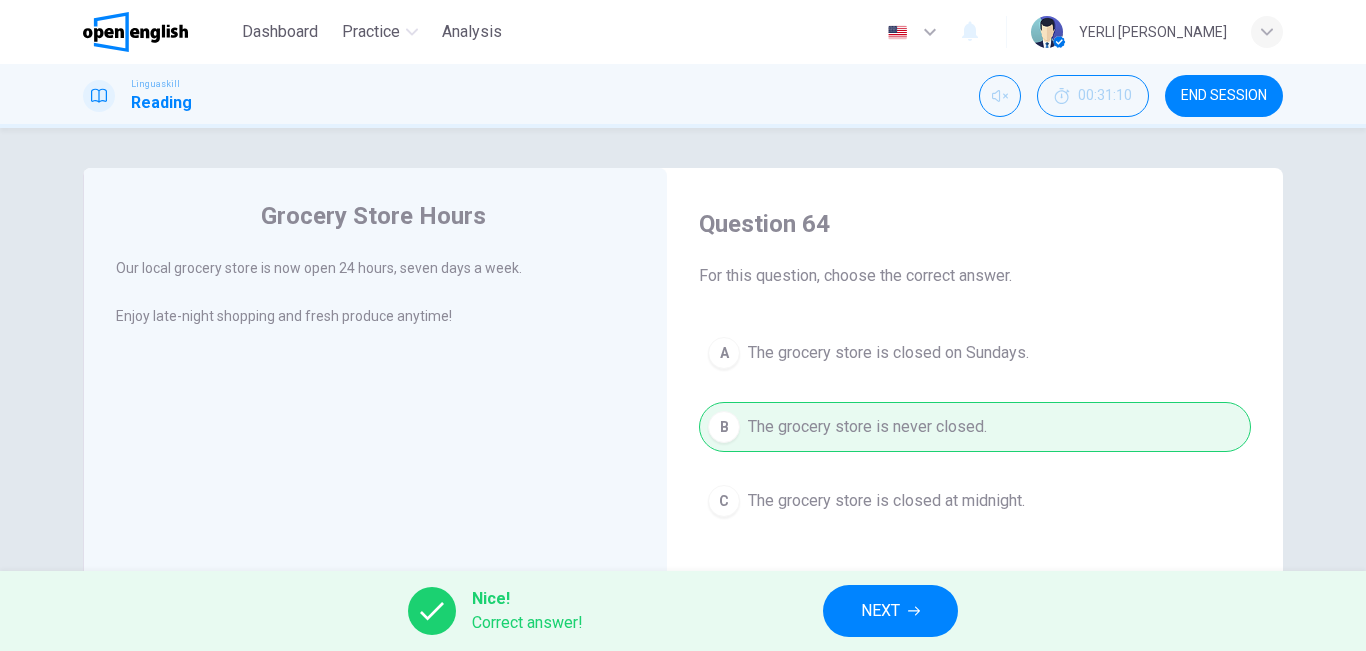 click on "NEXT" at bounding box center [880, 611] 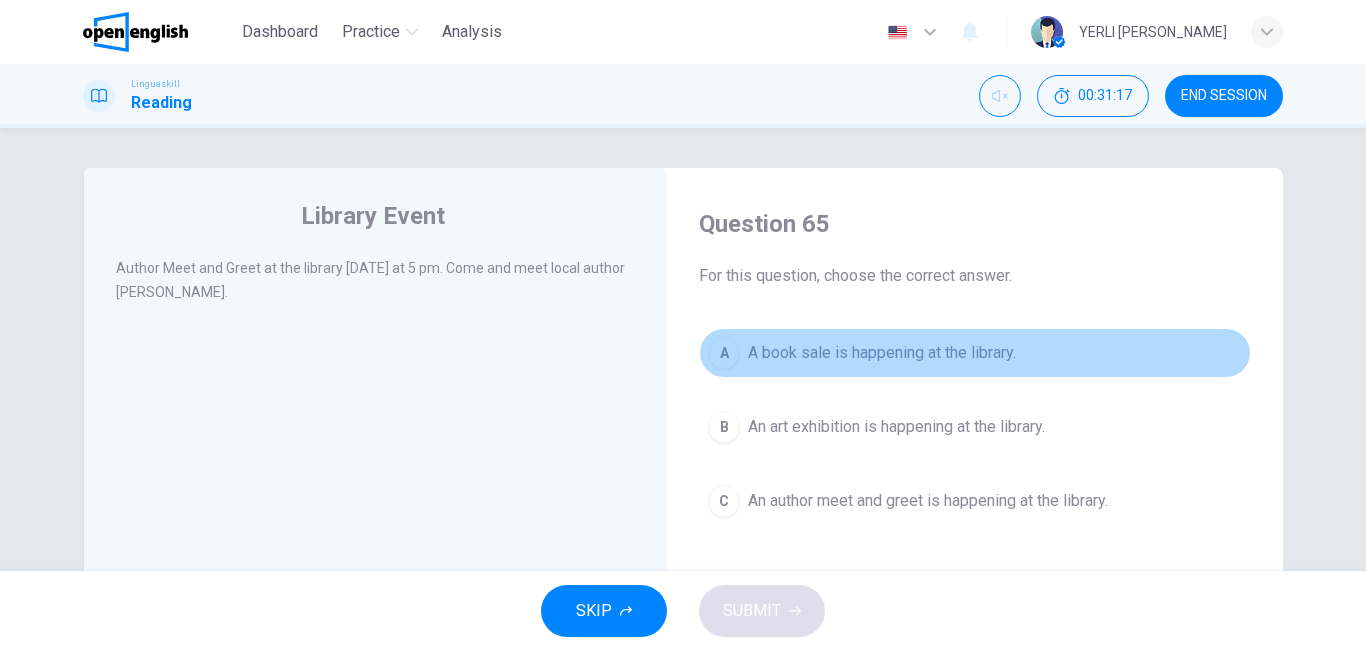 click on "A book sale is happening at the library." at bounding box center [882, 353] 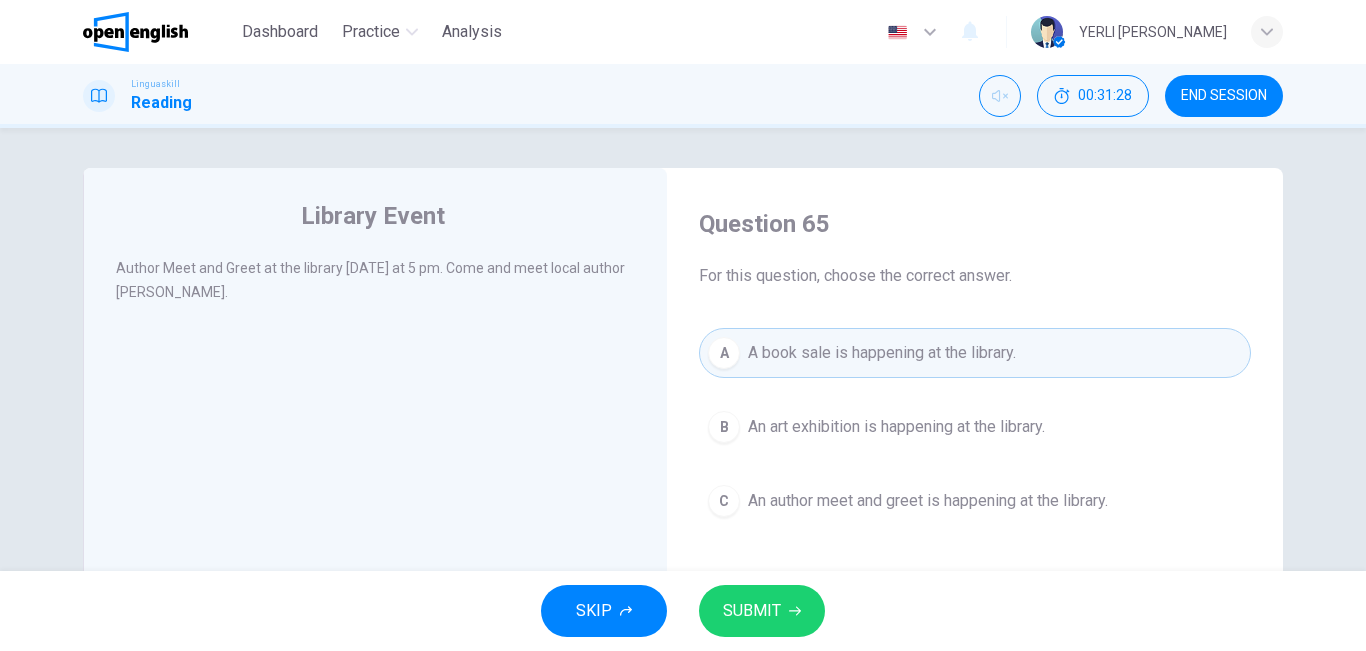click on "An author meet and greet is happening at the library." at bounding box center [928, 501] 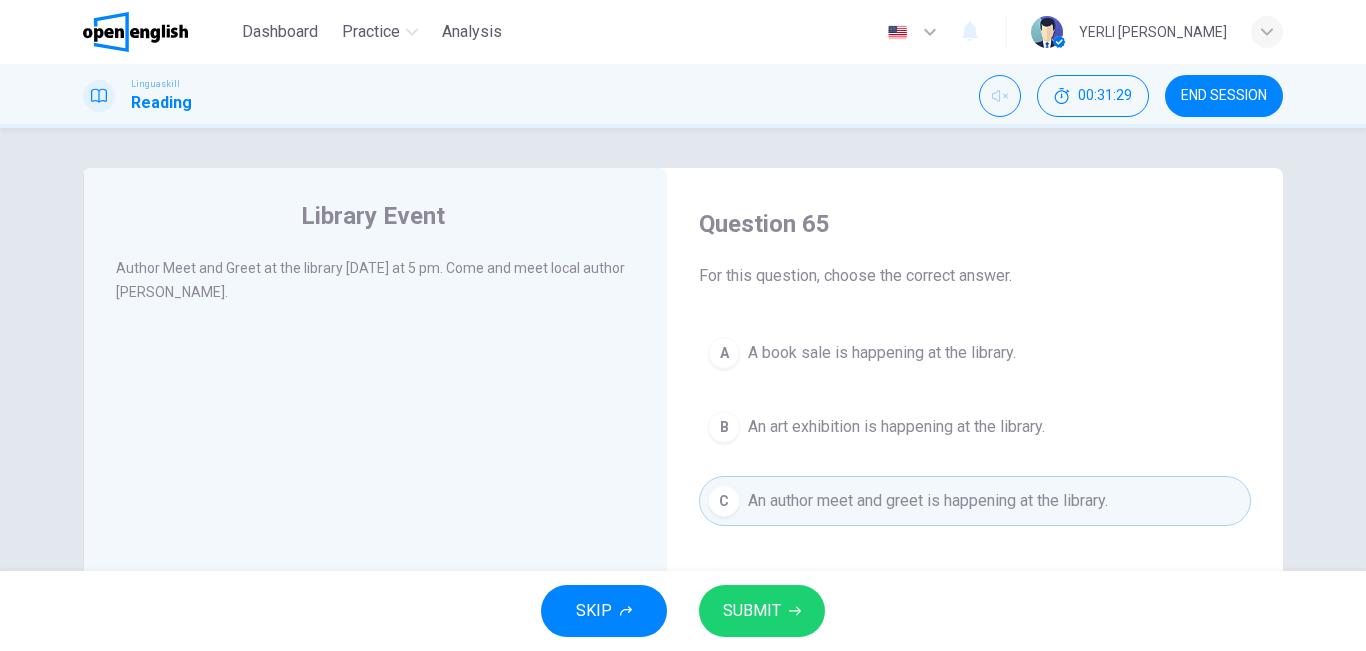 click on "SUBMIT" at bounding box center (762, 611) 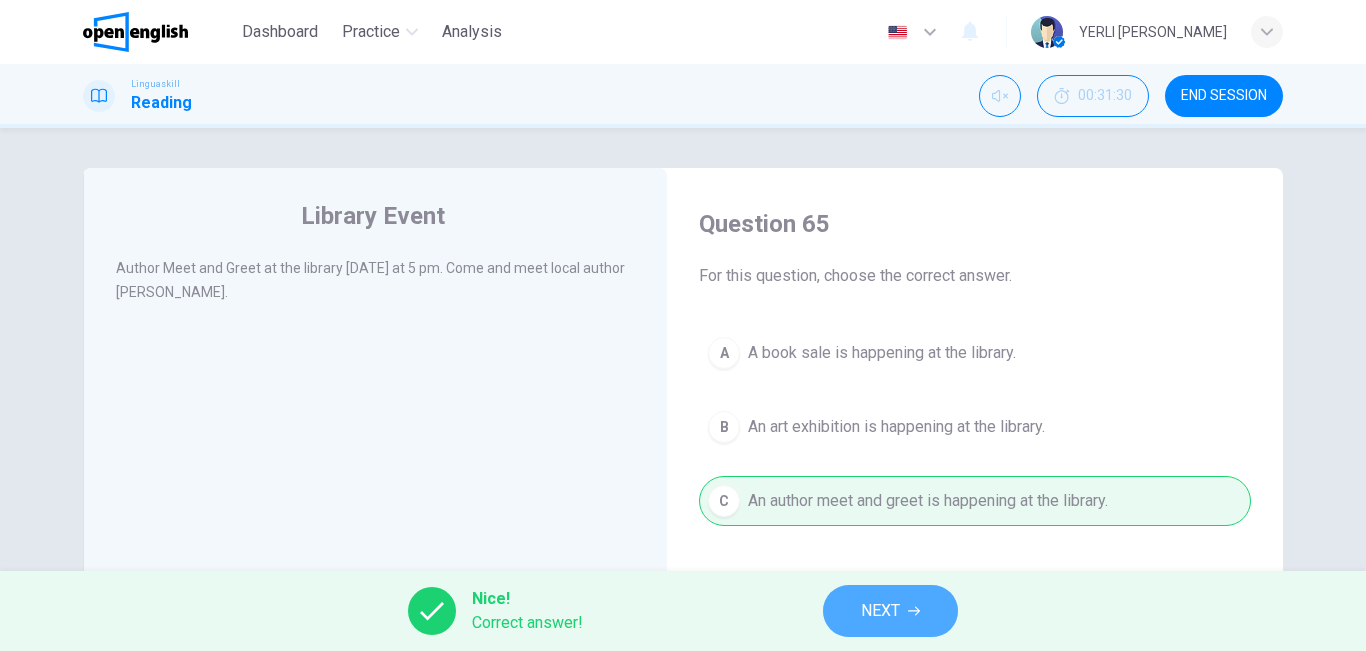 click on "NEXT" at bounding box center (880, 611) 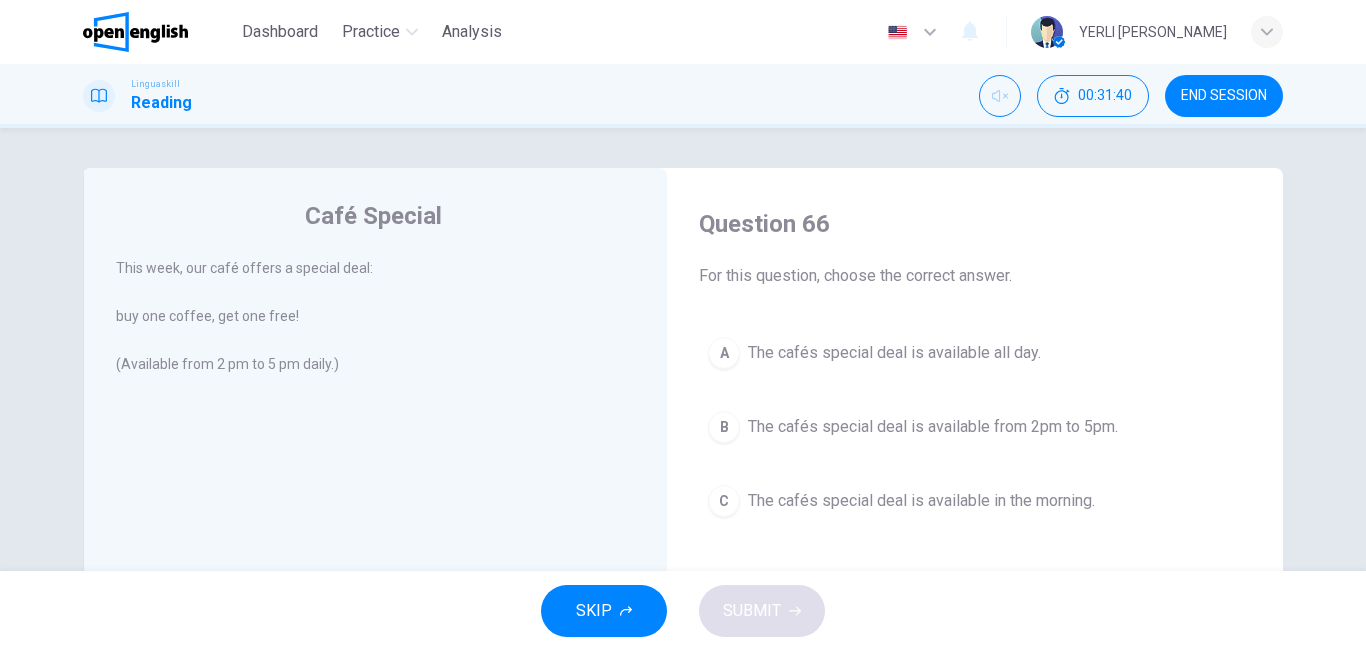 click on "The cafés special deal is available all day." at bounding box center (894, 353) 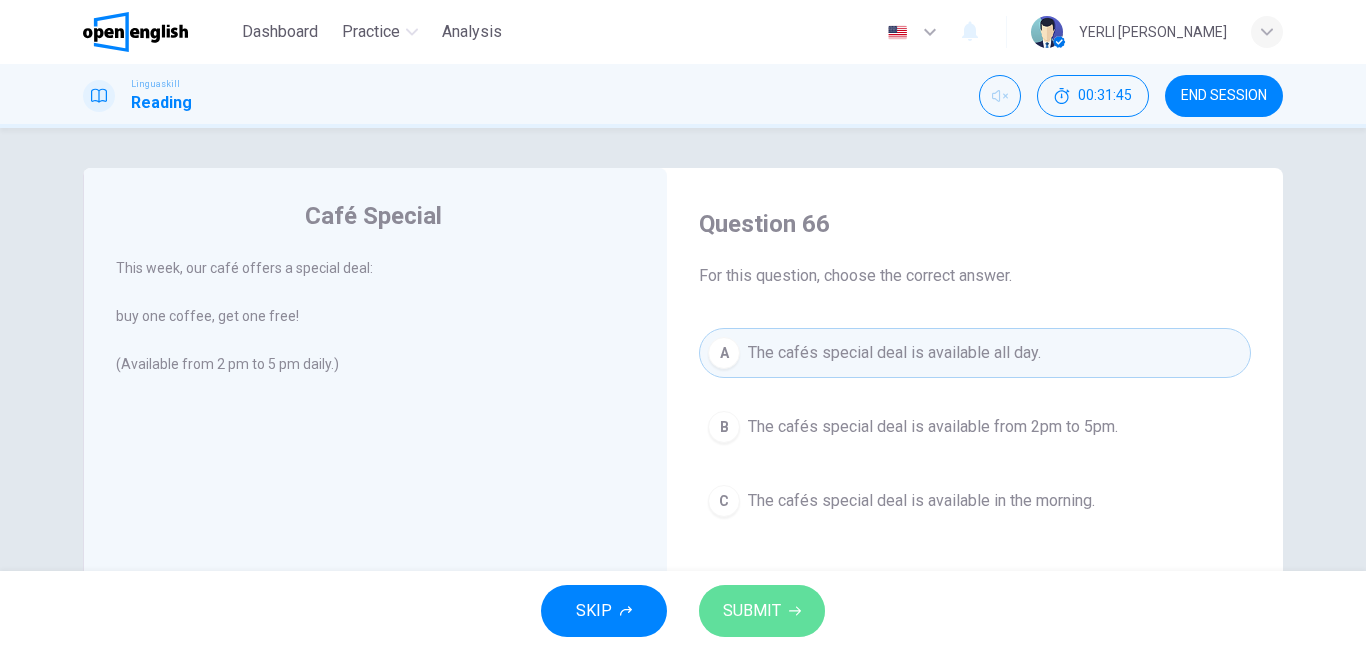 click on "SUBMIT" at bounding box center [762, 611] 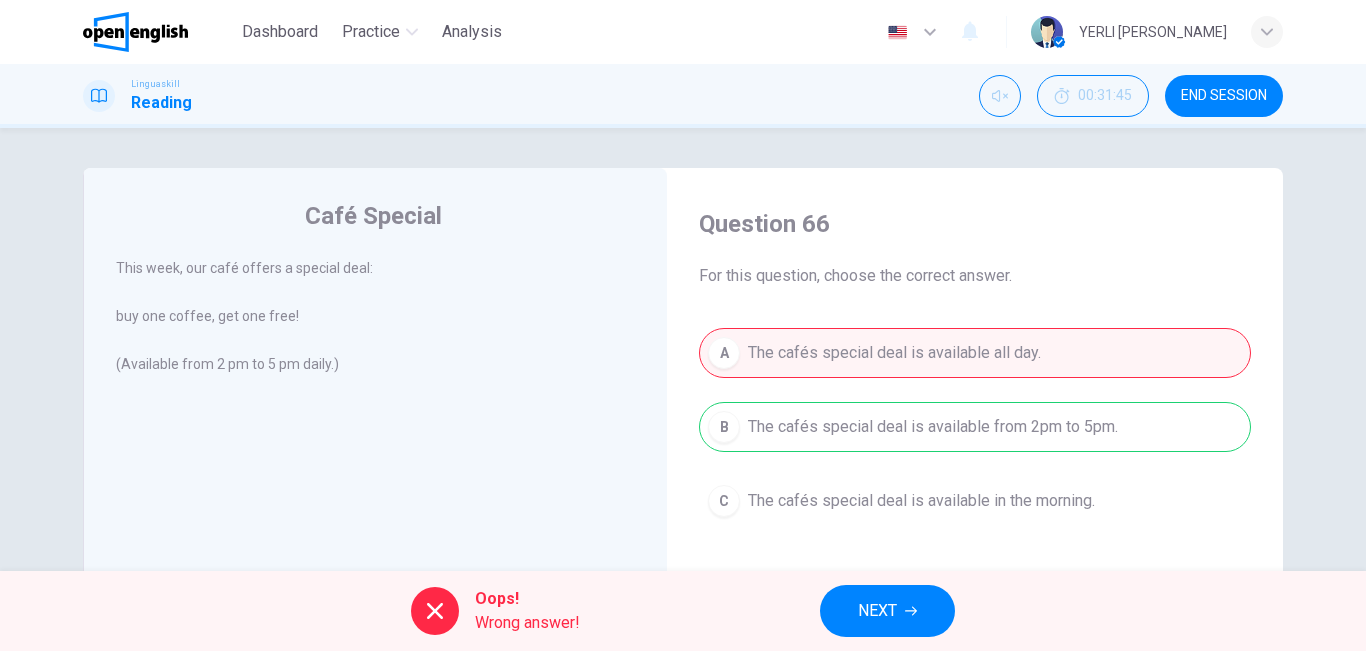 click on "Oops! Wrong answer! NEXT" at bounding box center [683, 611] 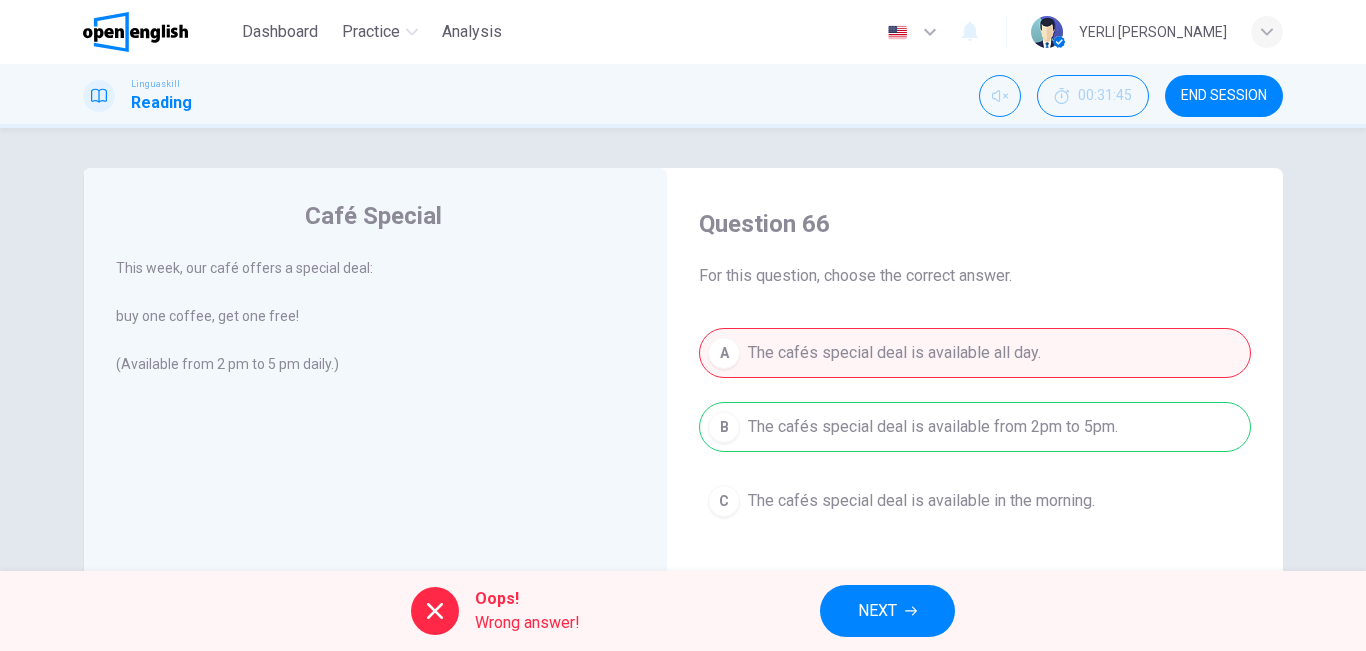click on "NEXT" at bounding box center [877, 611] 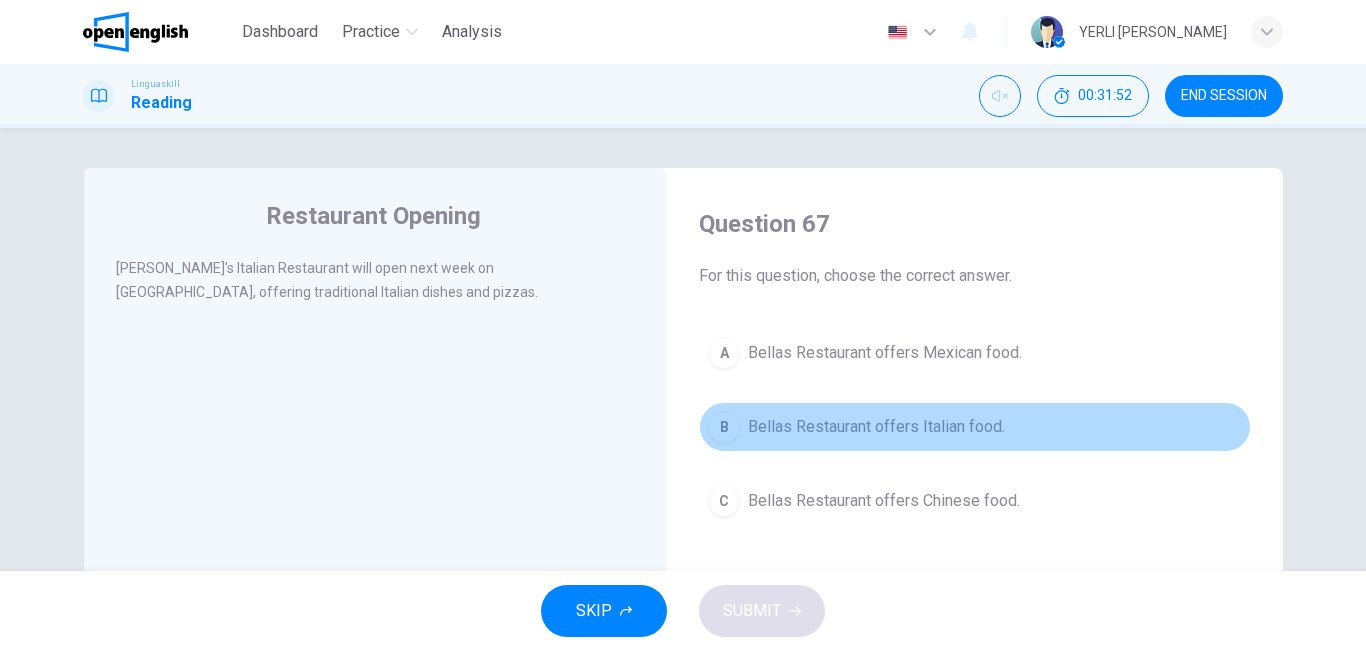 click on "Bellas Restaurant offers Italian food." at bounding box center [876, 427] 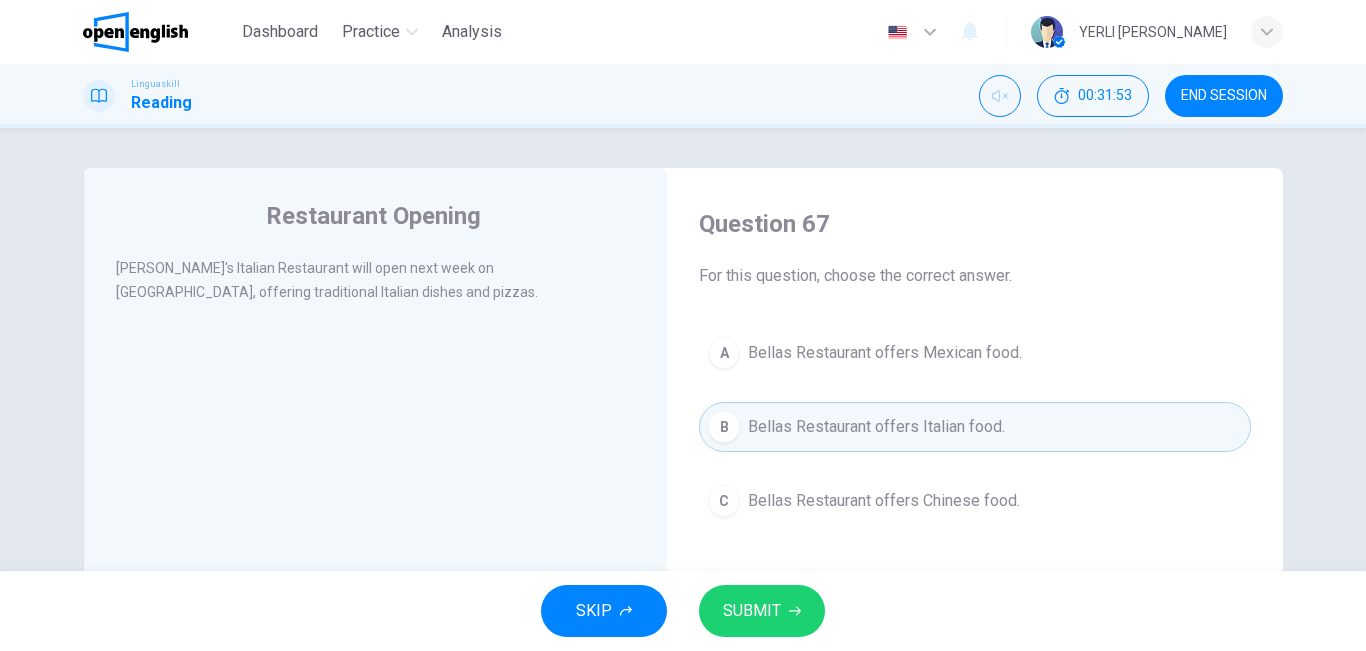 click on "SKIP SUBMIT" at bounding box center (683, 611) 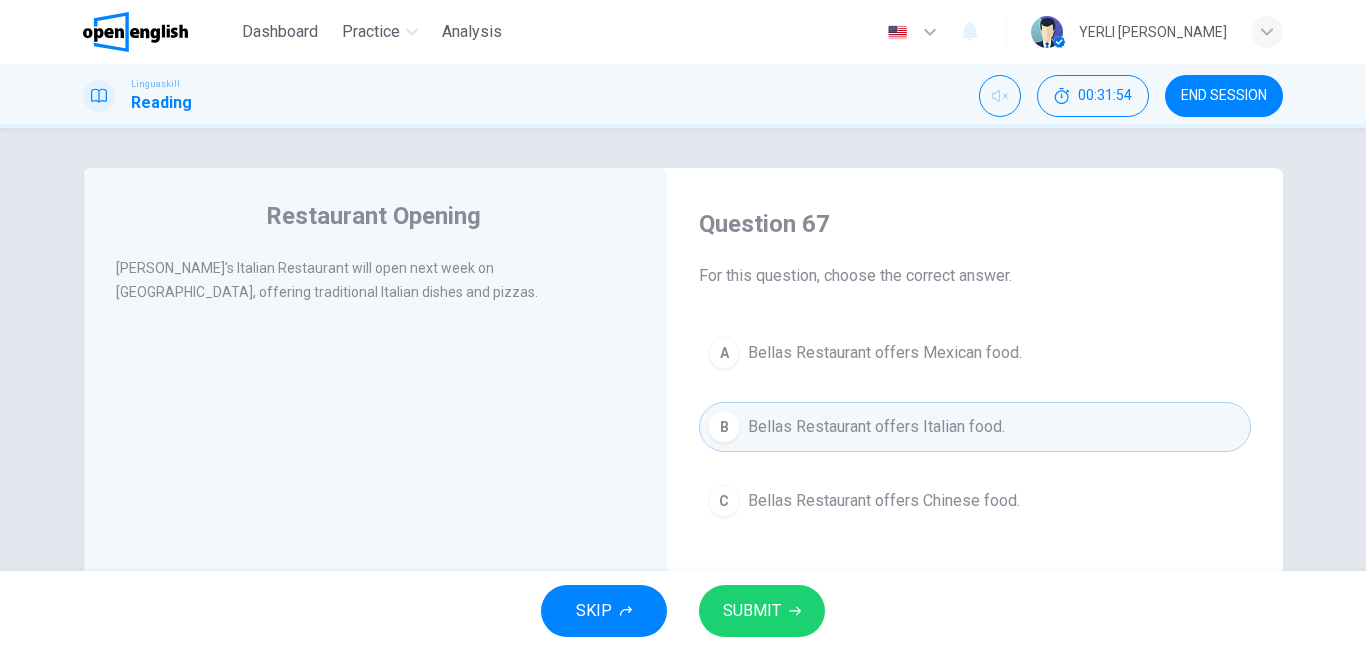 click on "SUBMIT" at bounding box center [762, 611] 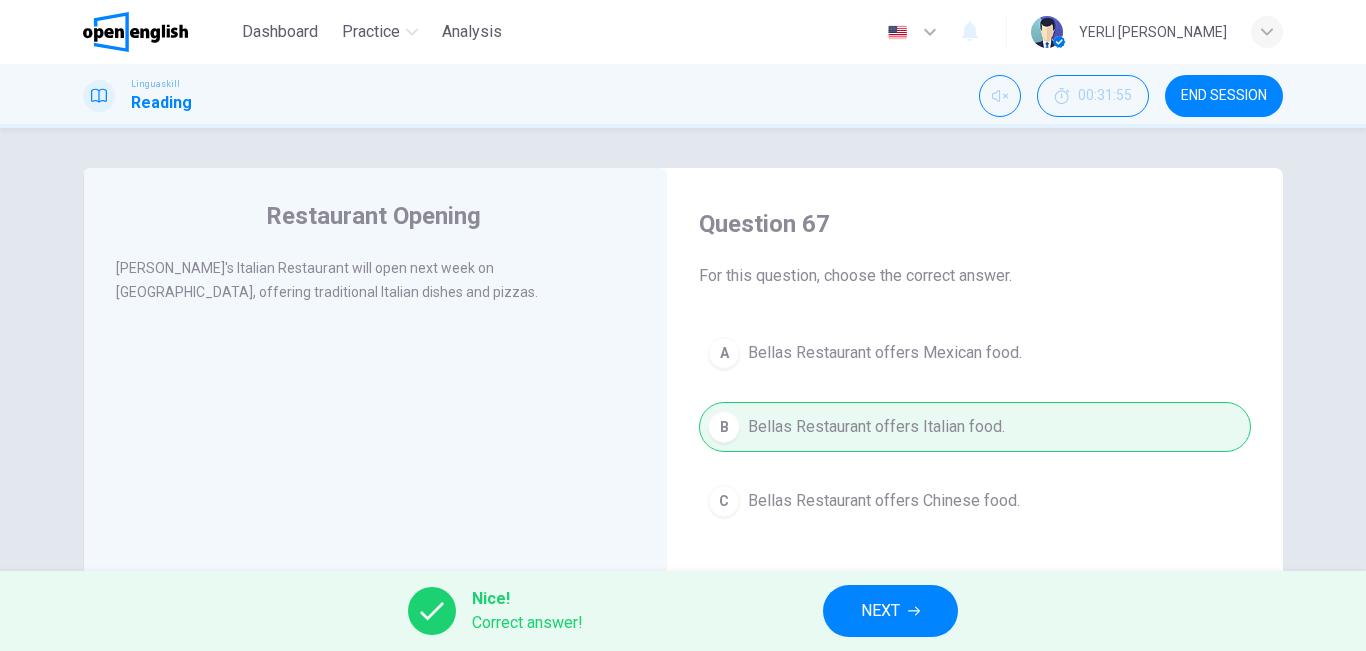 click on "NEXT" at bounding box center (880, 611) 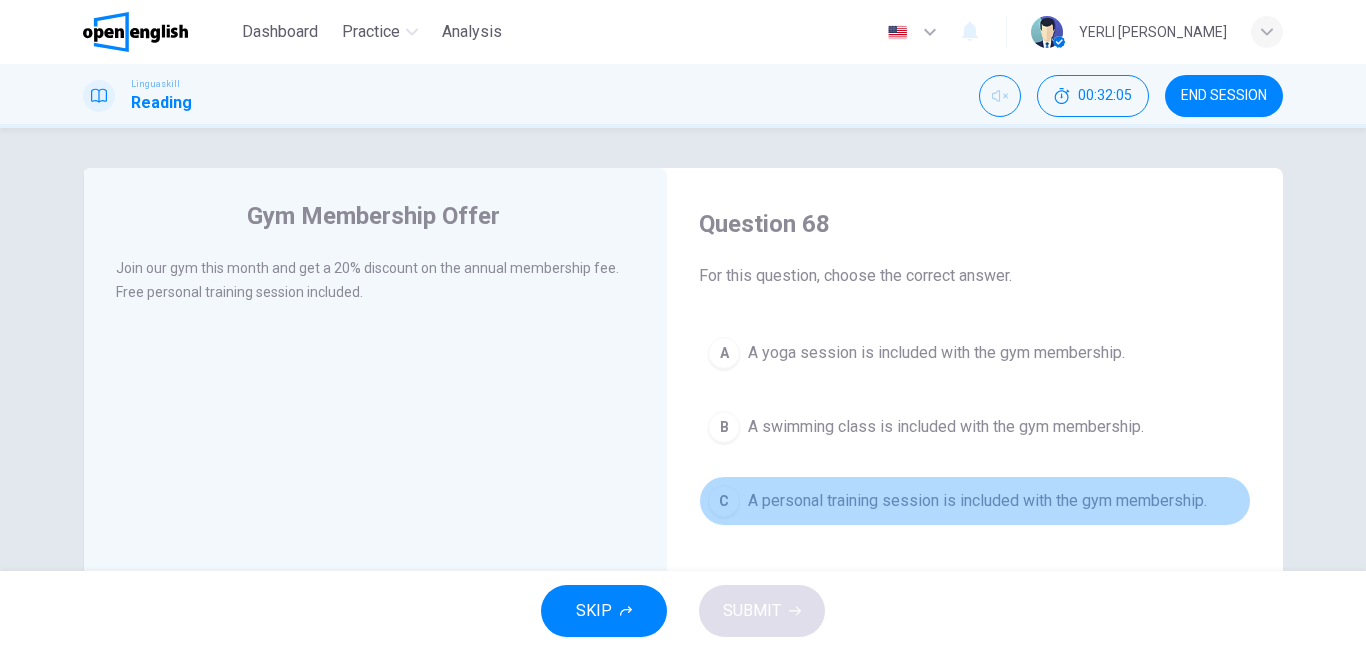 click on "A personal training session is included with the gym membership." at bounding box center (977, 501) 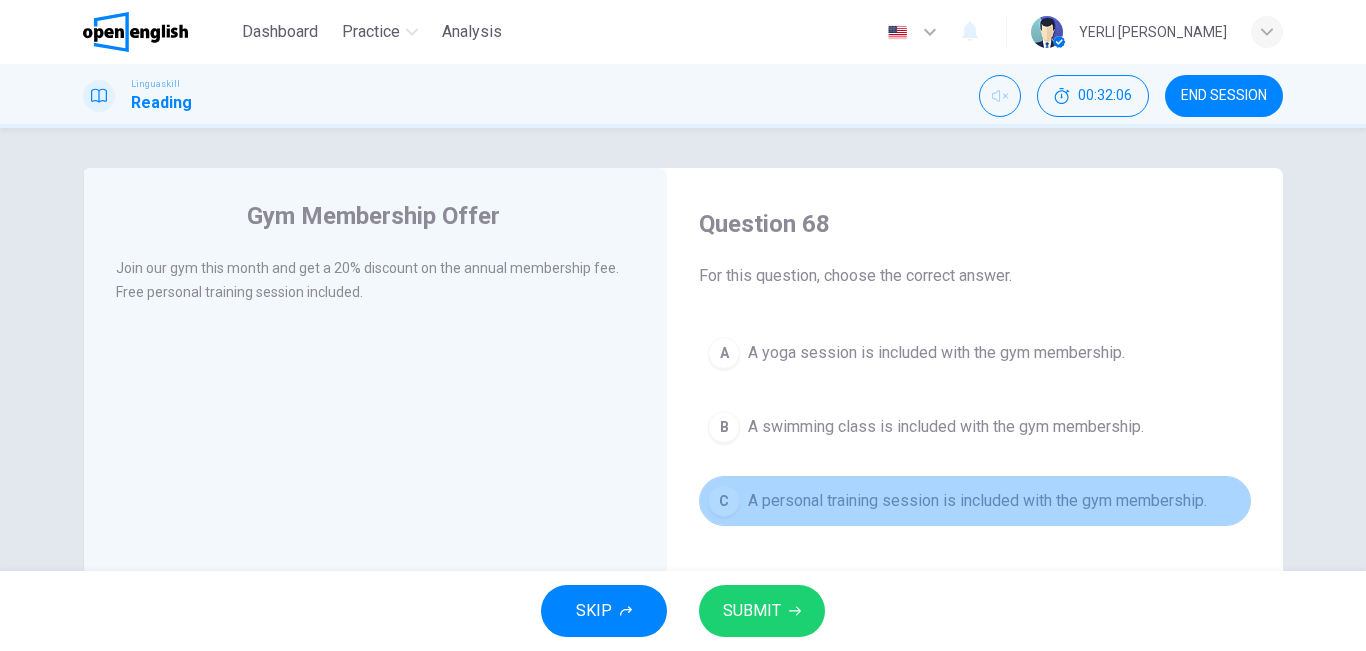 click on "A personal training session is included with the gym membership." at bounding box center [977, 501] 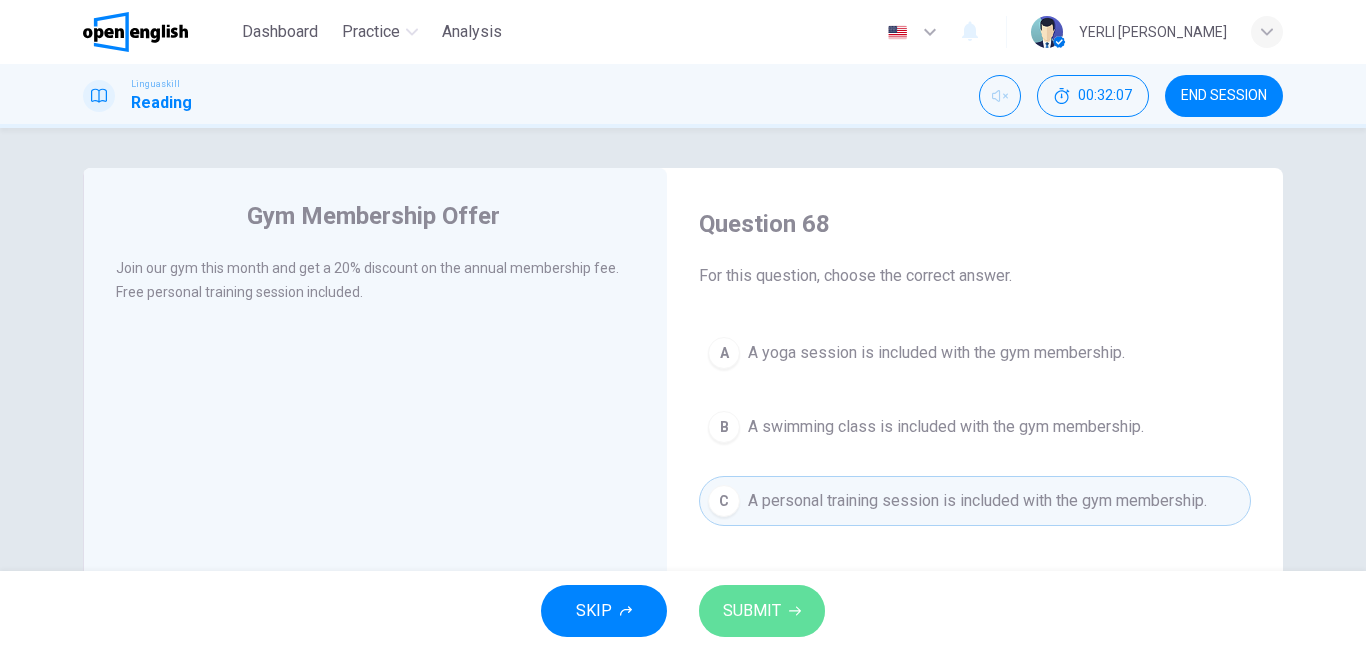 click on "SUBMIT" at bounding box center [752, 611] 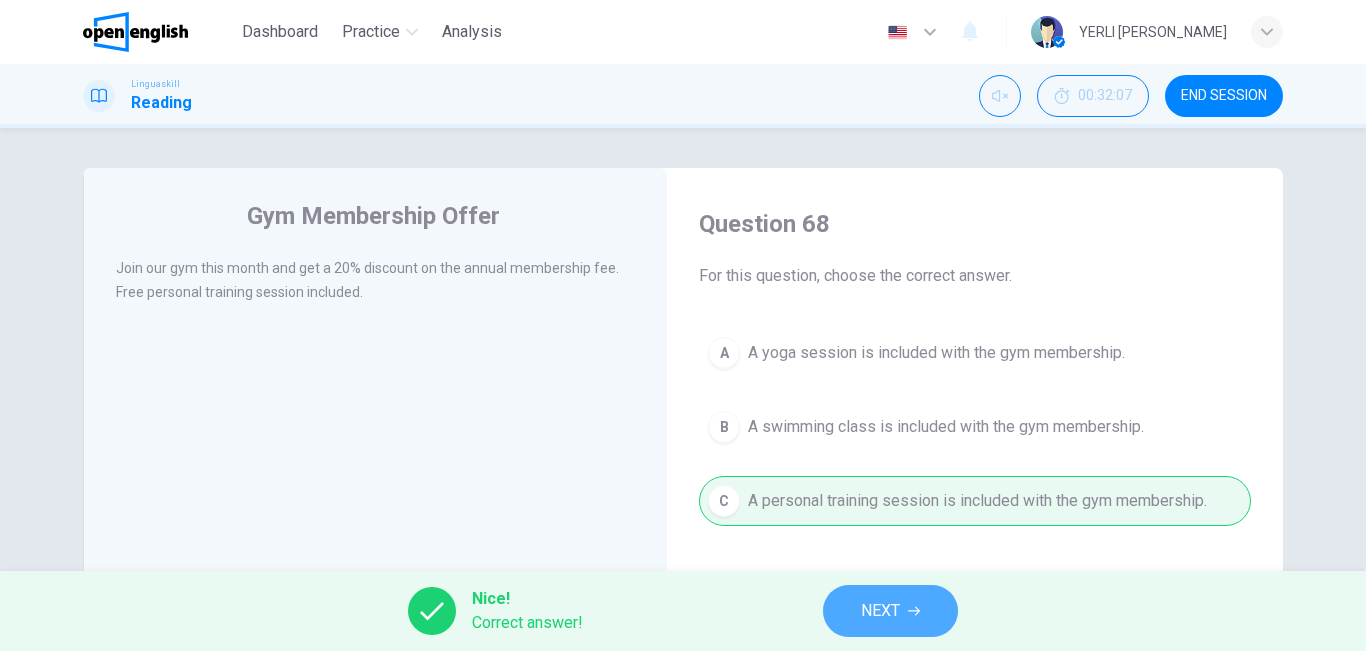 click on "NEXT" at bounding box center (880, 611) 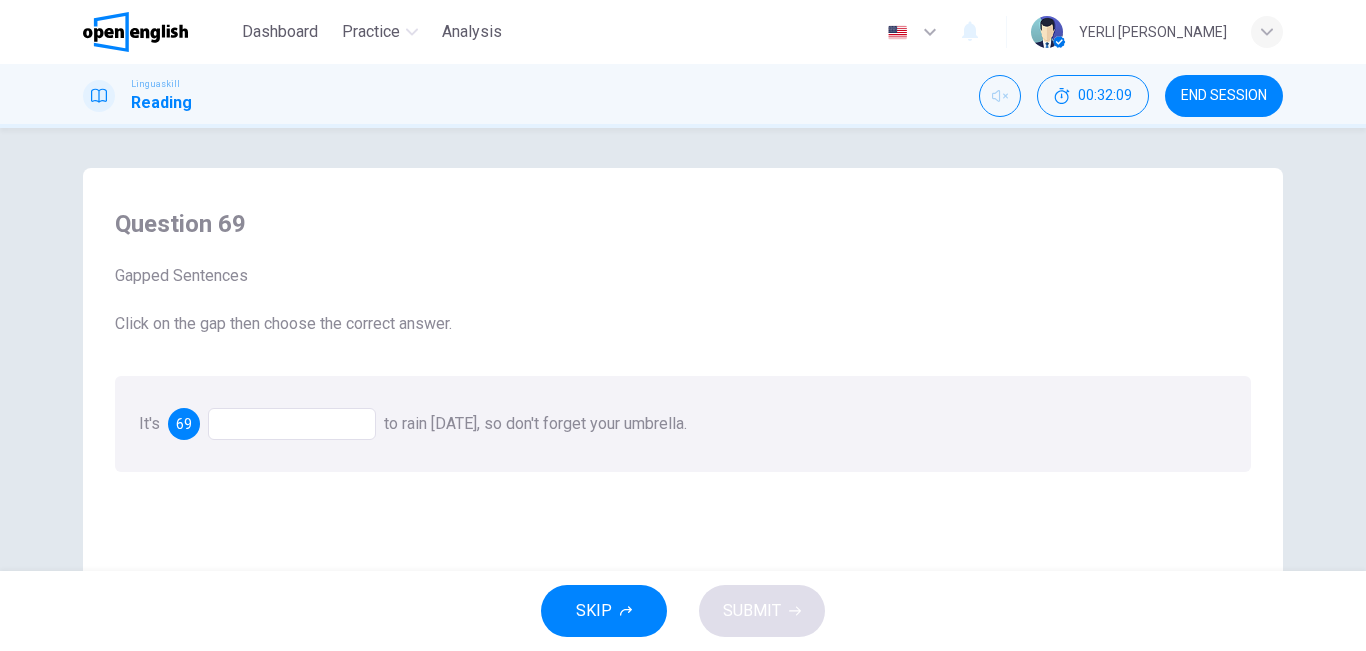 click at bounding box center (292, 424) 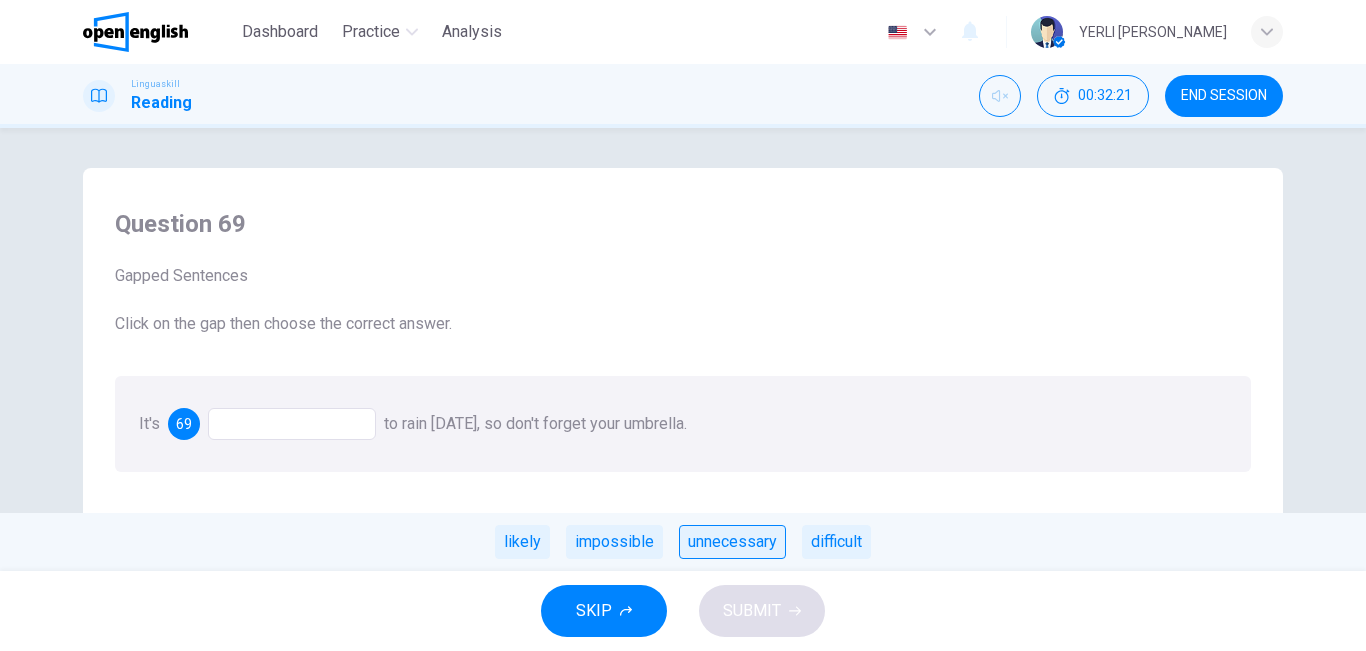 click on "unnecessary" at bounding box center [732, 542] 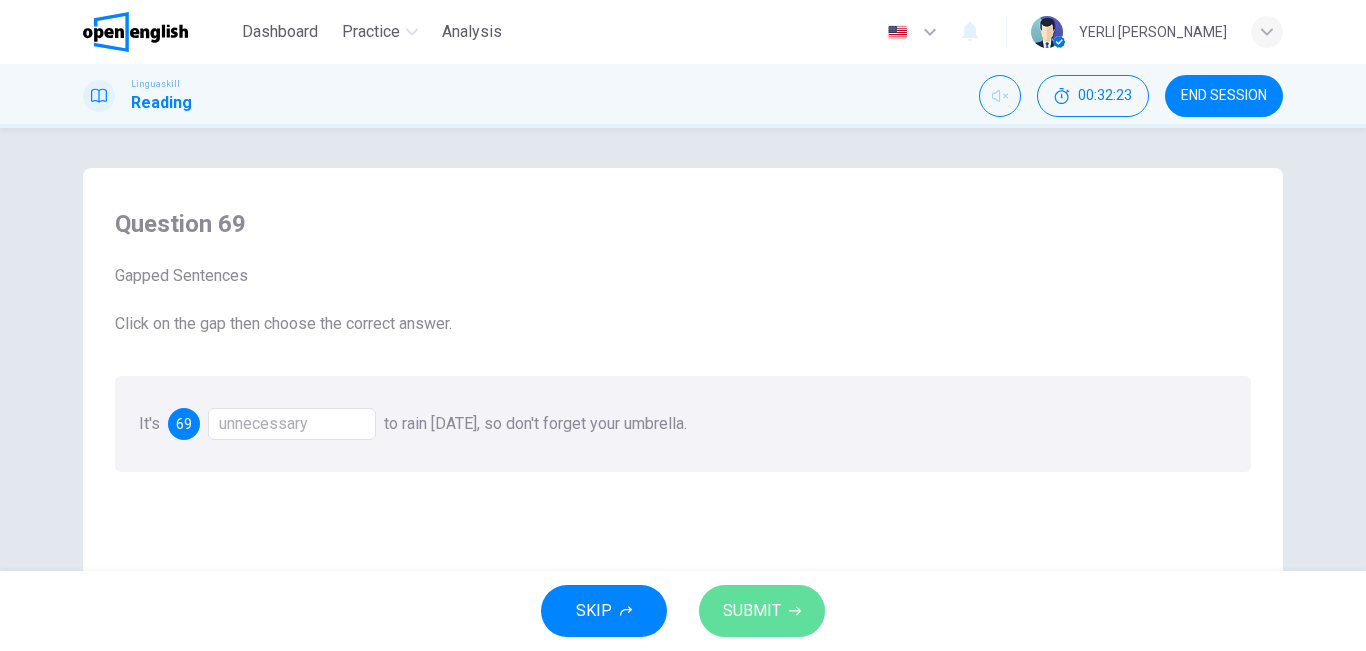 click on "SUBMIT" at bounding box center [752, 611] 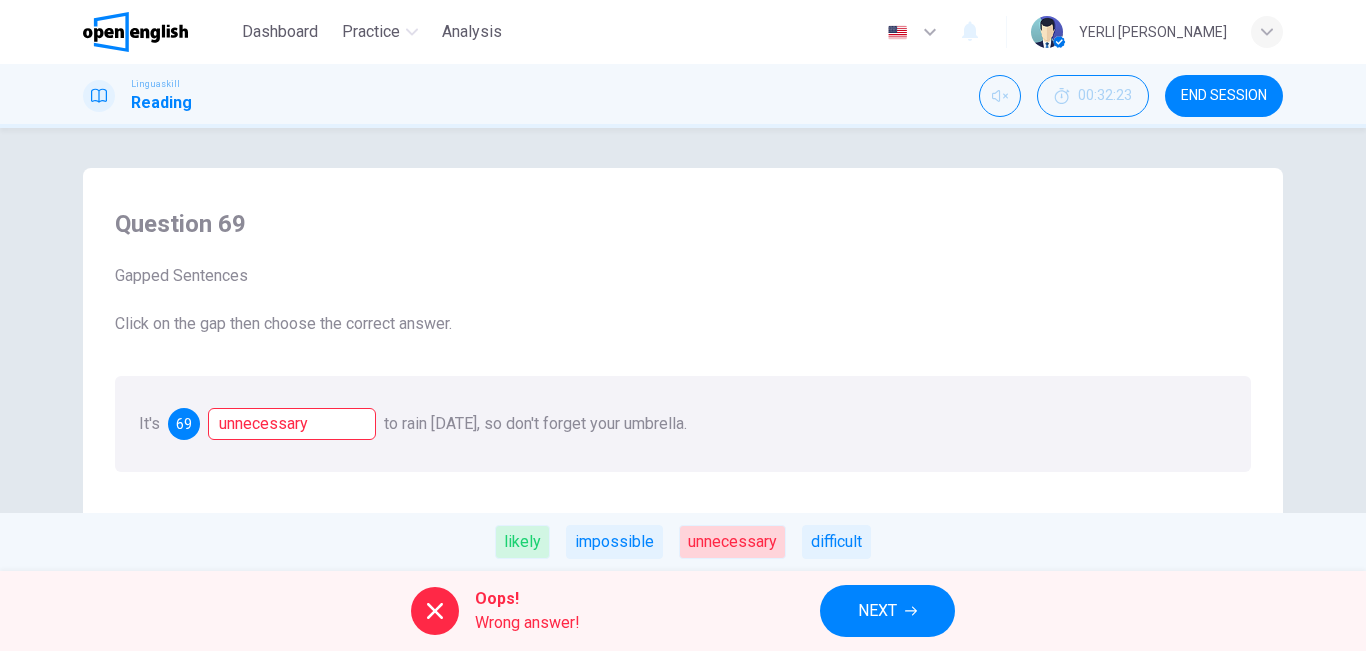 click on "NEXT" at bounding box center (887, 611) 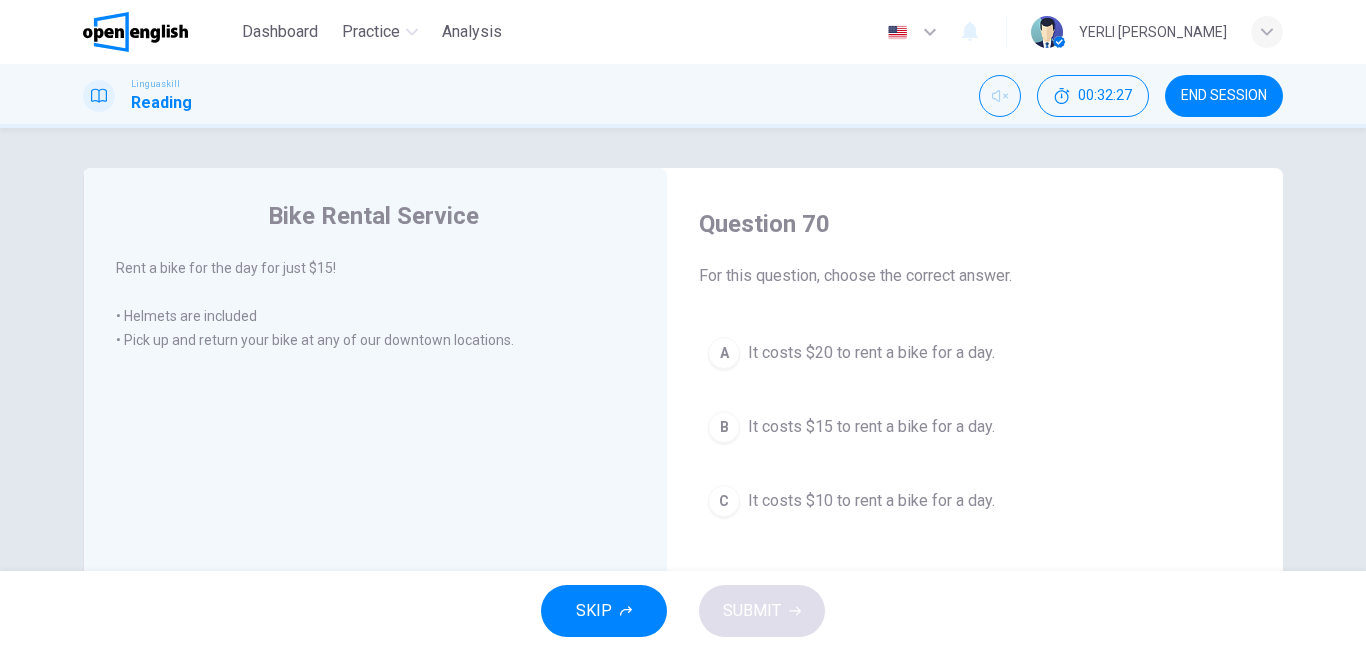 click on "It costs $15 to rent a bike for a day." at bounding box center (871, 427) 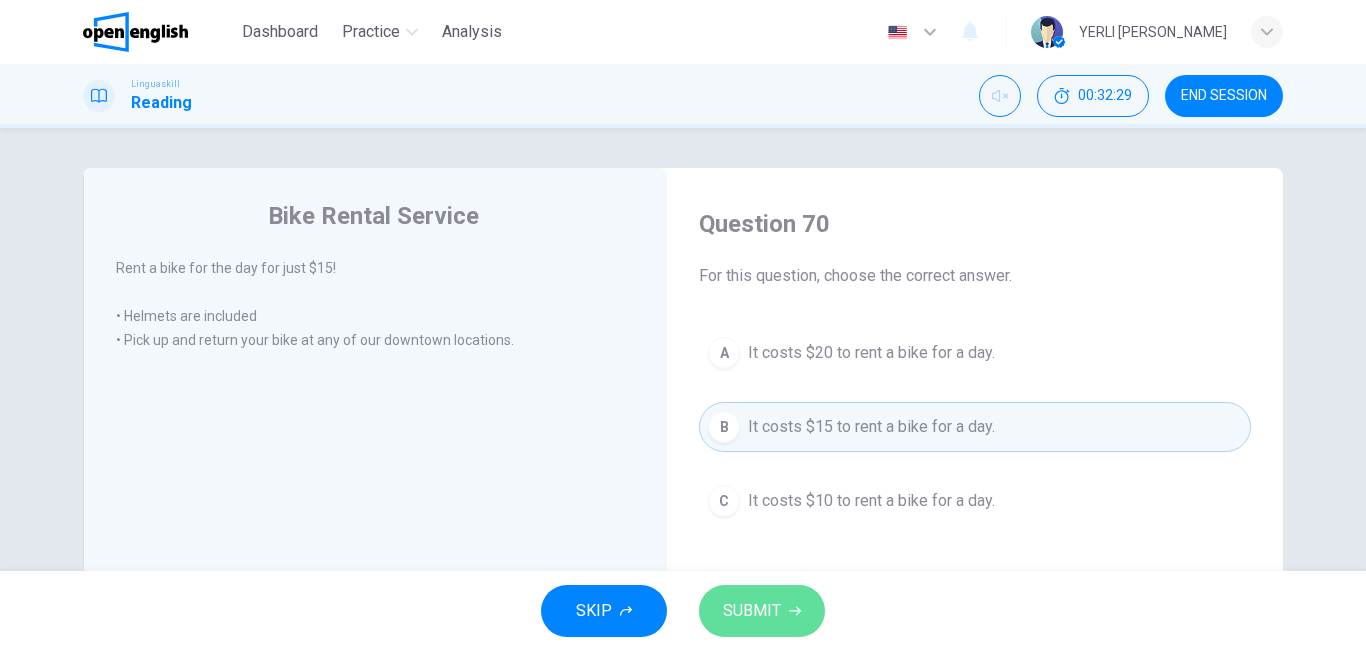 click on "SUBMIT" at bounding box center [752, 611] 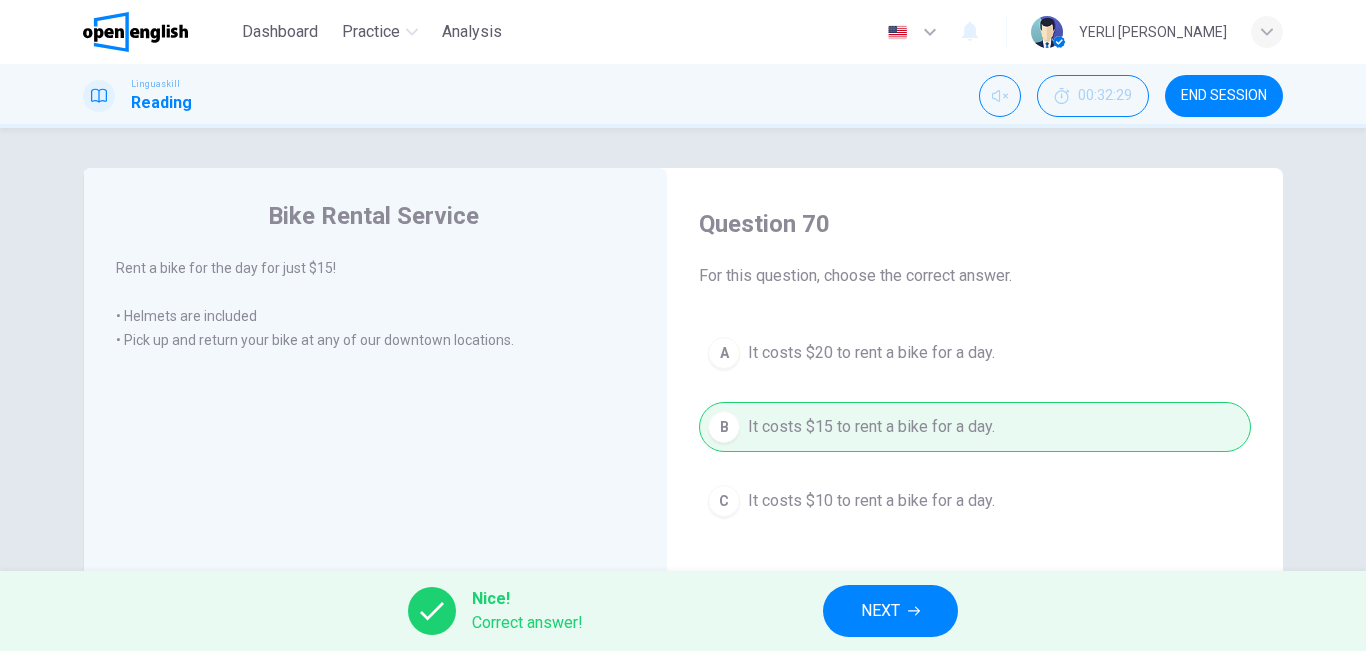 click on "NEXT" at bounding box center (880, 611) 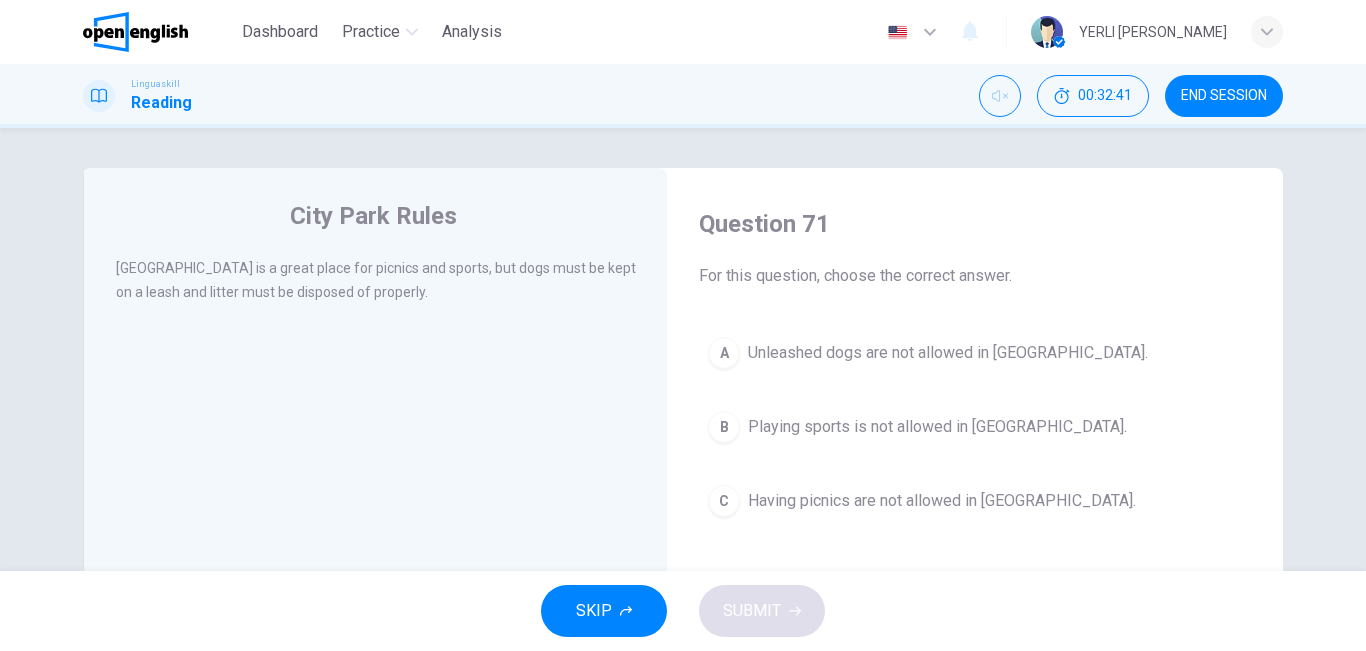 click on "Playing sports is not allowed in [GEOGRAPHIC_DATA]." at bounding box center [937, 427] 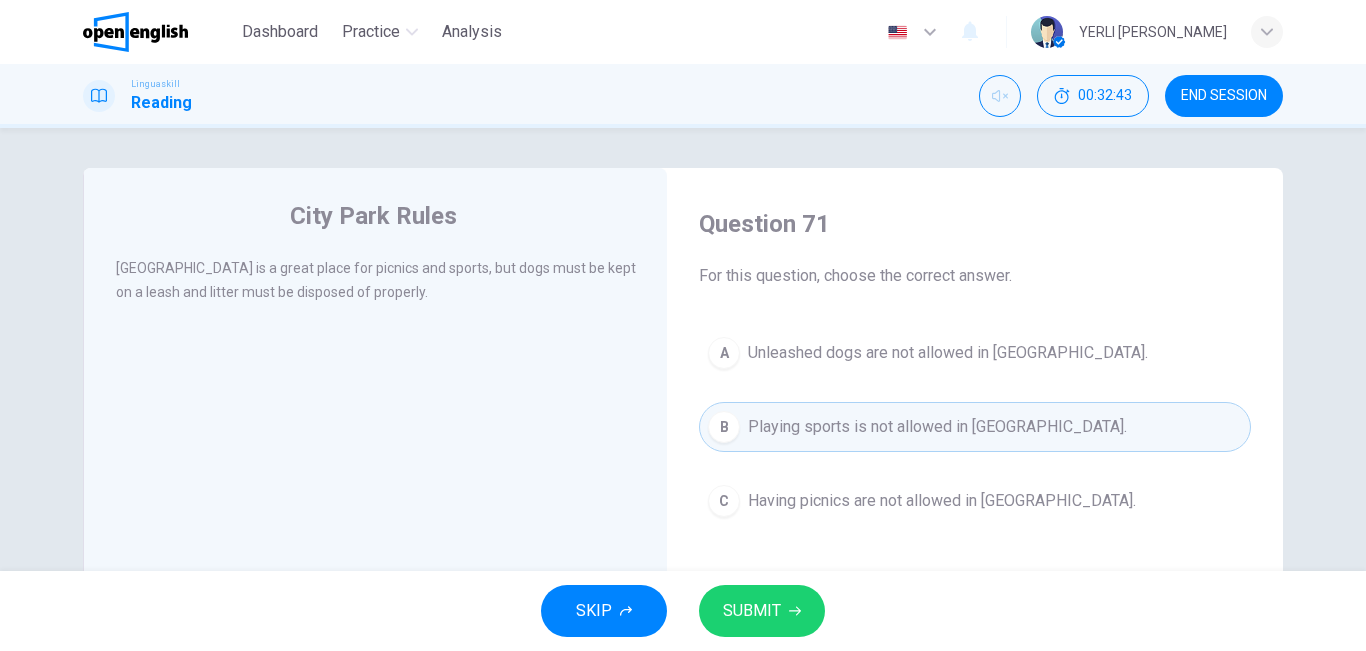 click on "Having picnics are not allowed in [GEOGRAPHIC_DATA]." at bounding box center (942, 501) 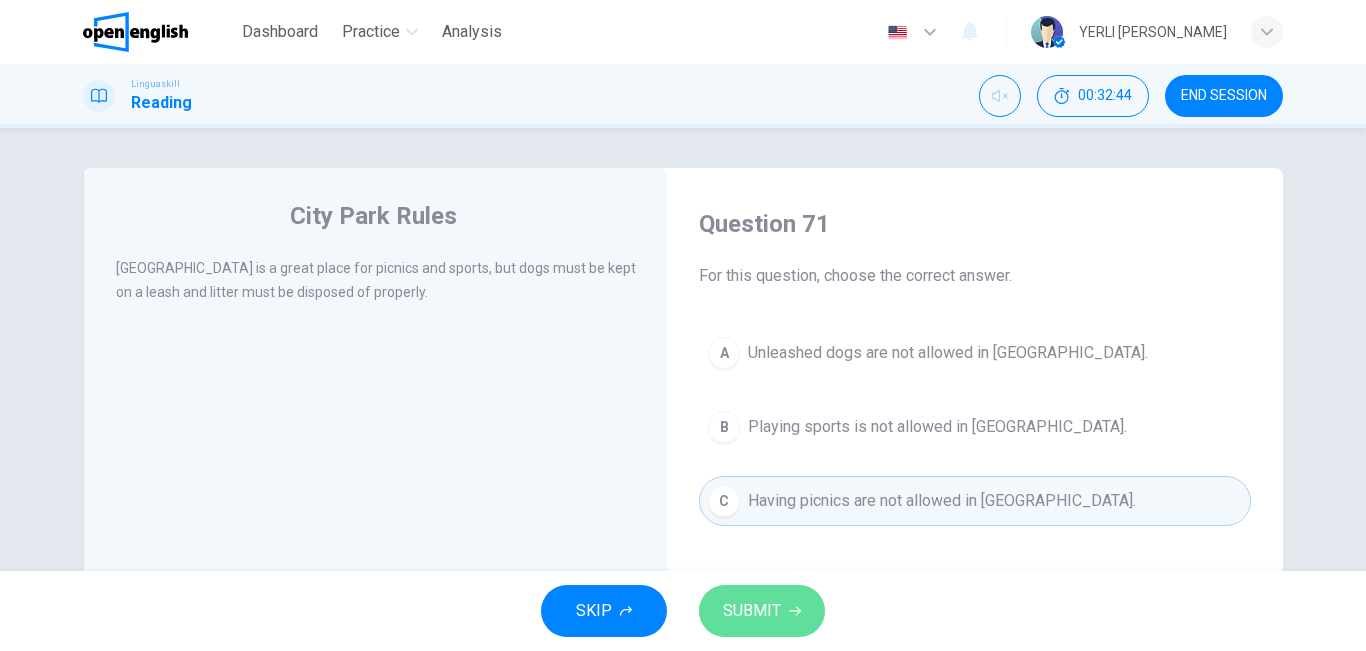 click on "SUBMIT" at bounding box center (752, 611) 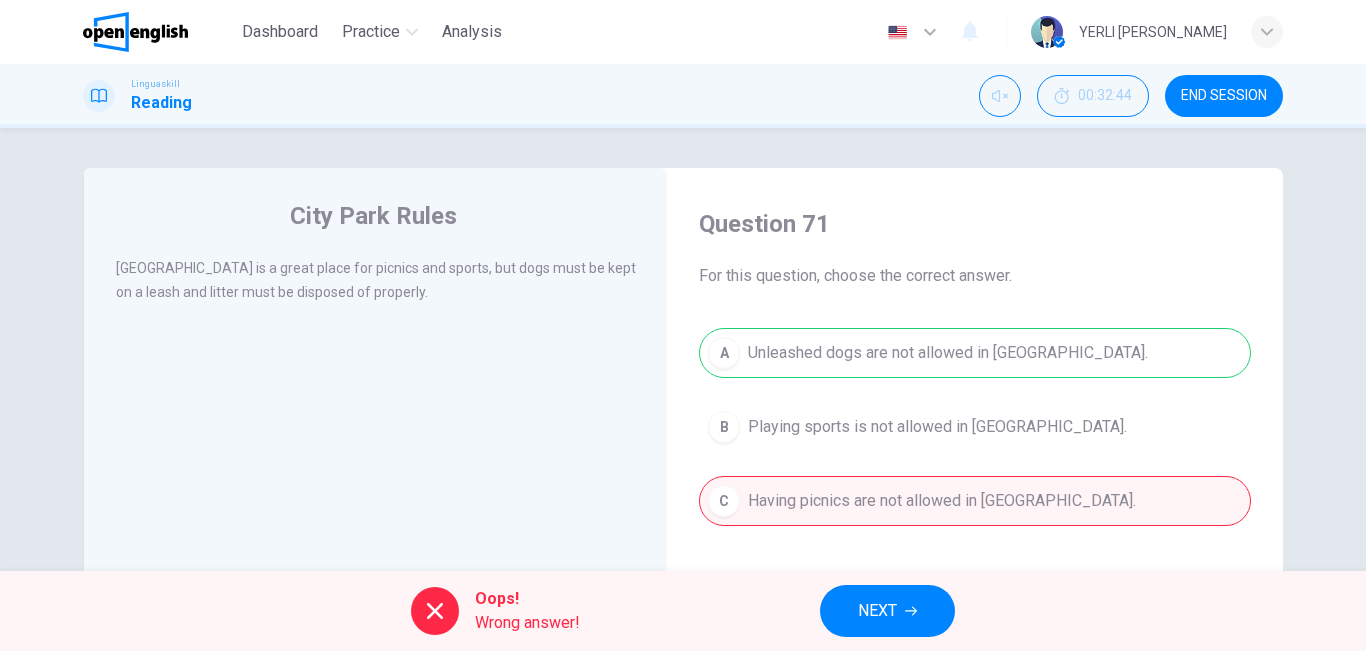 click on "NEXT" at bounding box center [887, 611] 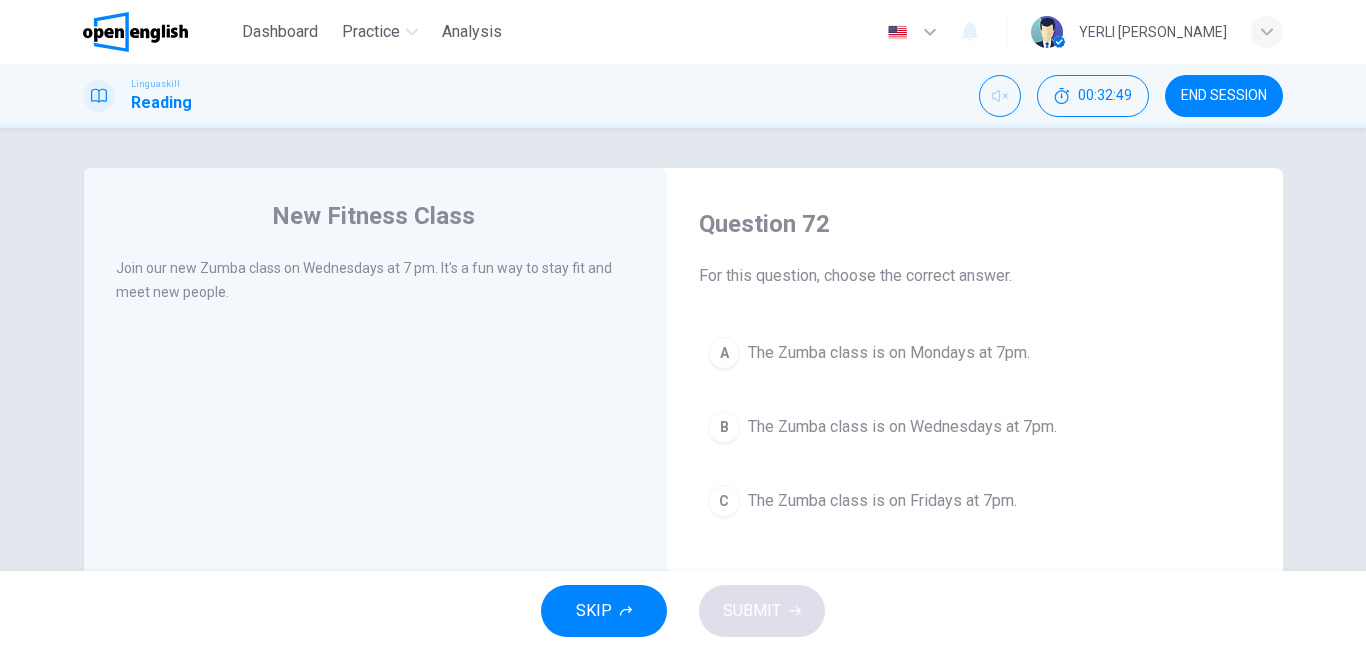 click on "The Zumba class is on Mondays at 7pm." at bounding box center [889, 353] 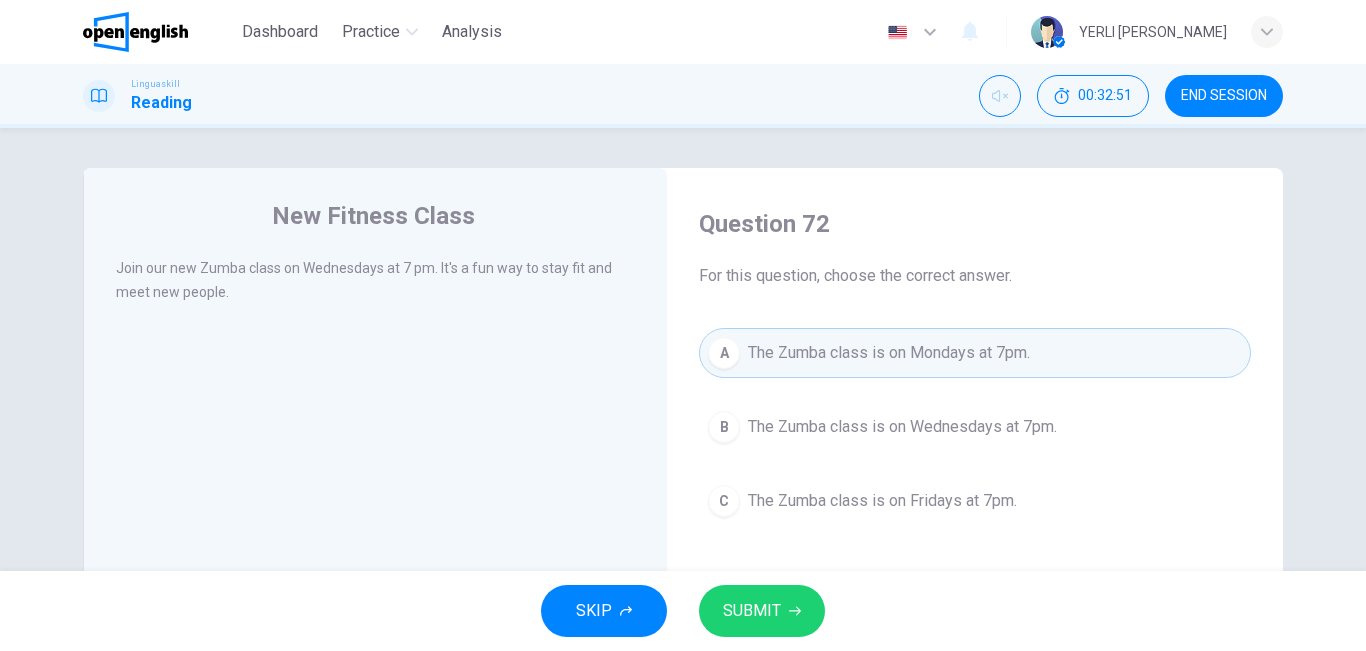 click on "The Zumba class is on Wednesdays at 7pm." at bounding box center (902, 427) 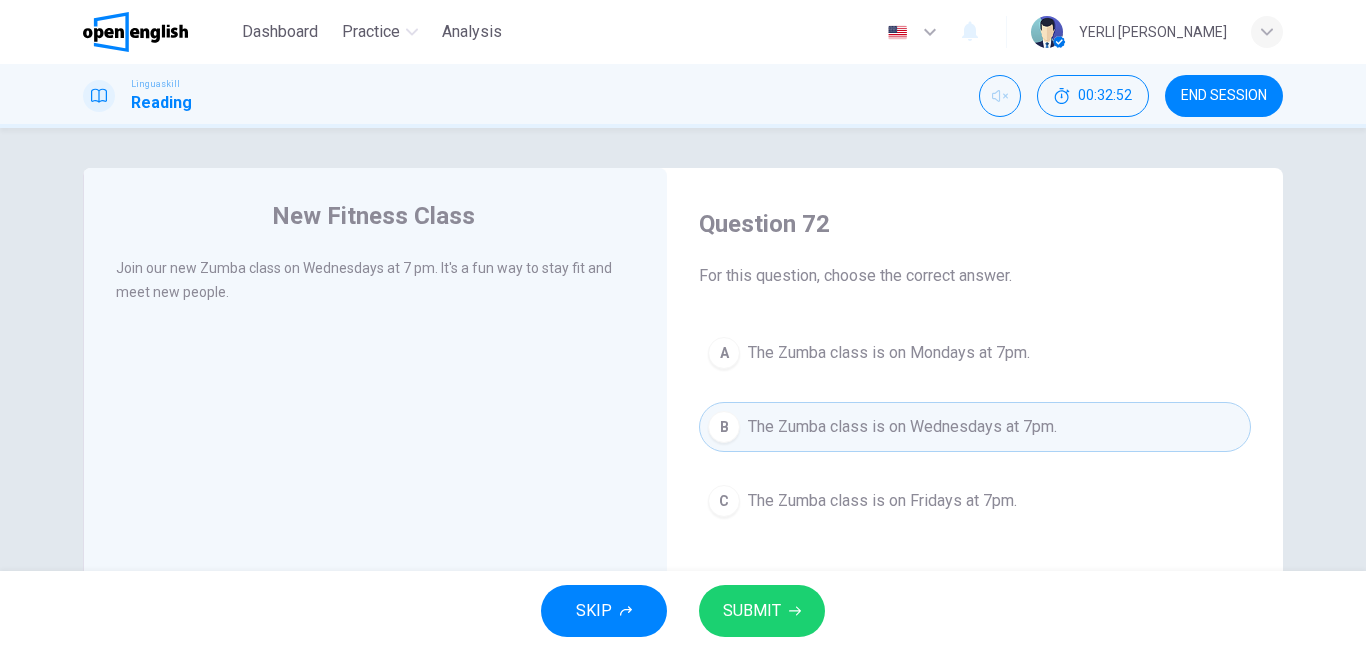 click on "SUBMIT" at bounding box center (762, 611) 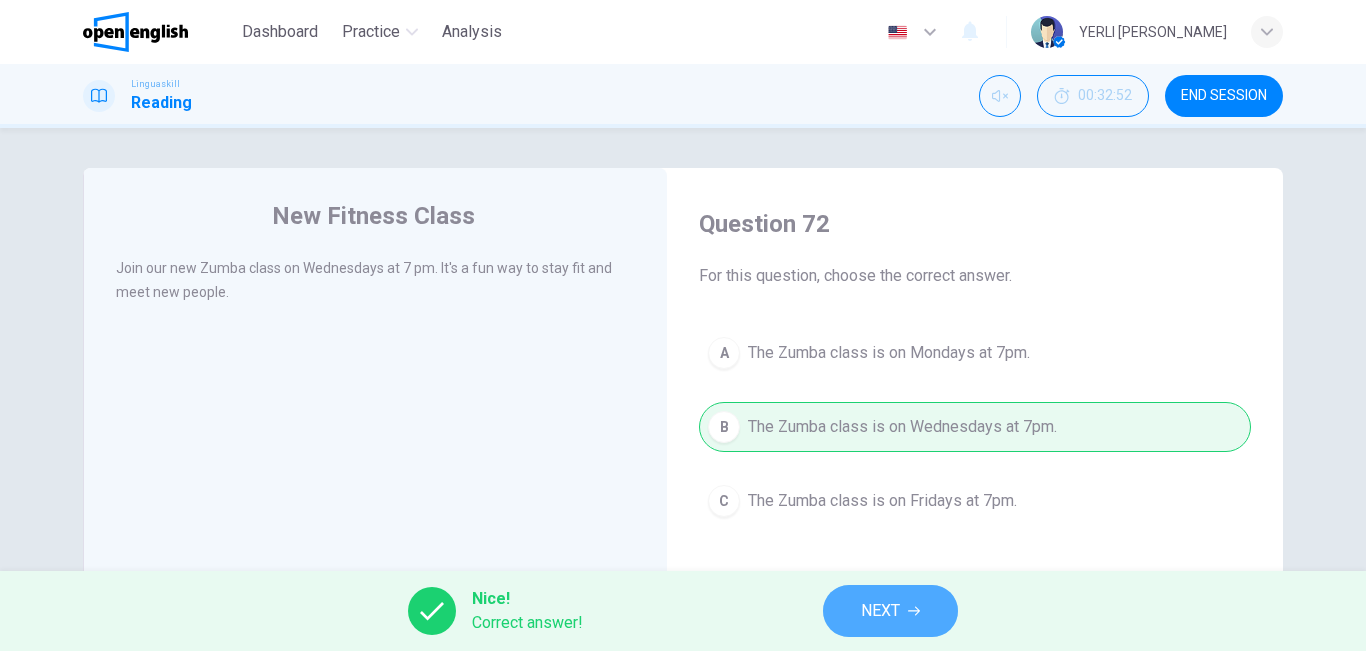 click on "NEXT" at bounding box center (880, 611) 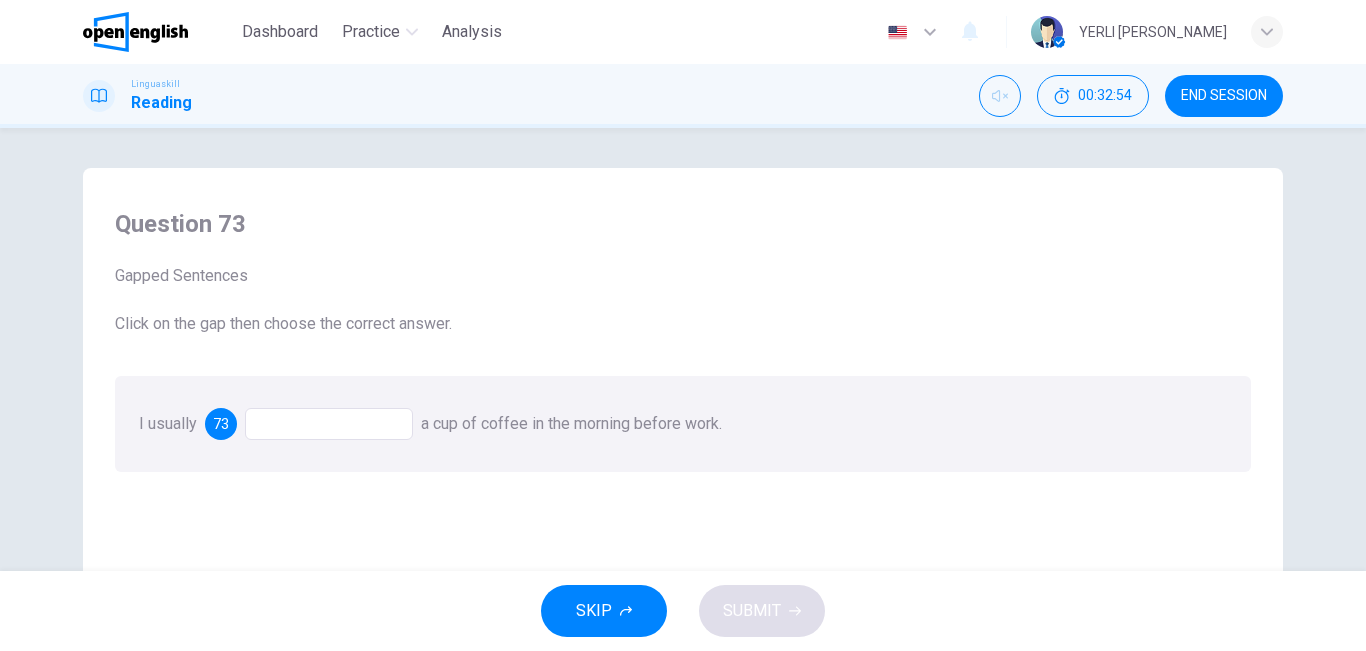 click at bounding box center [329, 424] 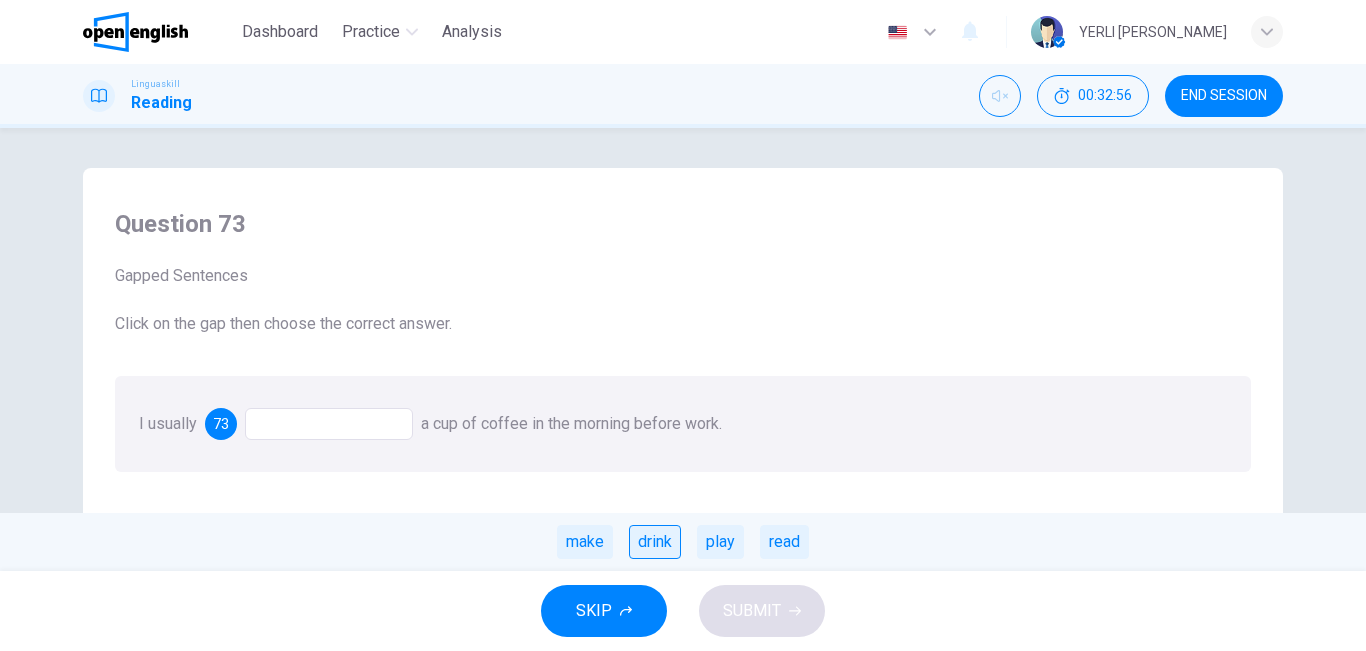 click on "drink" at bounding box center [655, 542] 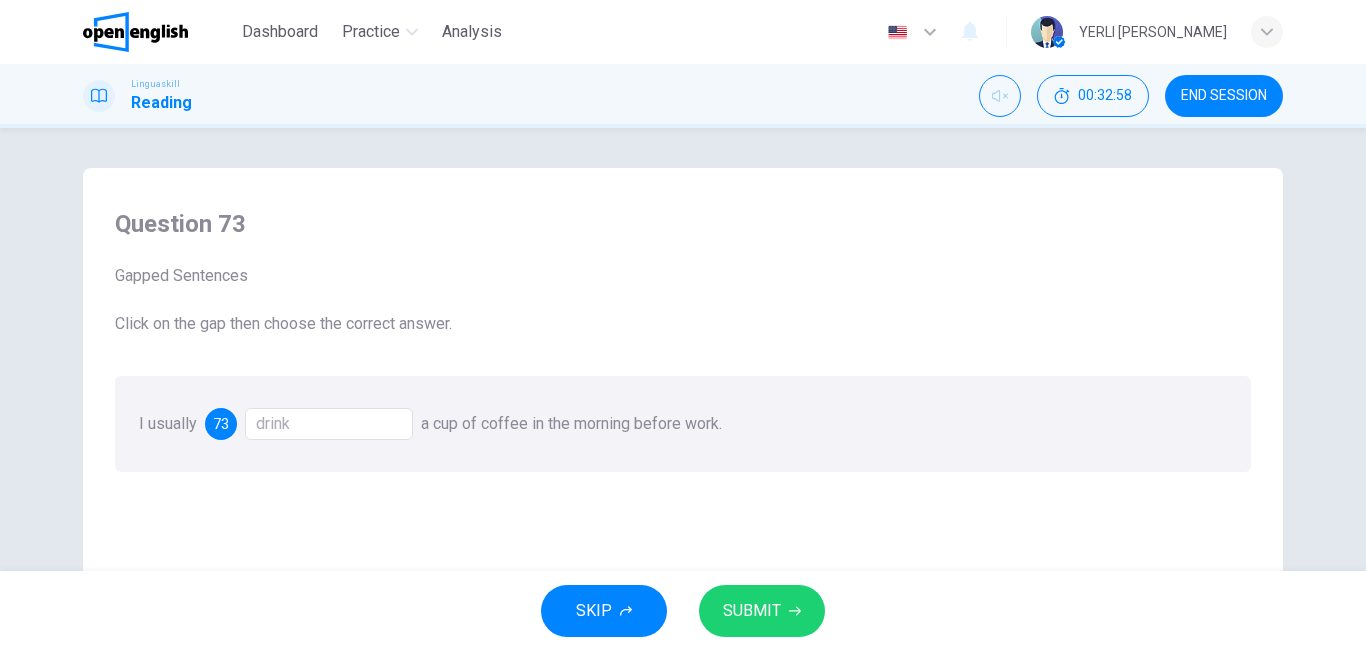 click on "SUBMIT" at bounding box center (752, 611) 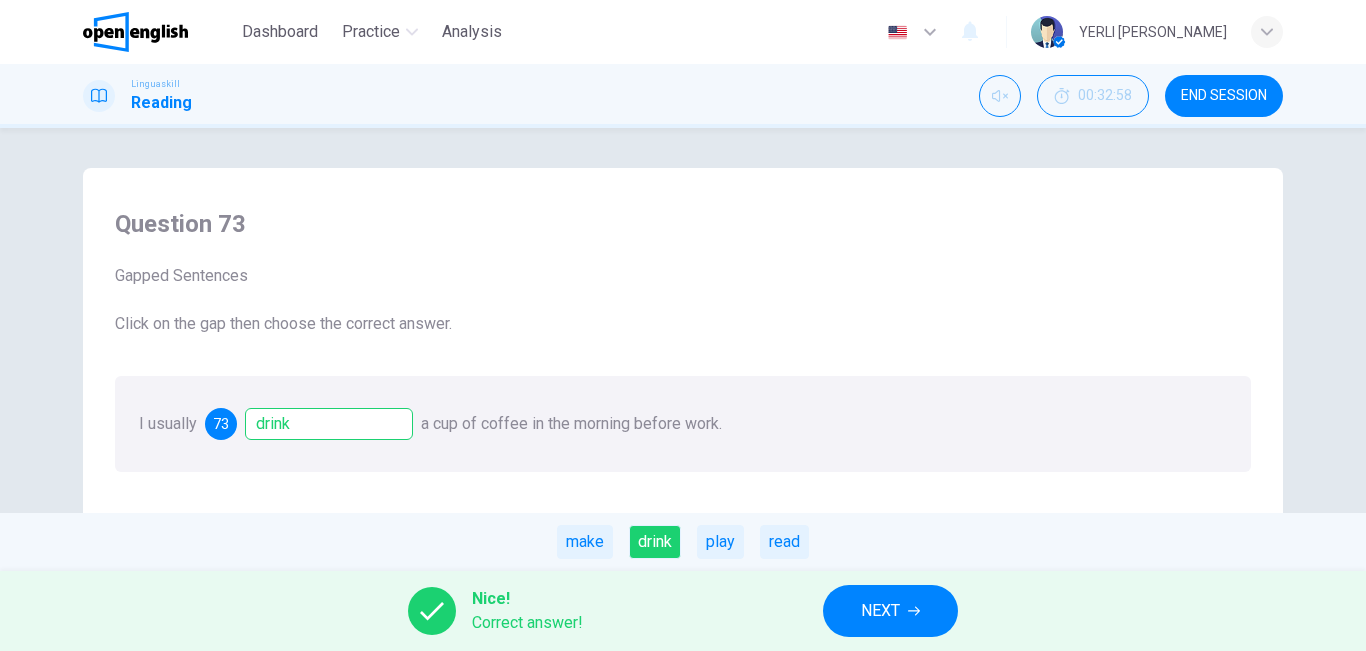 click on "NEXT" at bounding box center [880, 611] 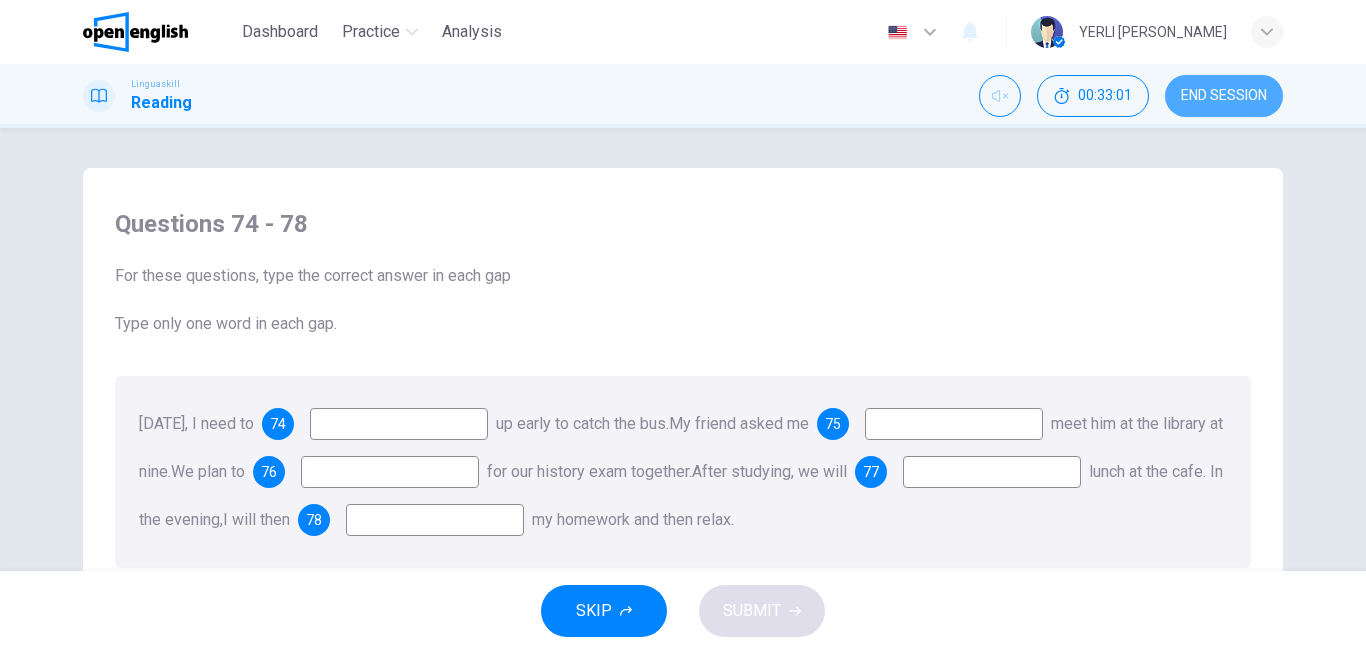 click on "END SESSION" at bounding box center (1224, 96) 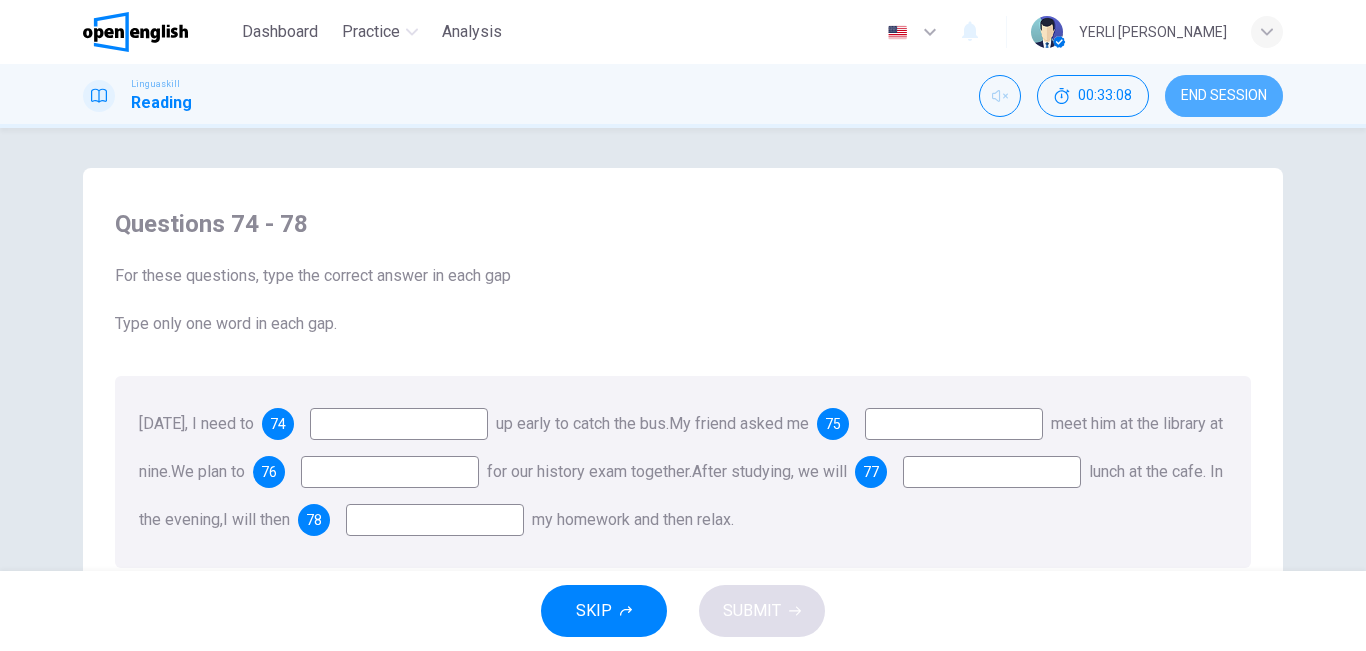 click on "END SESSION" at bounding box center (1224, 96) 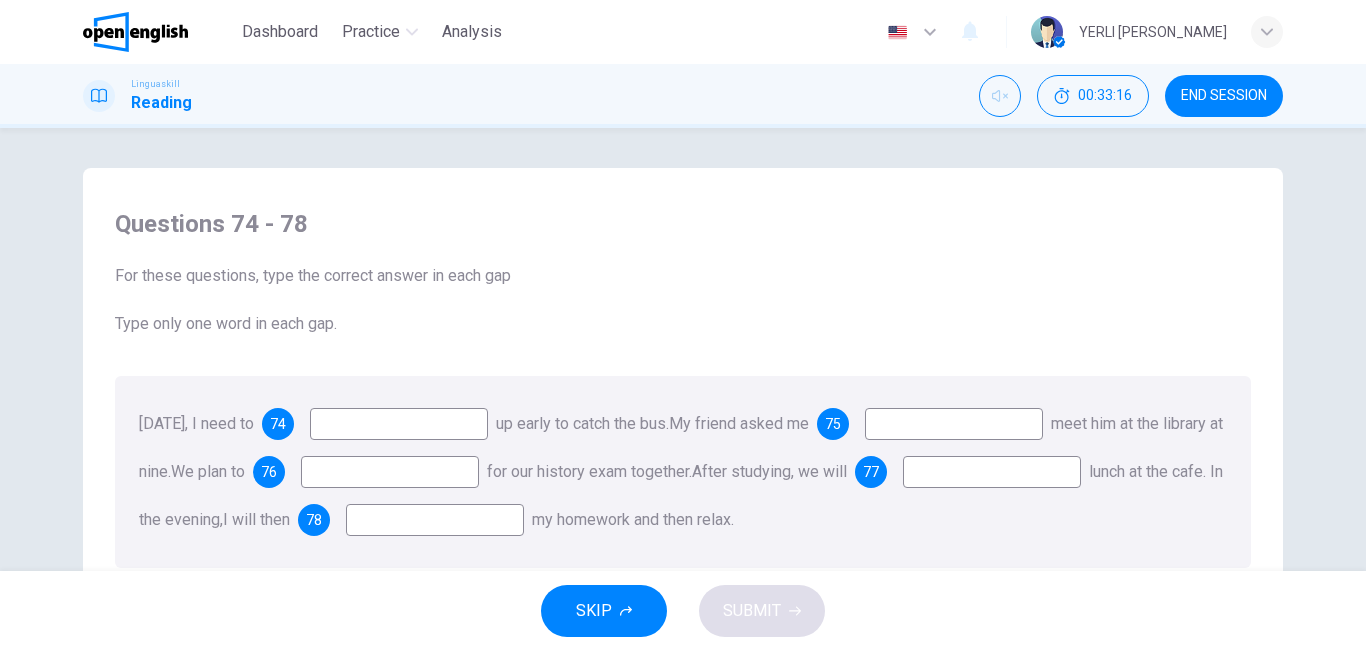 click at bounding box center (399, 424) 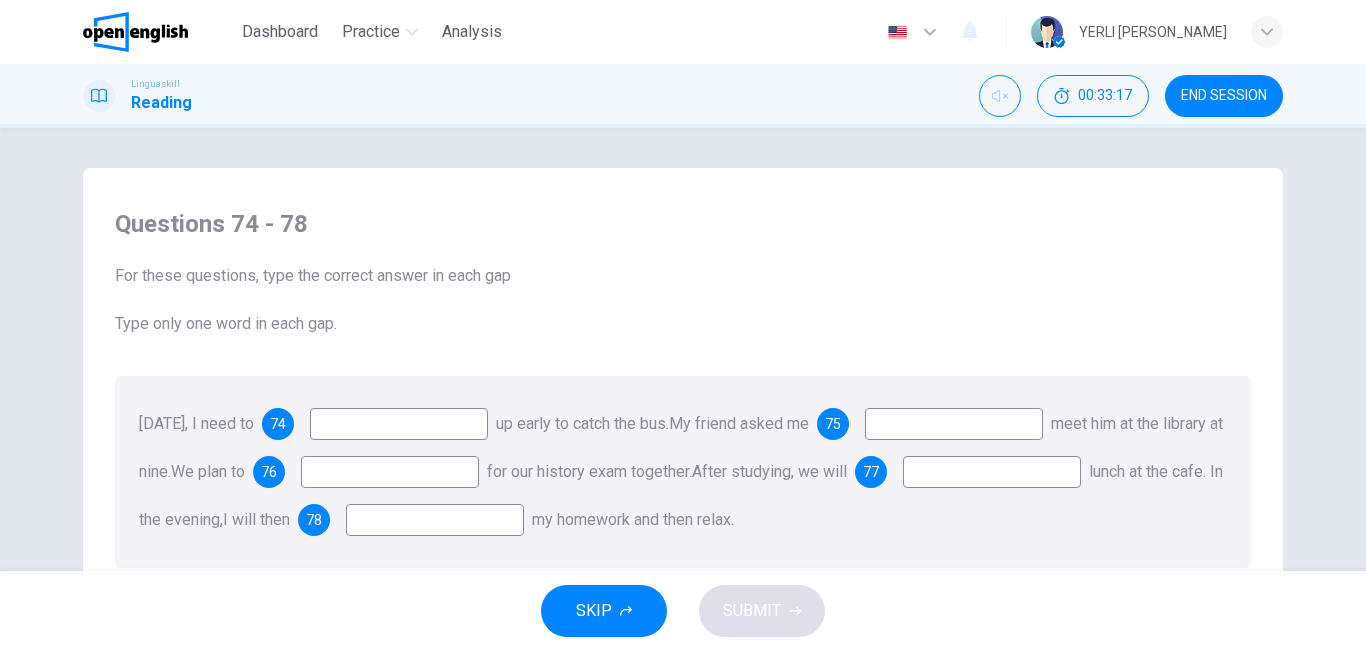click at bounding box center [399, 424] 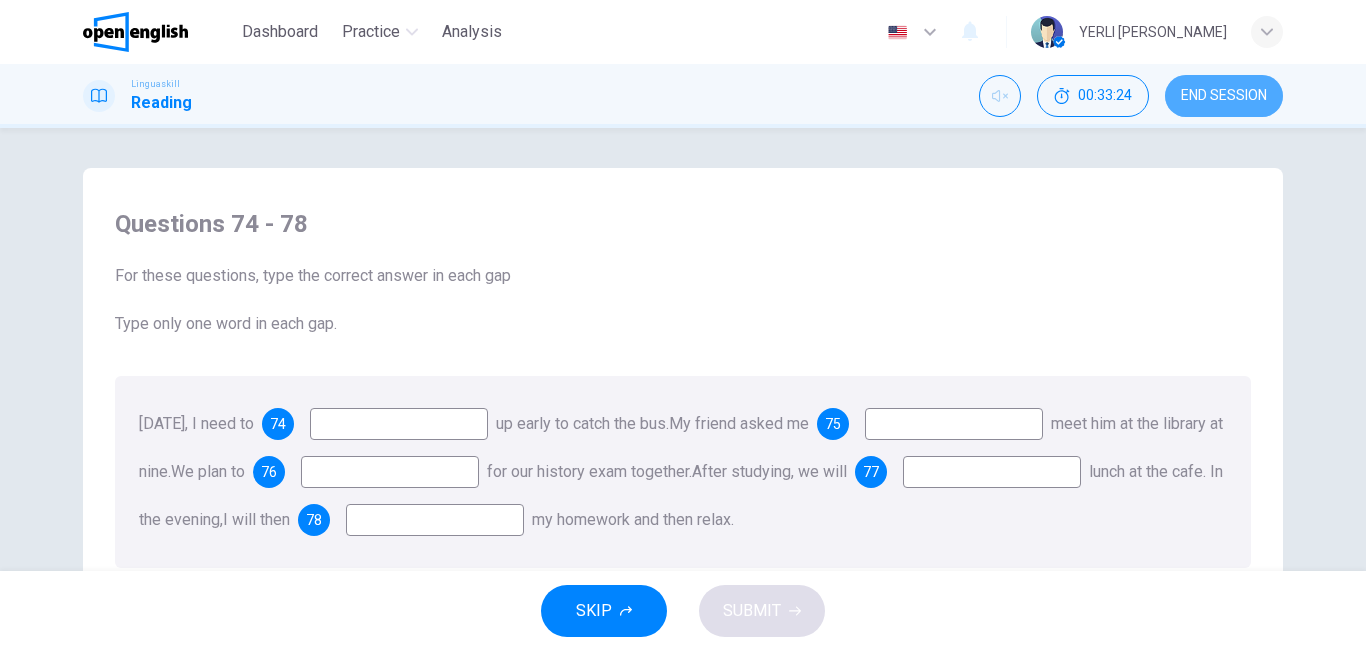 click on "END SESSION" at bounding box center (1224, 96) 